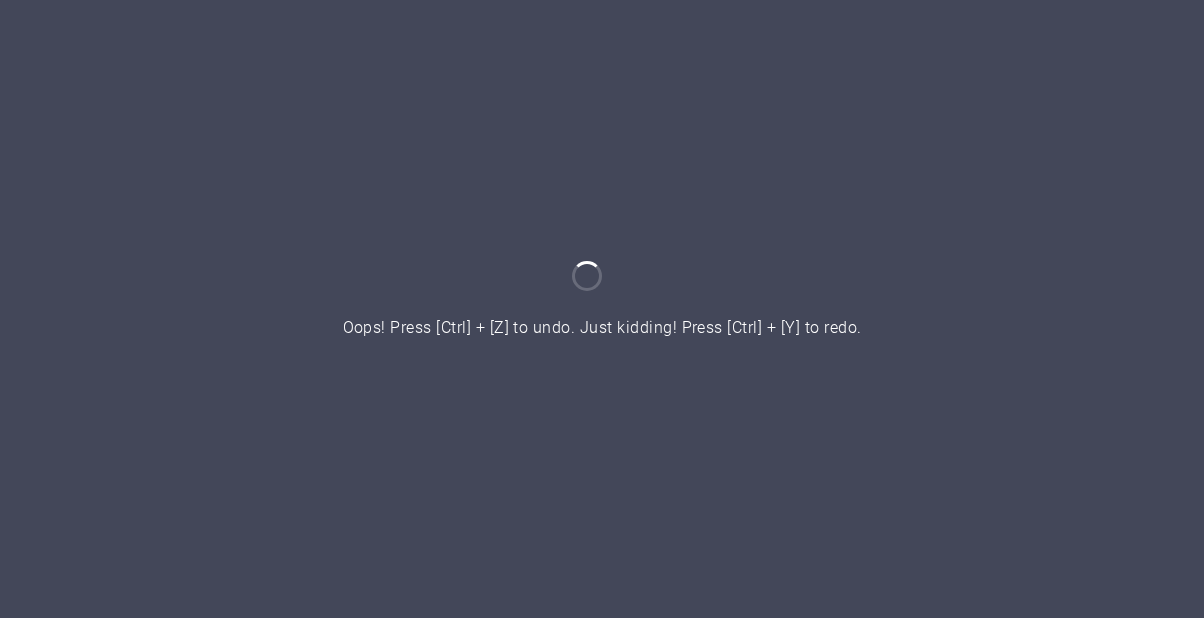 scroll, scrollTop: 0, scrollLeft: 0, axis: both 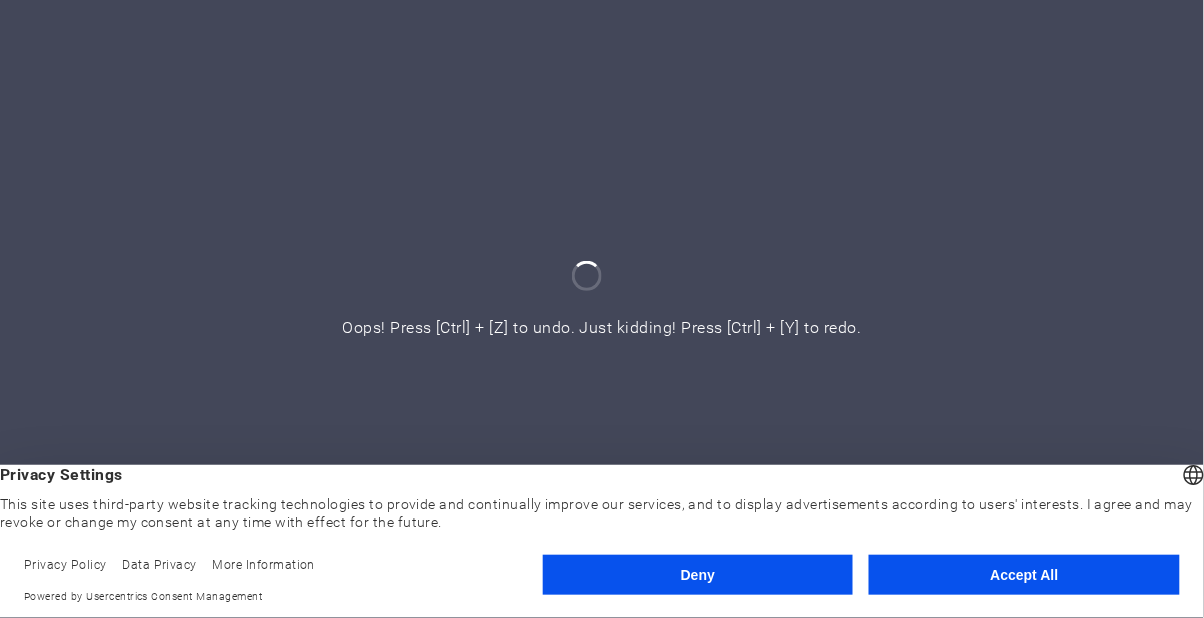 click on "Accept All" at bounding box center (1024, 575) 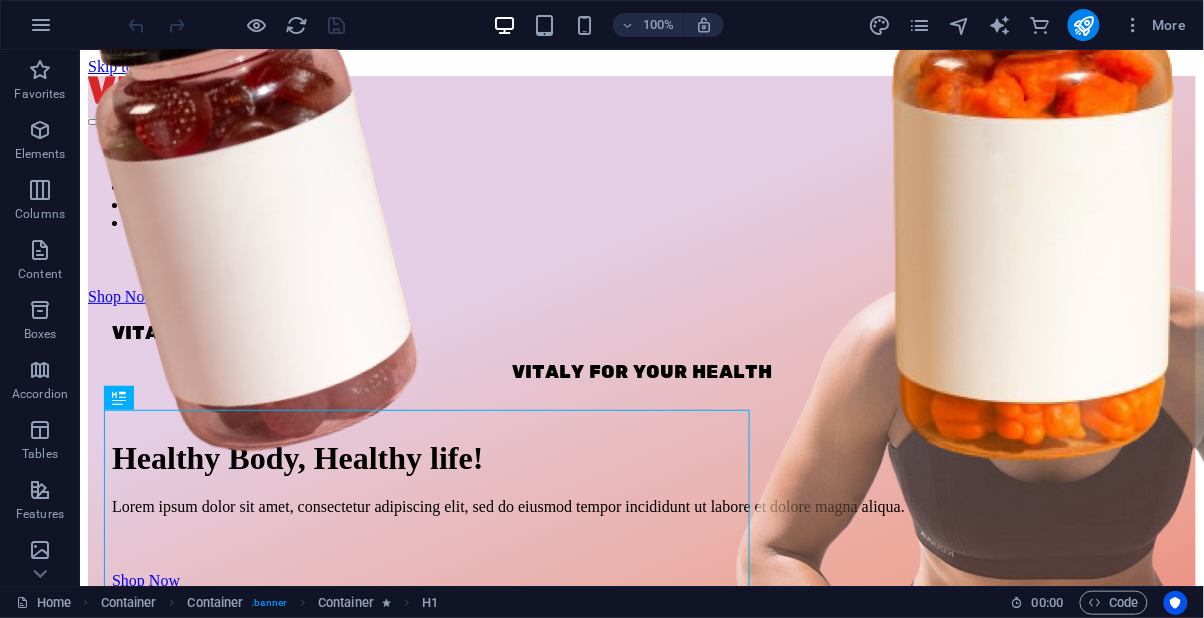scroll, scrollTop: 0, scrollLeft: 0, axis: both 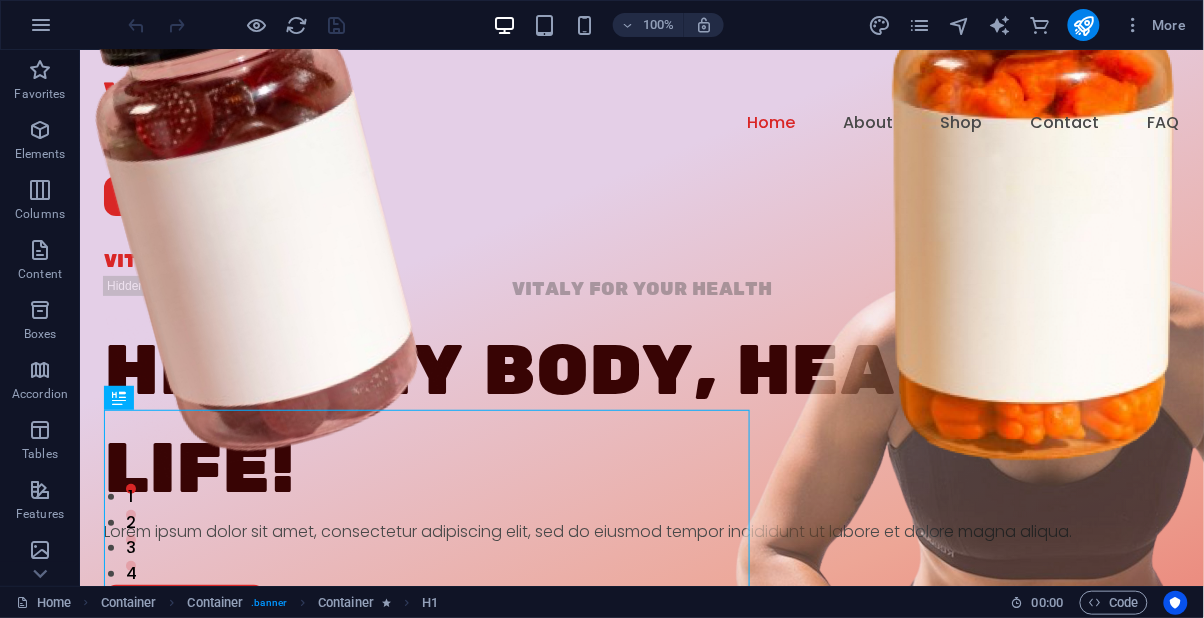 click on "More" at bounding box center [1155, 25] 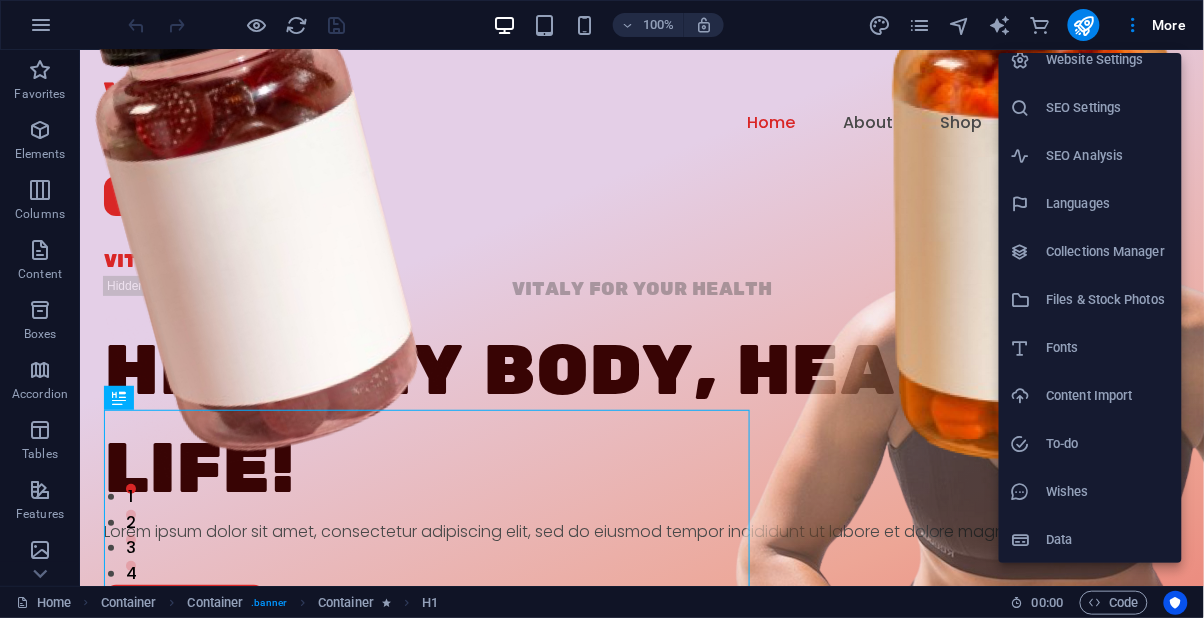 scroll, scrollTop: 0, scrollLeft: 0, axis: both 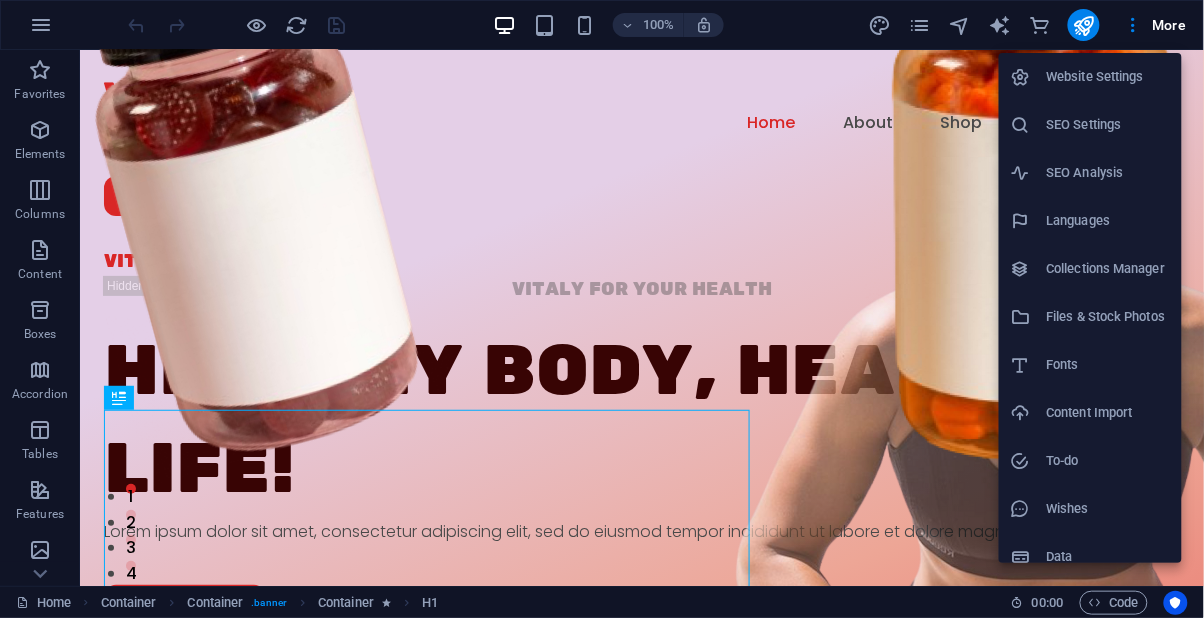click on "Website Settings" at bounding box center (1108, 77) 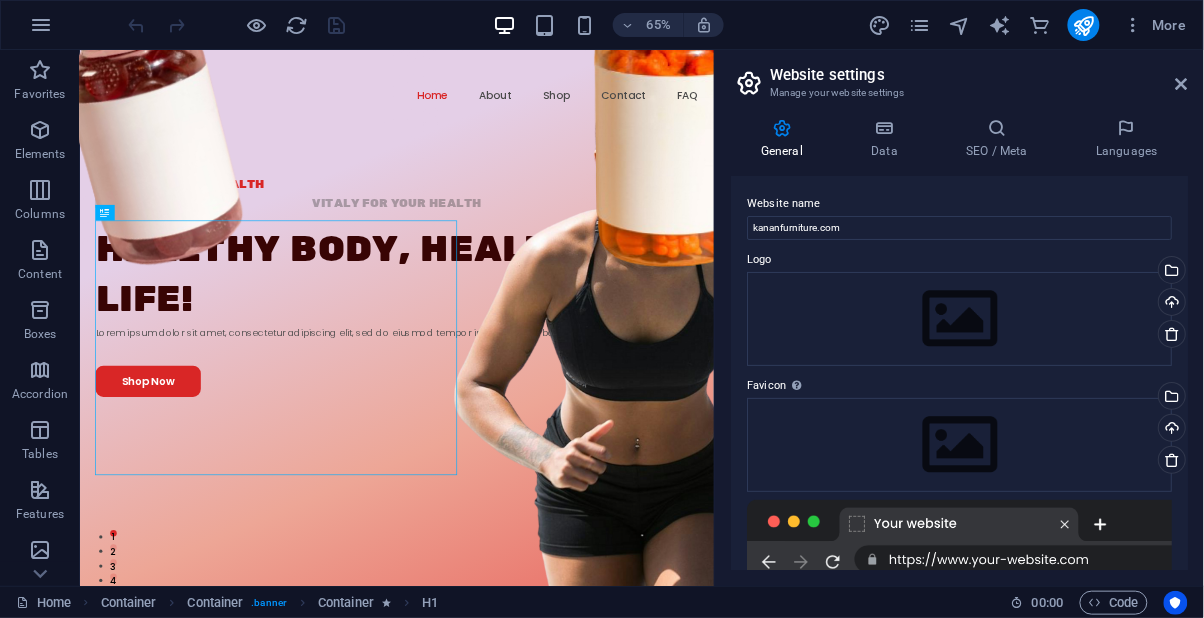 click at bounding box center [782, 128] 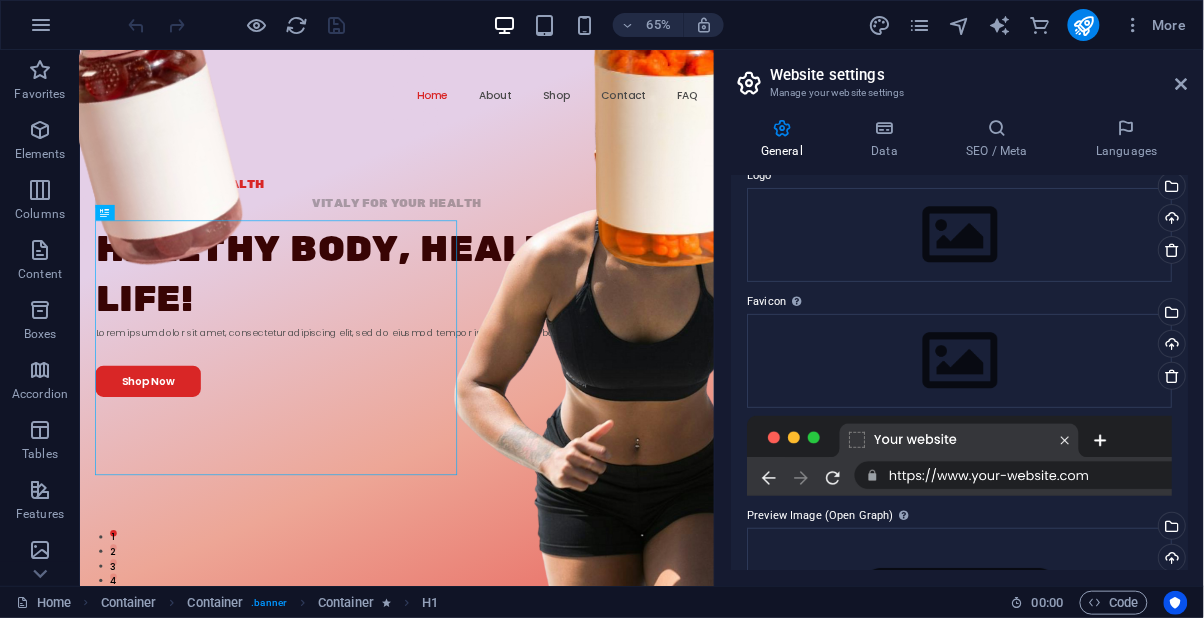 scroll, scrollTop: 0, scrollLeft: 0, axis: both 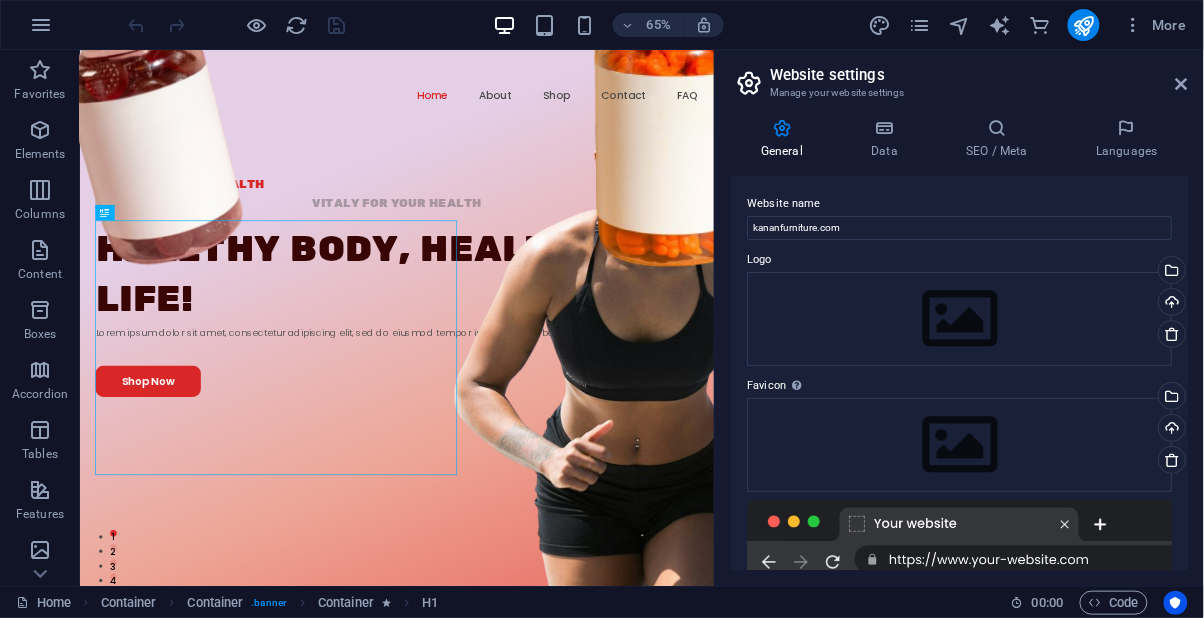 click at bounding box center [1182, 84] 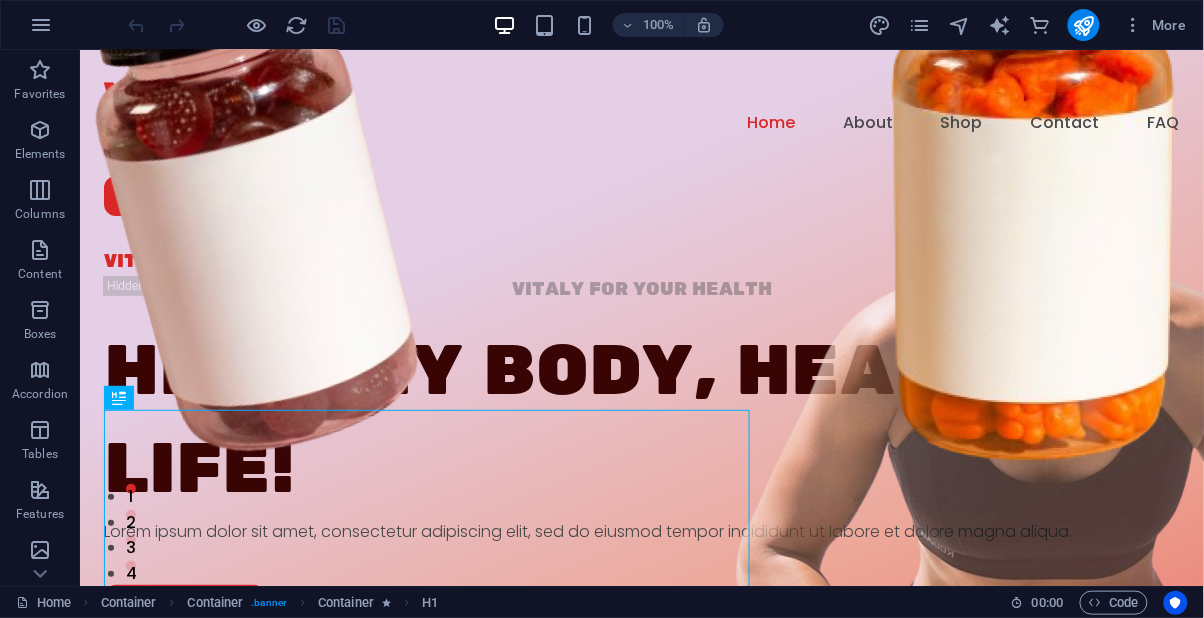 click at bounding box center (41, 25) 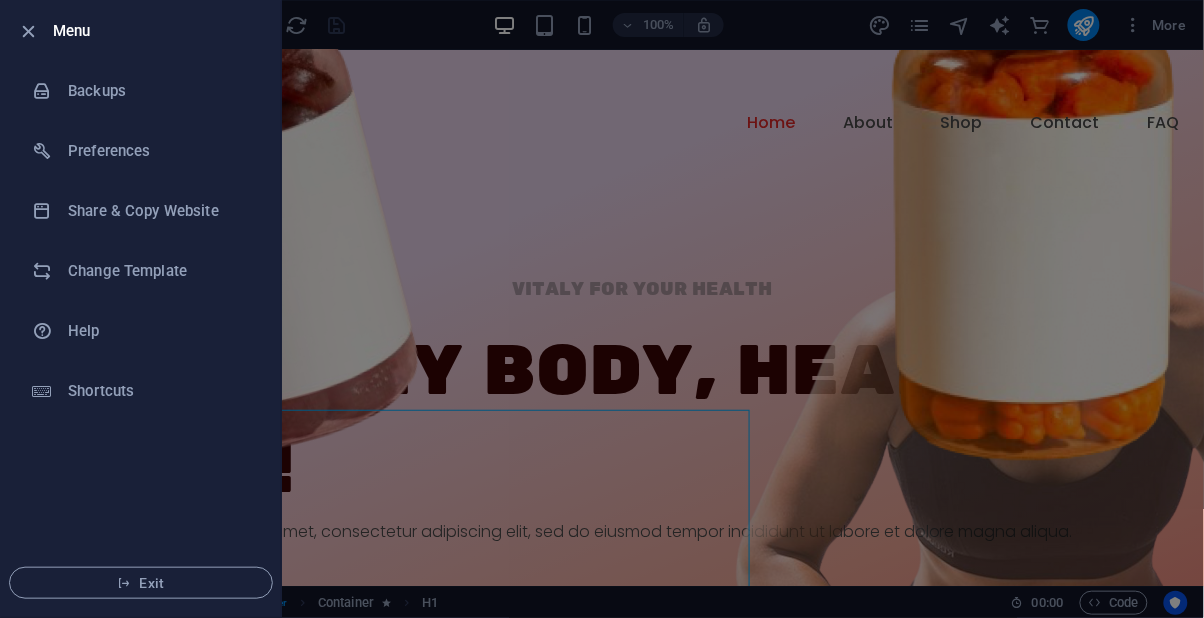 click at bounding box center [29, 31] 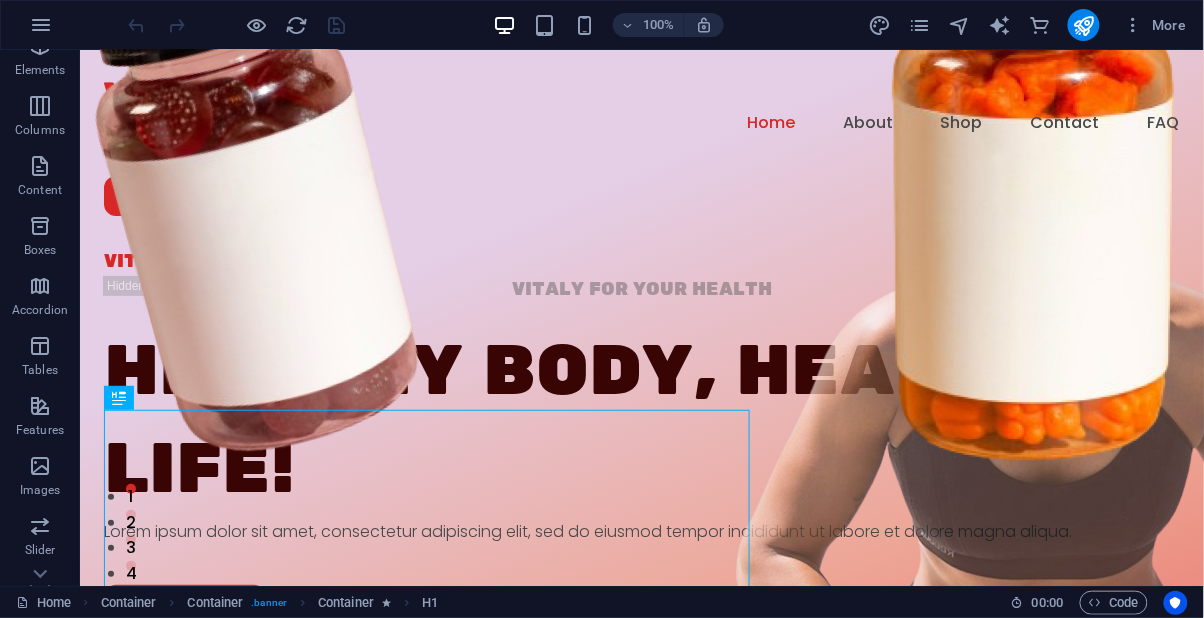 scroll, scrollTop: 0, scrollLeft: 0, axis: both 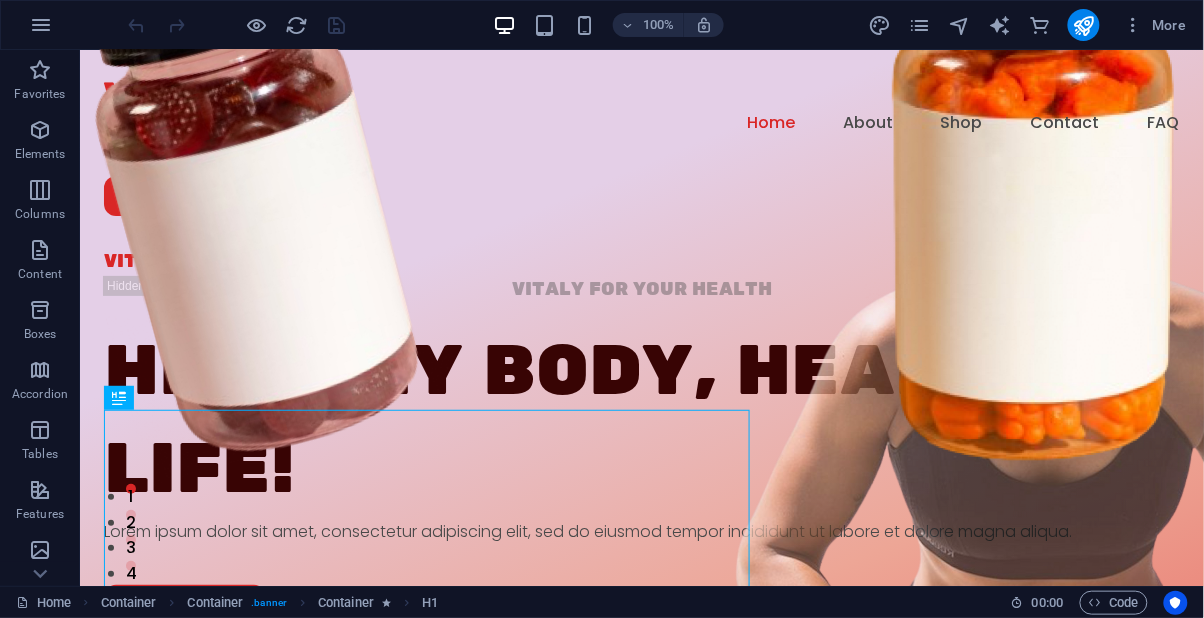 click at bounding box center (919, 25) 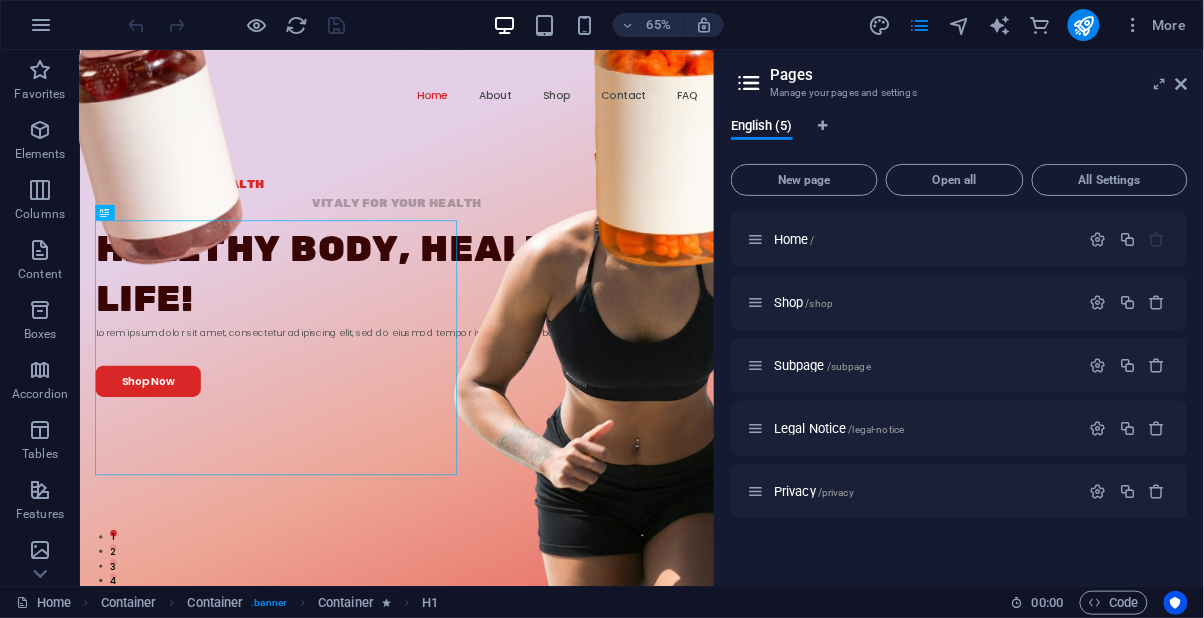 click at bounding box center (879, 25) 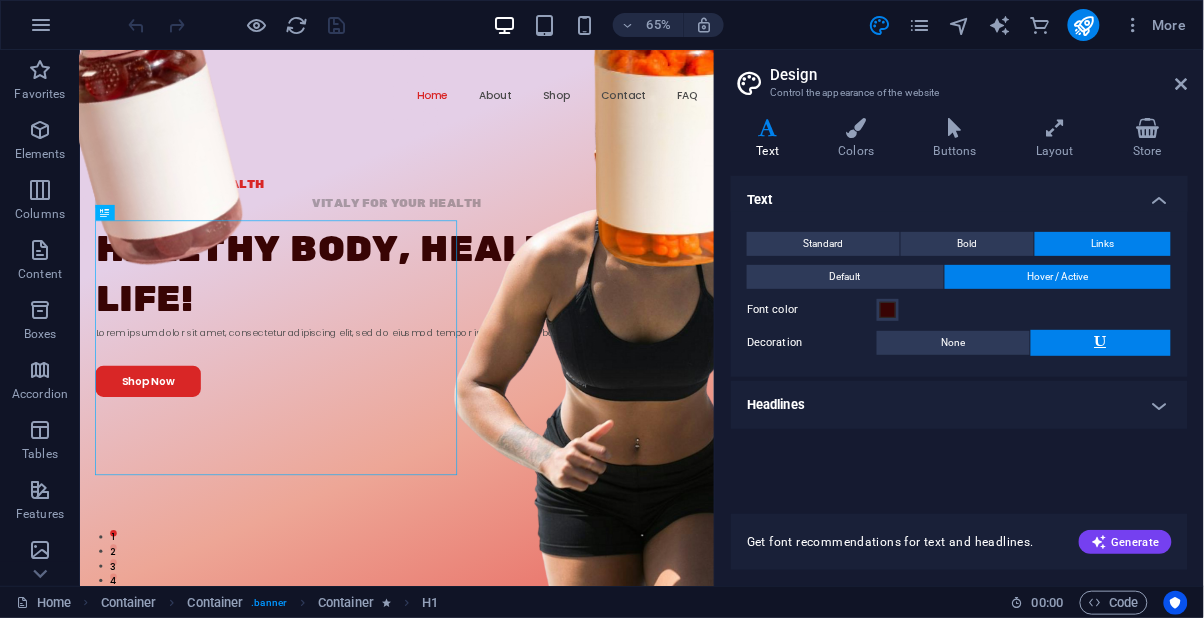 click on "Generate" at bounding box center [1125, 542] 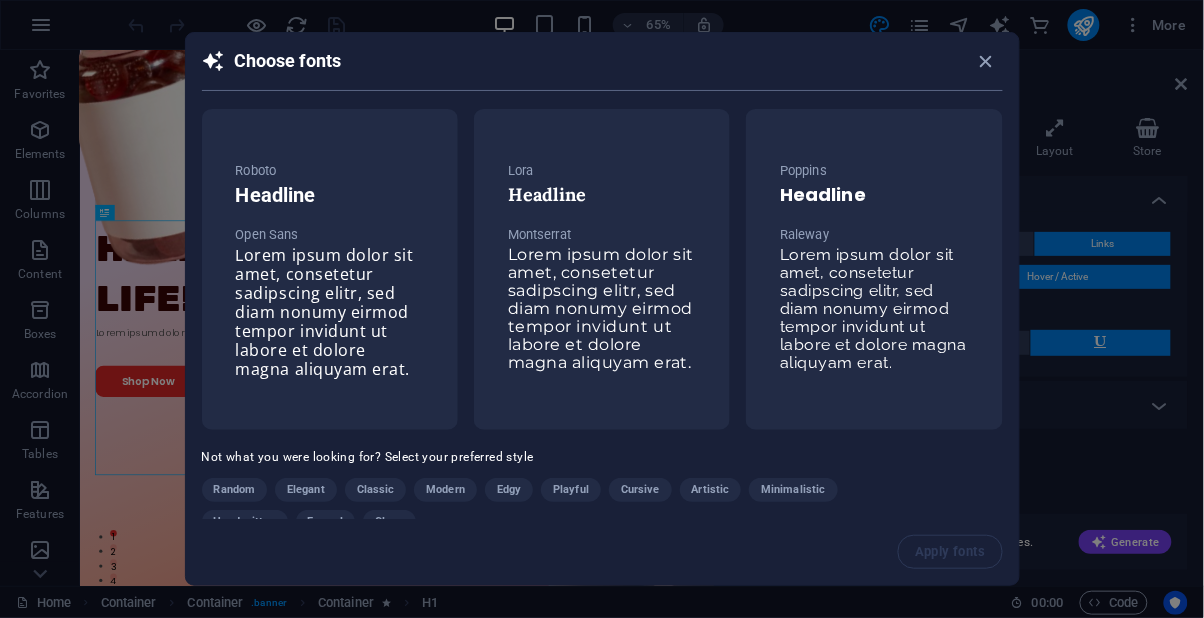 scroll, scrollTop: 39, scrollLeft: 0, axis: vertical 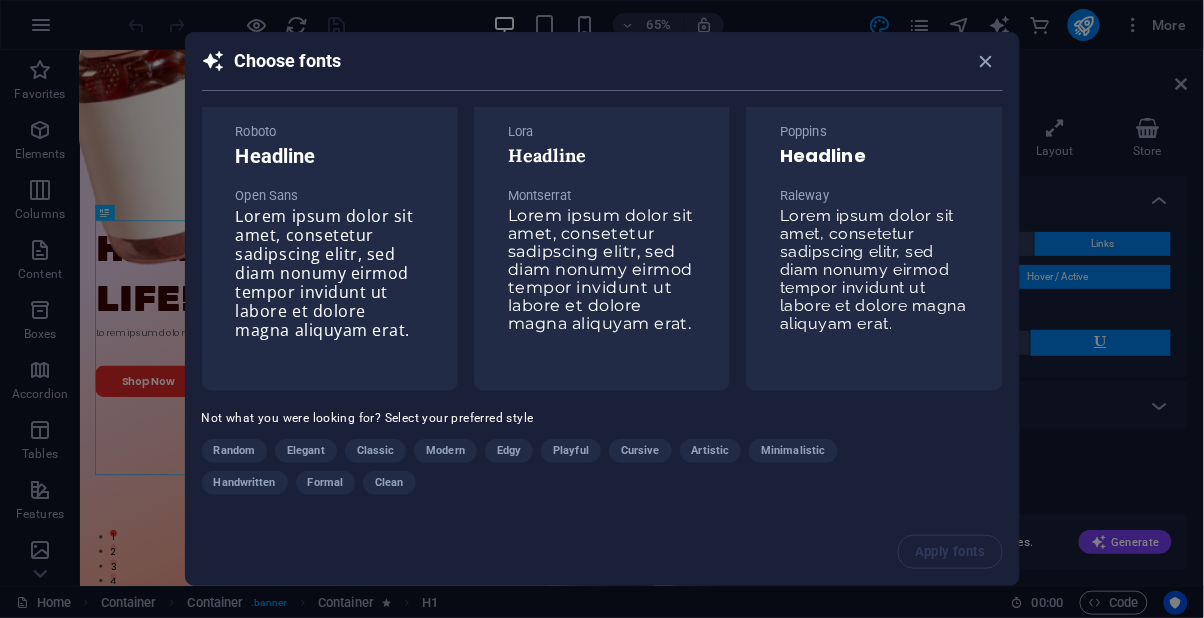 click at bounding box center [986, 61] 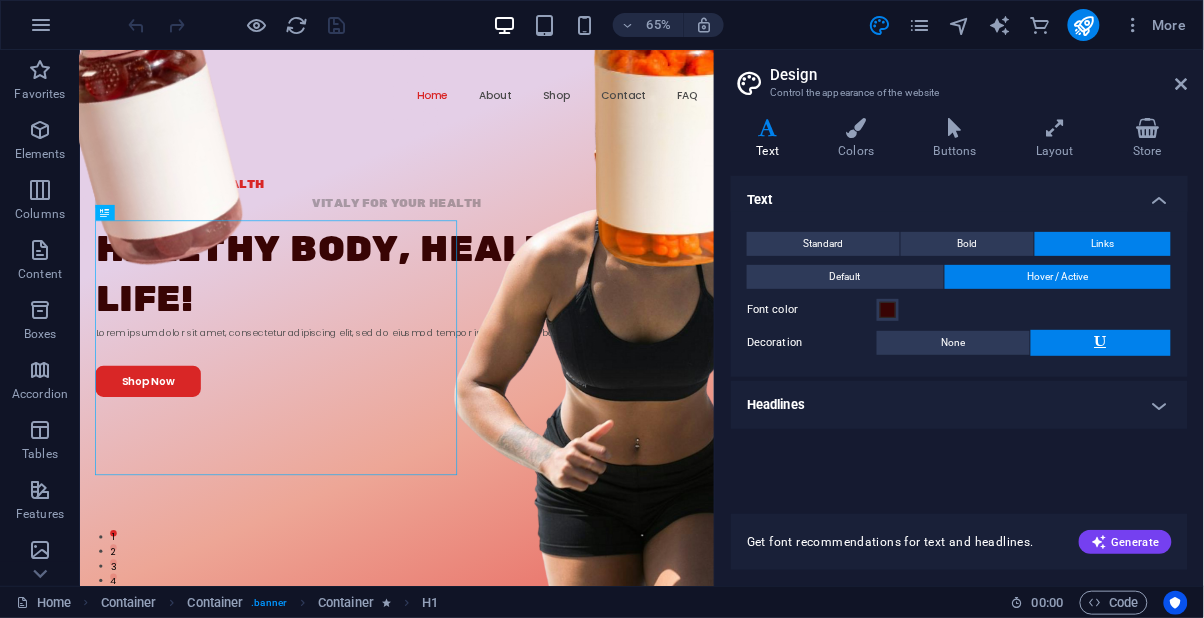 click at bounding box center (1083, 25) 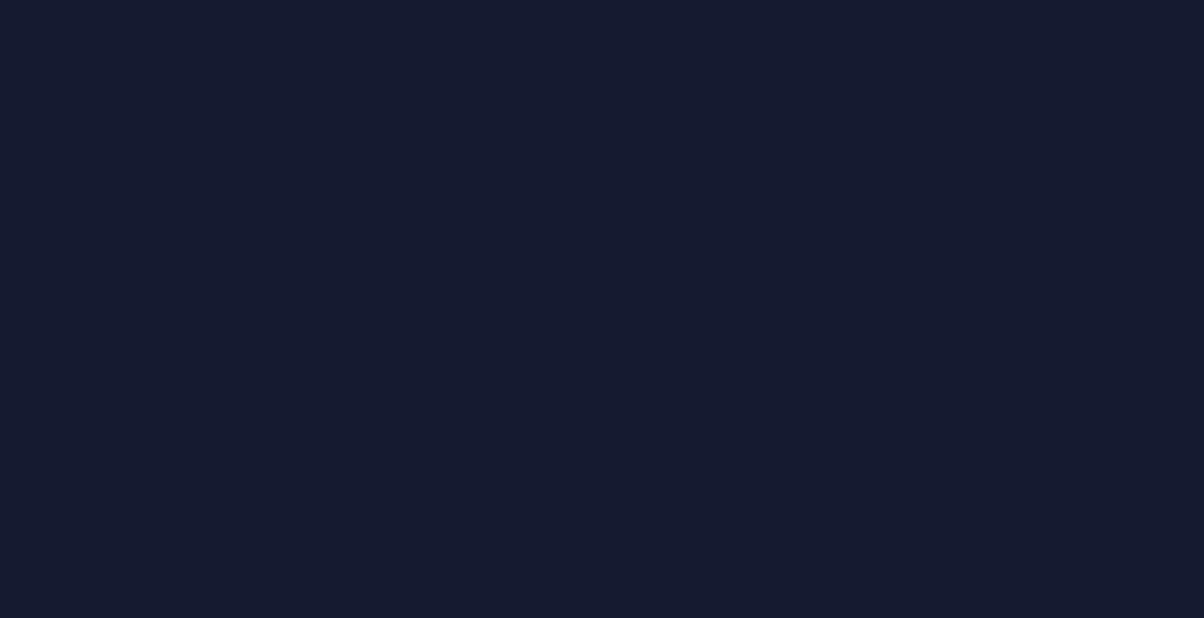 scroll, scrollTop: 0, scrollLeft: 0, axis: both 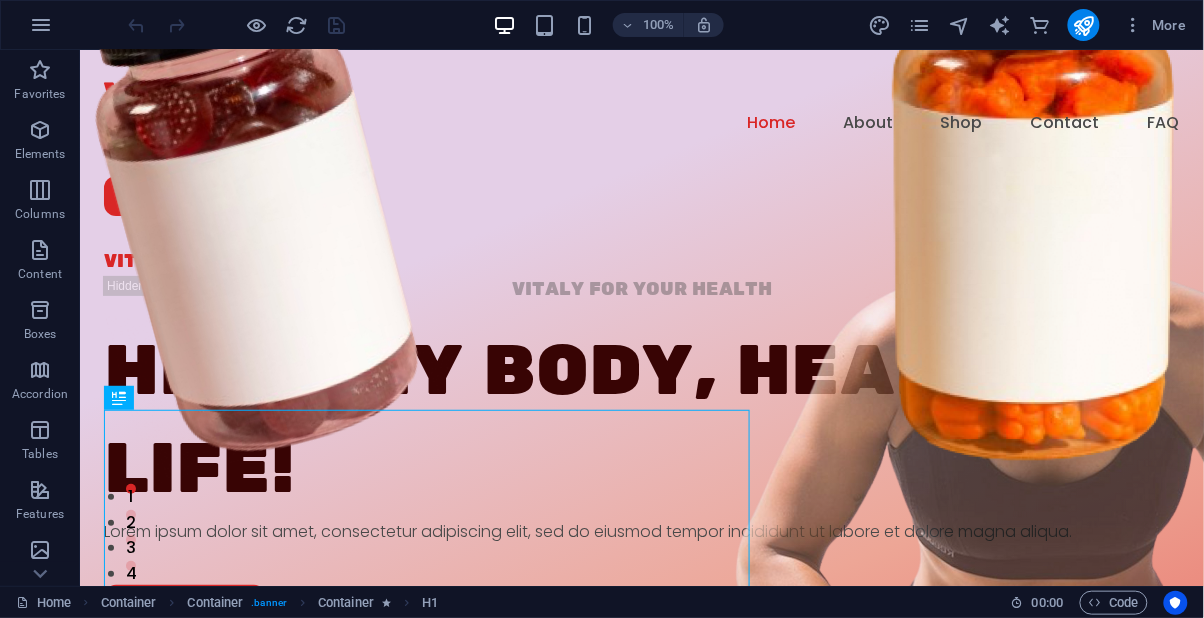 click at bounding box center [919, 25] 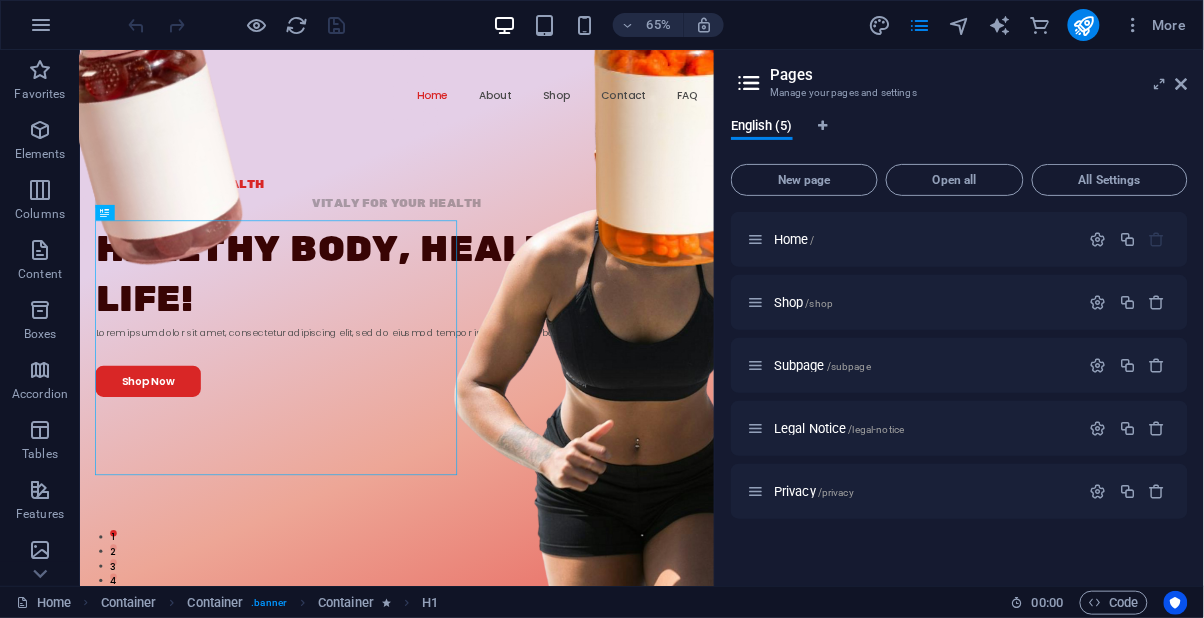 click at bounding box center (750, 83) 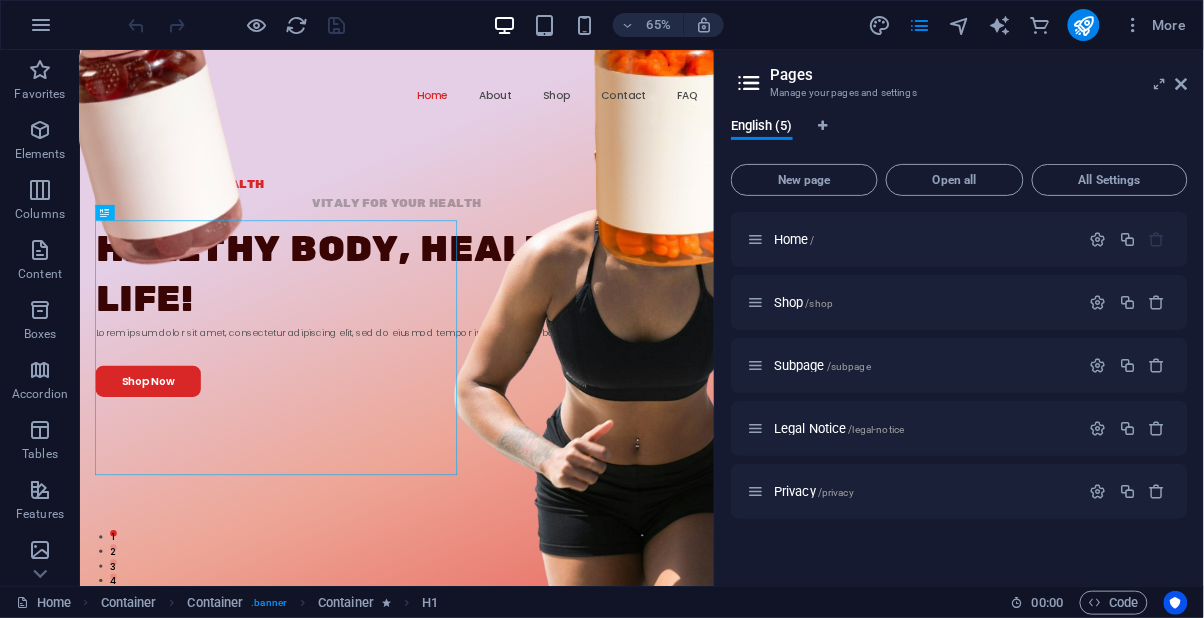 click at bounding box center (999, 25) 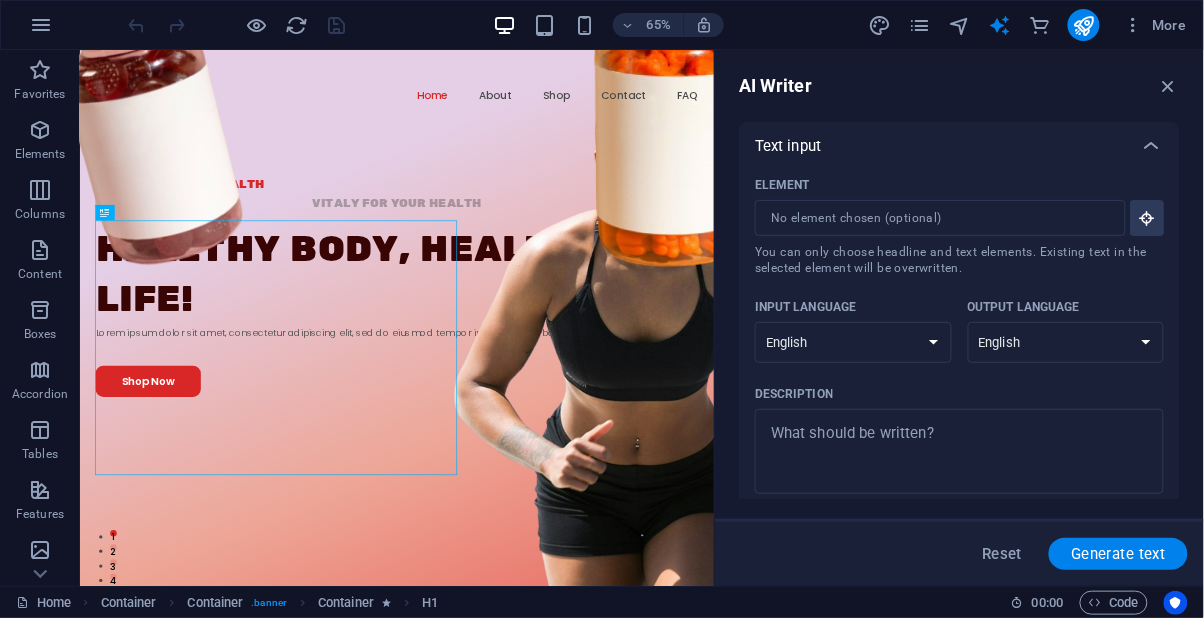 scroll, scrollTop: 500, scrollLeft: 0, axis: vertical 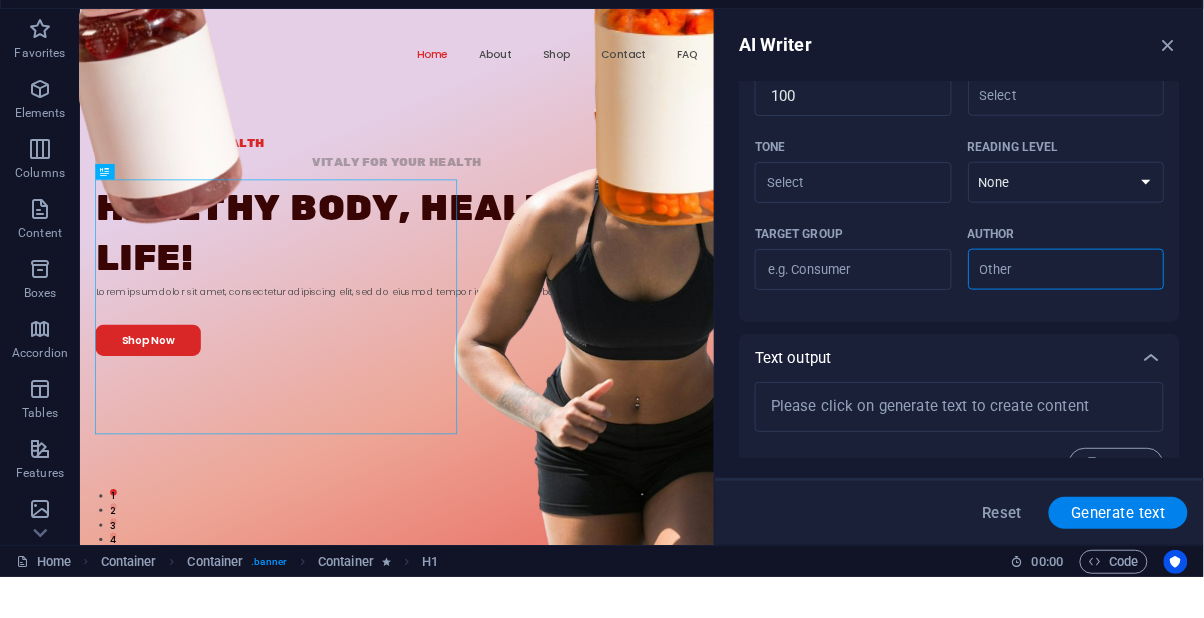 type on "x" 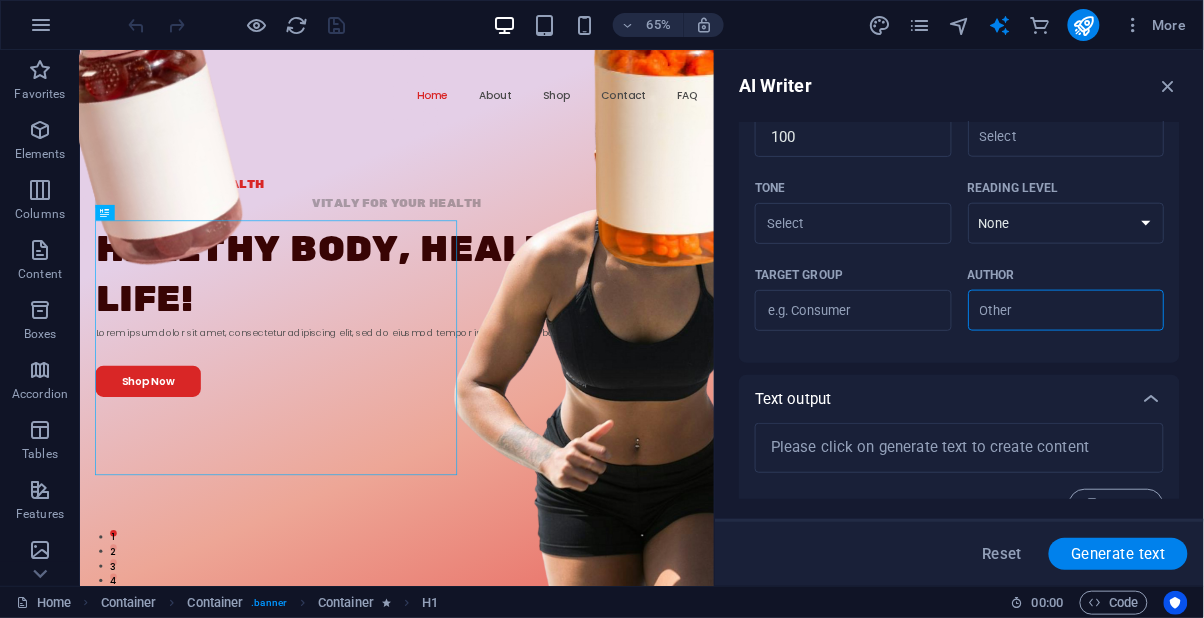 type on "x" 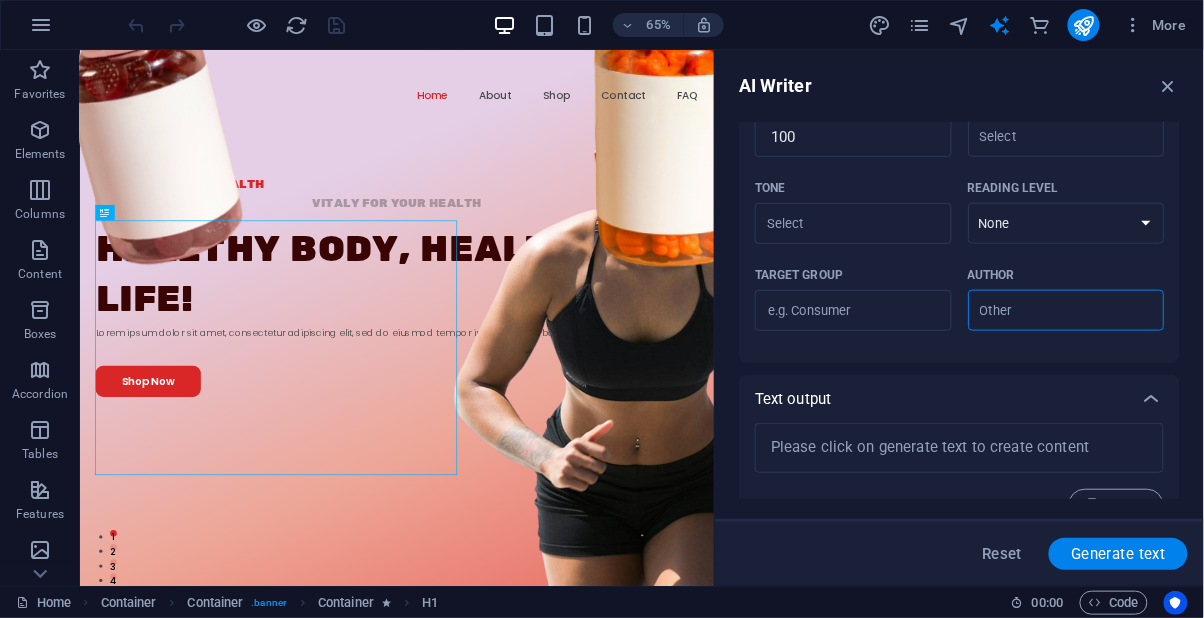 click at bounding box center [1169, 86] 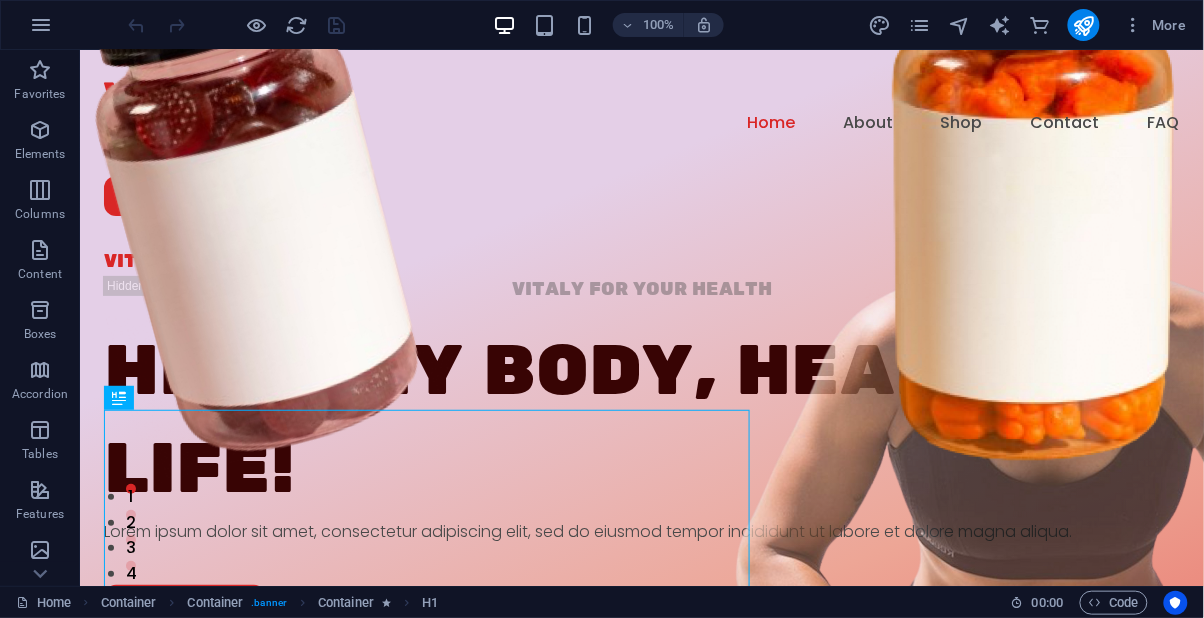 click at bounding box center (257, 25) 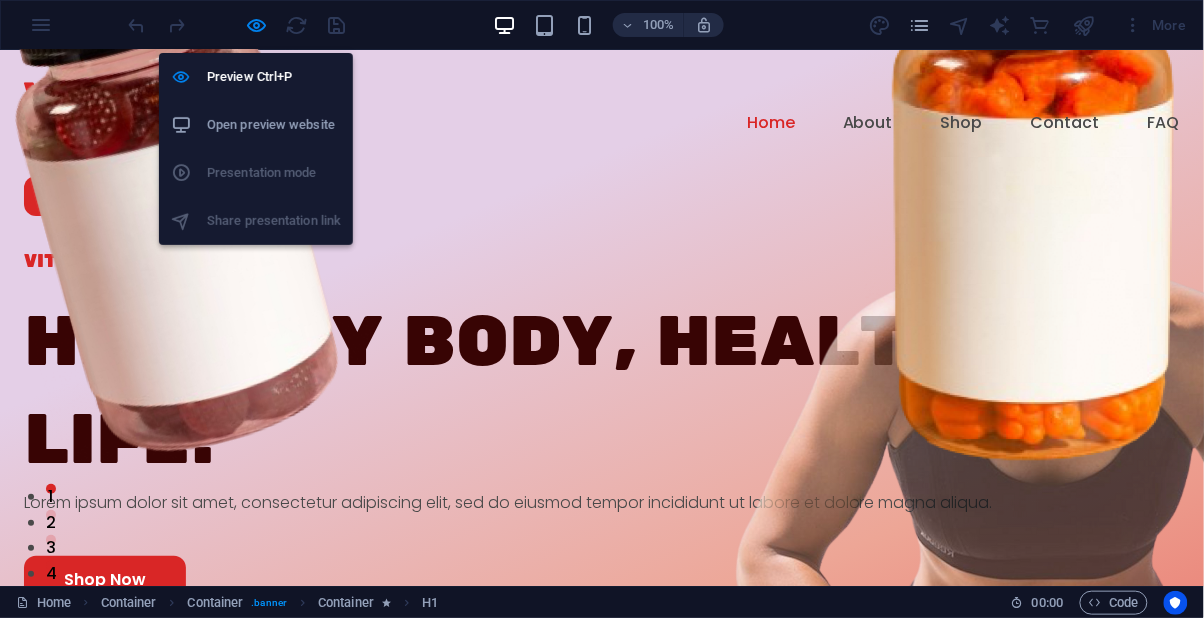 click at bounding box center (795, 493) 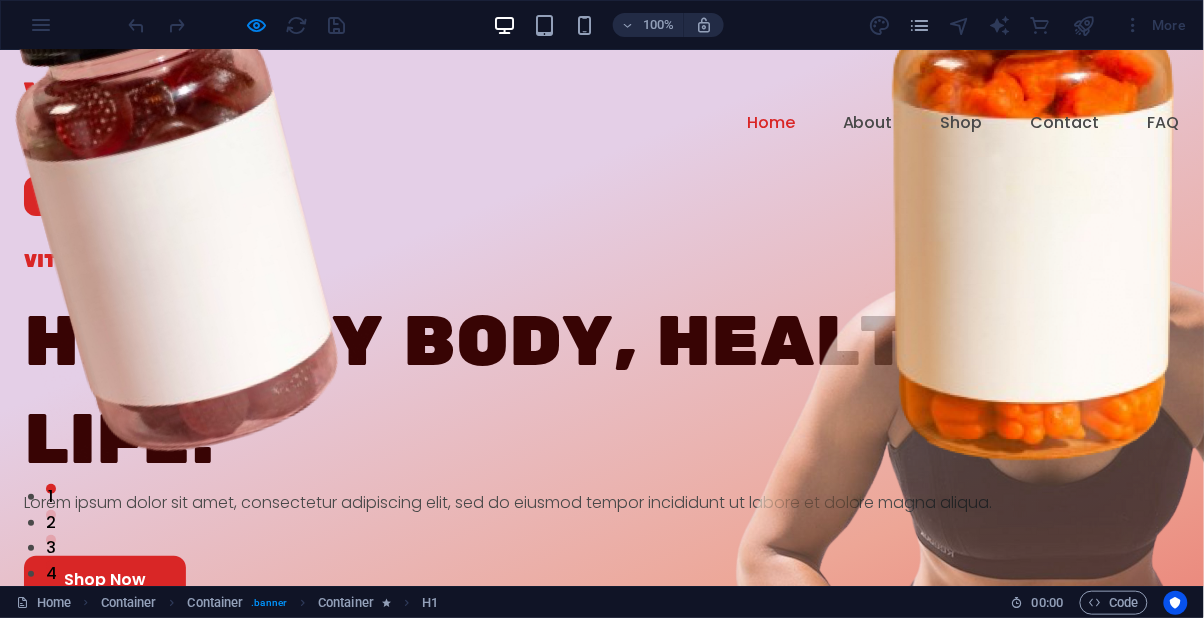 click on "100% More" at bounding box center (602, 25) 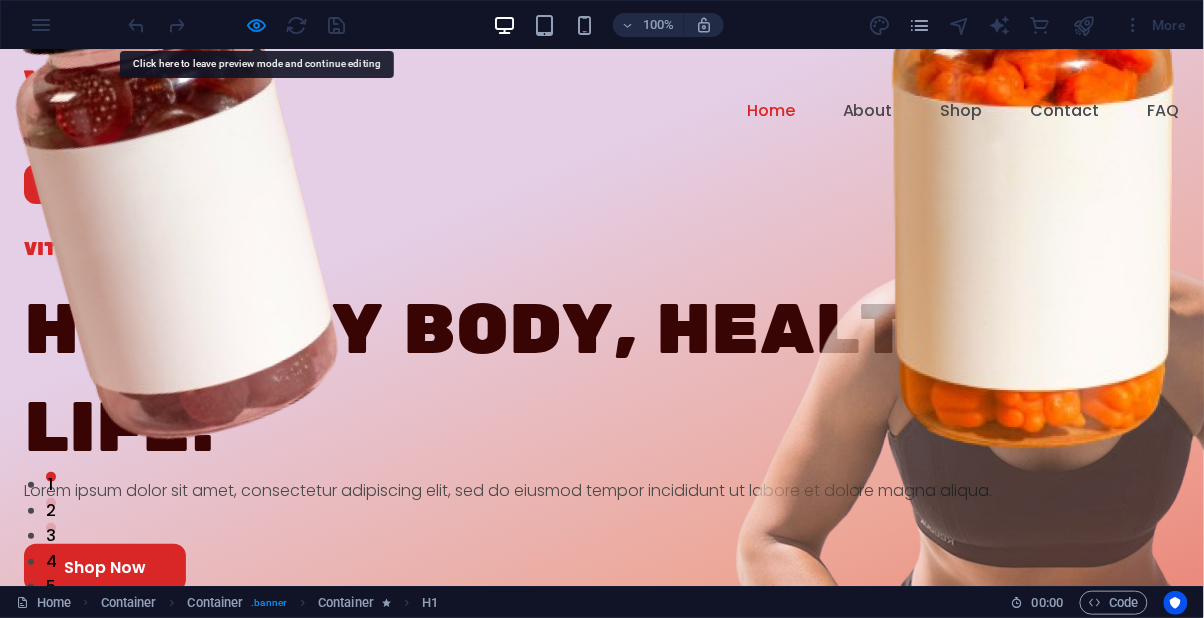 scroll, scrollTop: 0, scrollLeft: 0, axis: both 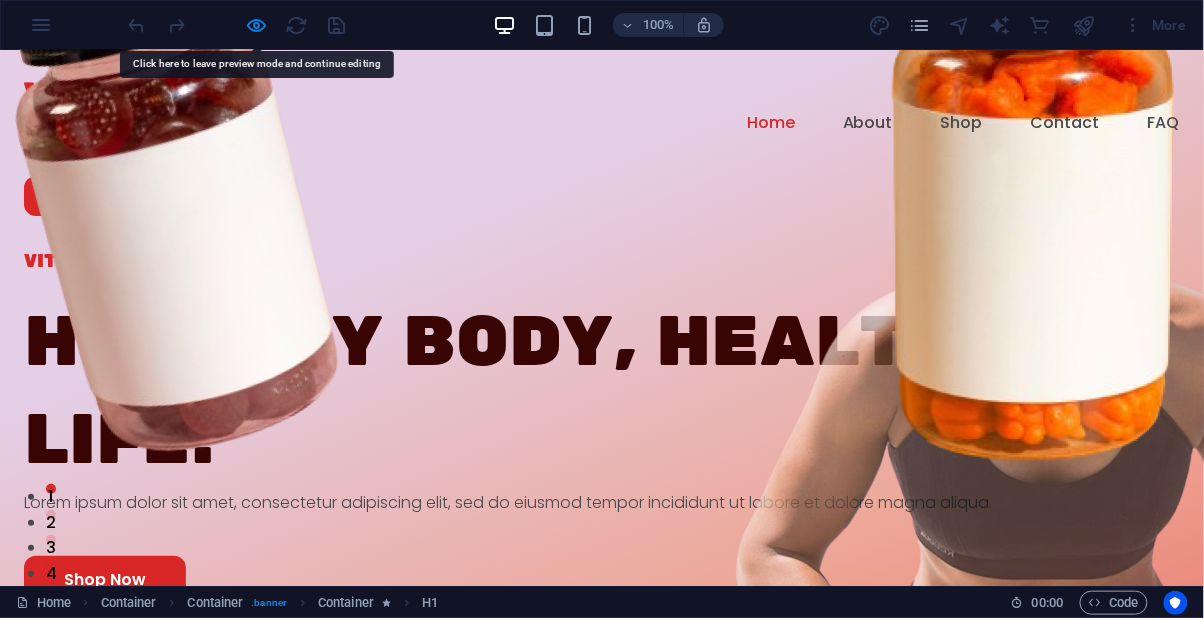 click at bounding box center [257, 25] 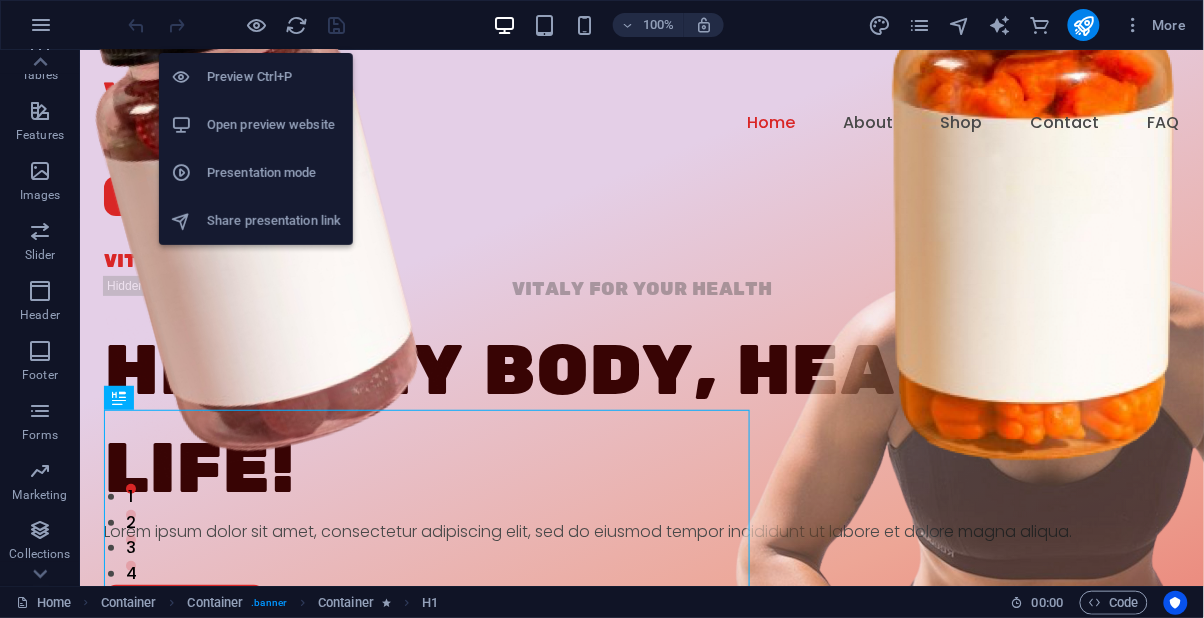 scroll, scrollTop: 386, scrollLeft: 0, axis: vertical 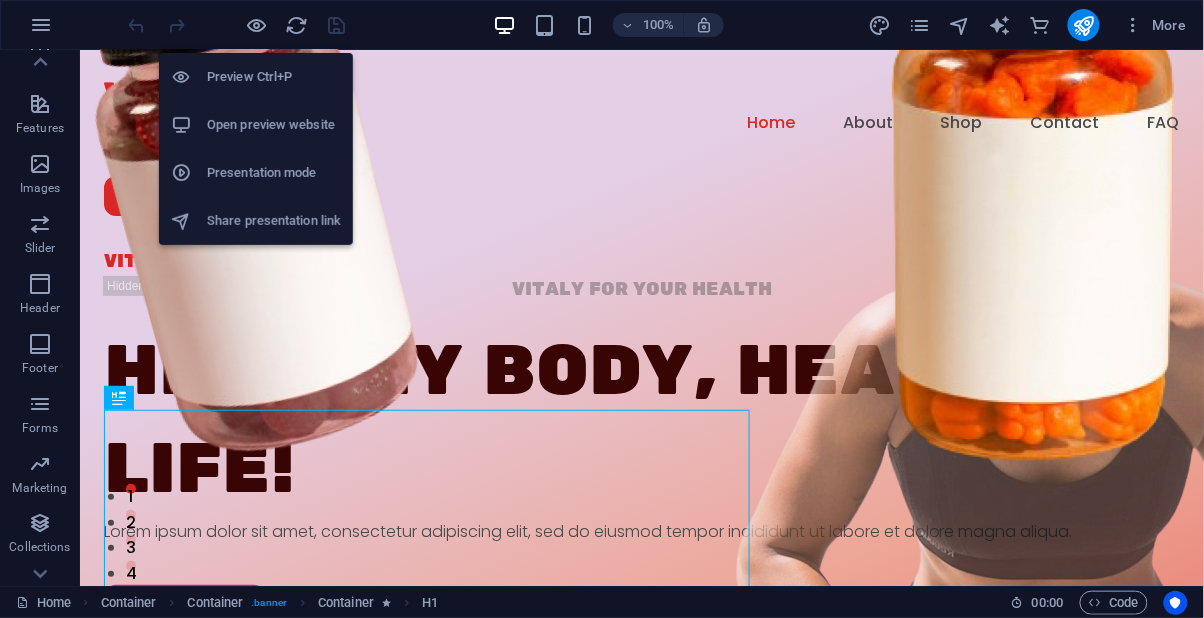 click on ". banner" at bounding box center (269, 603) 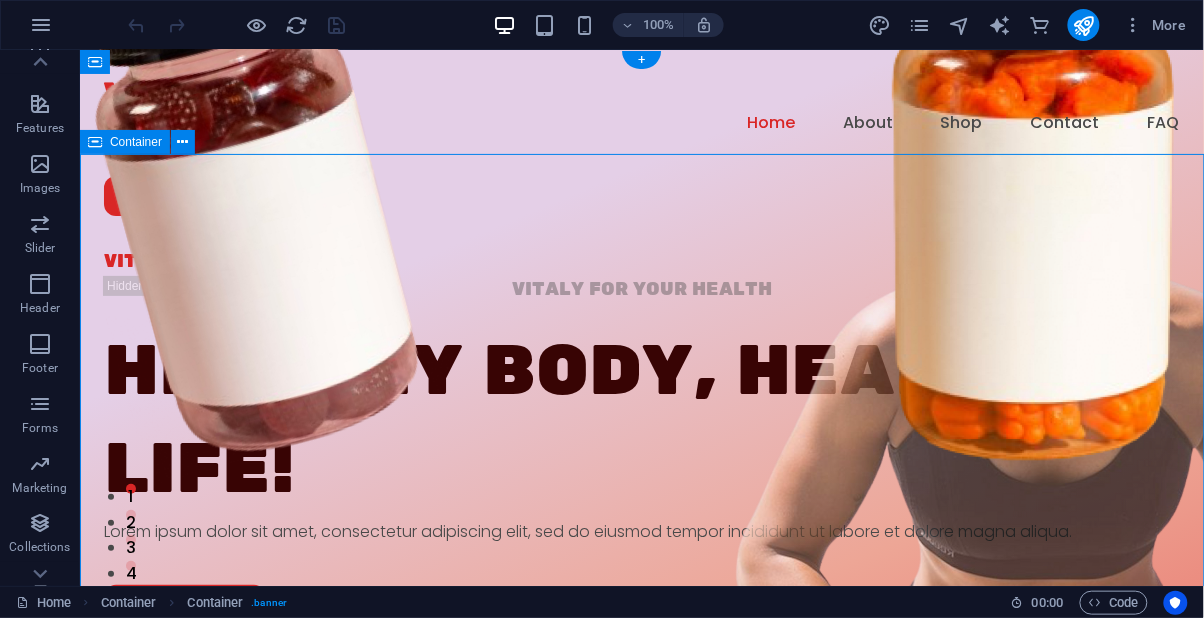 click on ". banner" at bounding box center (269, 603) 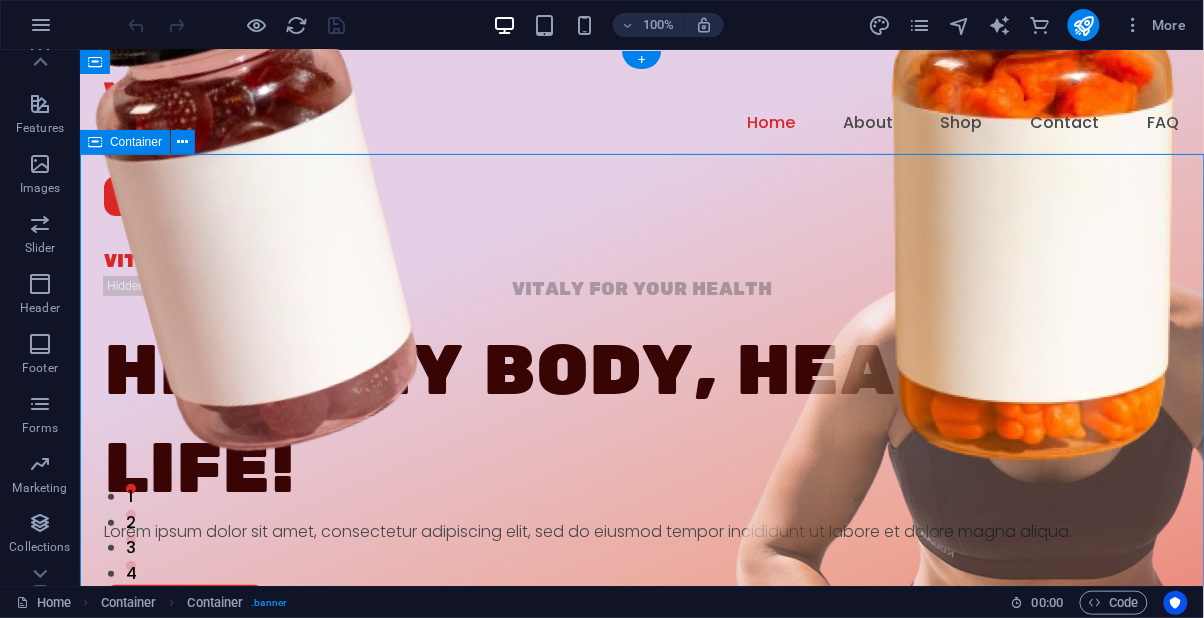 click on "Home" at bounding box center [43, 603] 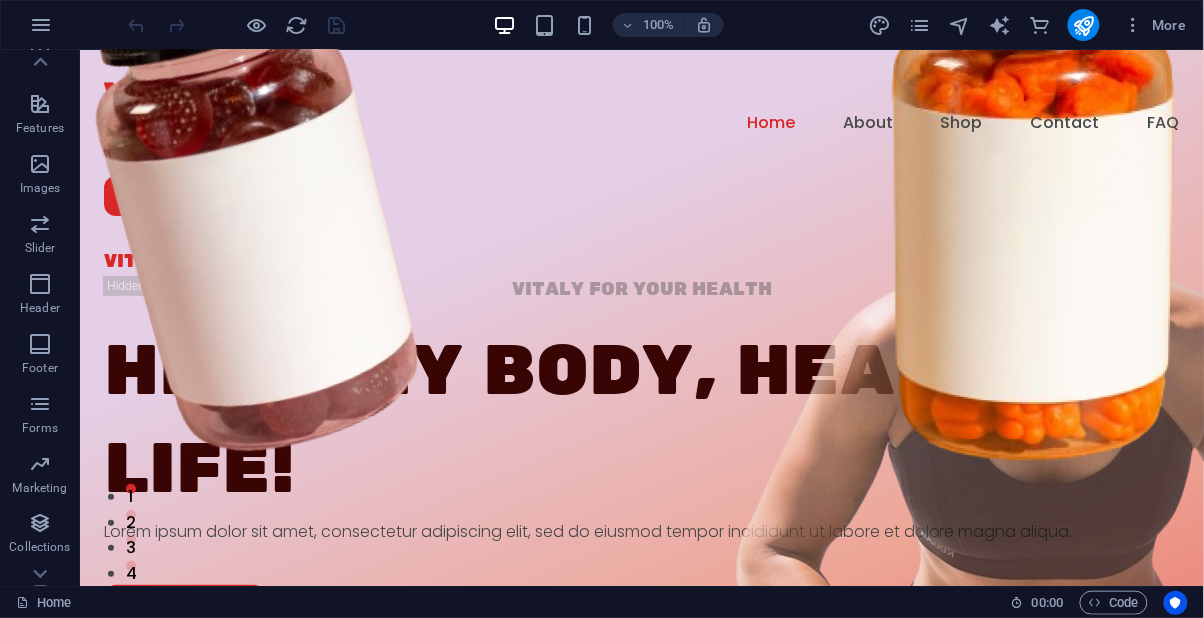 click on "Home" at bounding box center (43, 603) 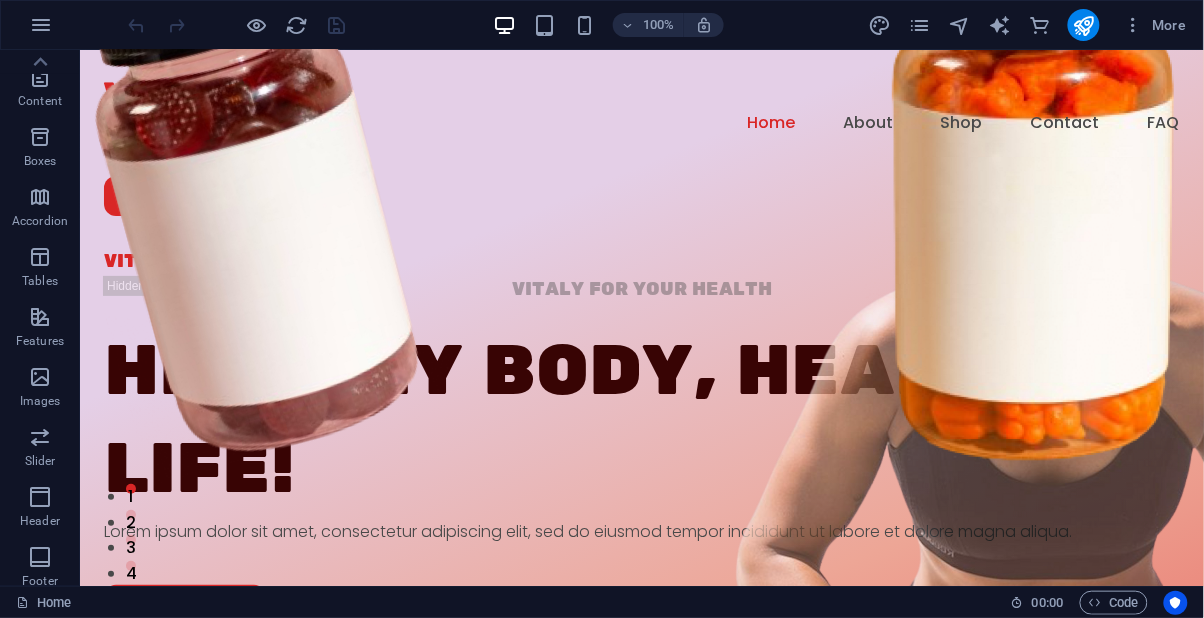 scroll, scrollTop: 0, scrollLeft: 0, axis: both 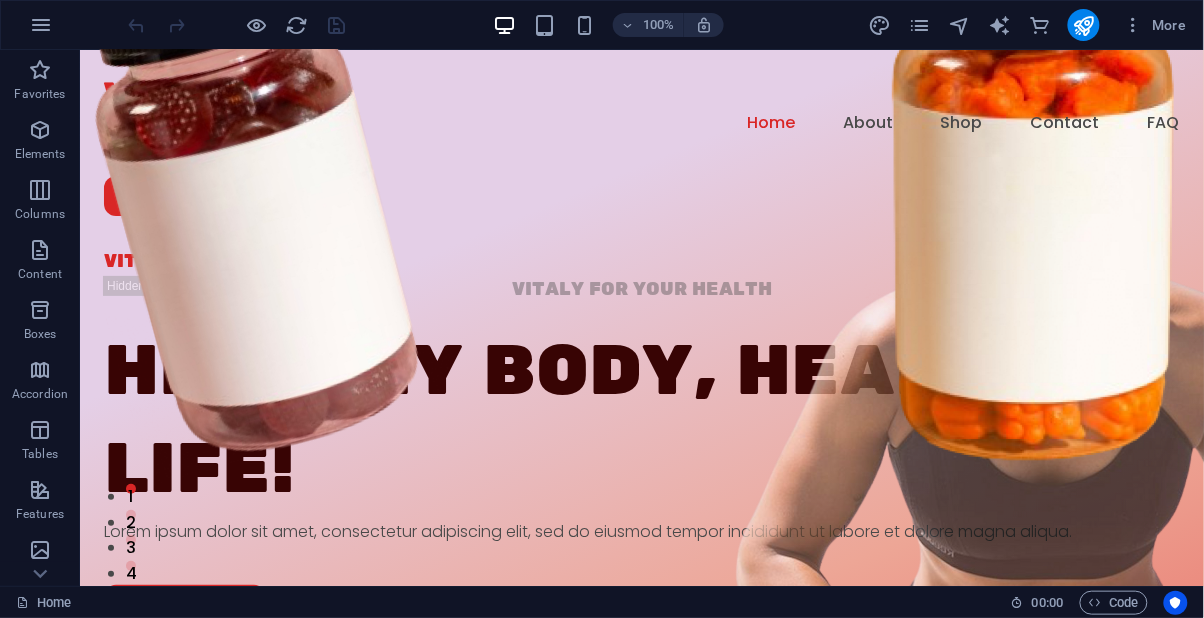 click at bounding box center (41, 25) 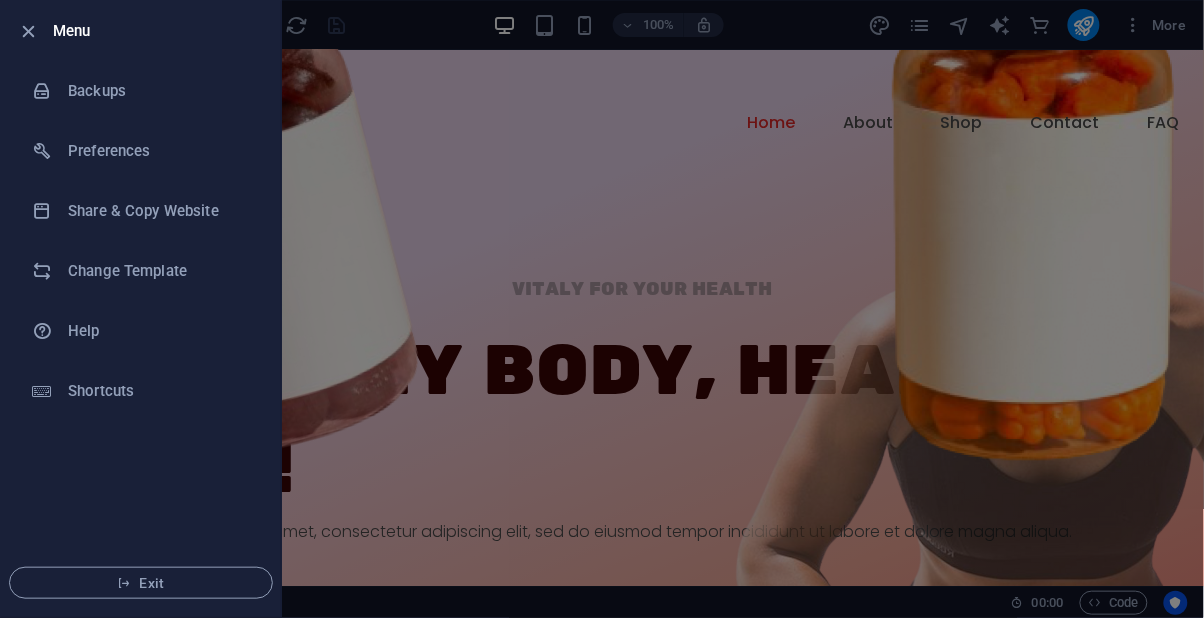 click at bounding box center (602, 309) 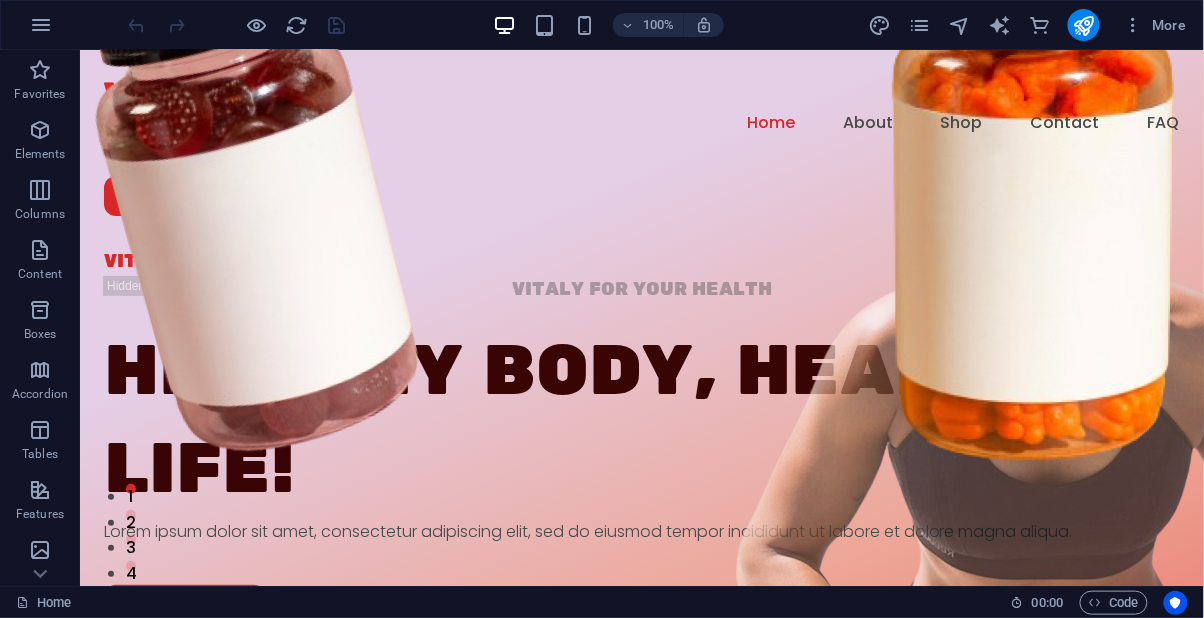 click on "More" at bounding box center (1155, 25) 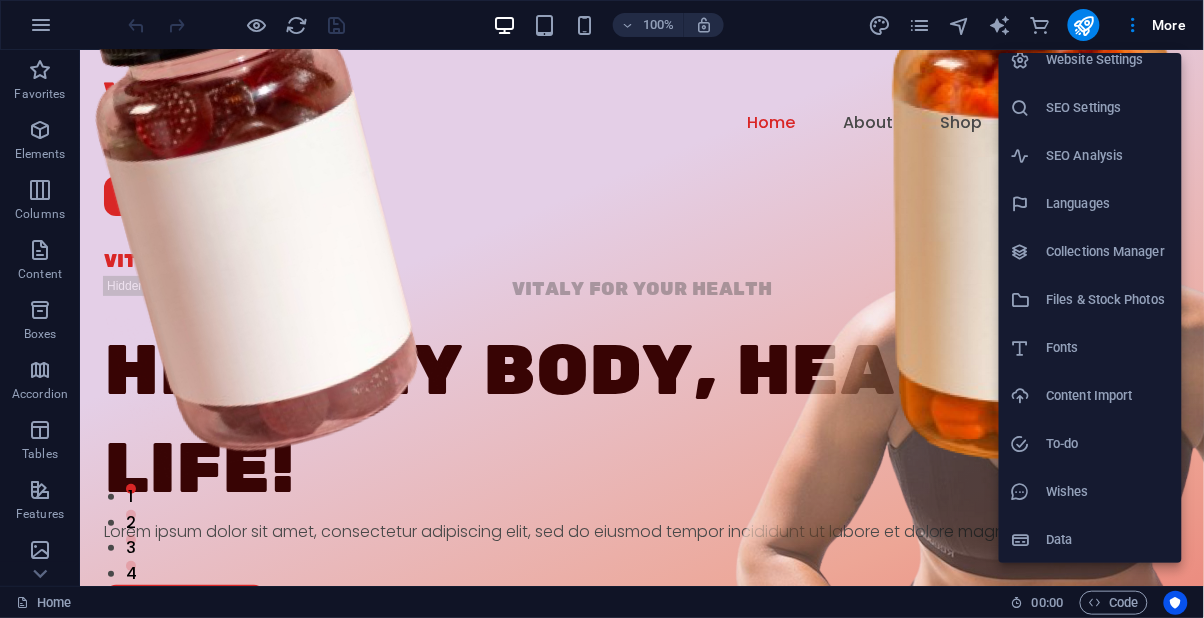 scroll, scrollTop: 0, scrollLeft: 0, axis: both 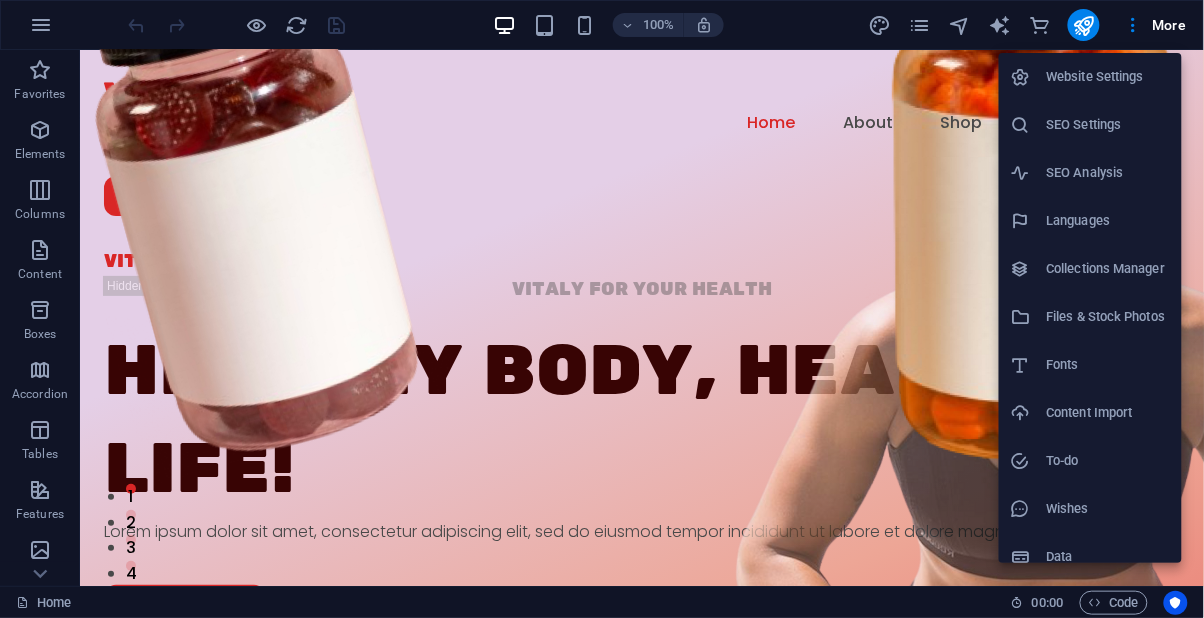 click on "Website Settings" at bounding box center [1108, 77] 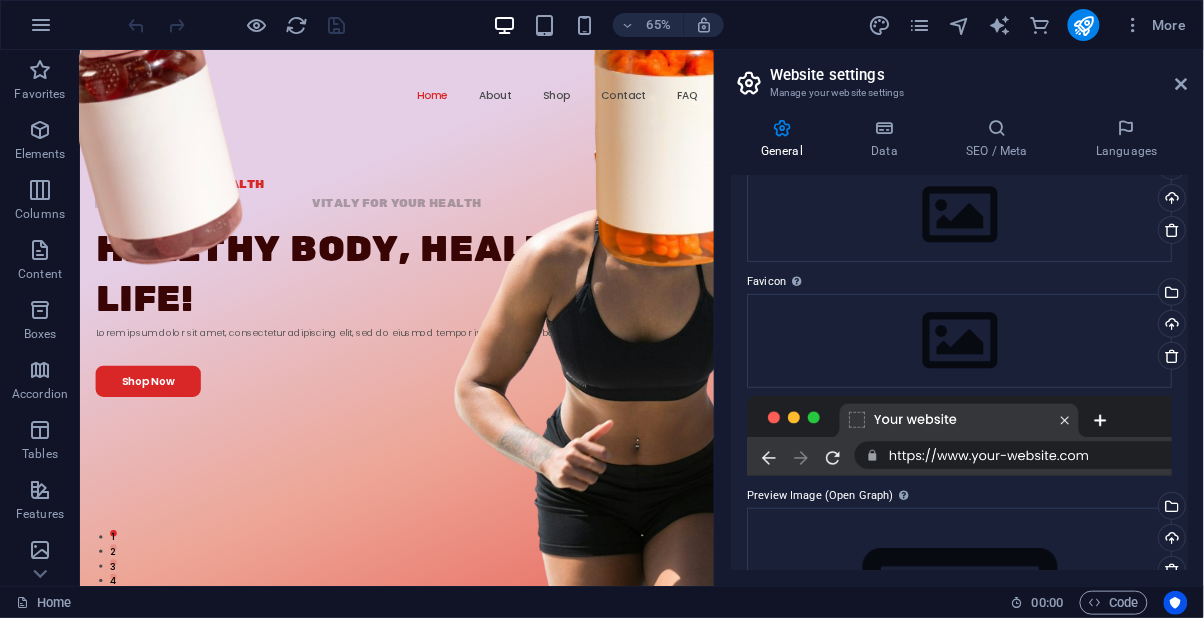 scroll, scrollTop: 0, scrollLeft: 0, axis: both 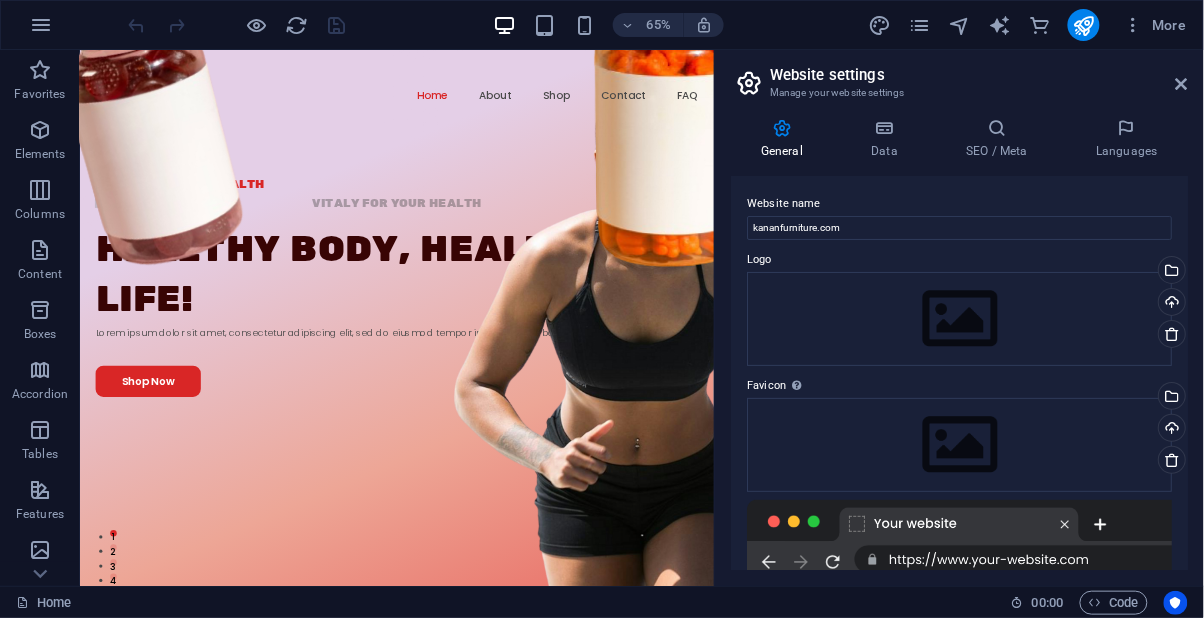 click at bounding box center (1182, 84) 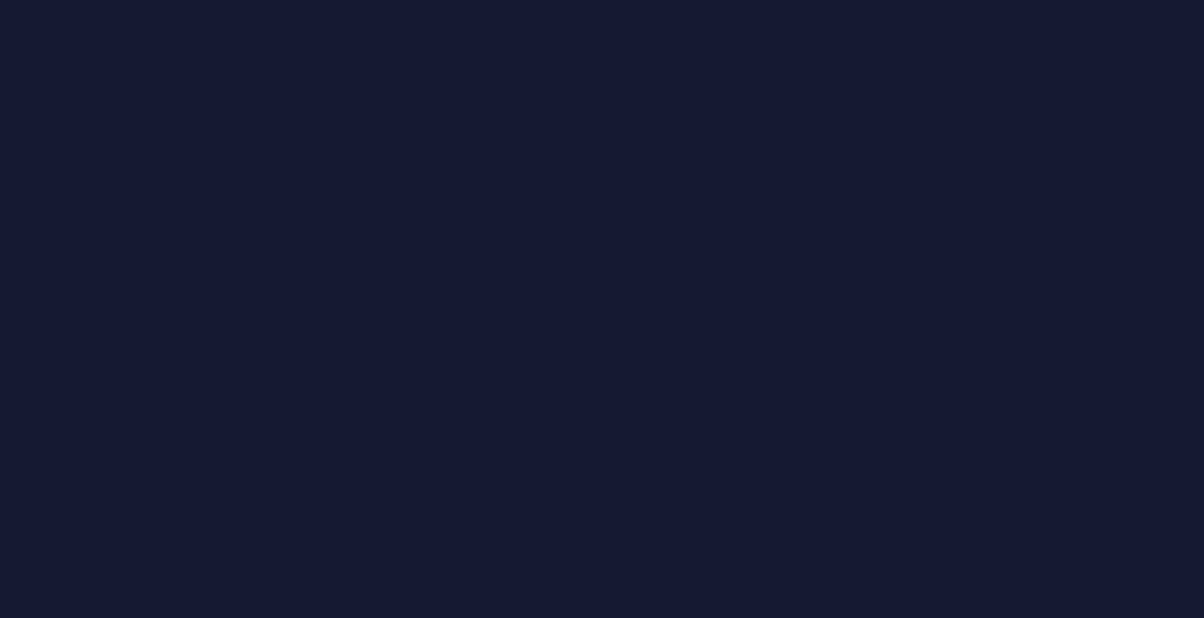 scroll, scrollTop: 0, scrollLeft: 0, axis: both 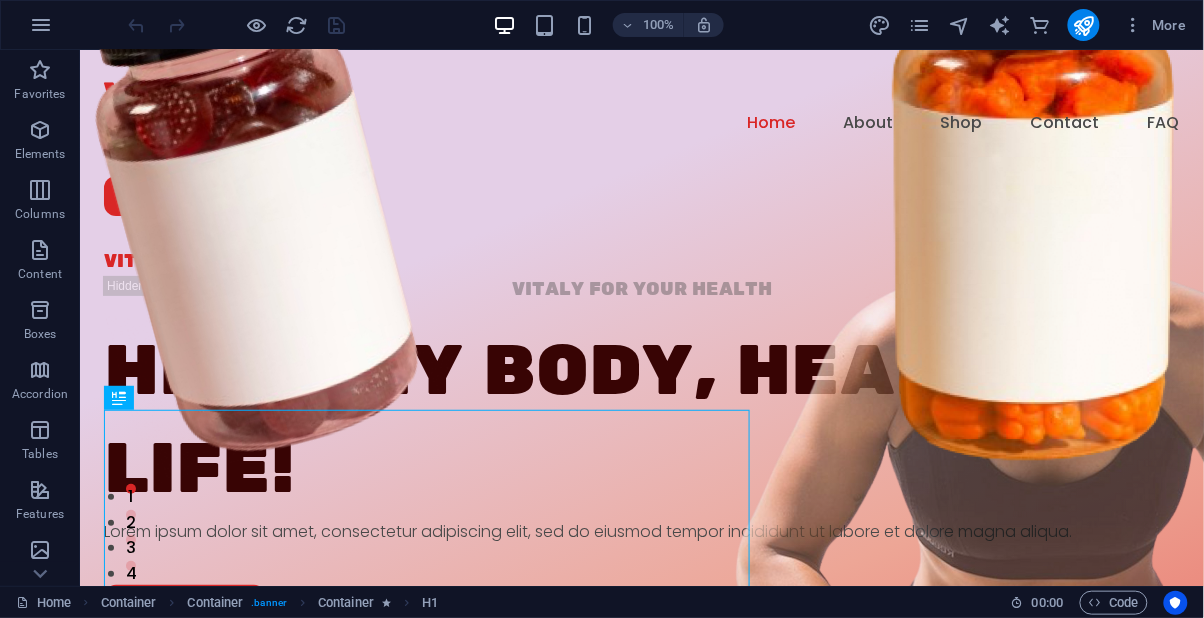 click at bounding box center (879, 25) 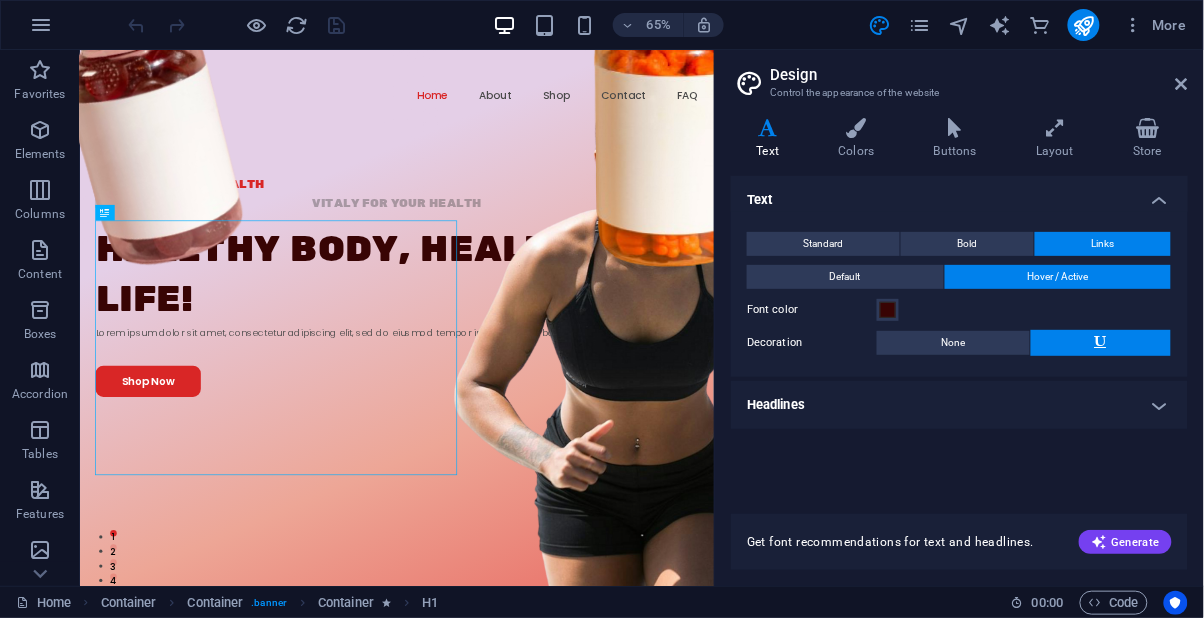 click on "Design" at bounding box center [979, 75] 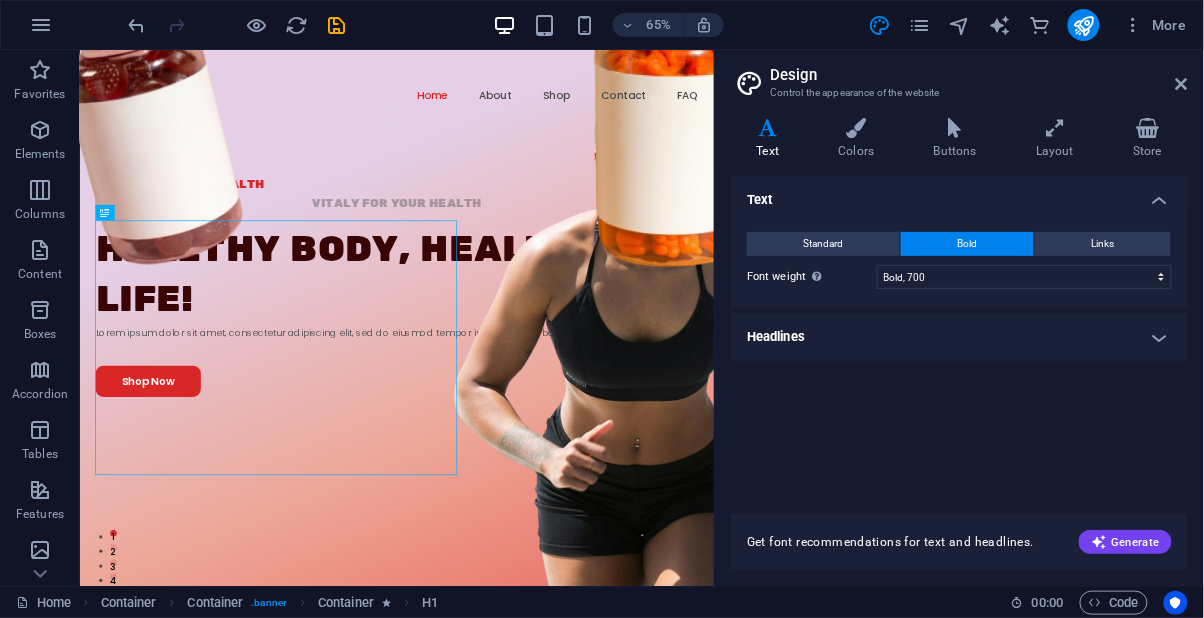 click on "Standard" at bounding box center (823, 244) 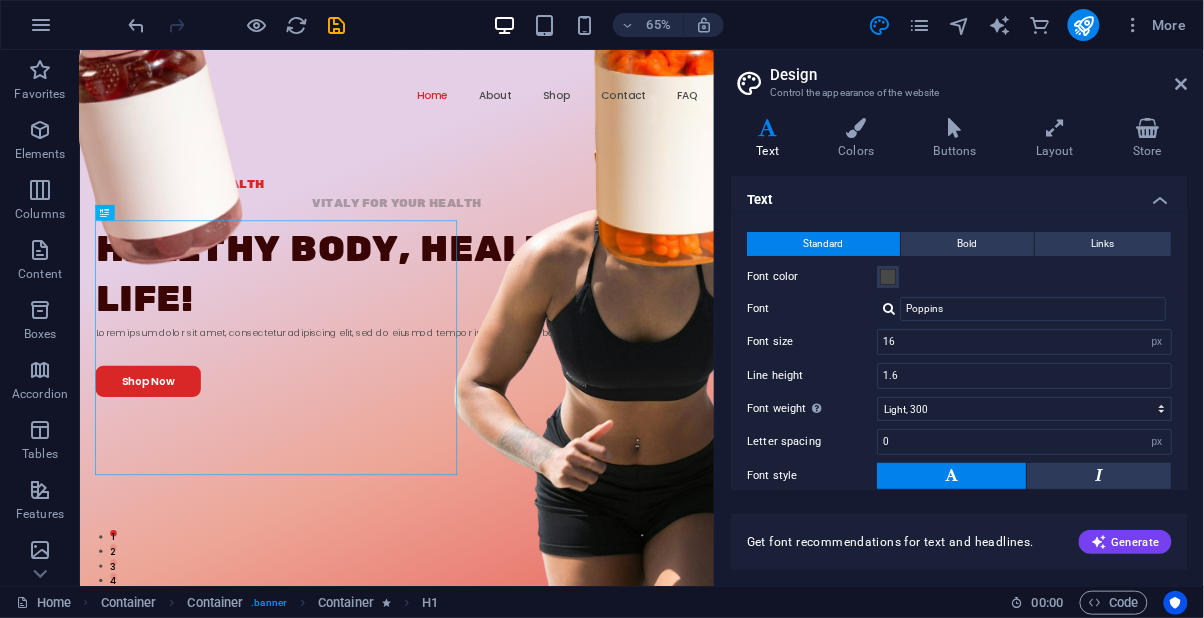 click on "Bold" at bounding box center (967, 244) 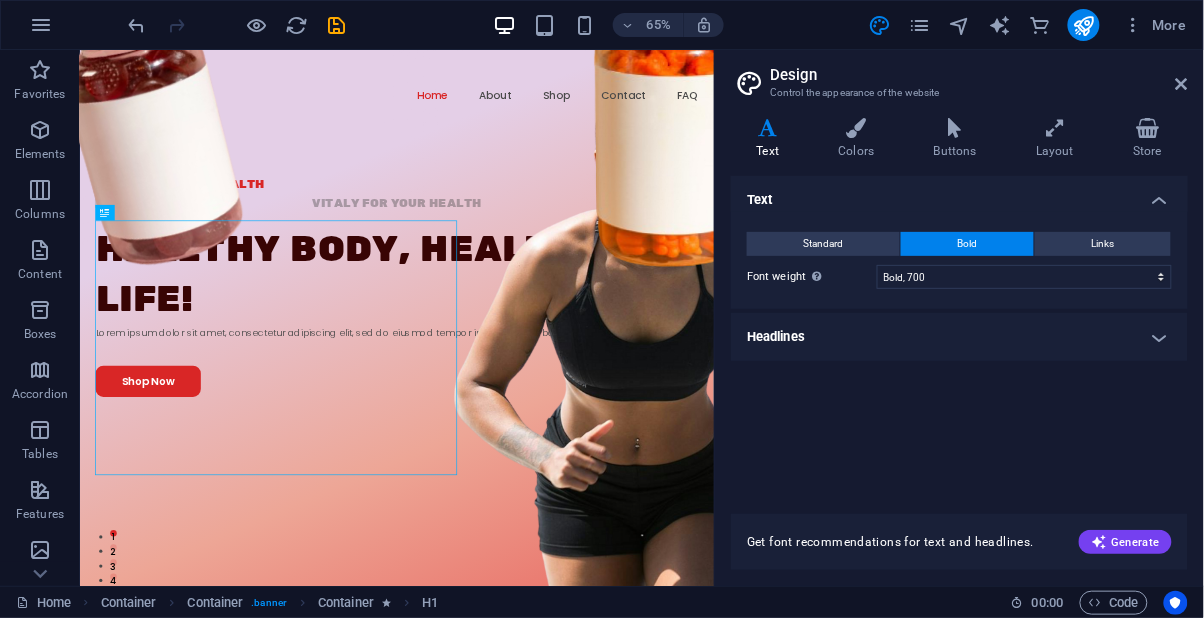 click on "Links" at bounding box center (1103, 244) 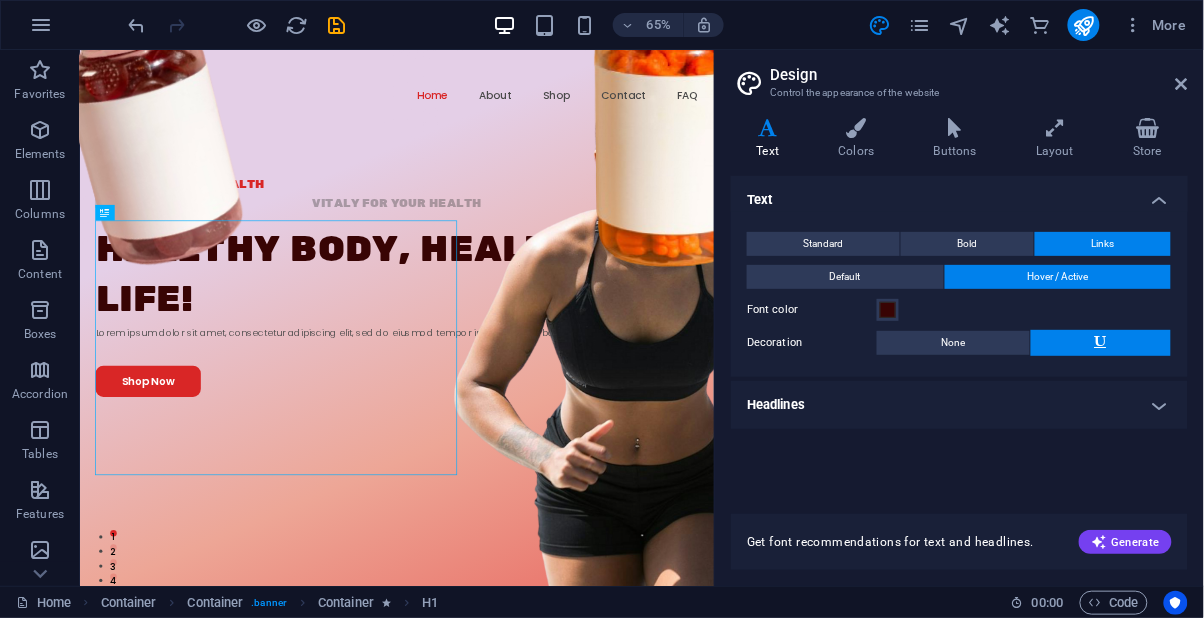 click on "Bold" at bounding box center [967, 244] 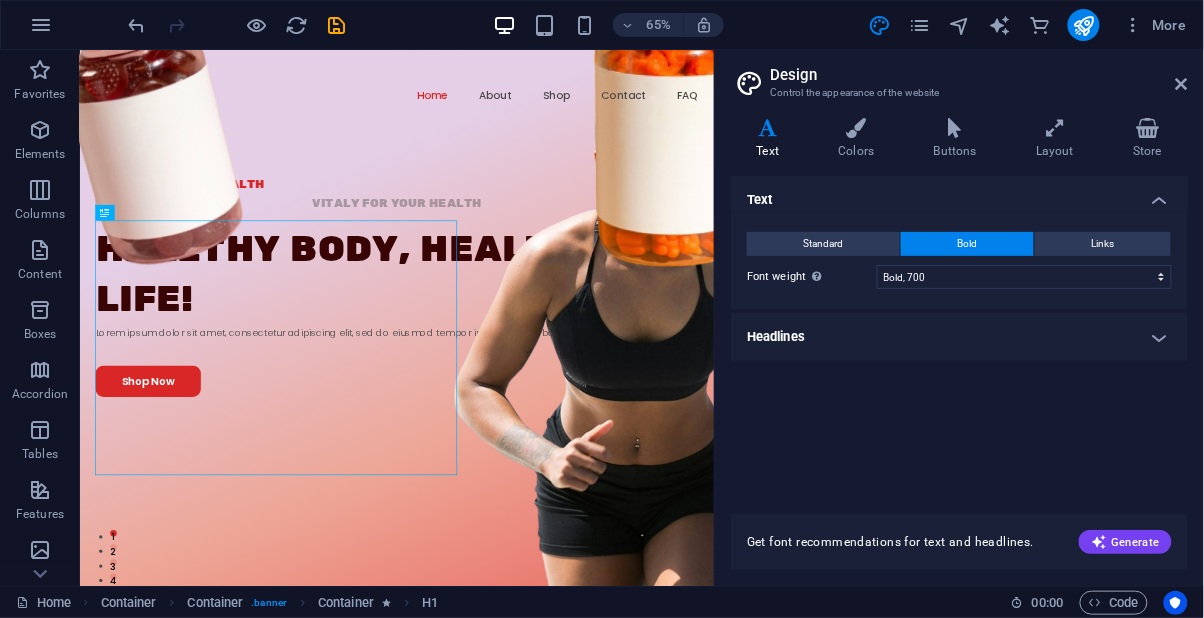 click on "Store" at bounding box center (1148, 139) 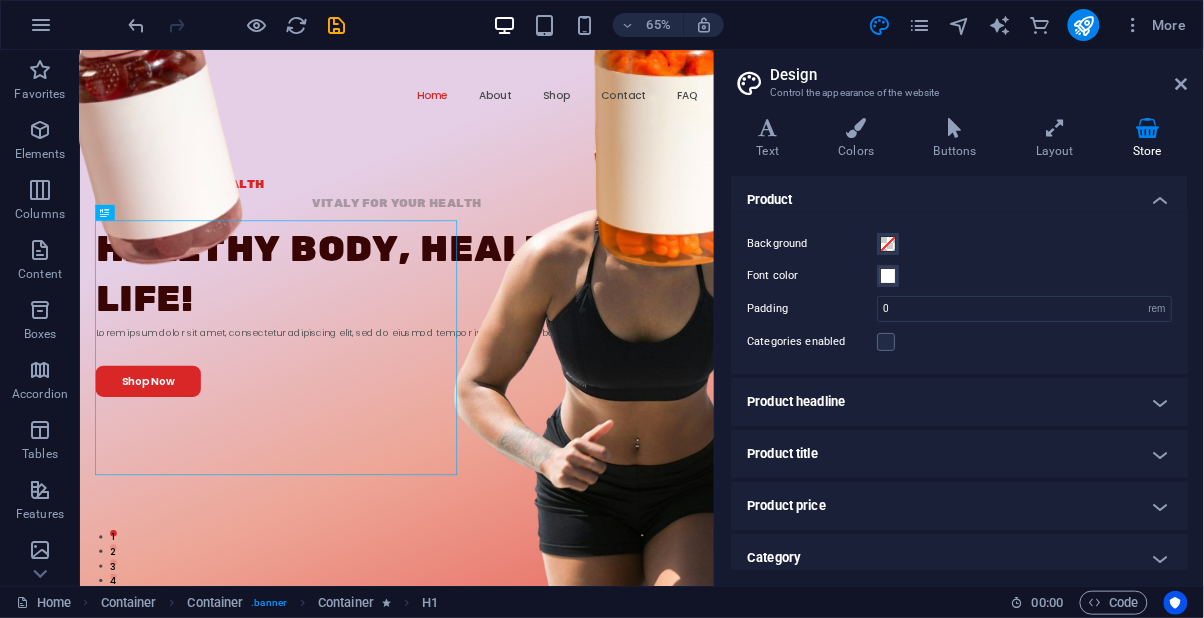 click at bounding box center (1148, 128) 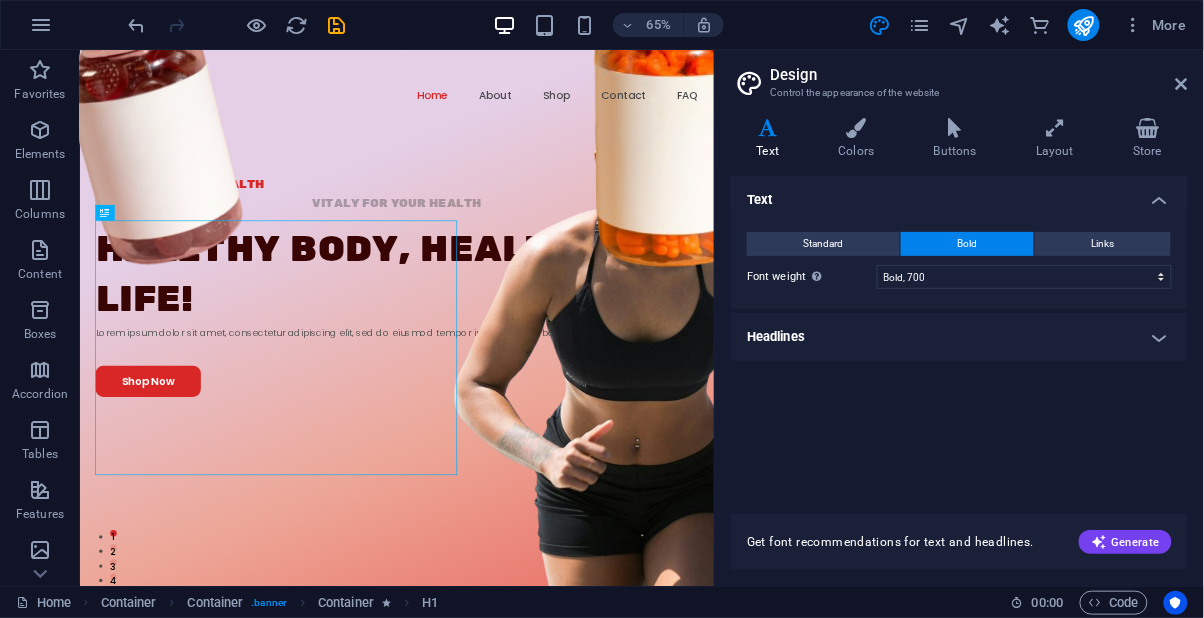click on "Control the appearance of the website" at bounding box center [959, 93] 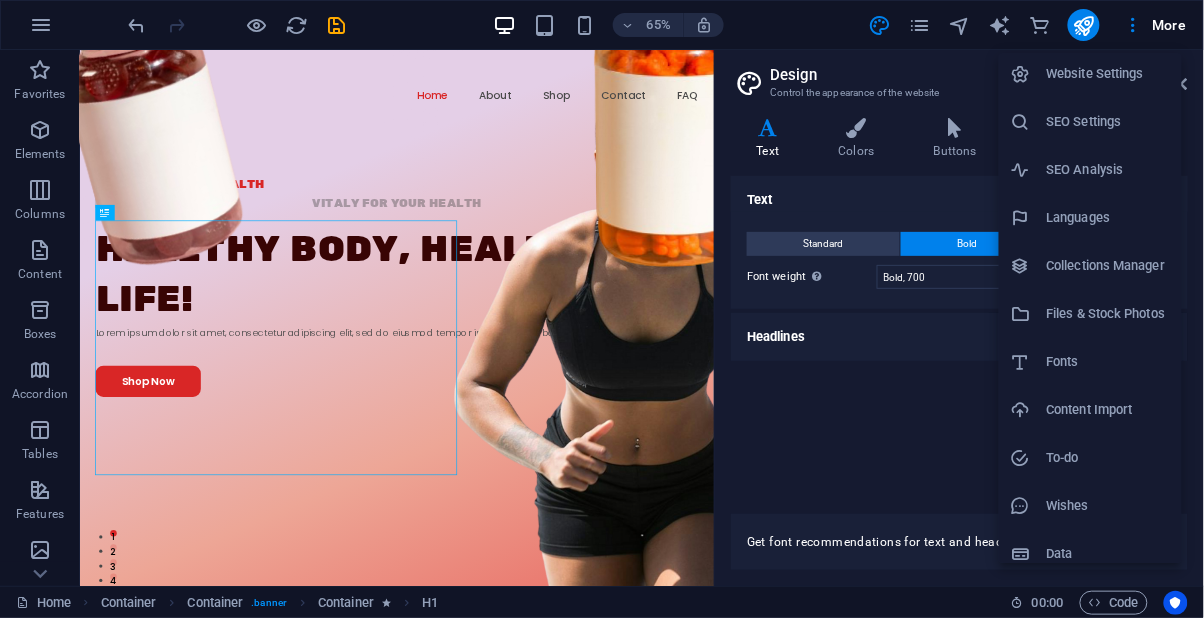scroll, scrollTop: 0, scrollLeft: 0, axis: both 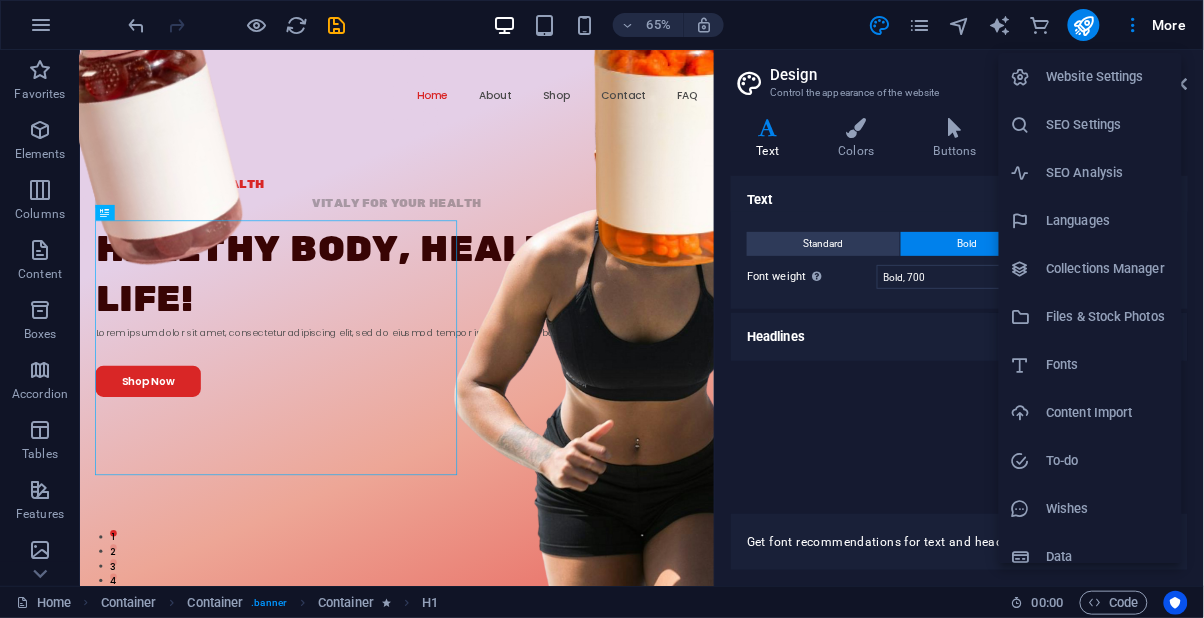 click on "Website Settings" at bounding box center (1108, 77) 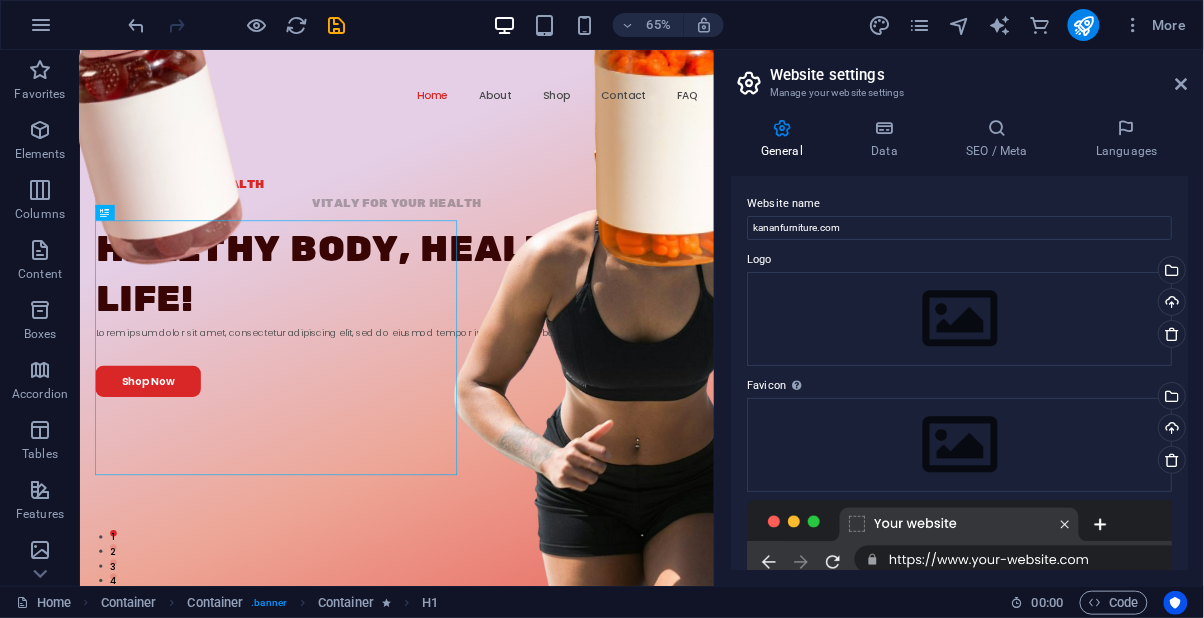 click at bounding box center (137, 25) 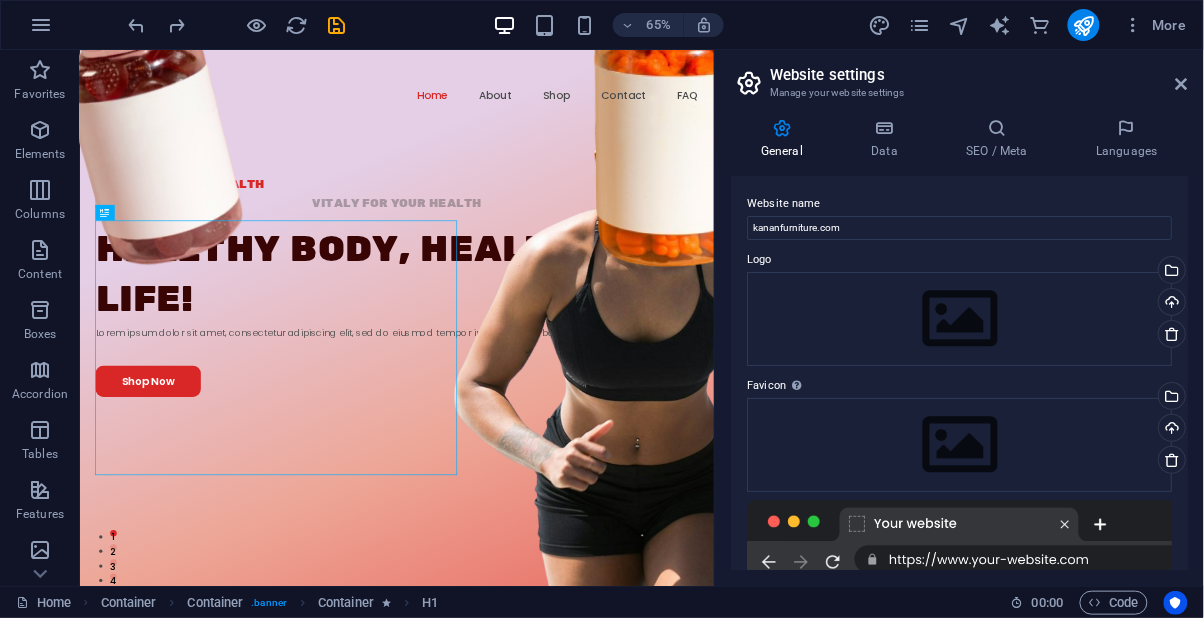click at bounding box center (41, 25) 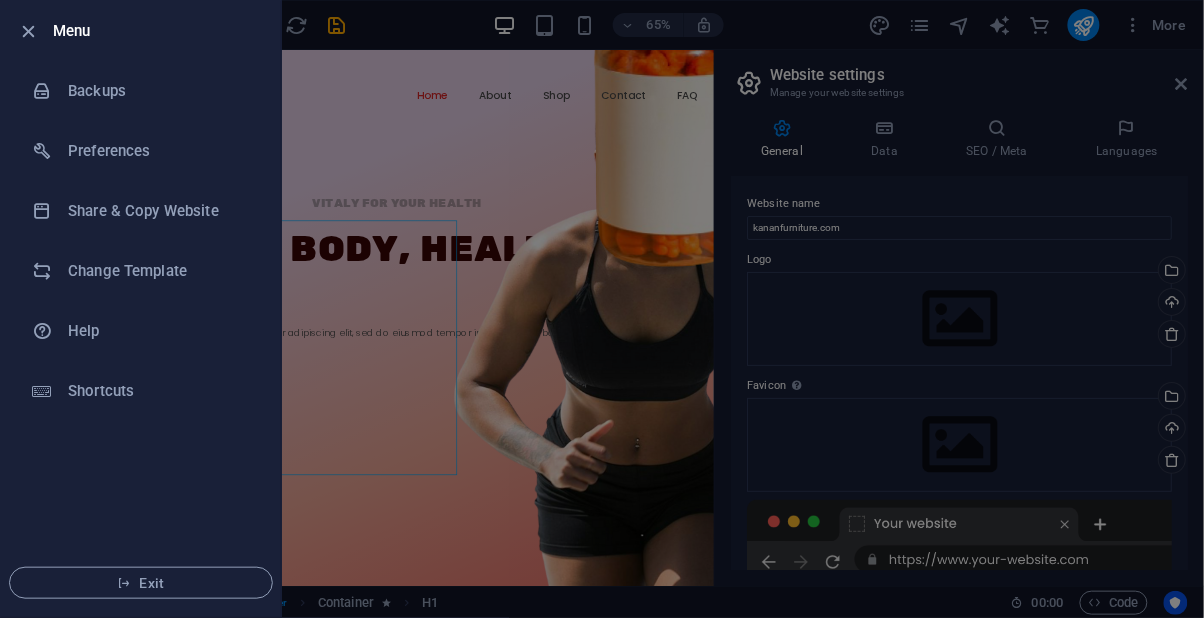 click at bounding box center (29, 31) 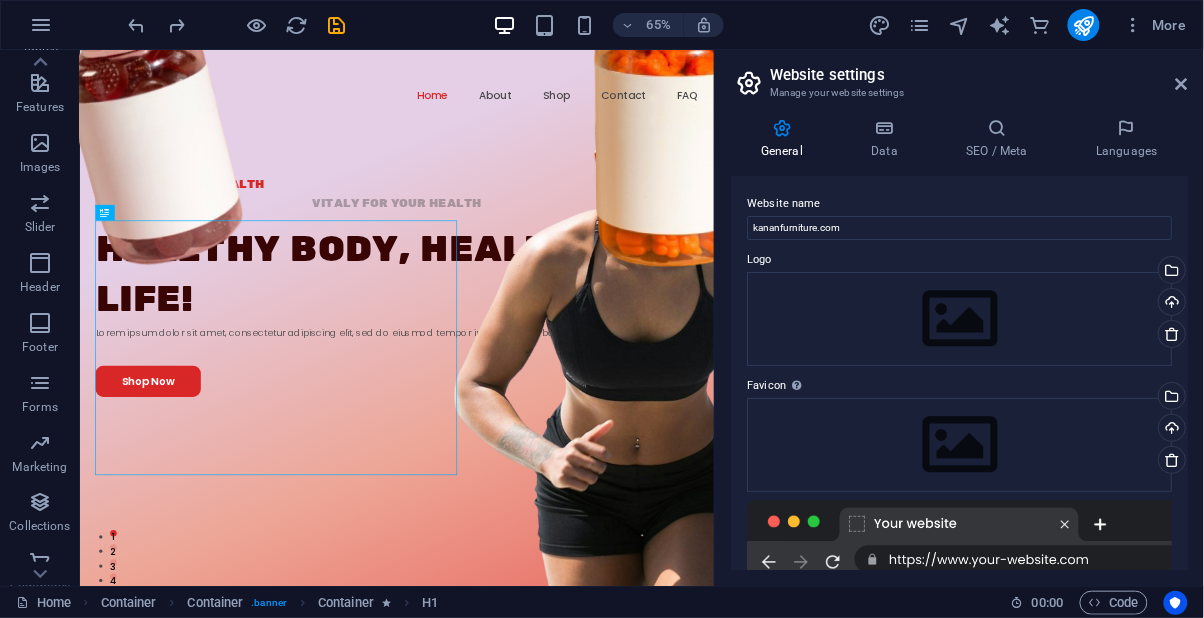 scroll, scrollTop: 424, scrollLeft: 0, axis: vertical 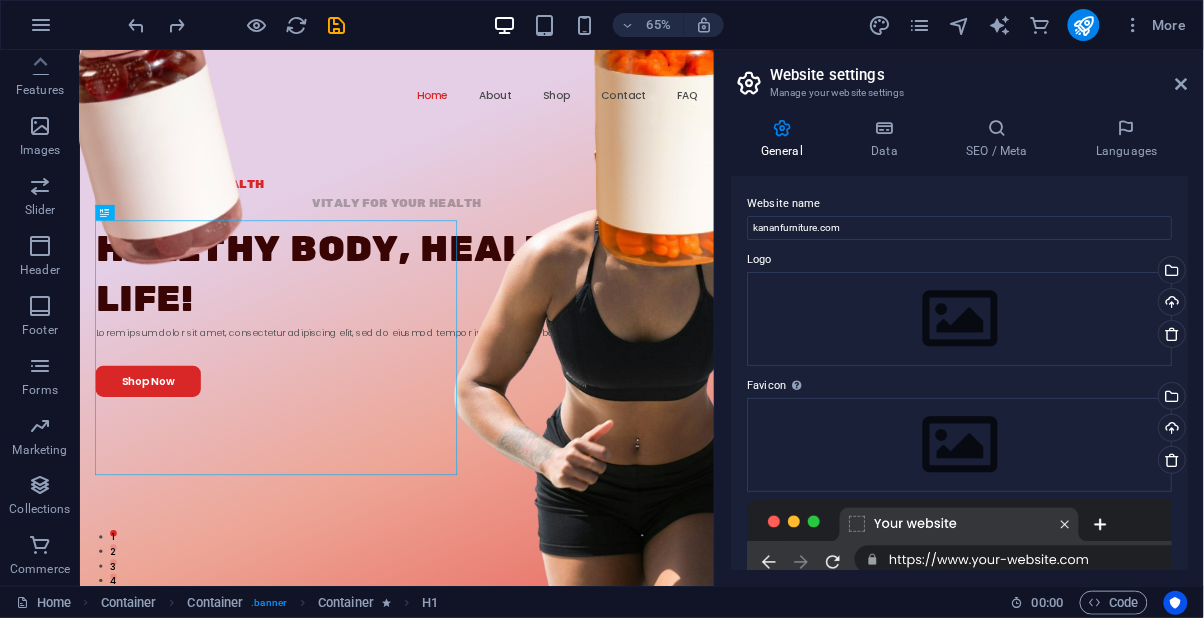 click on "Home" at bounding box center [43, 603] 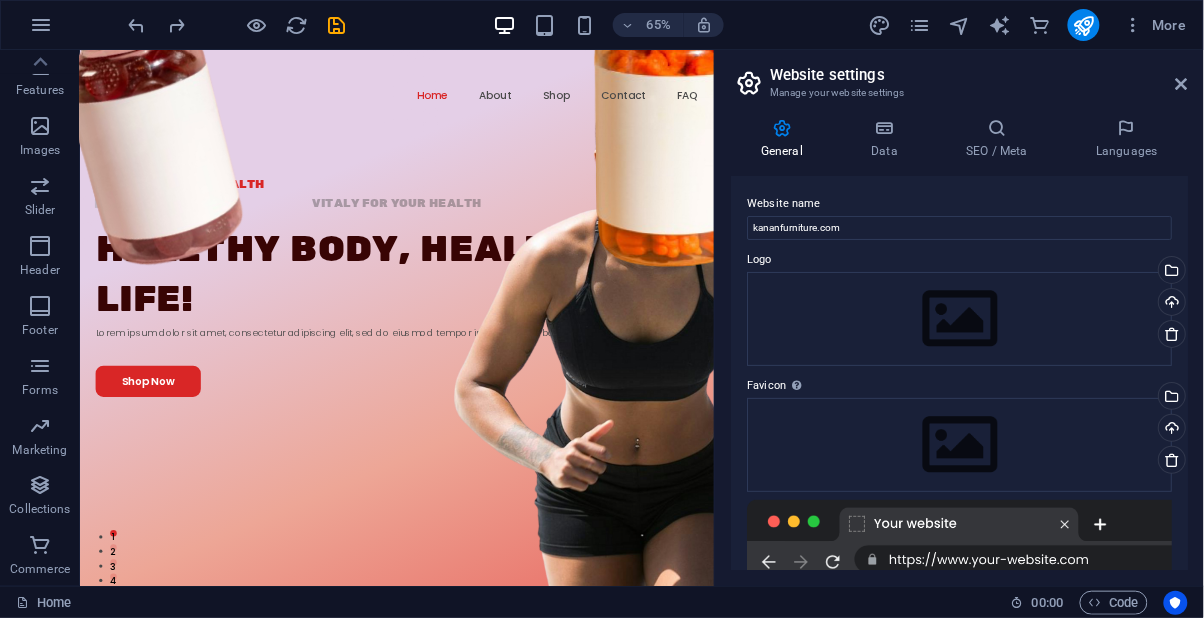 click on "More" at bounding box center (1155, 25) 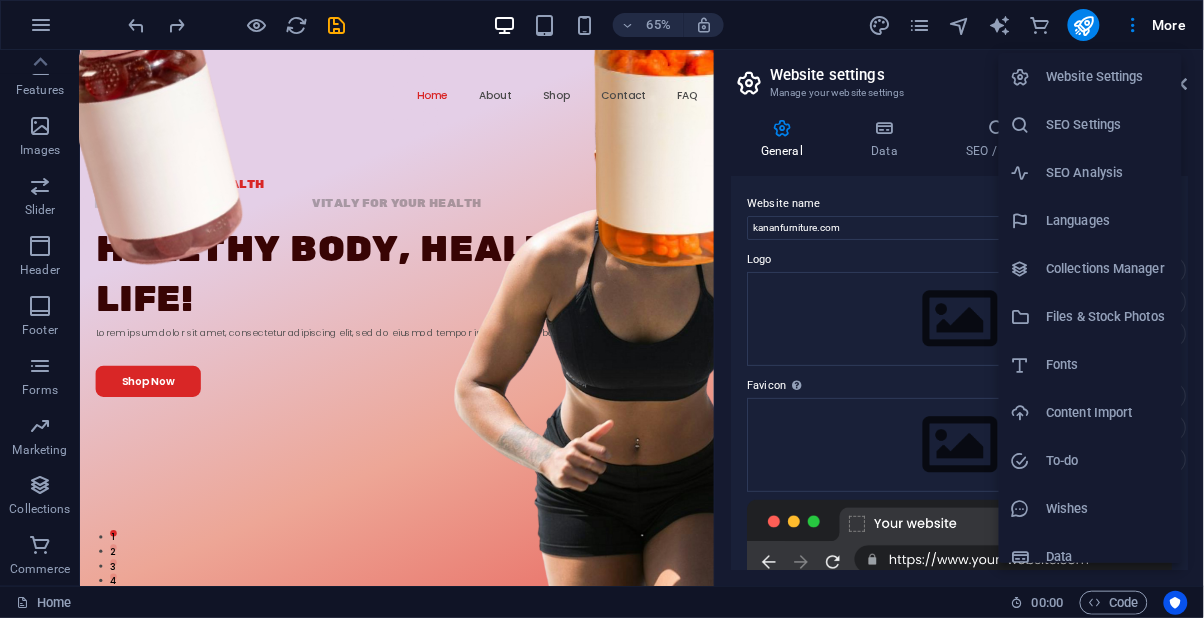 scroll, scrollTop: 17, scrollLeft: 0, axis: vertical 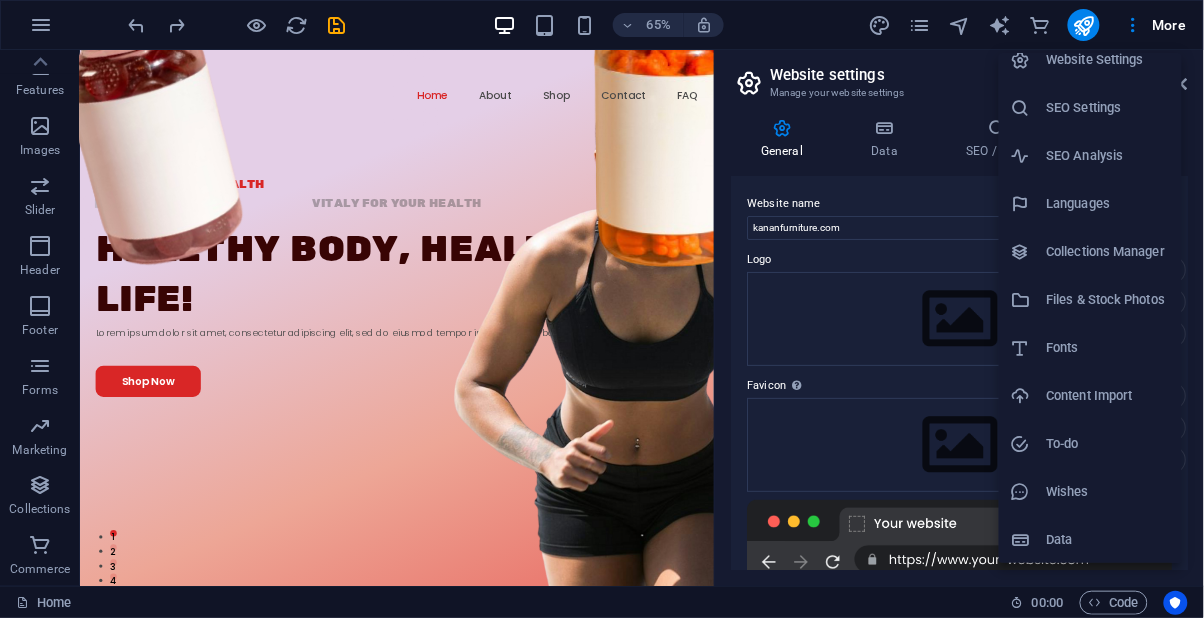 click at bounding box center (602, 309) 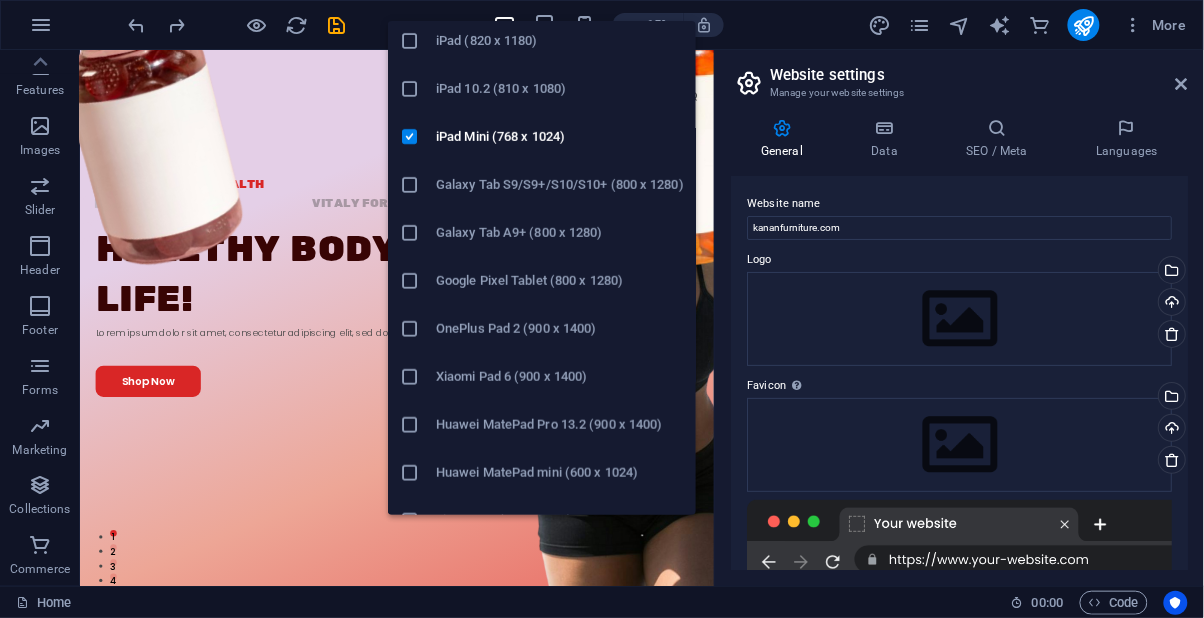 scroll, scrollTop: 0, scrollLeft: 0, axis: both 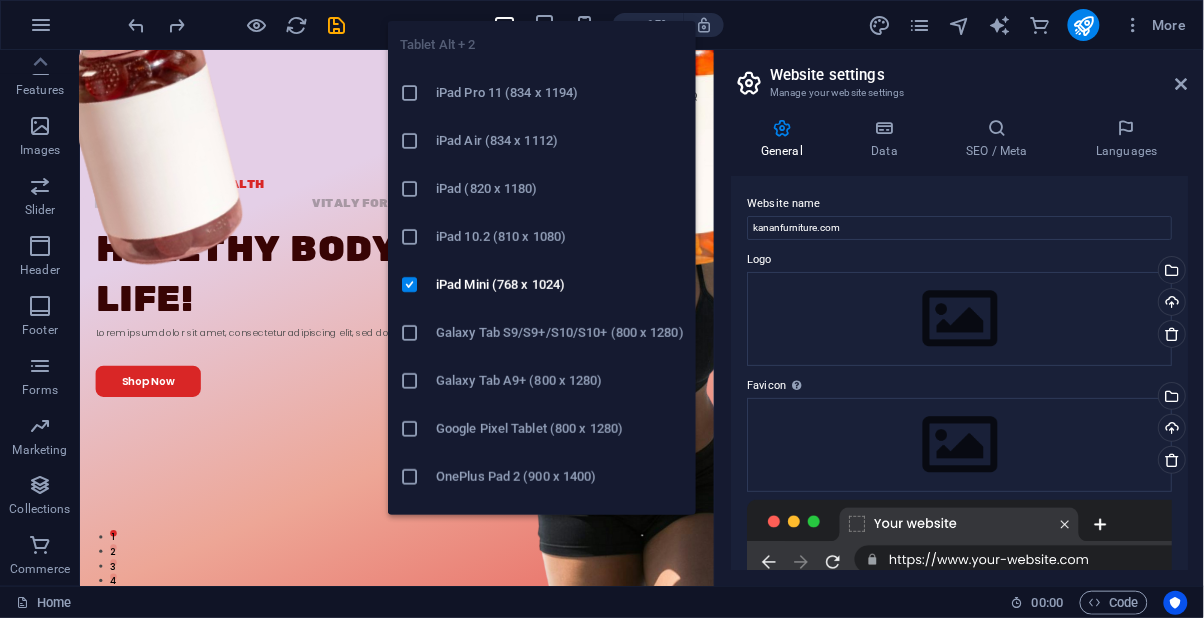 click on "Galaxy Tab S9/S9+/S10/S10+ (800 x 1280)" at bounding box center (560, 333) 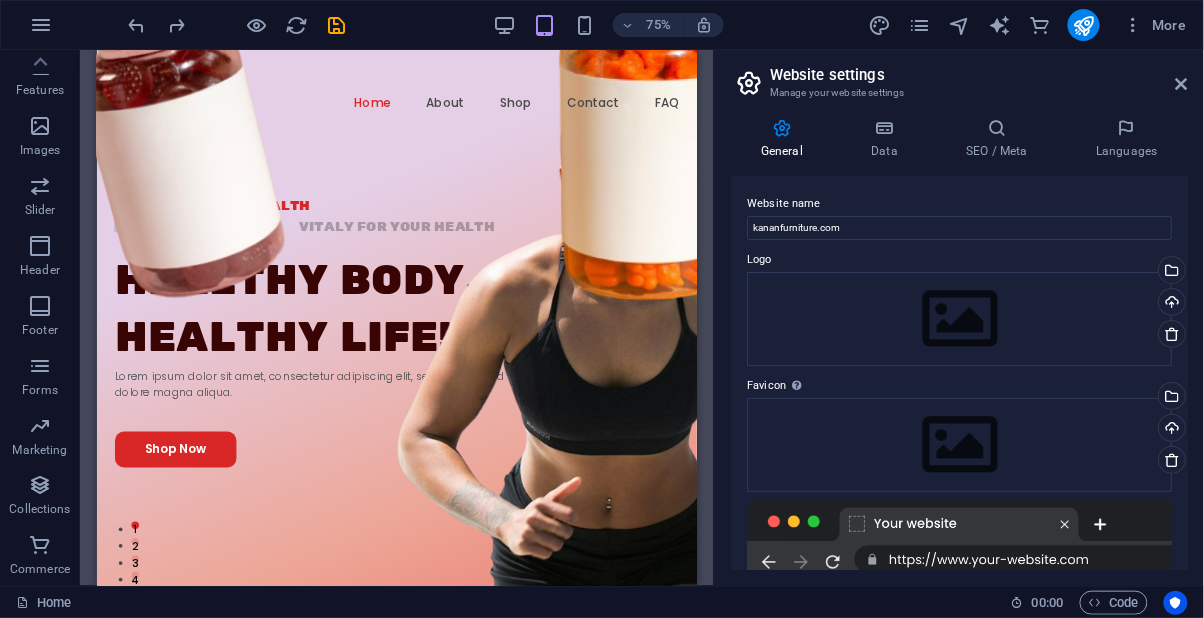 click on "Features" at bounding box center [40, 78] 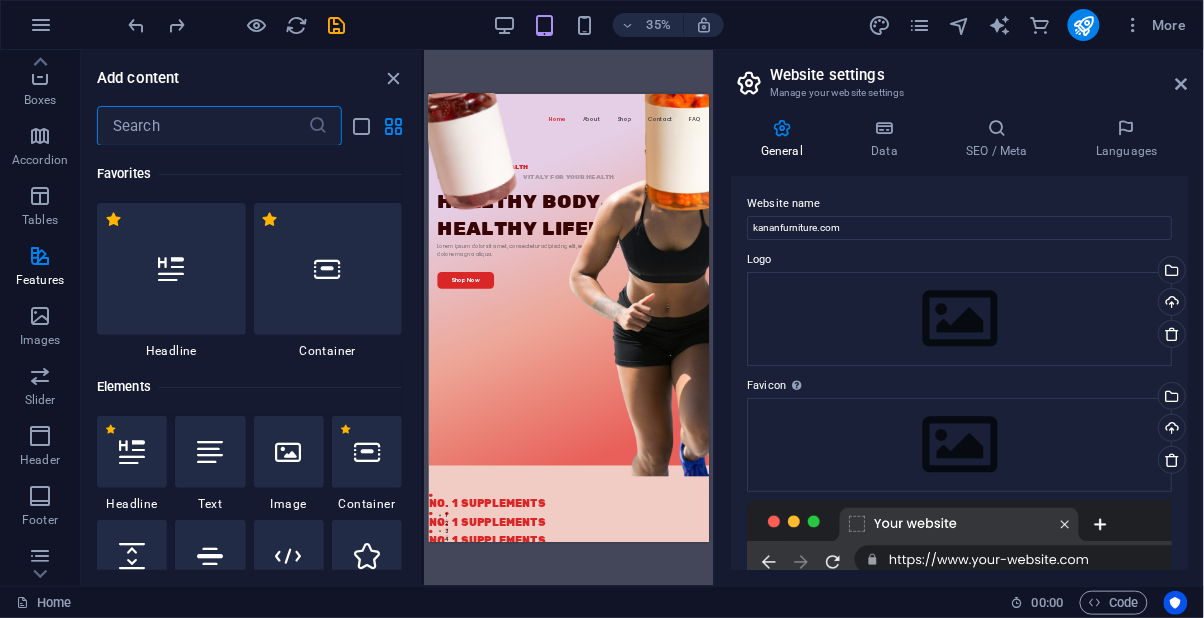 scroll, scrollTop: 233, scrollLeft: 0, axis: vertical 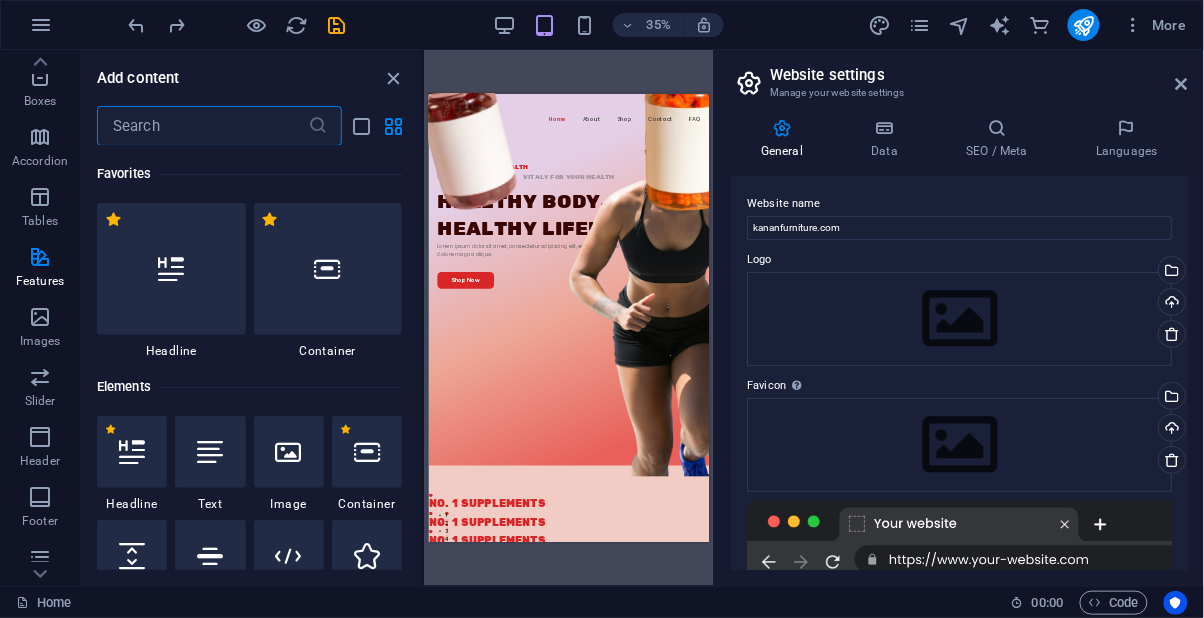 click on "More" at bounding box center [1155, 25] 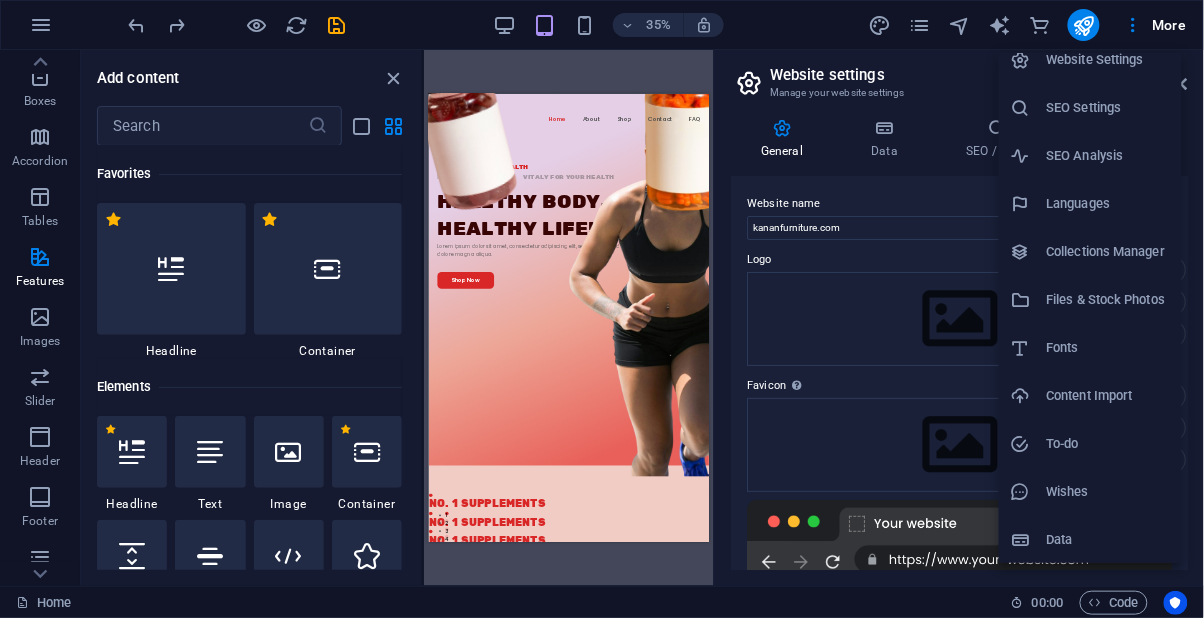 scroll, scrollTop: 0, scrollLeft: 0, axis: both 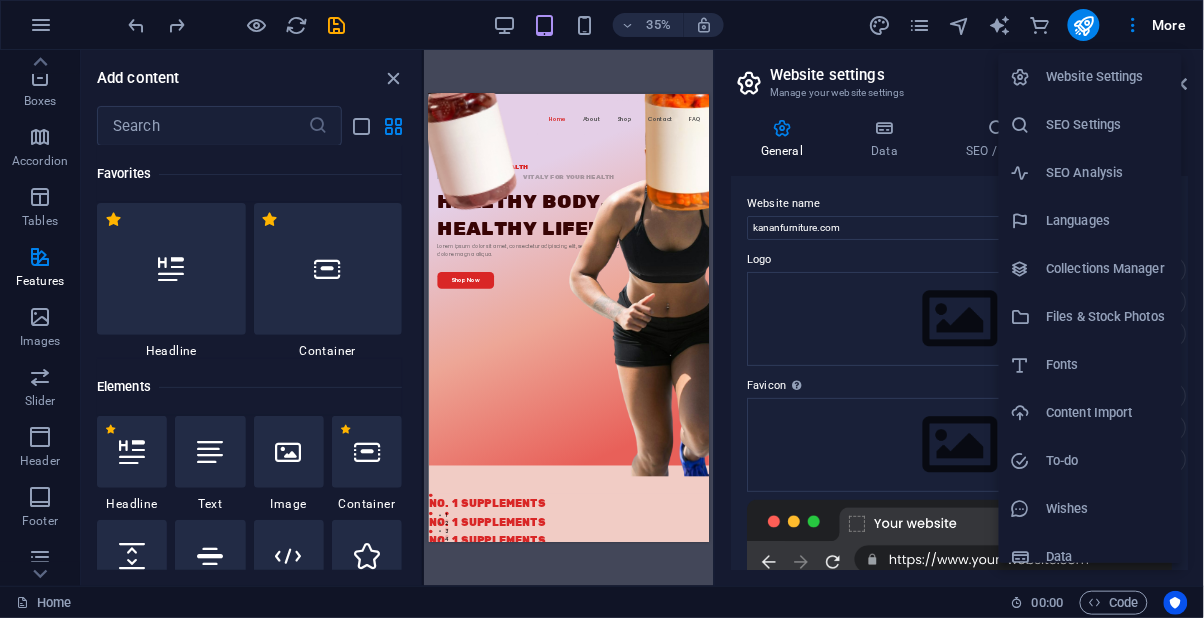 click at bounding box center (602, 309) 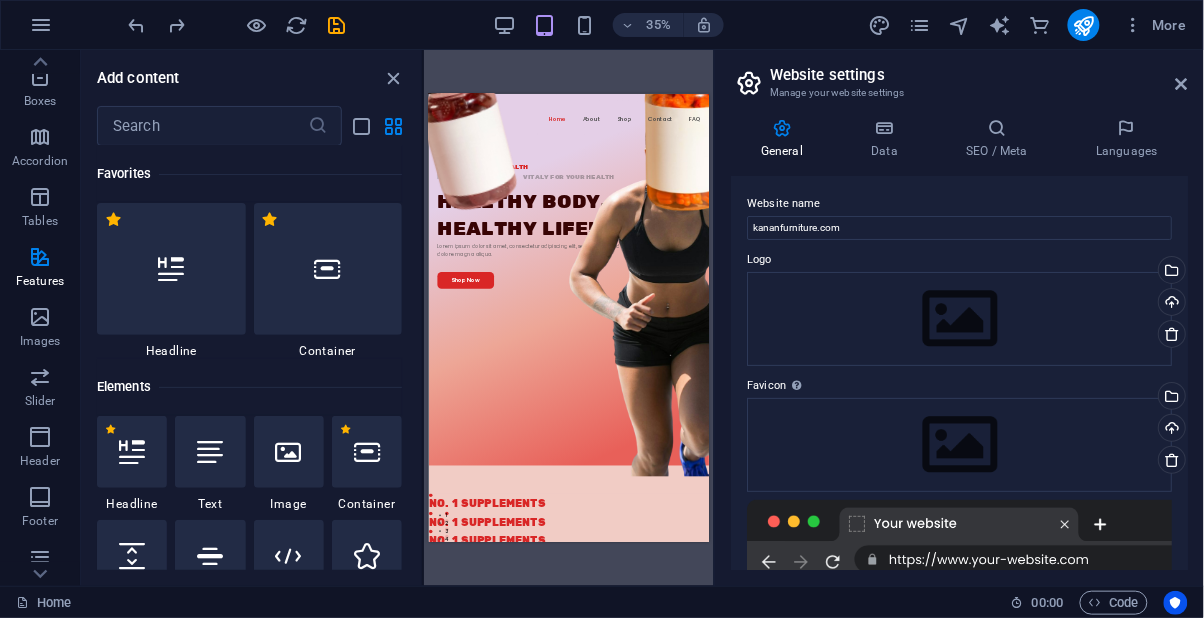 click at bounding box center [1182, 84] 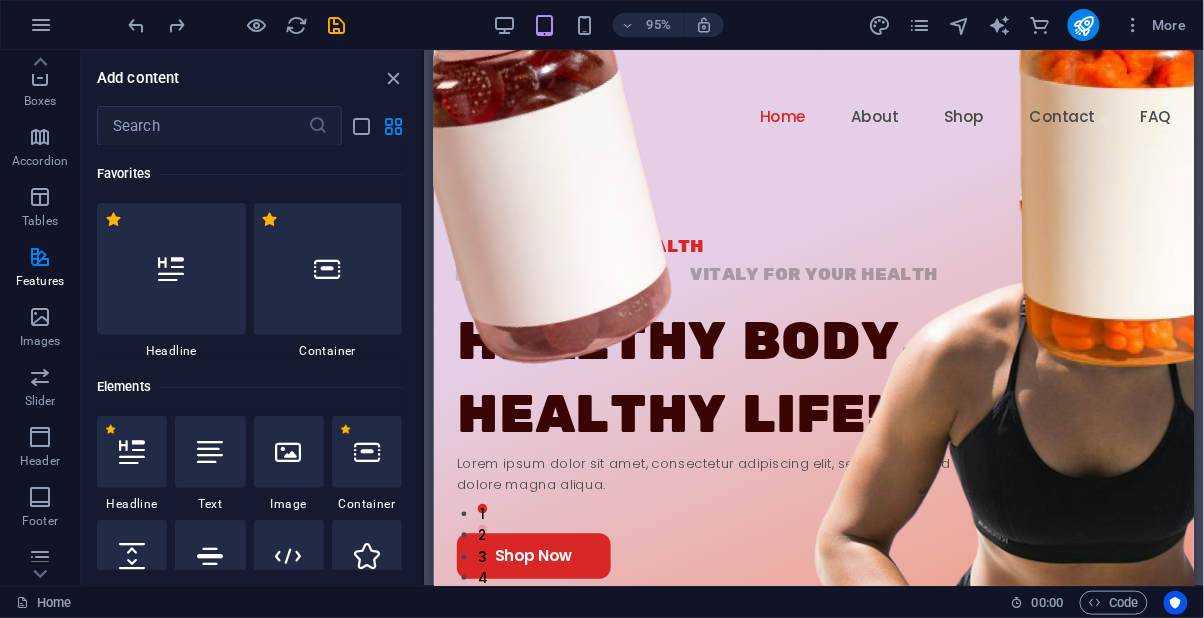 click on "Home About Shop Contact FAQ Shop Now" at bounding box center (833, 146) 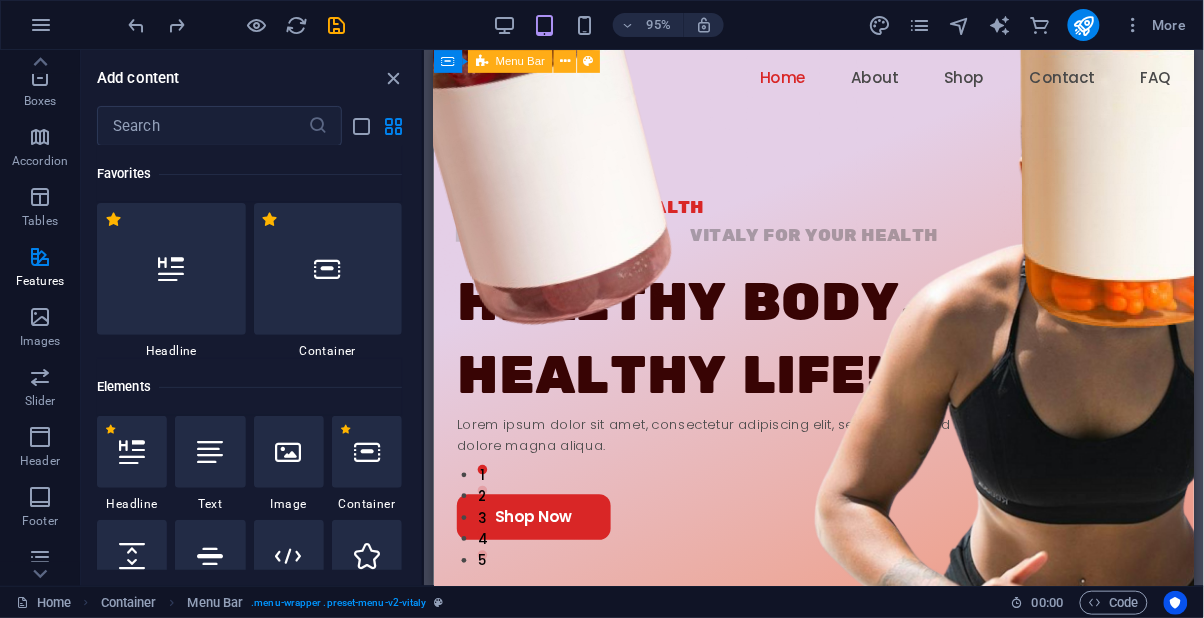 scroll, scrollTop: 0, scrollLeft: 0, axis: both 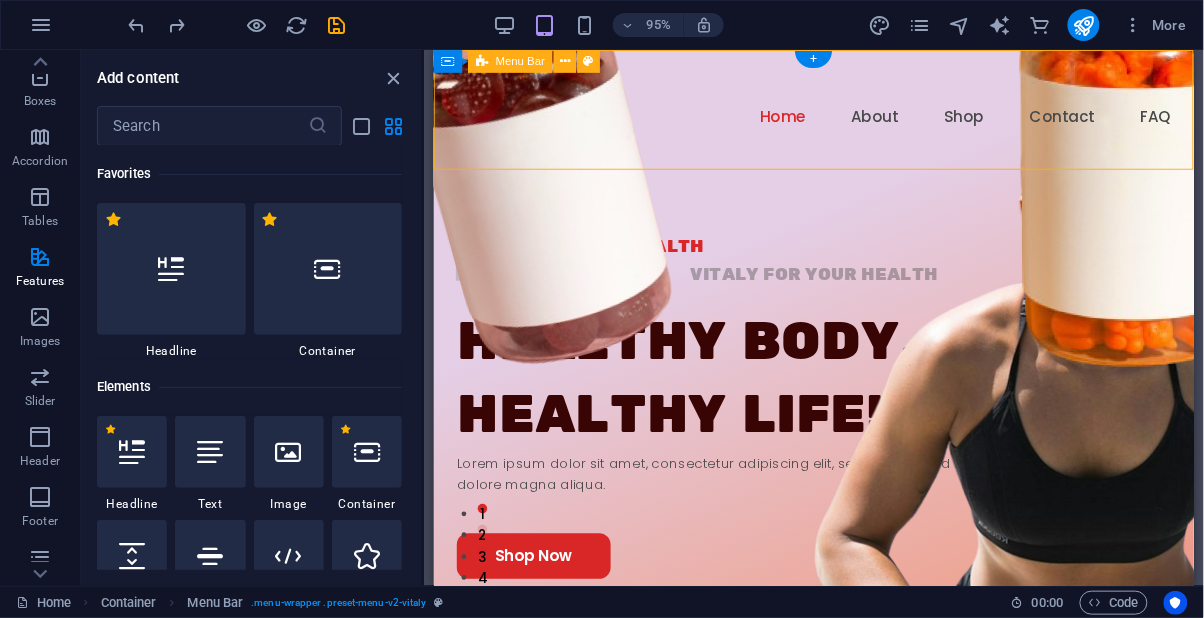 click at bounding box center (41, 25) 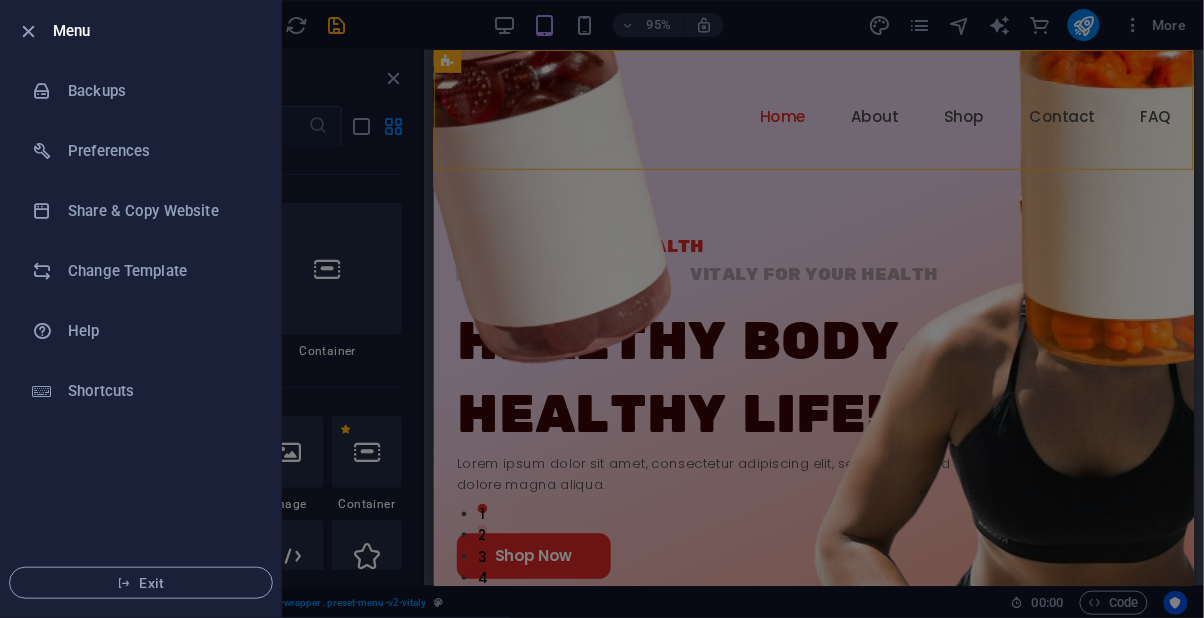 click on "Exit" at bounding box center [141, 583] 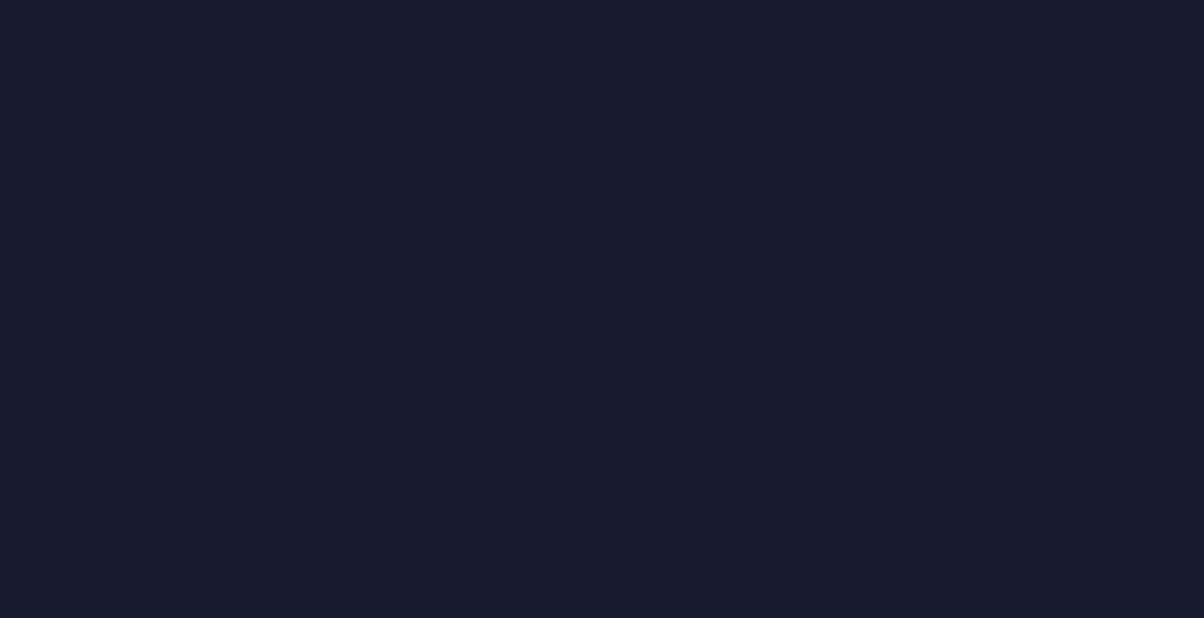 scroll, scrollTop: 0, scrollLeft: 0, axis: both 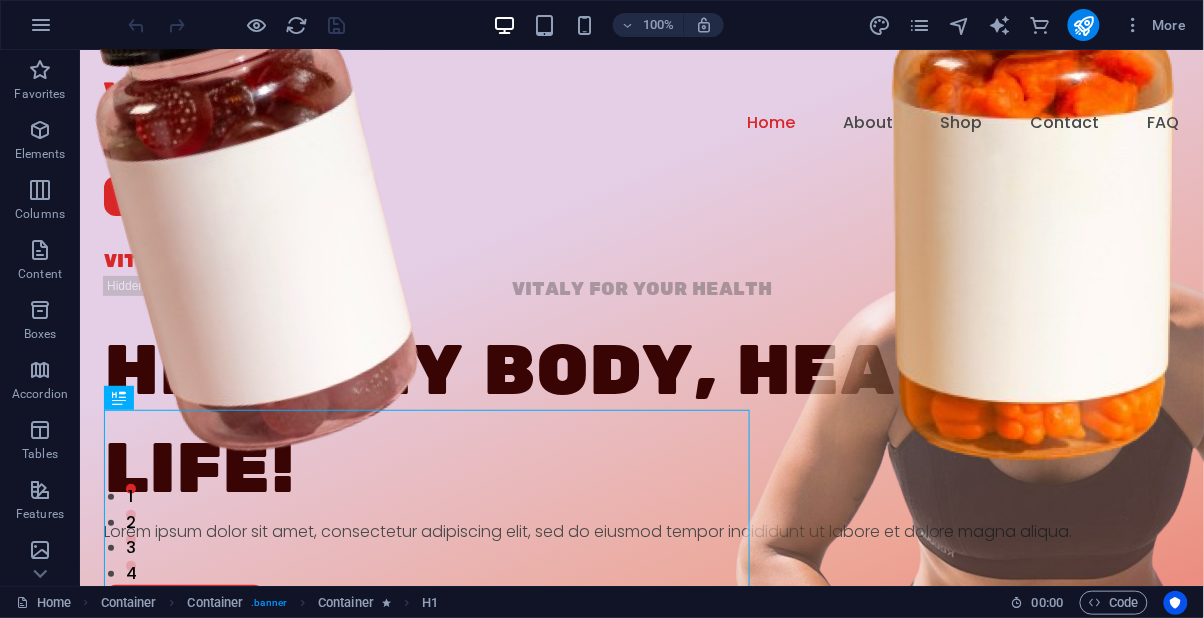 click at bounding box center [257, 25] 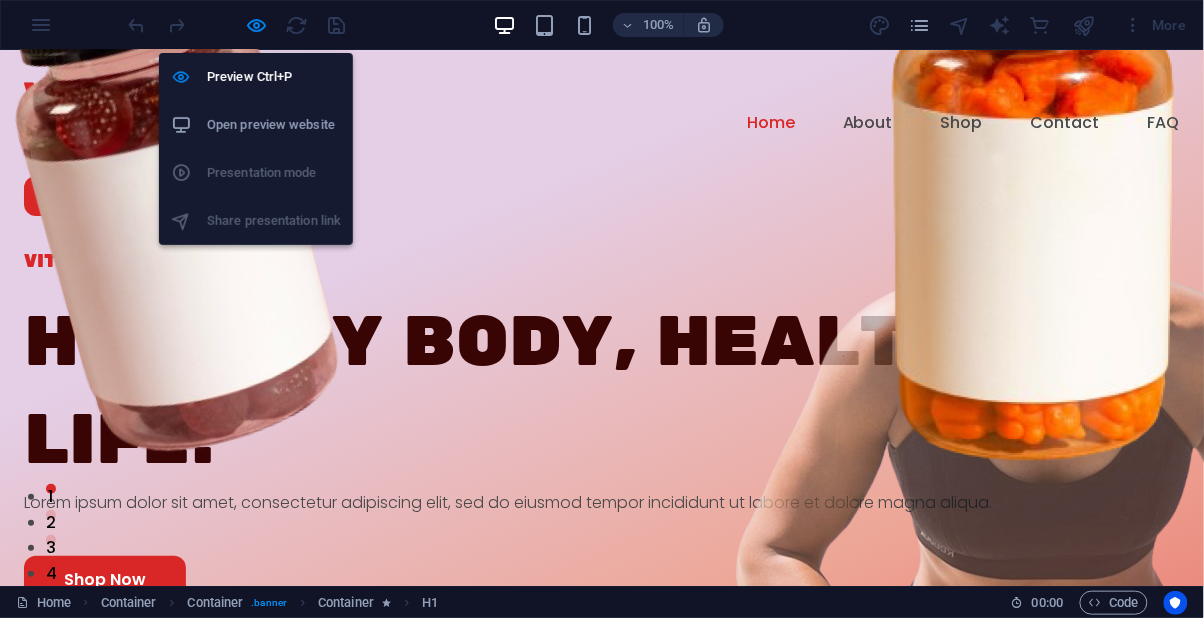 click at bounding box center (795, 493) 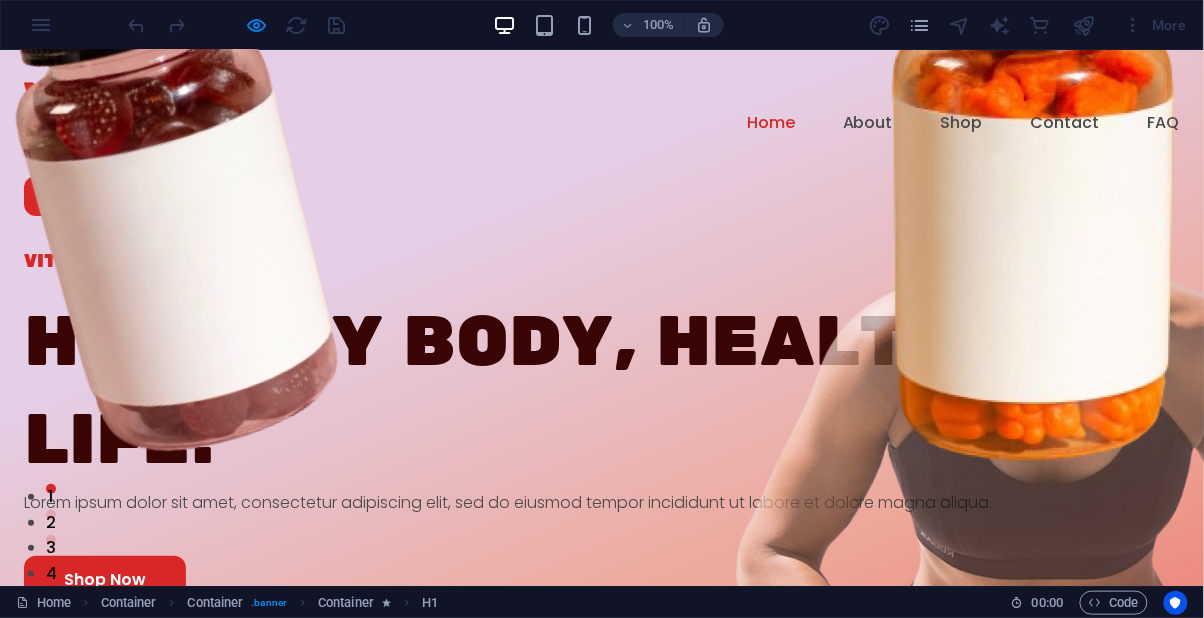 click at bounding box center (257, 25) 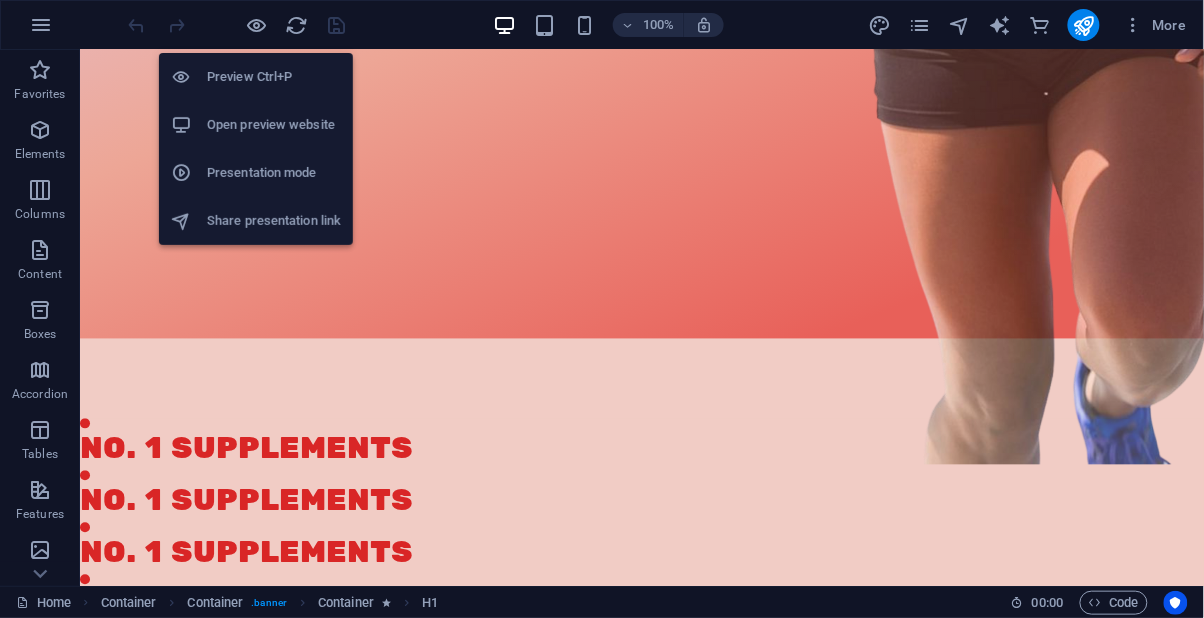 scroll, scrollTop: 687, scrollLeft: 0, axis: vertical 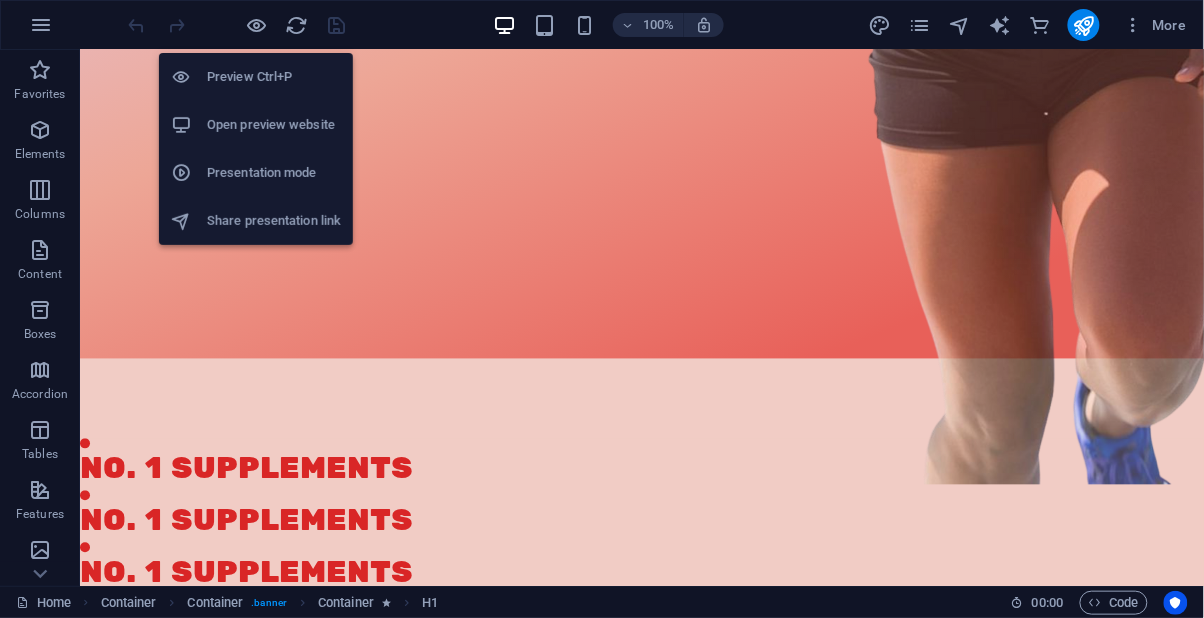click at bounding box center [1083, 25] 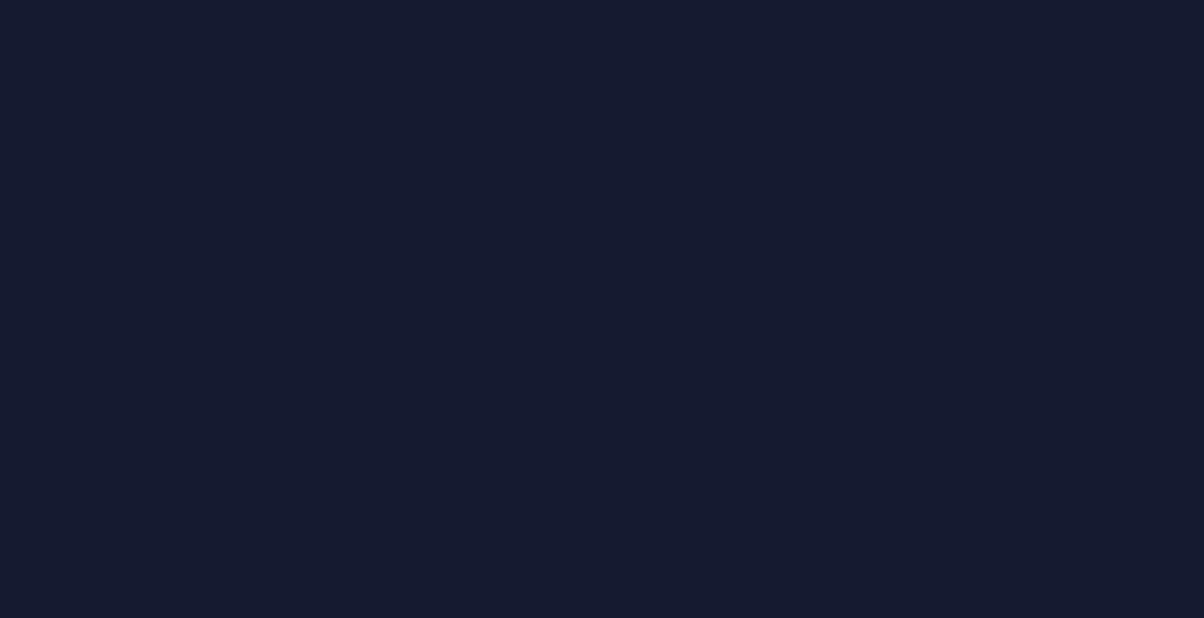 scroll, scrollTop: 0, scrollLeft: 0, axis: both 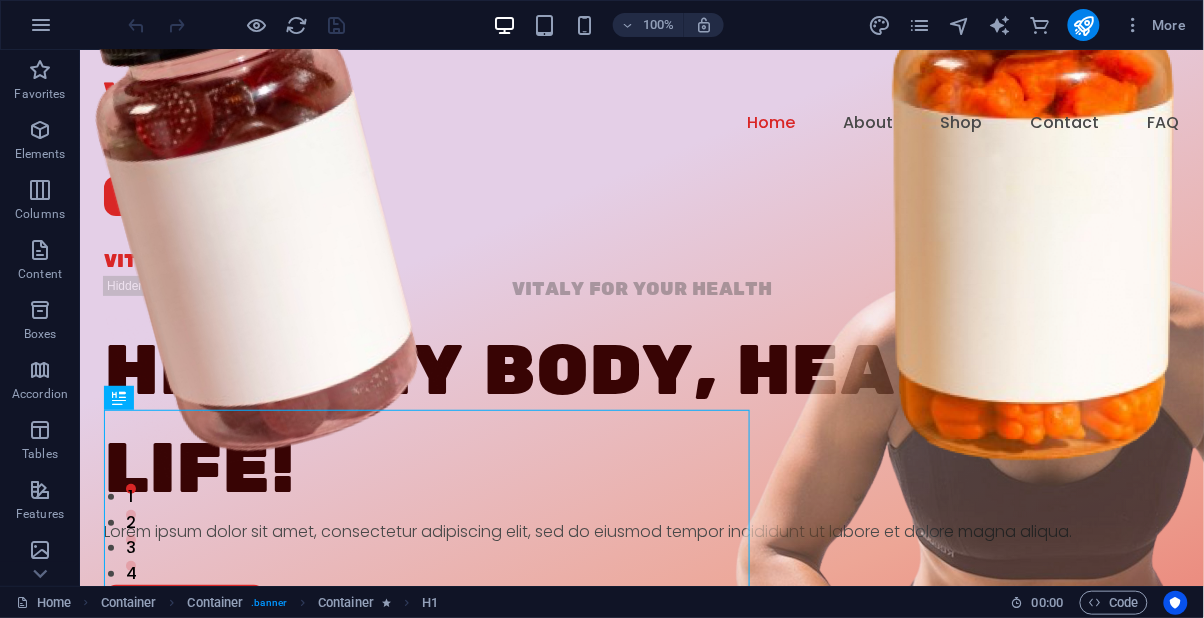 click on "Home Container Container . banner Container H1 00 : 00 Code" at bounding box center (602, 602) 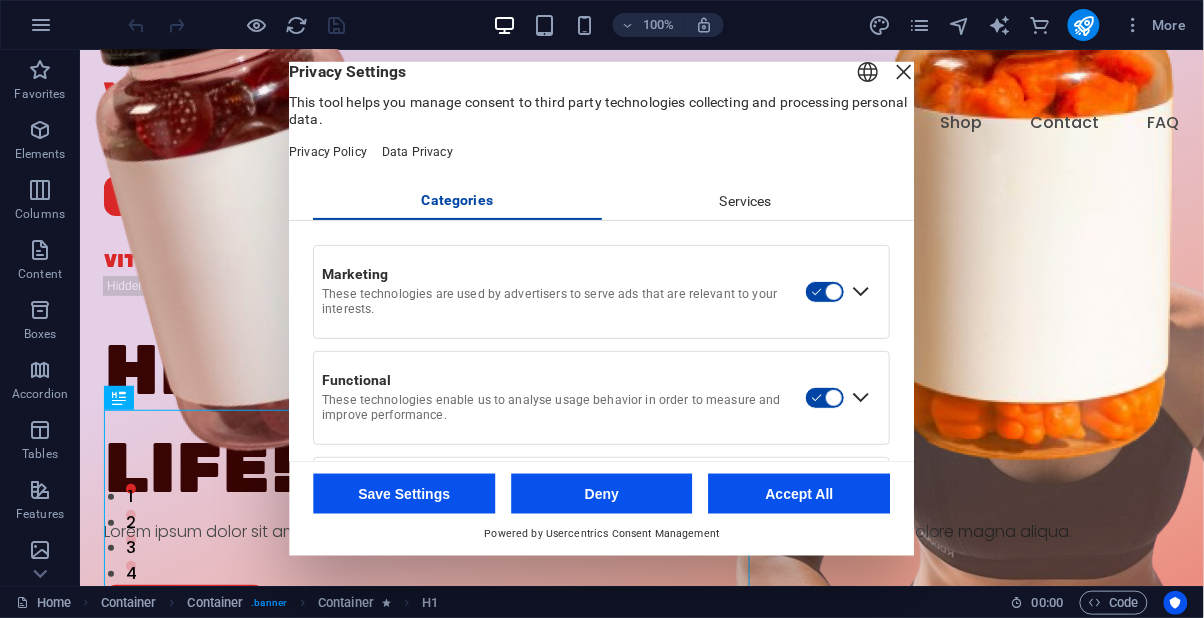 click at bounding box center [905, 72] 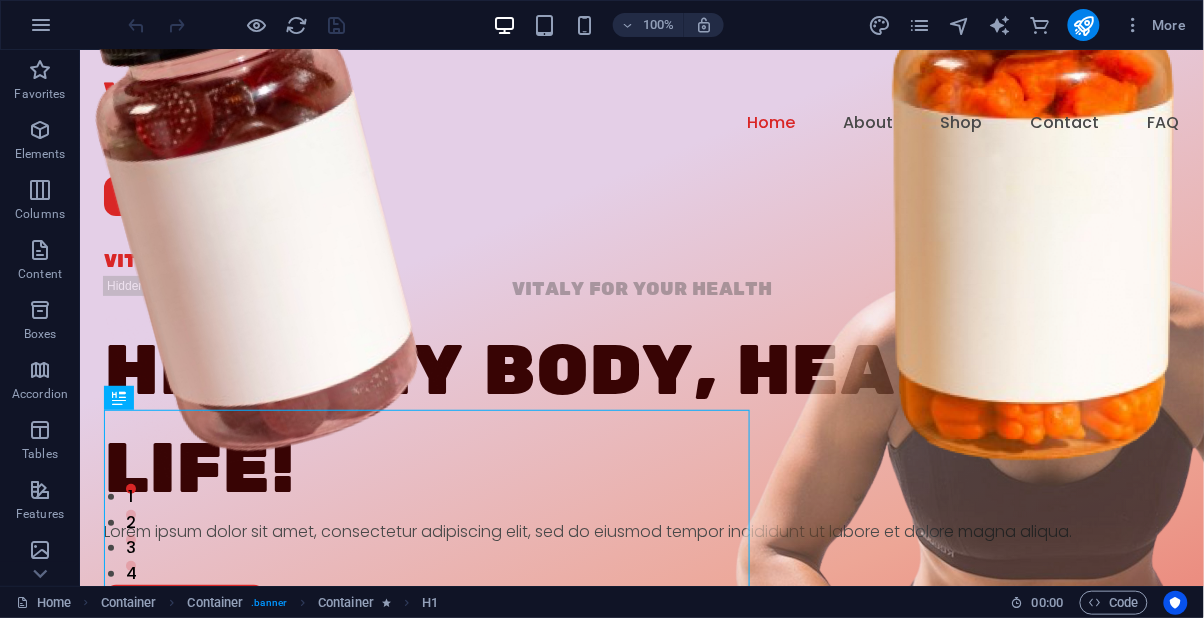 click at bounding box center [41, 25] 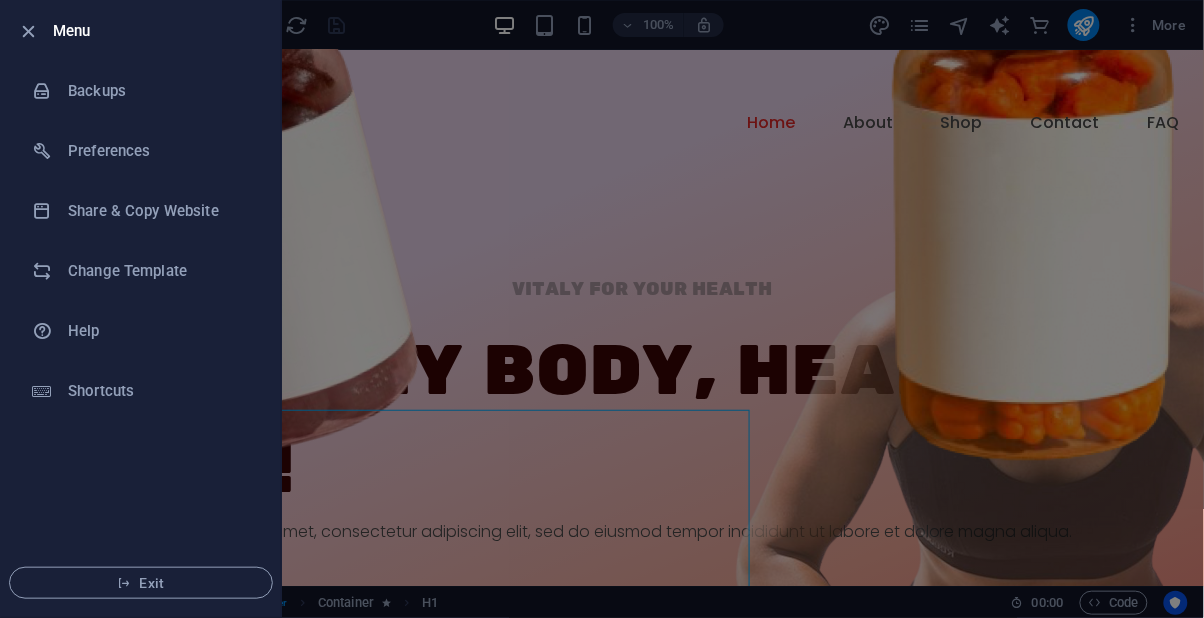 click on "Backups" at bounding box center [141, 91] 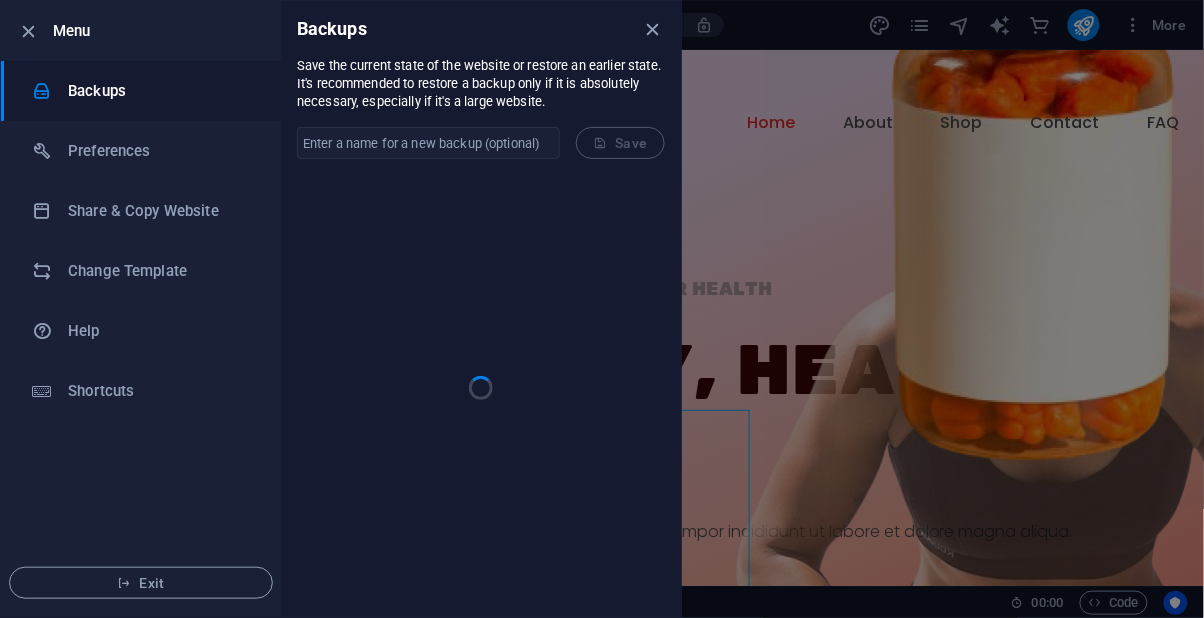 click at bounding box center [50, 91] 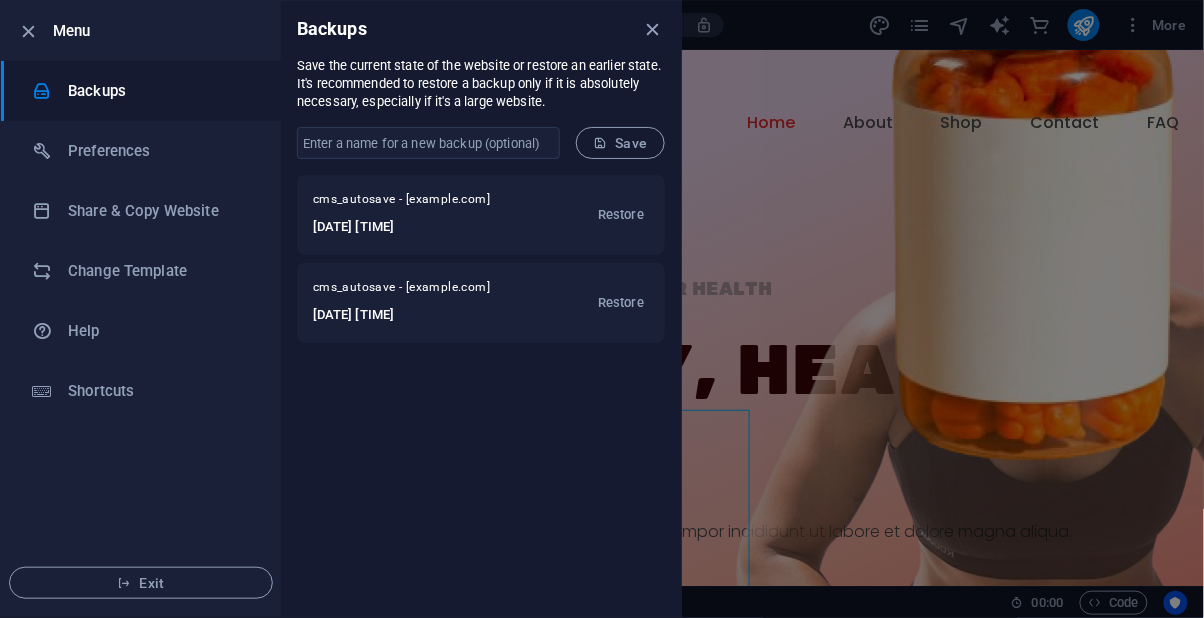 click on "Preferences" at bounding box center [160, 151] 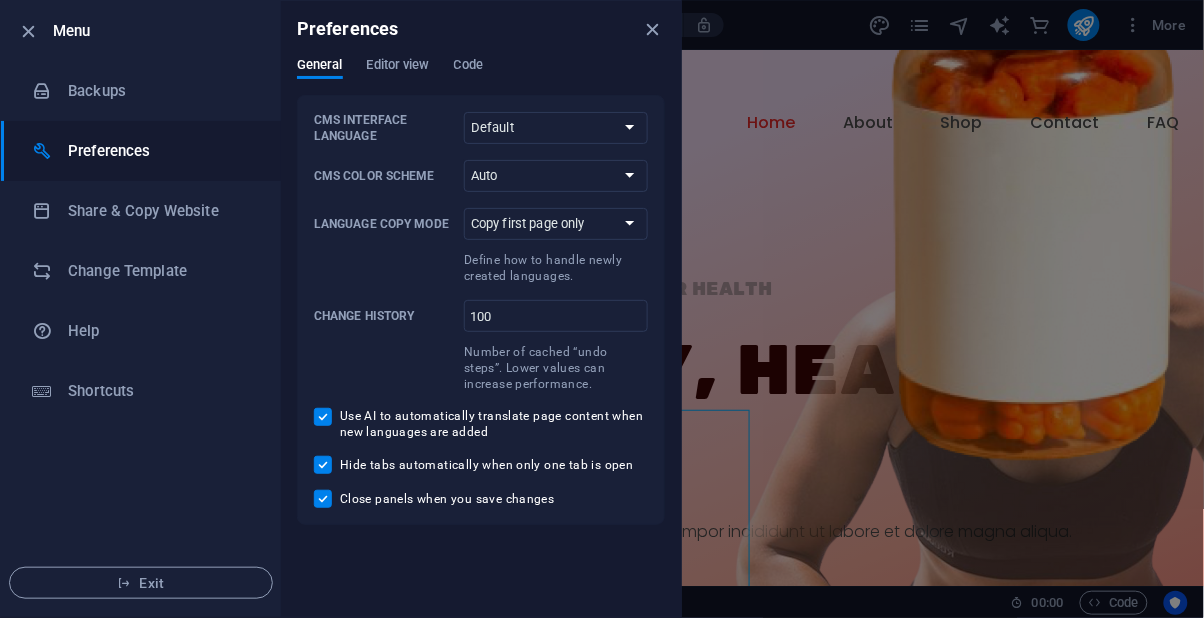 click on "Editor view" at bounding box center (398, 67) 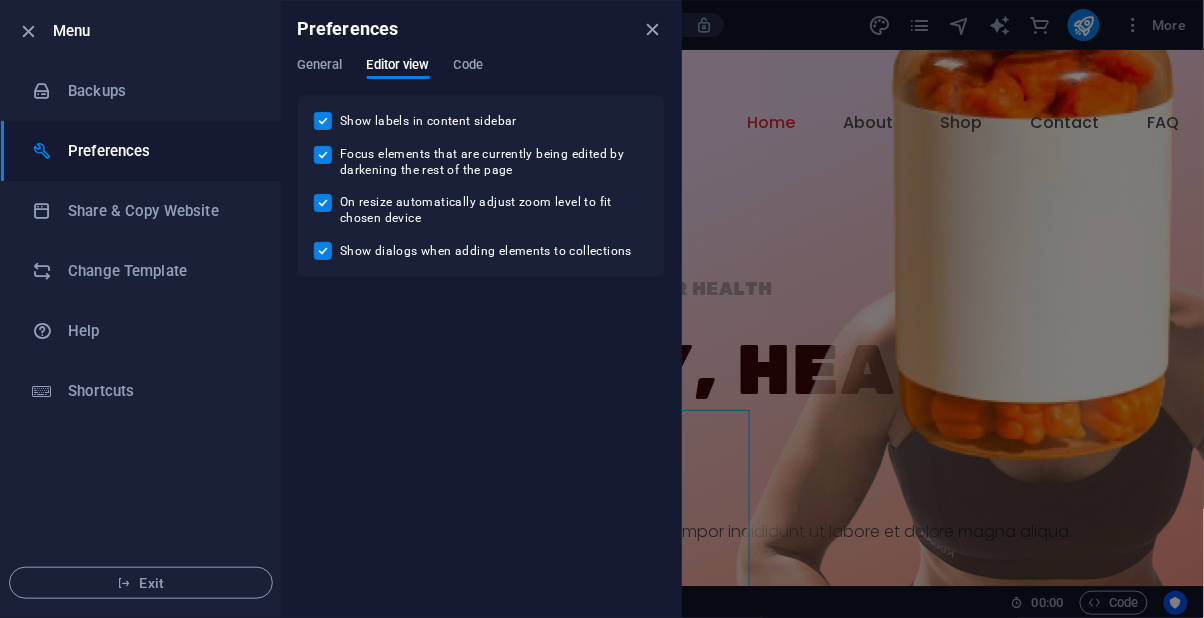click on "Share & Copy Website" at bounding box center [160, 211] 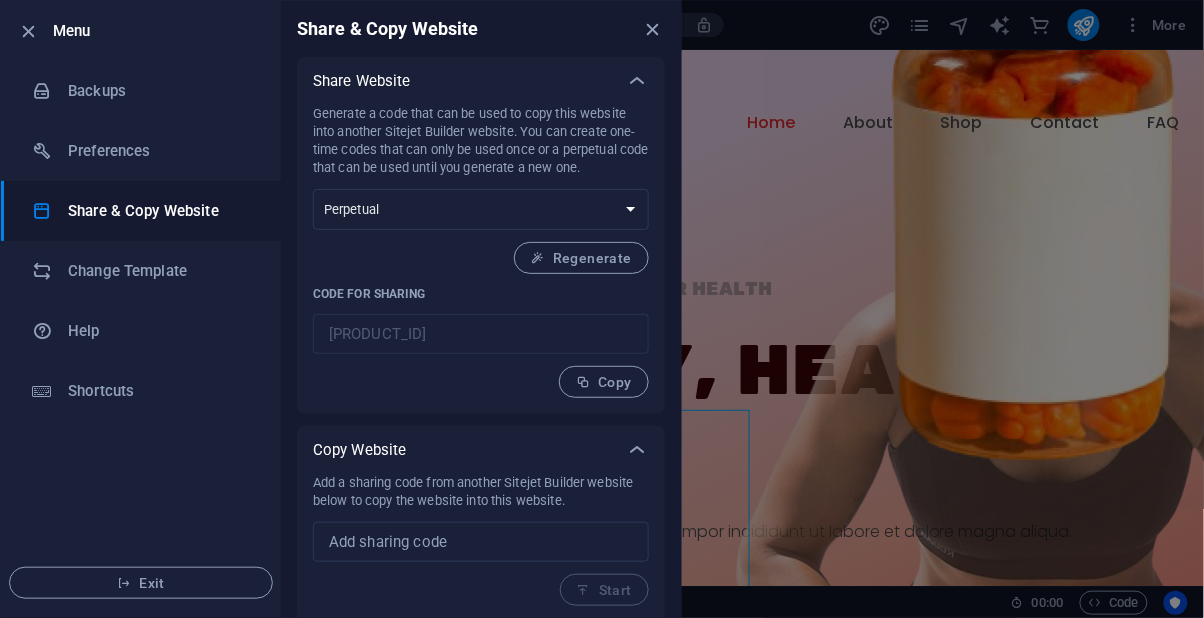 click on "Change Template" at bounding box center (160, 271) 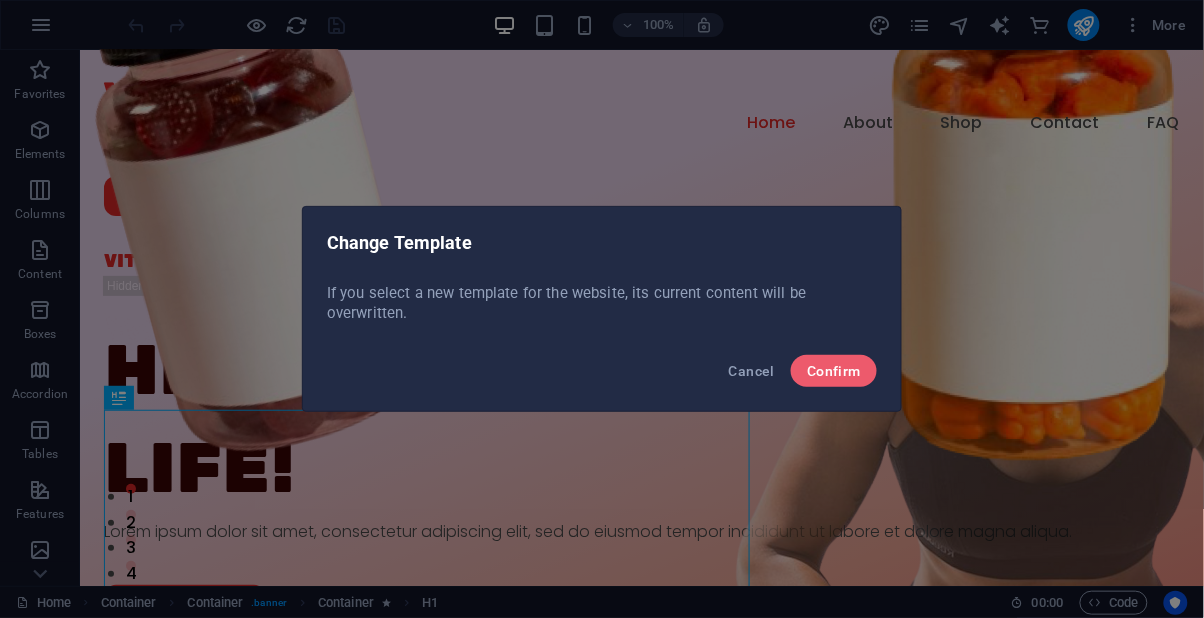 click on "Confirm" at bounding box center [834, 371] 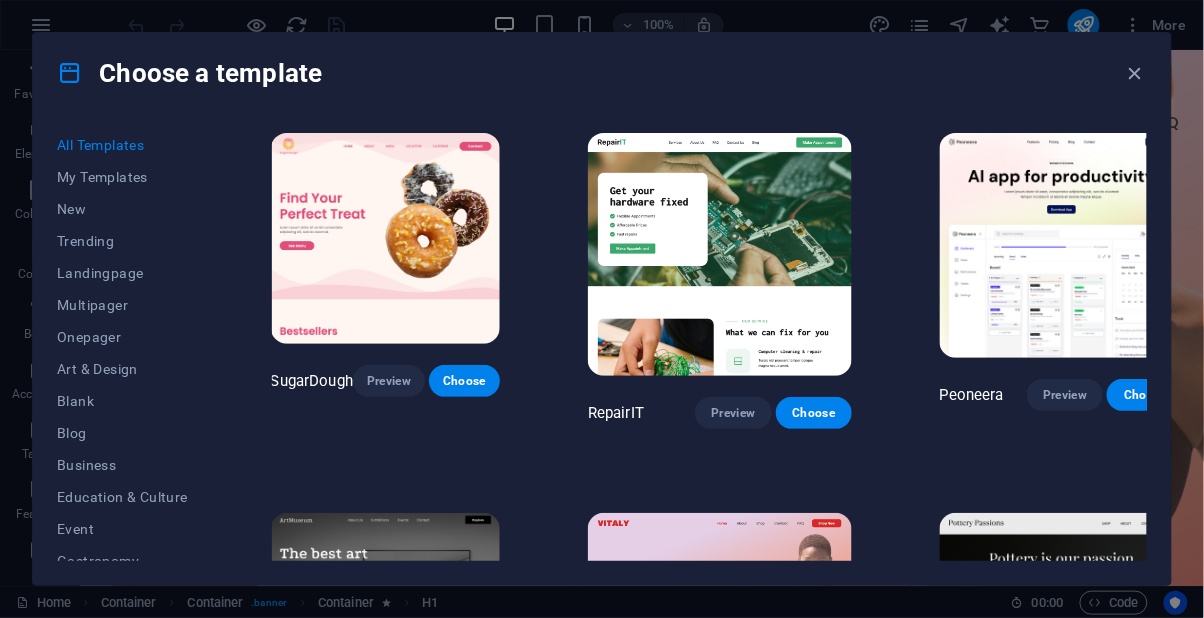 scroll, scrollTop: 0, scrollLeft: 5, axis: horizontal 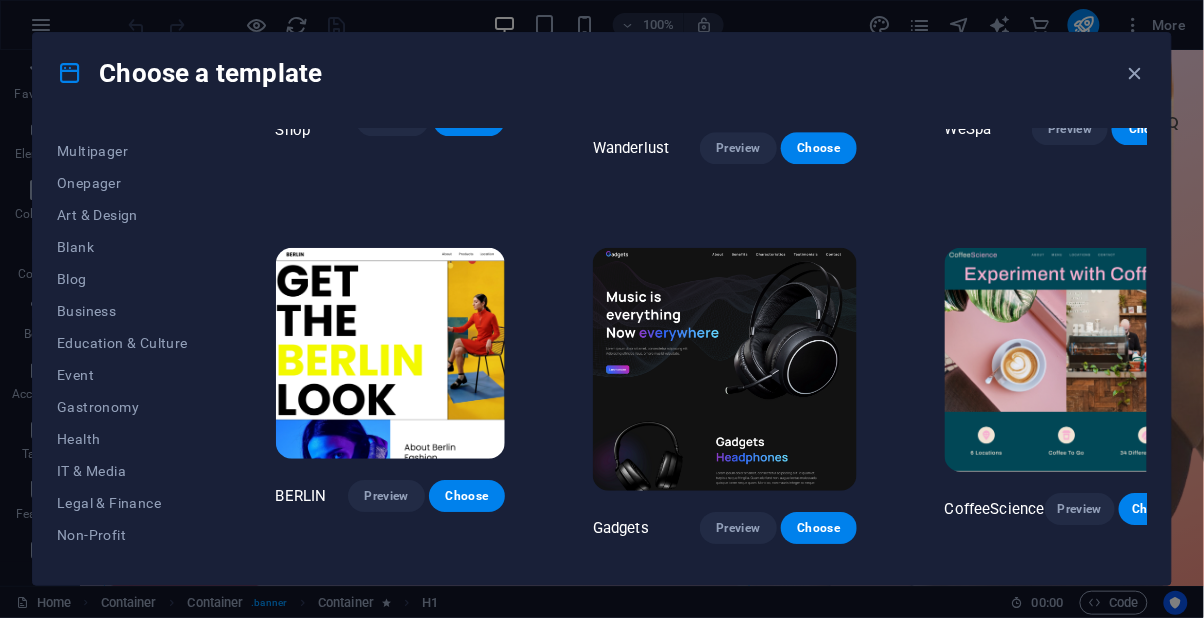 click on "Business" at bounding box center [122, 311] 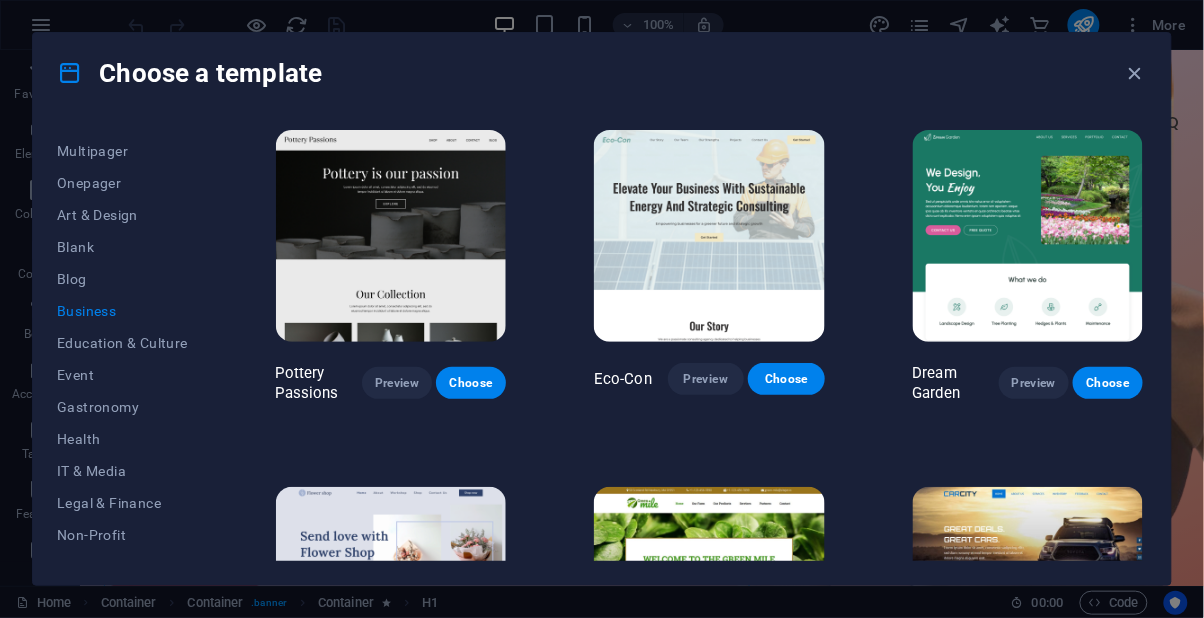 scroll, scrollTop: 0, scrollLeft: 0, axis: both 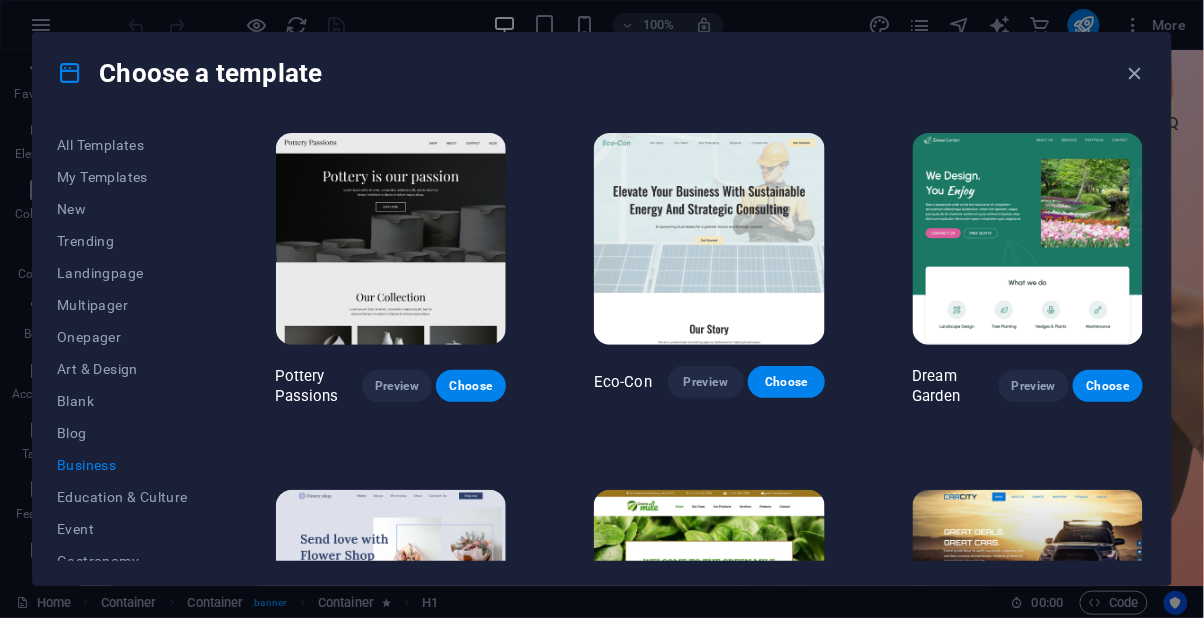 click on "All Templates" at bounding box center (122, 145) 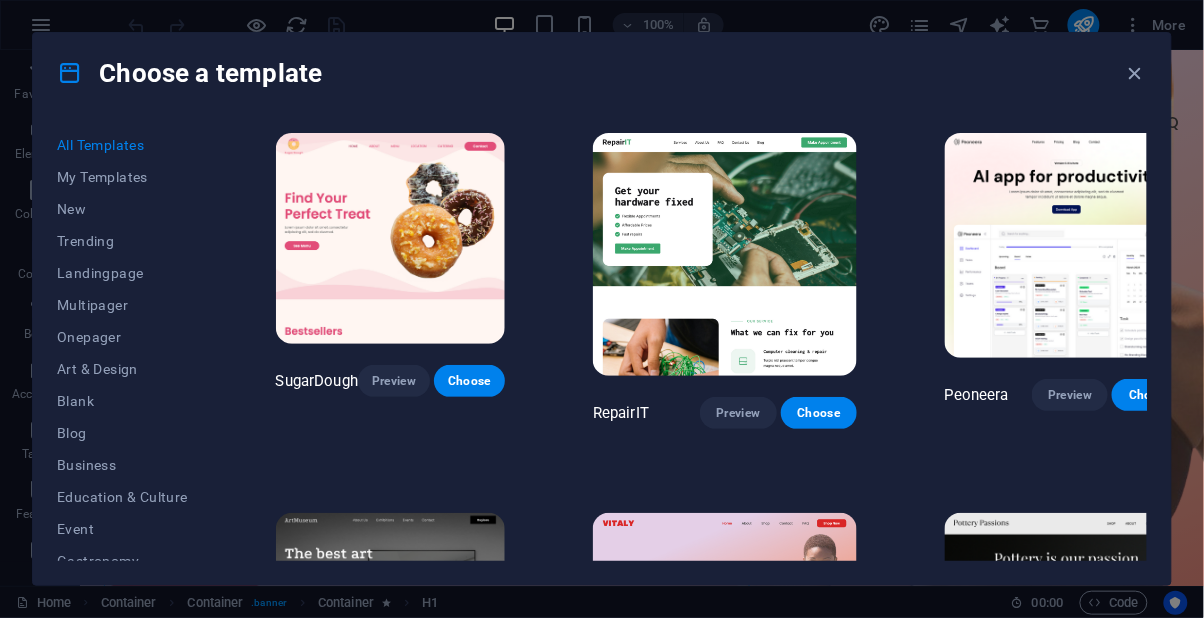 click on "My Templates" at bounding box center (122, 177) 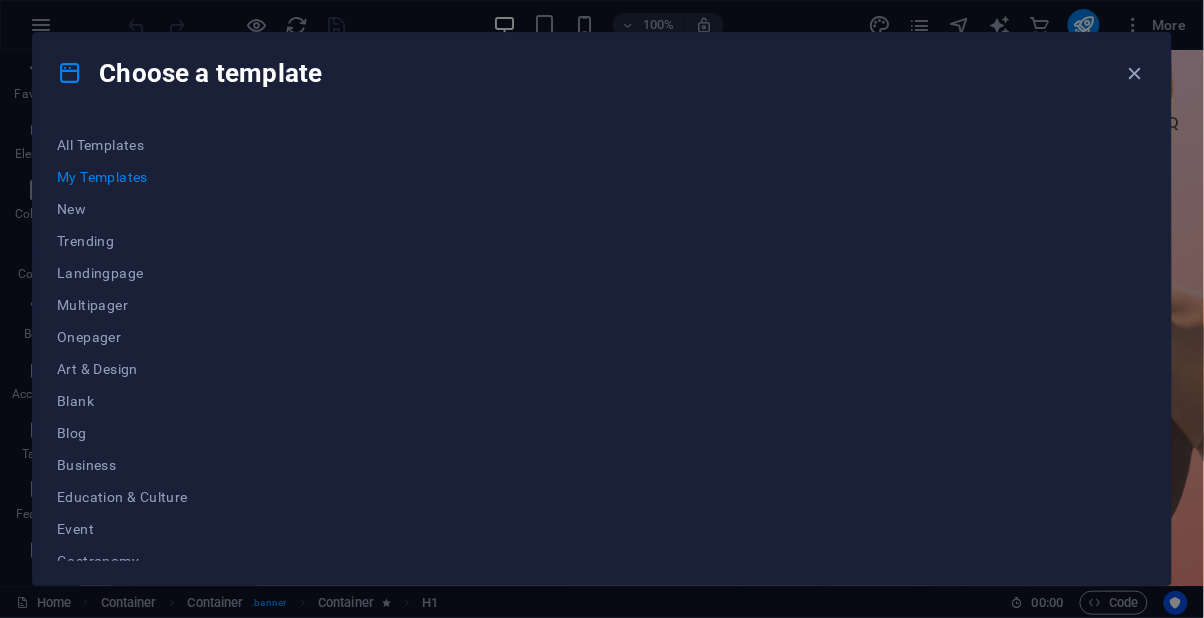 click on "New" at bounding box center [122, 209] 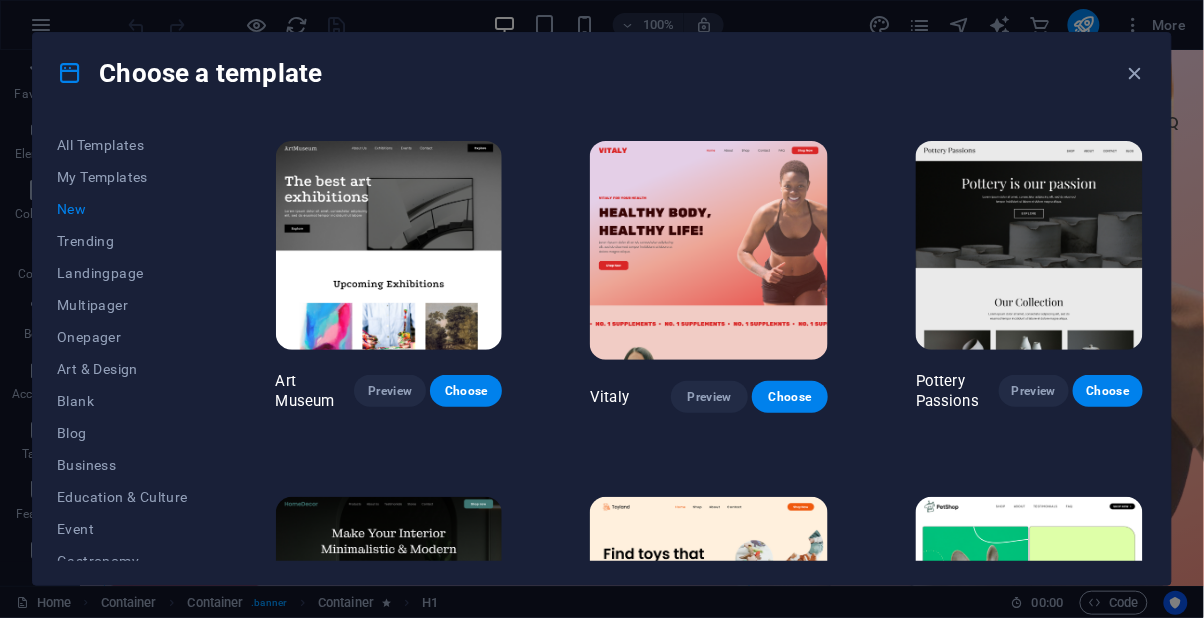 scroll, scrollTop: 353, scrollLeft: 0, axis: vertical 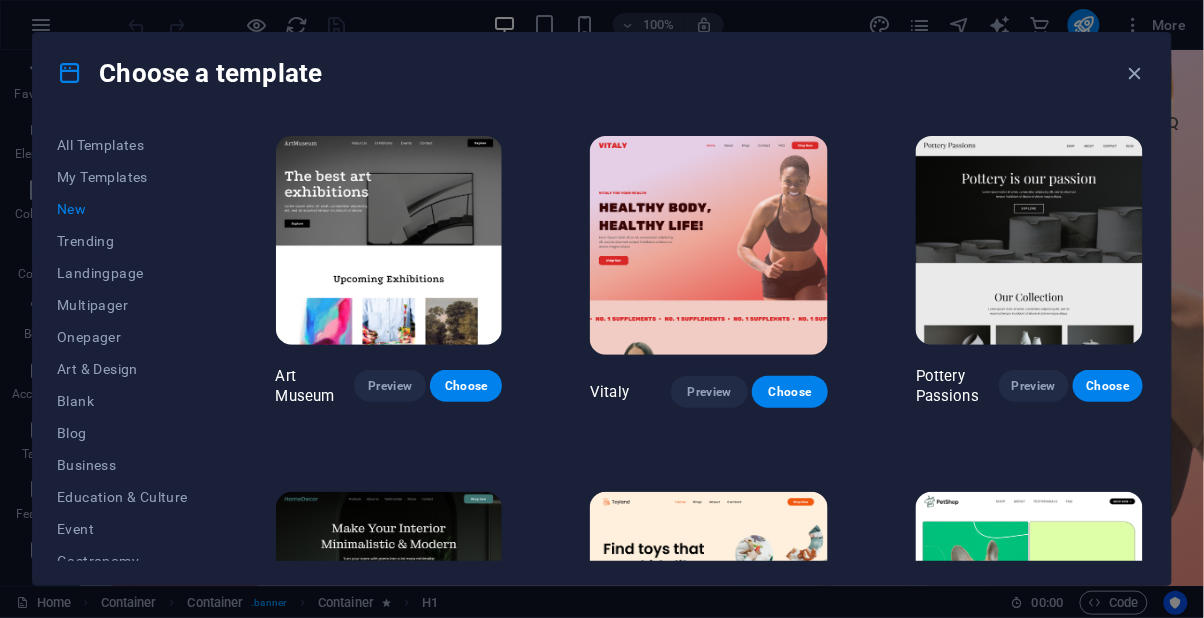 click on "Preview" at bounding box center [390, 386] 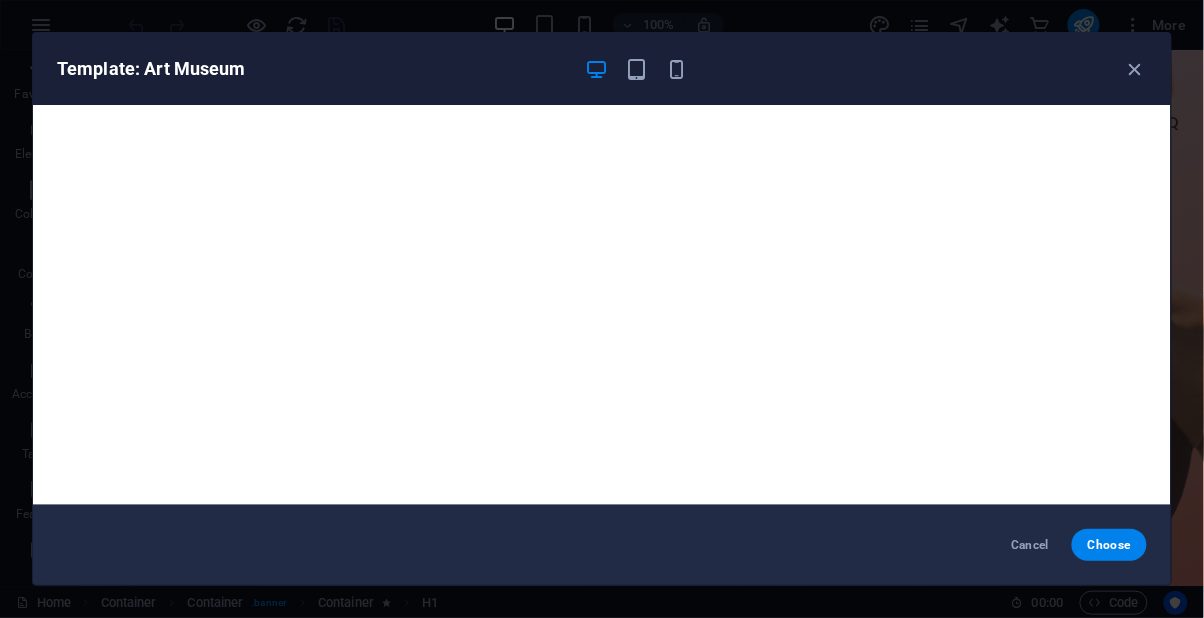 click on "Choose" at bounding box center (1109, 545) 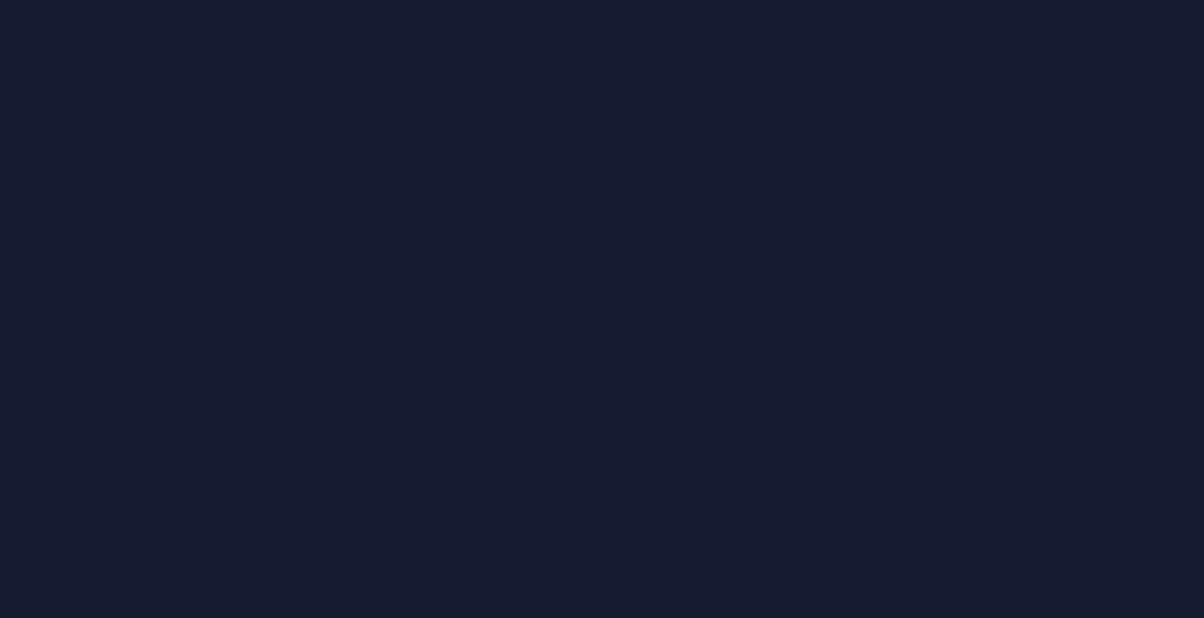 scroll, scrollTop: 0, scrollLeft: 0, axis: both 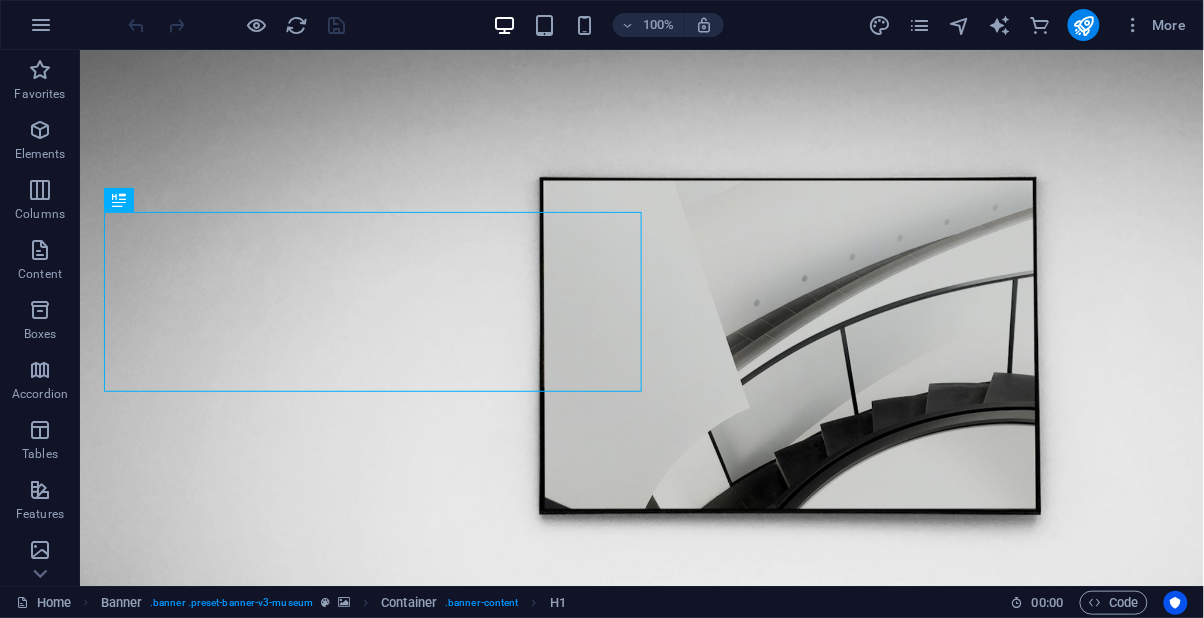 click on "The best art exhibitions" at bounding box center (641, 935) 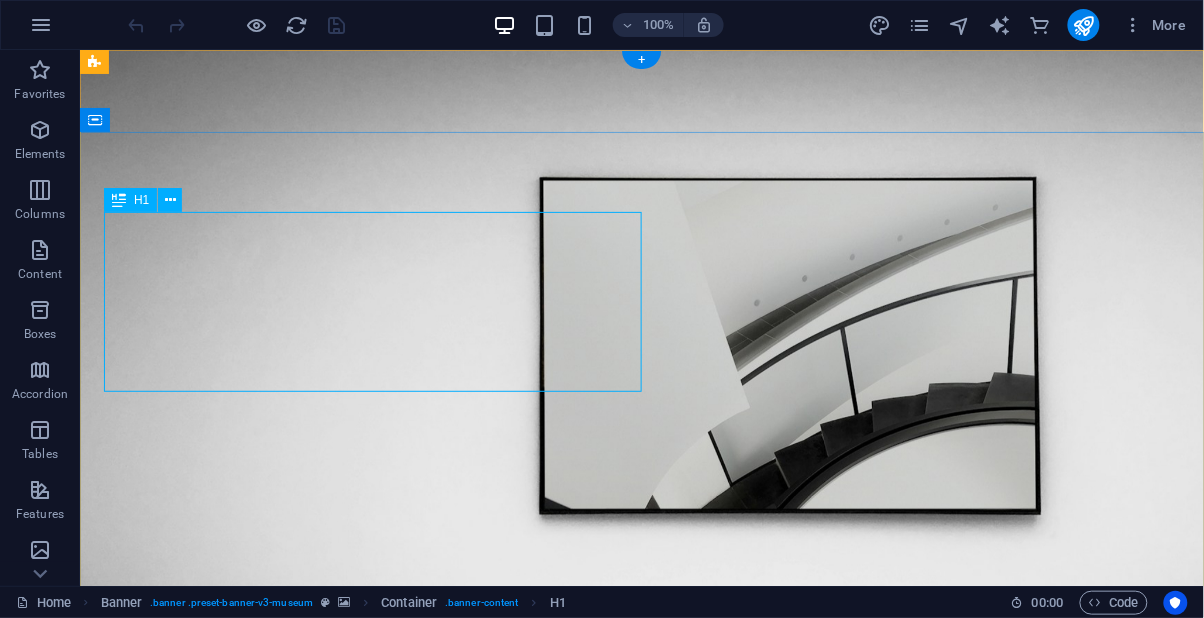 click on "The best art exhibitions" at bounding box center (641, 935) 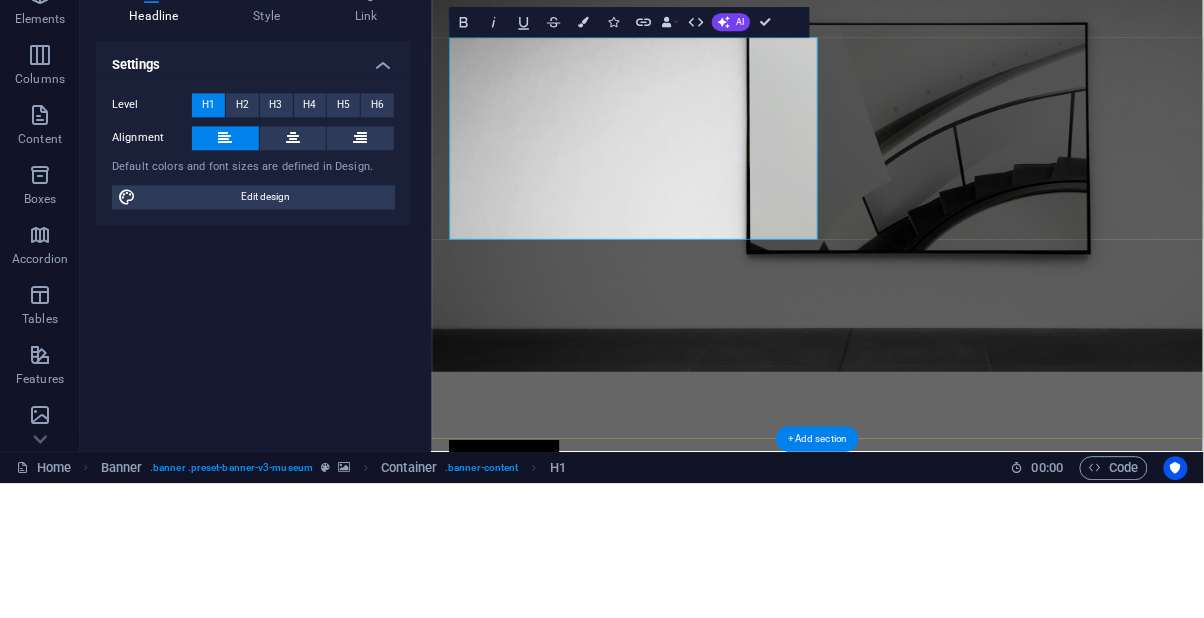 type 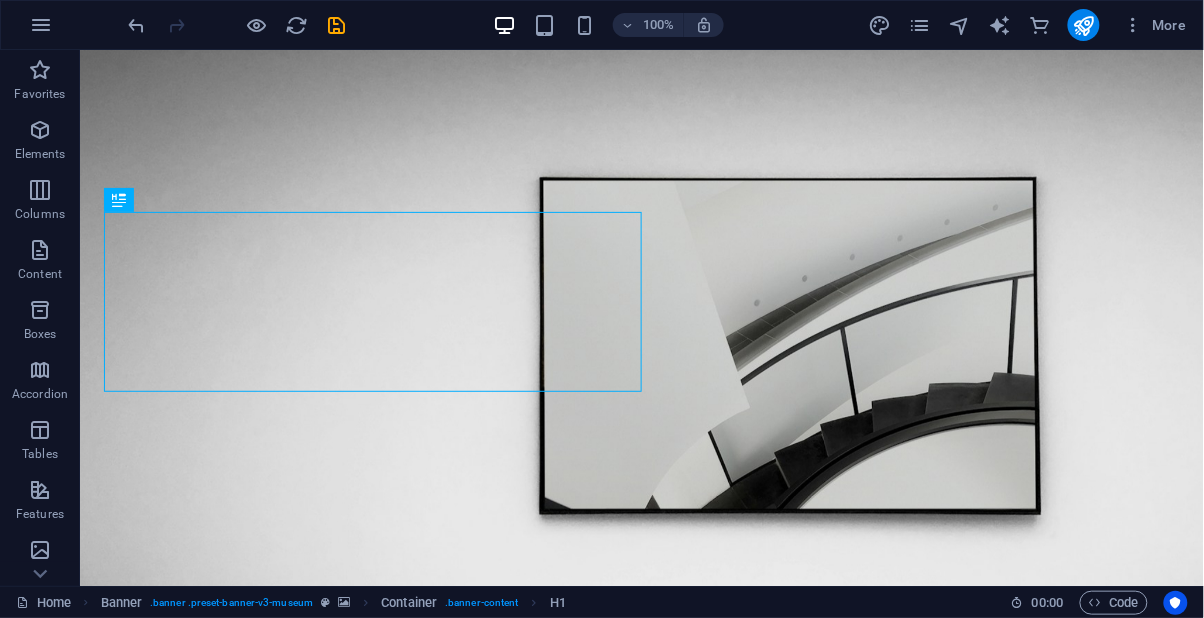 click on "[FIRST] furniture Basirhat college para near insane gas office About Us Contact Street Berlin [POSTAL_CODE] [PHONE] 10AM-8PM" at bounding box center (641, 1015) 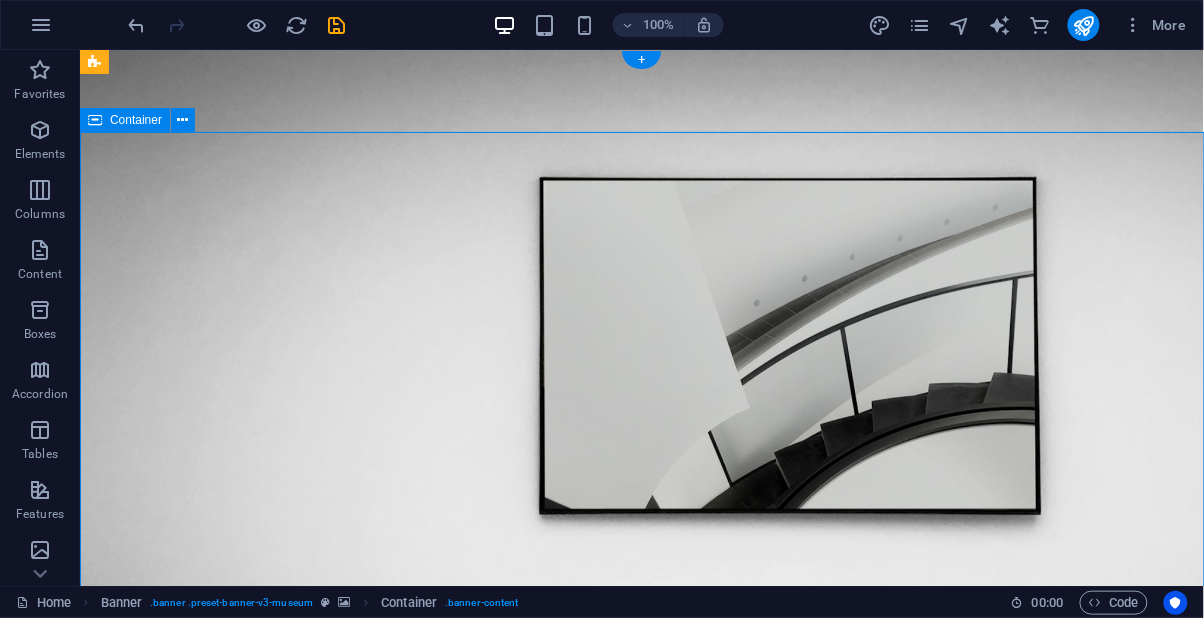 click on "About Us Exhibitions Events Contact" at bounding box center (641, 723) 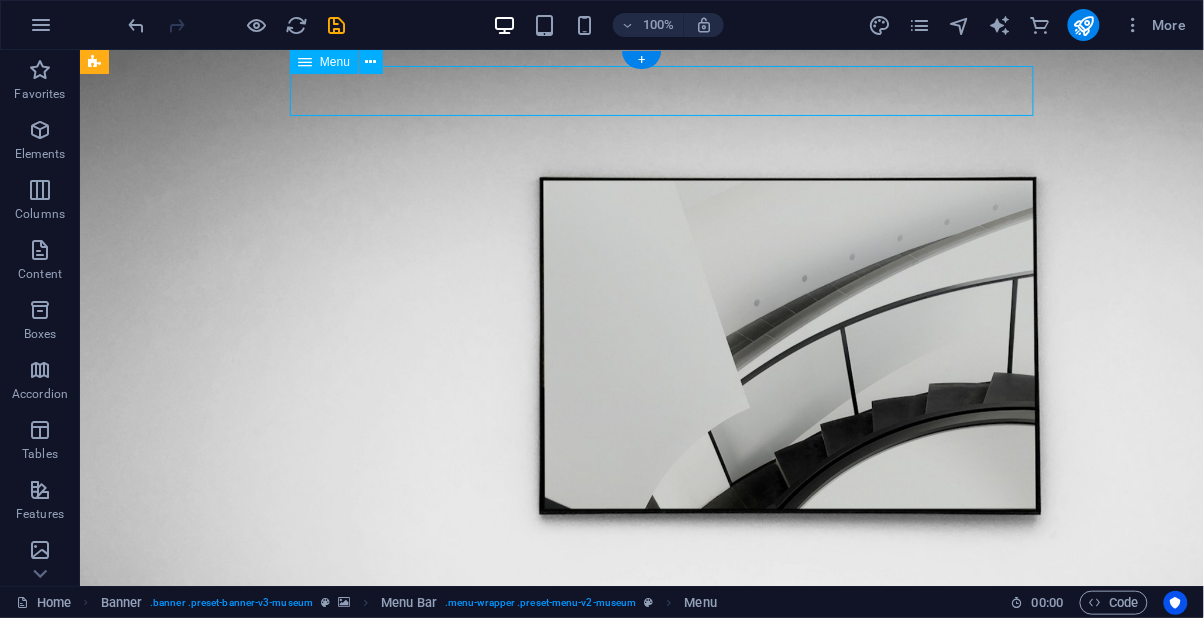 click on "[FIRST] furniture Basirhat college para near insane gas office About Us Contact Street Berlin [POSTAL_CODE] [PHONE] 10AM-8PM" at bounding box center [641, 1015] 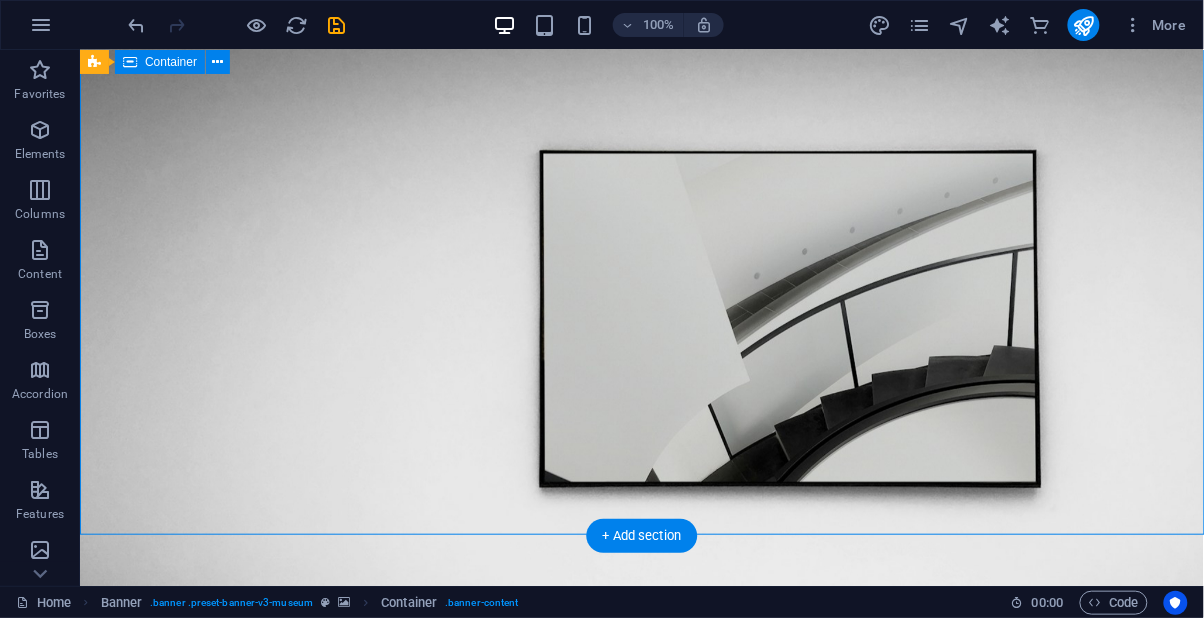 scroll, scrollTop: 0, scrollLeft: 0, axis: both 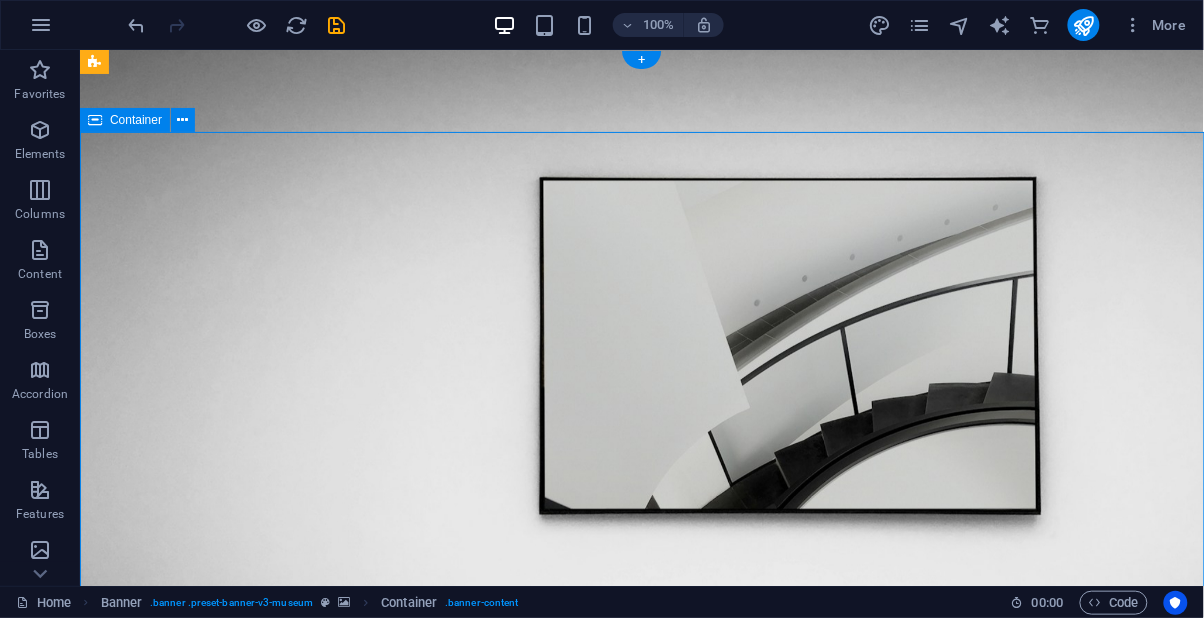 click on "[FIRST] furniture Basirhat college para near insane gas office About Us Contact Street Berlin [POSTAL_CODE] [PHONE] 10AM-8PM" at bounding box center [641, 1015] 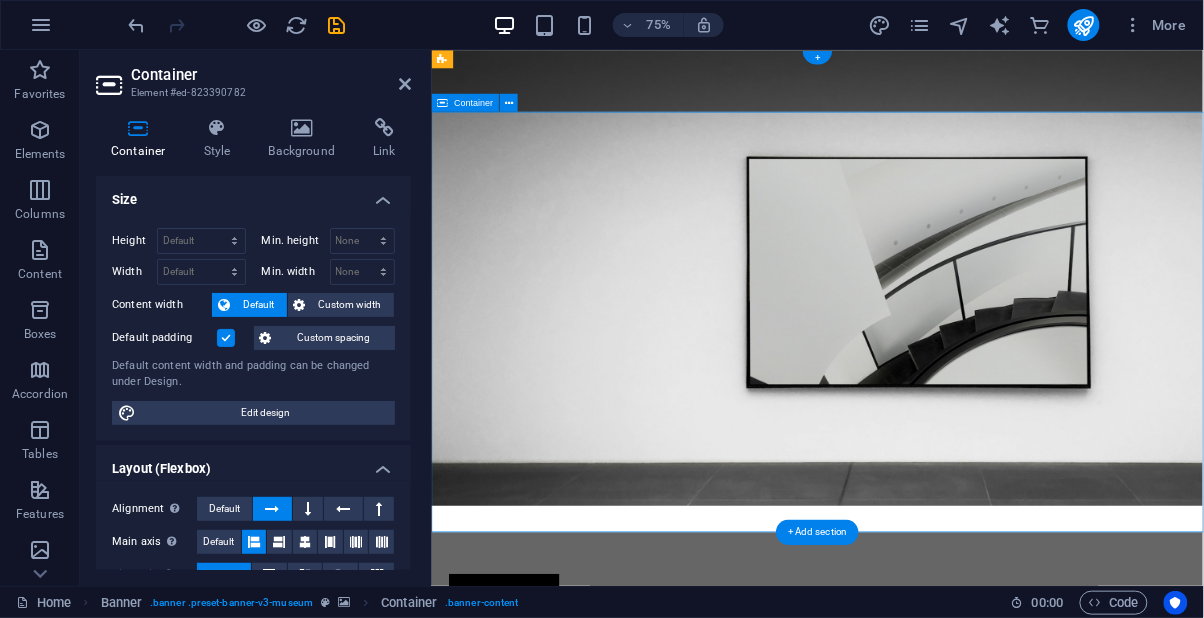 click at bounding box center (302, 128) 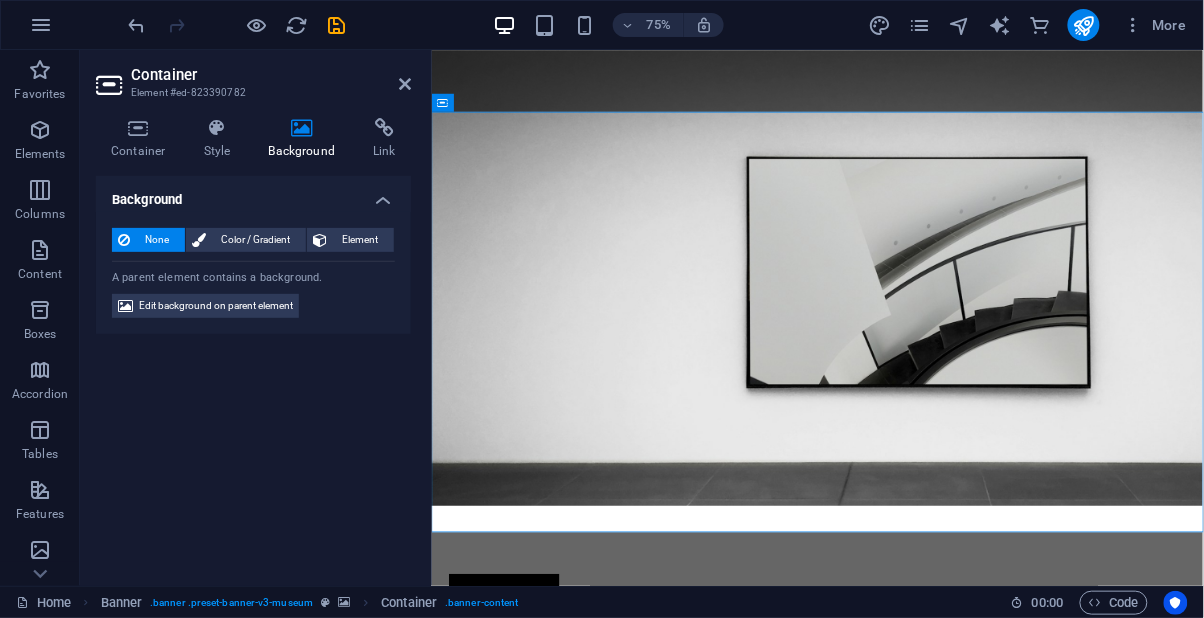 click on "Edit background on parent element" at bounding box center [216, 306] 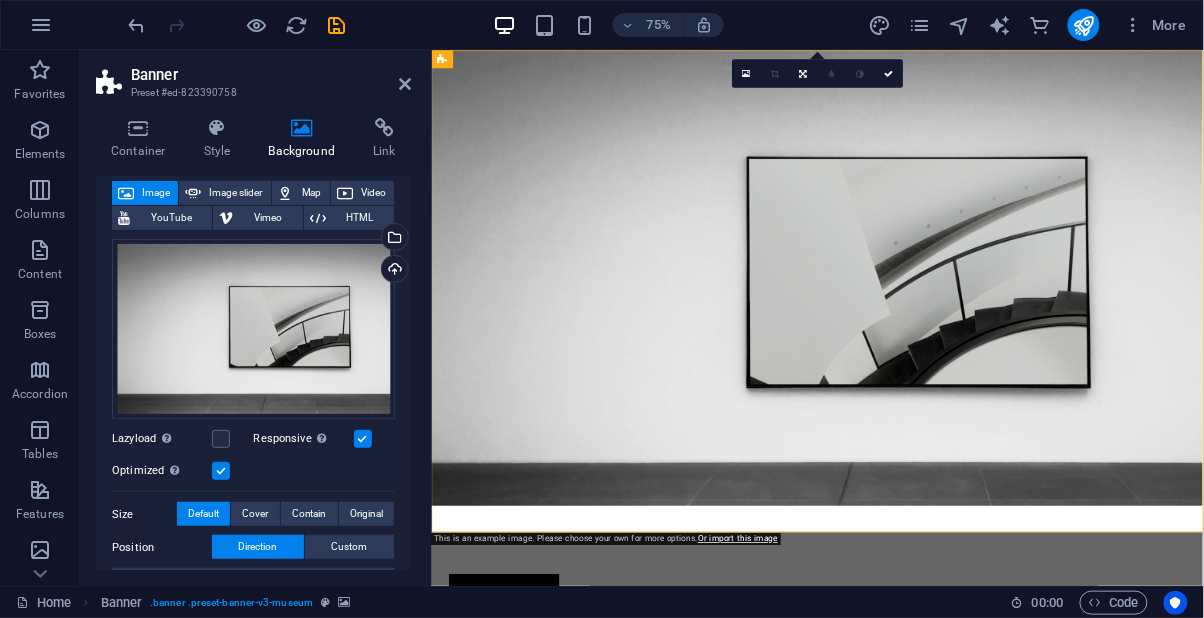 scroll, scrollTop: 124, scrollLeft: 0, axis: vertical 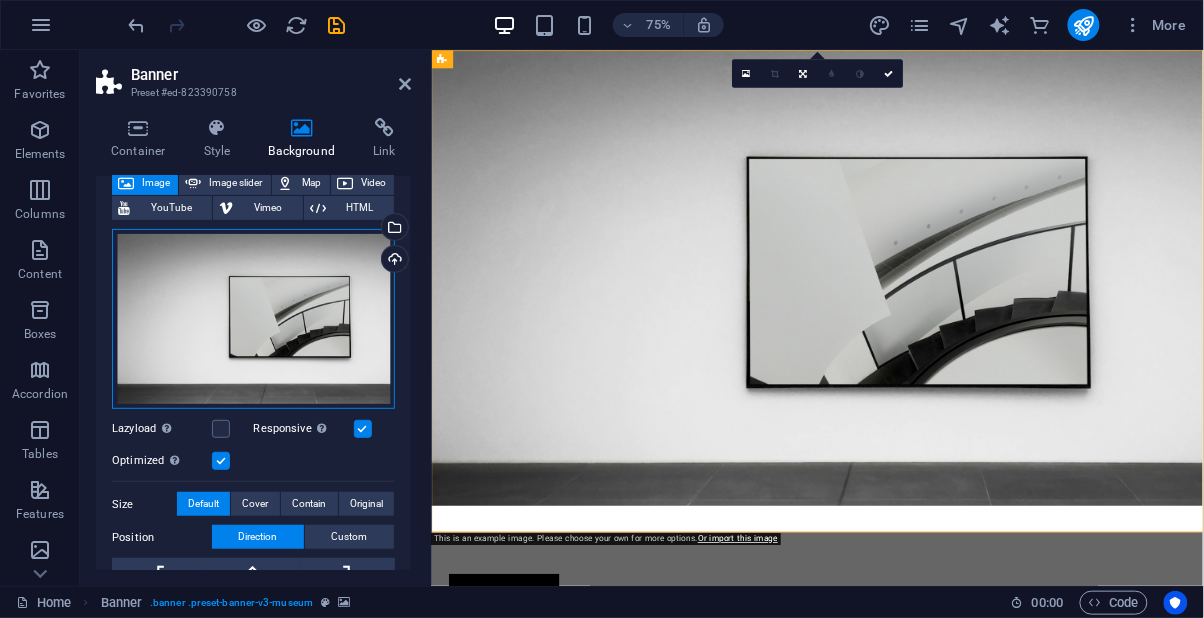 click on "Drag files here, click to choose files or select files from Files or our free stock photos & videos" at bounding box center (253, 319) 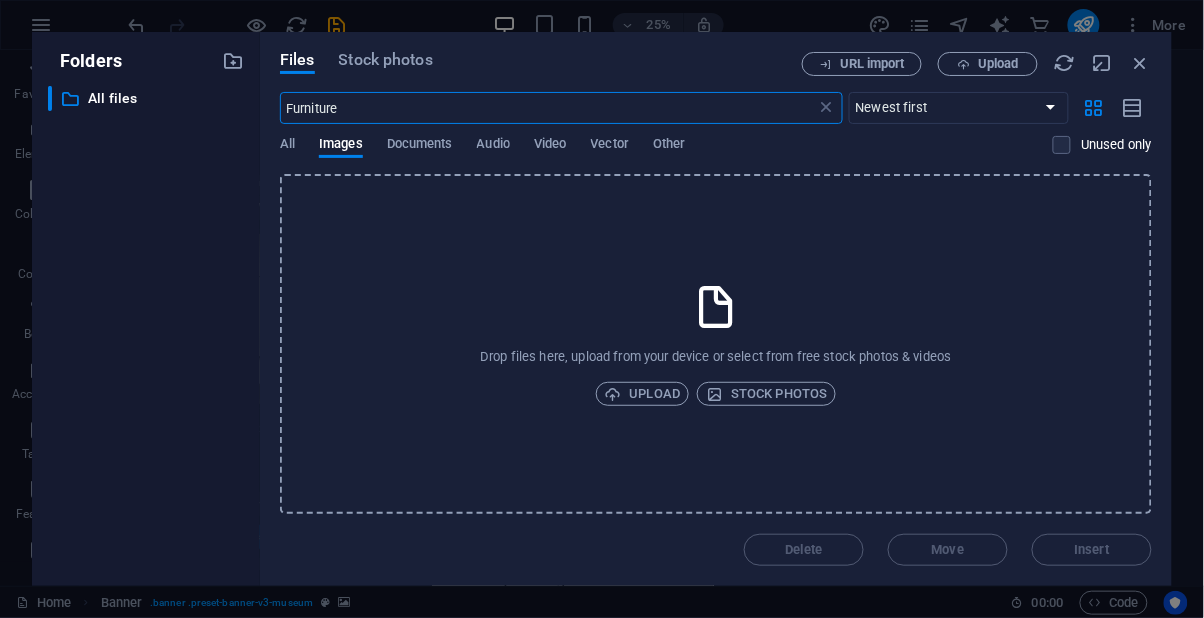 click on "Furniture" at bounding box center (548, 108) 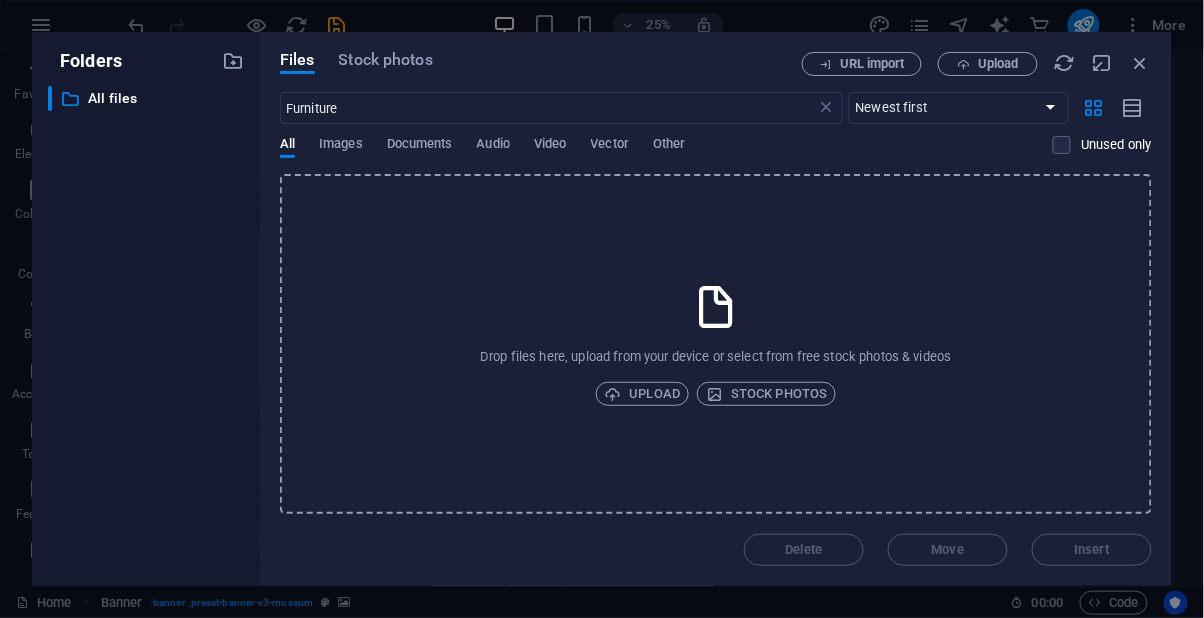 click on "Stock photos" at bounding box center [766, 394] 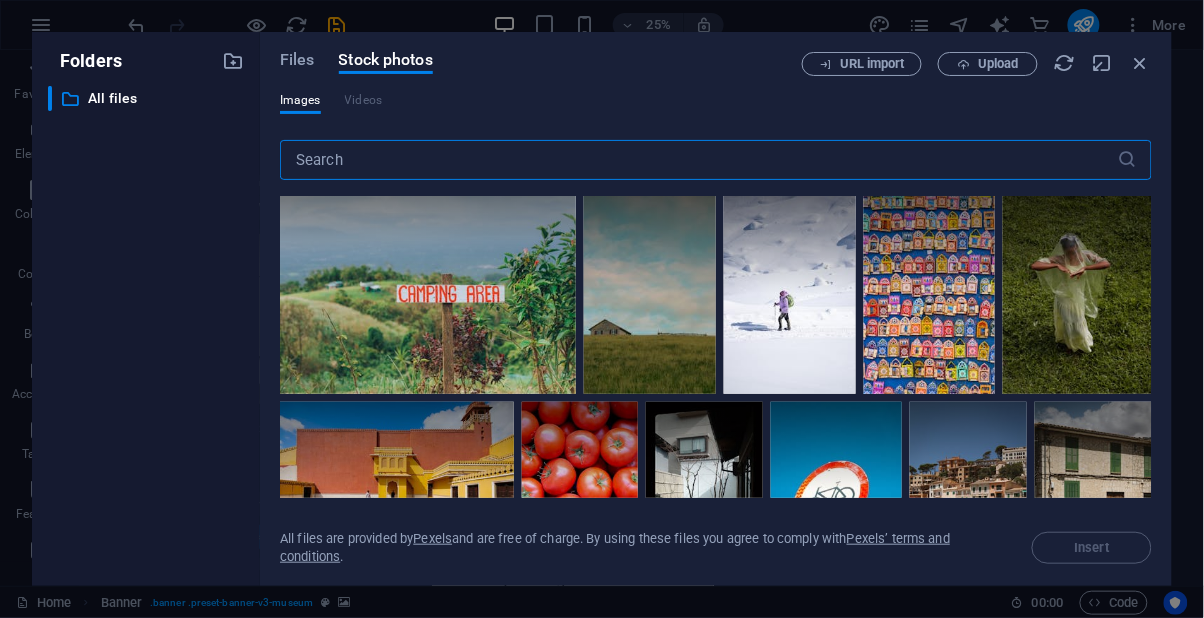 click at bounding box center (699, 160) 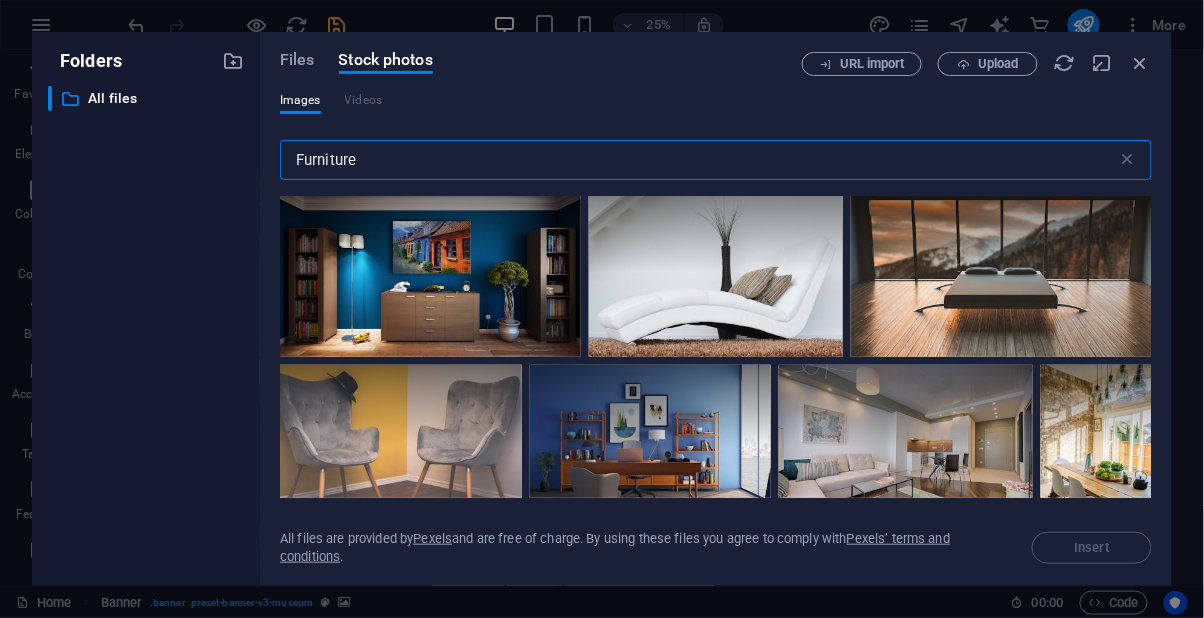 scroll, scrollTop: 0, scrollLeft: 0, axis: both 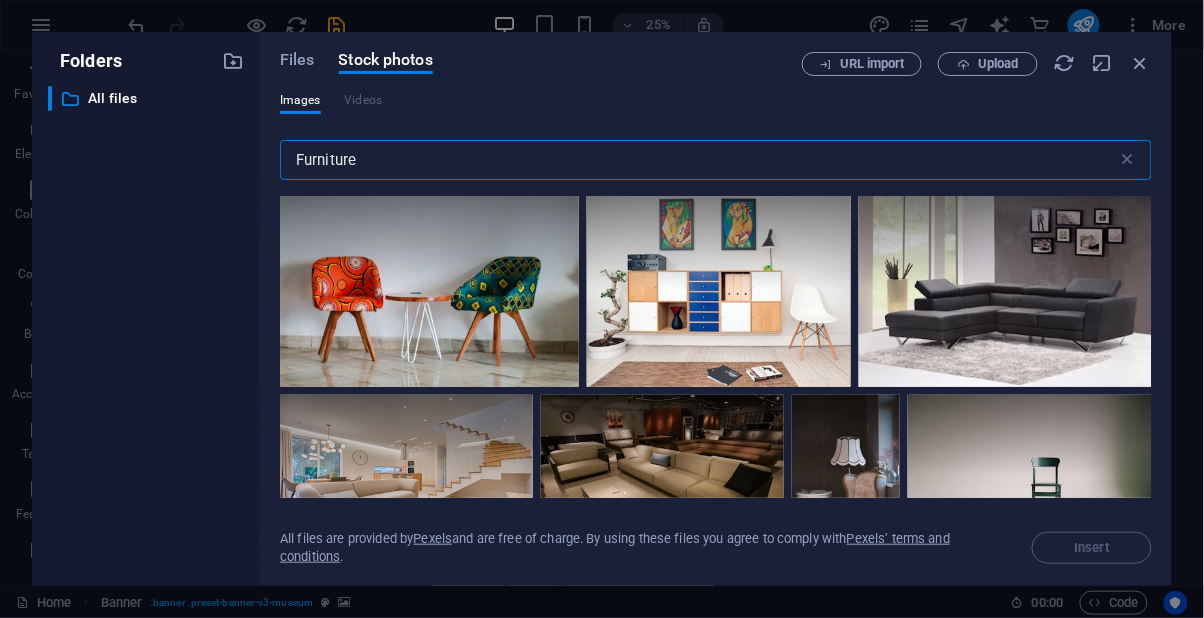 type on "Furniture" 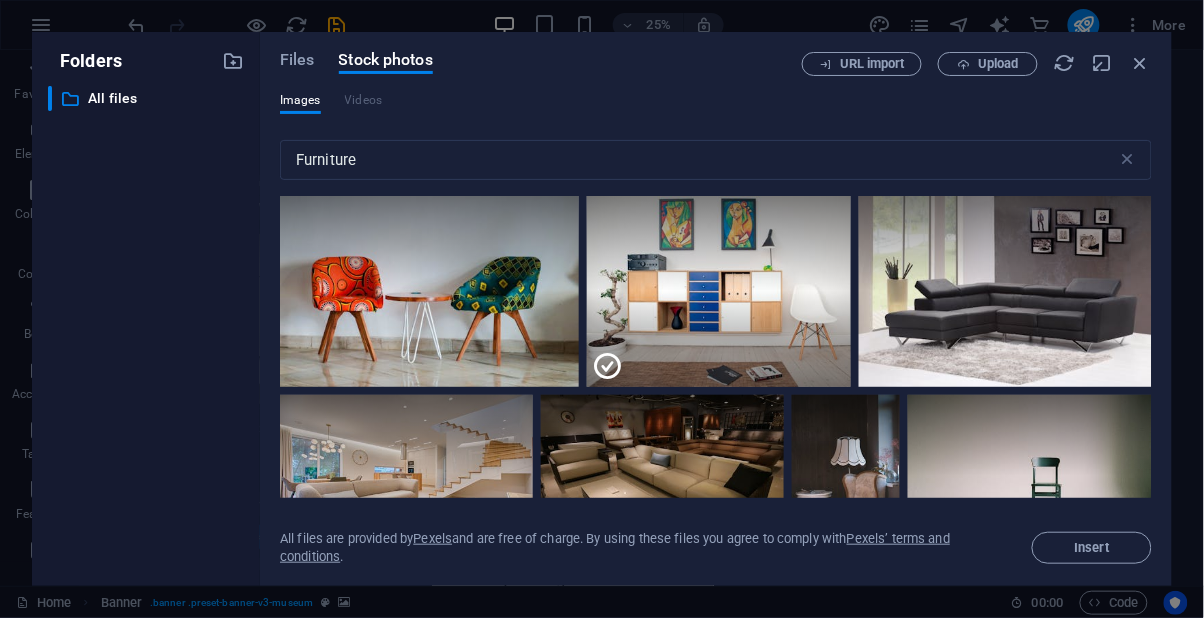 click at bounding box center (608, 366) 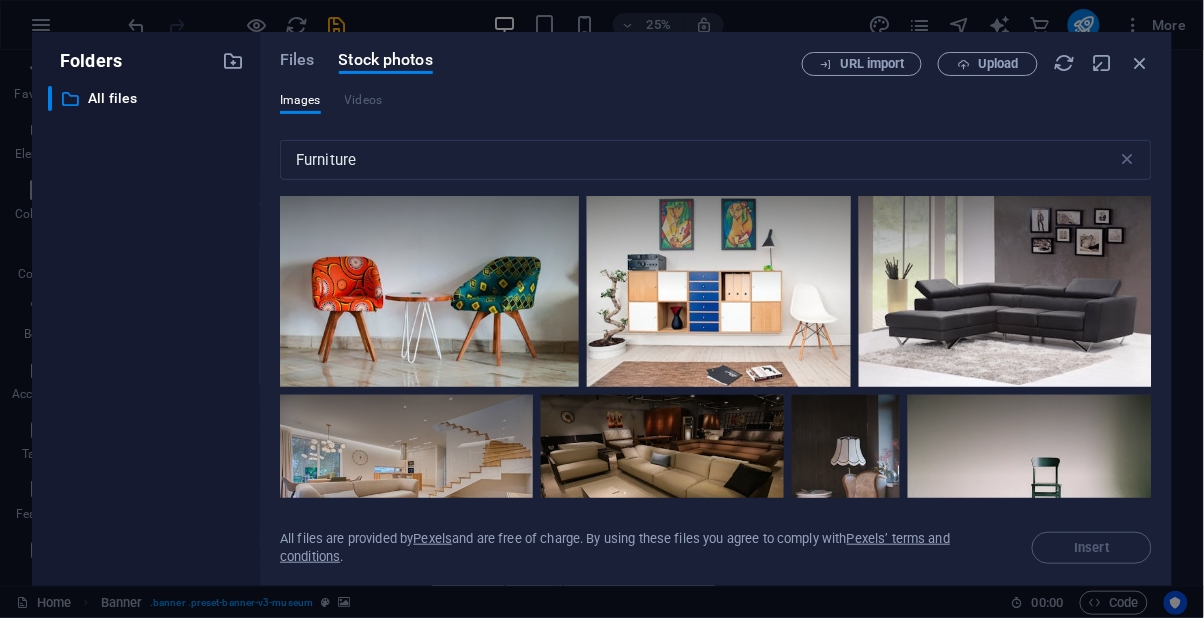click at bounding box center [719, 243] 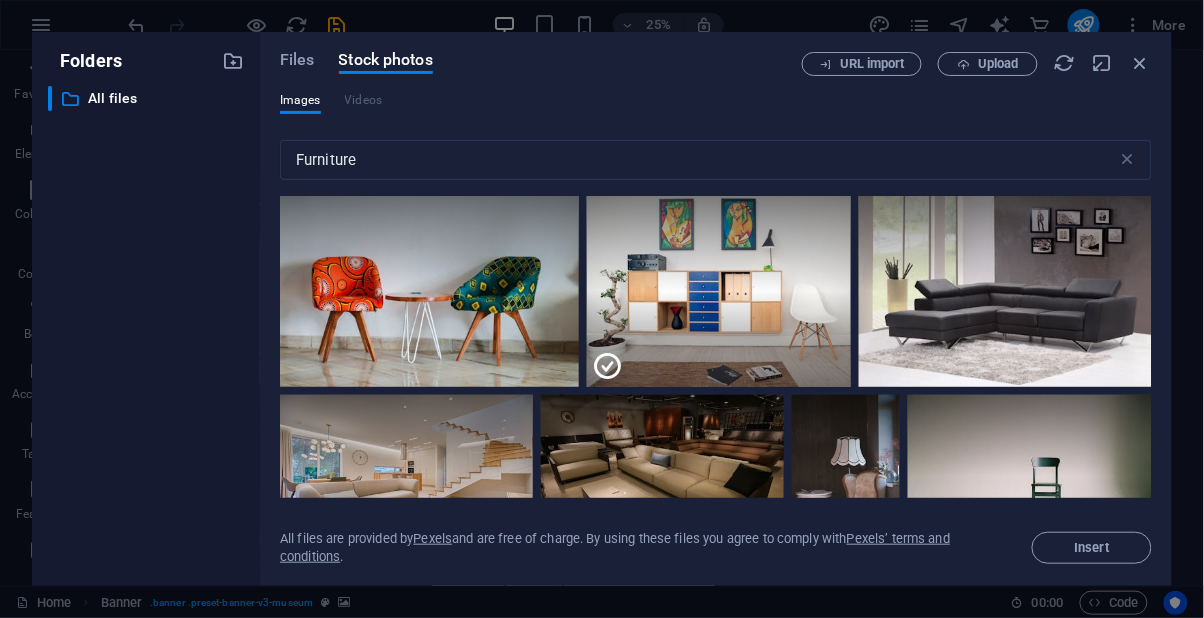 click at bounding box center [826, 221] 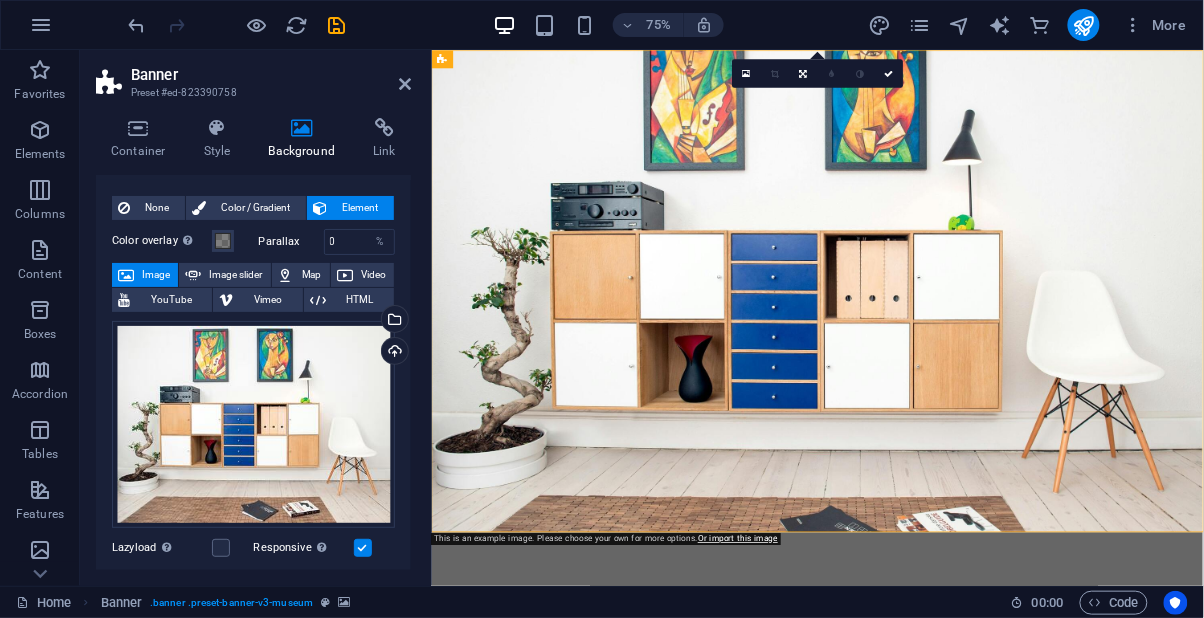 scroll, scrollTop: 0, scrollLeft: 0, axis: both 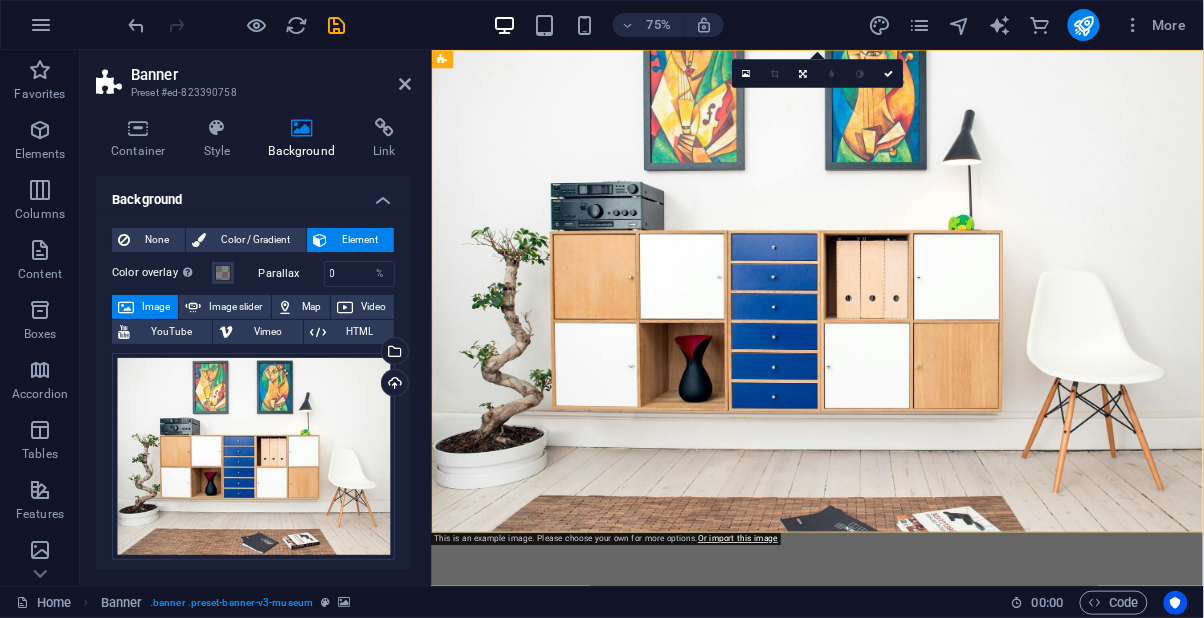 click at bounding box center (217, 128) 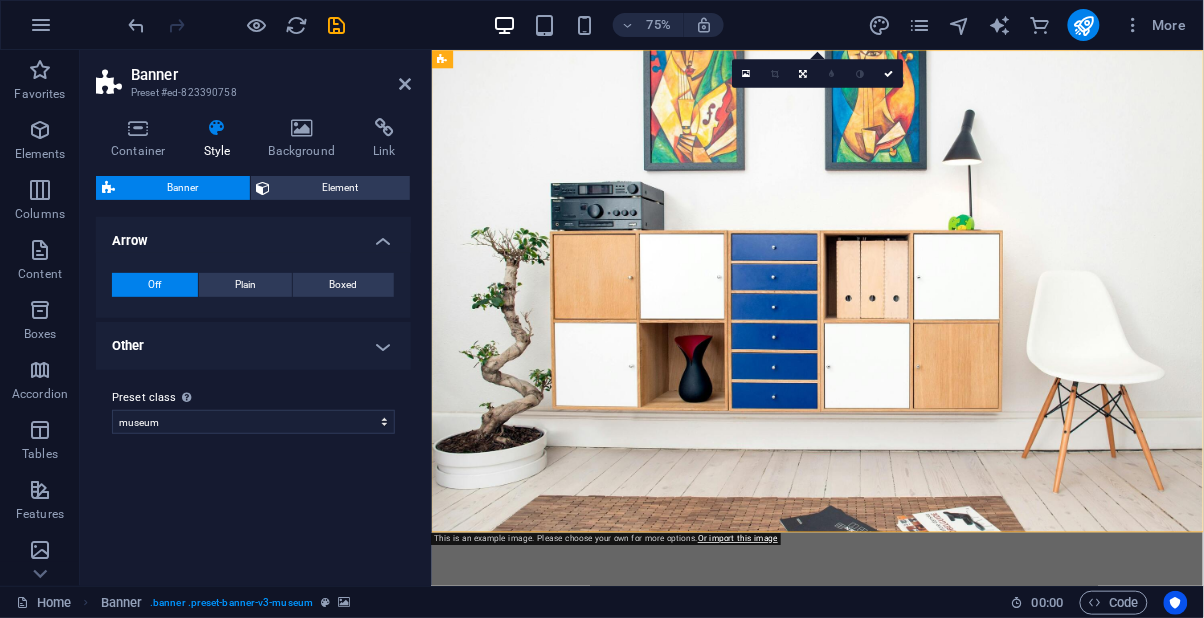 click at bounding box center (138, 128) 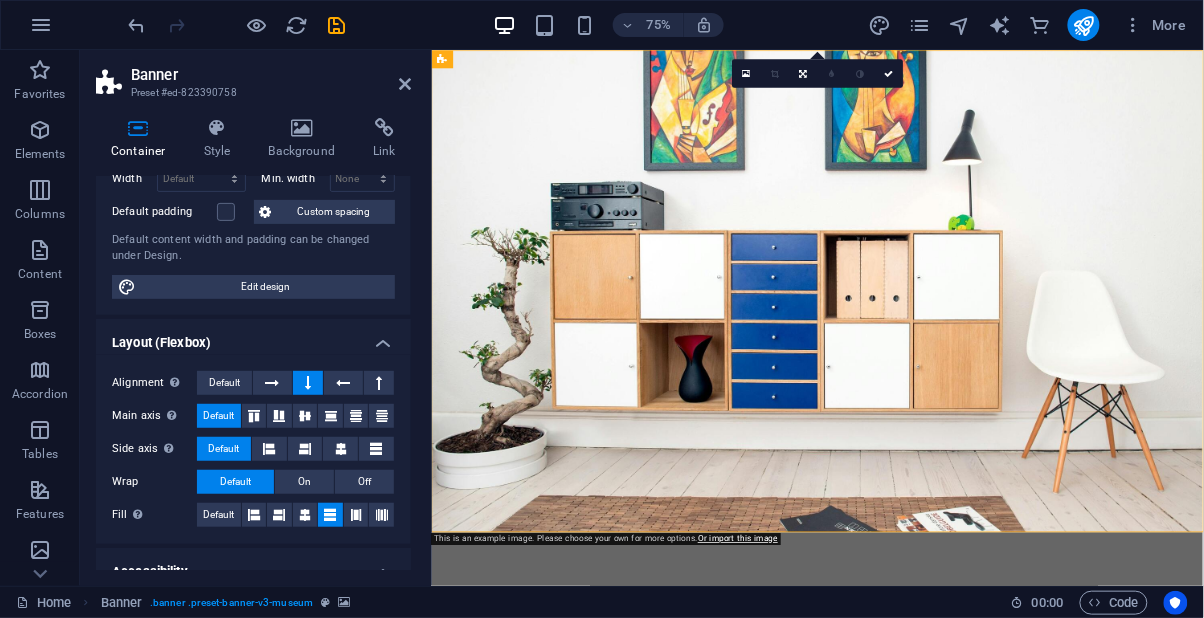 scroll, scrollTop: 0, scrollLeft: 0, axis: both 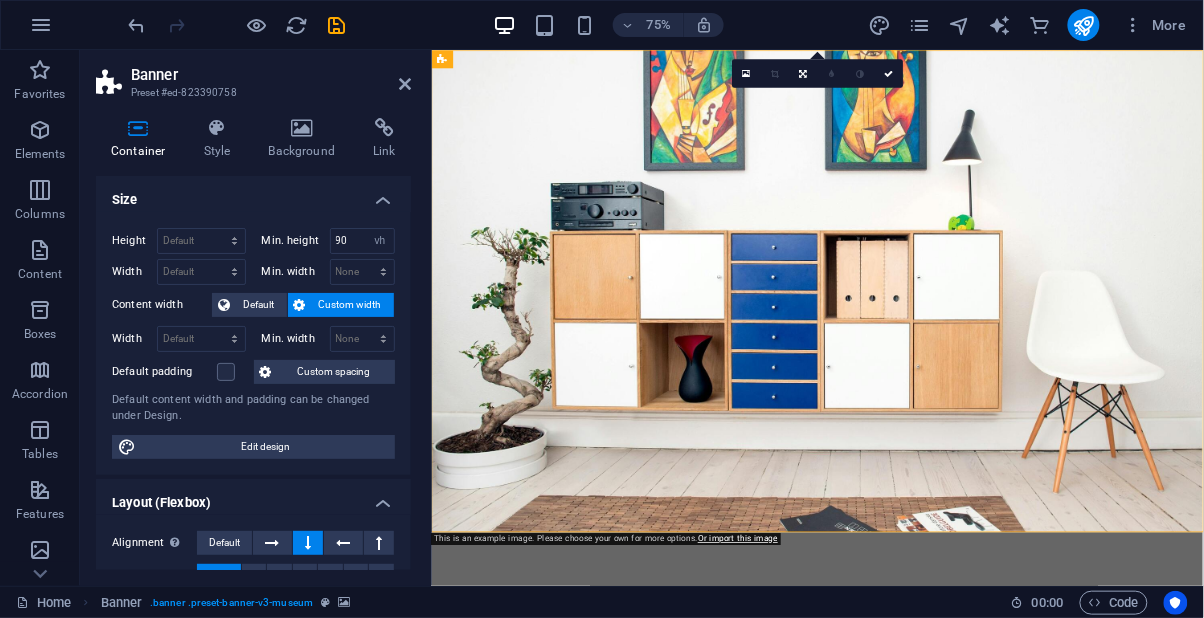 click at bounding box center [302, 128] 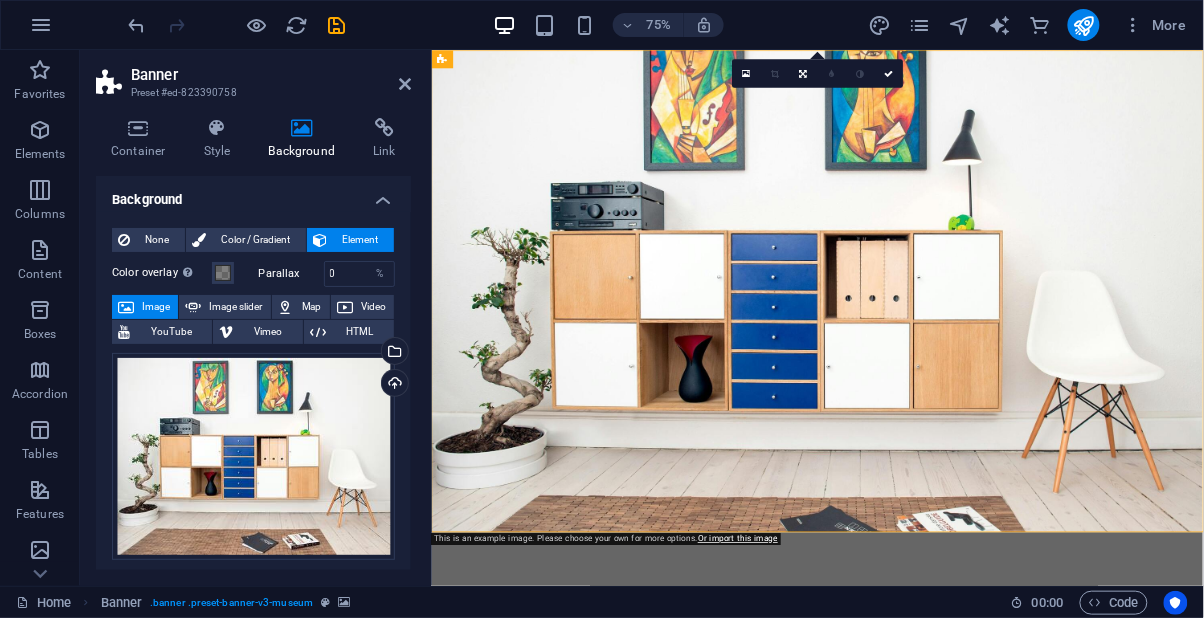 click at bounding box center (138, 128) 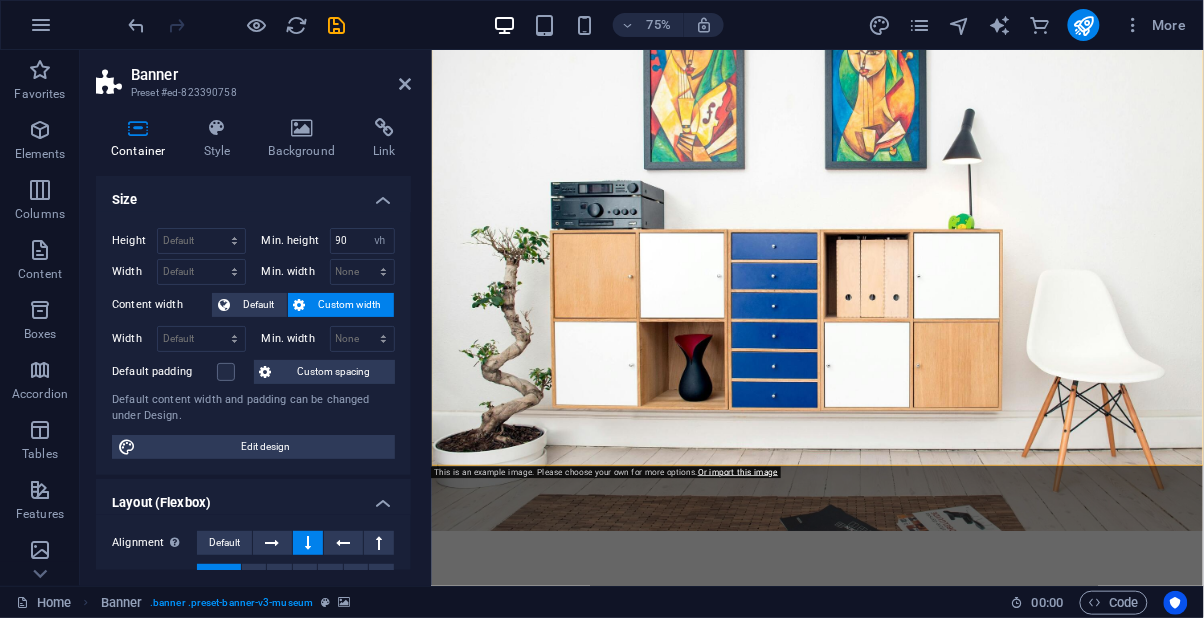 scroll, scrollTop: 0, scrollLeft: 0, axis: both 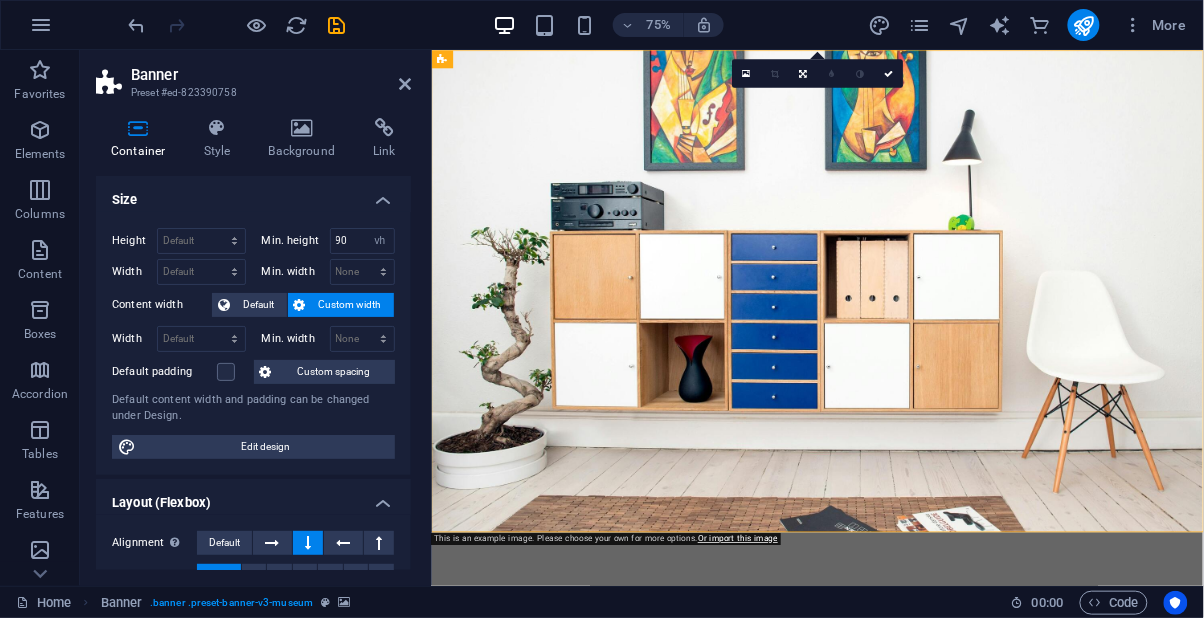 click at bounding box center [889, 73] 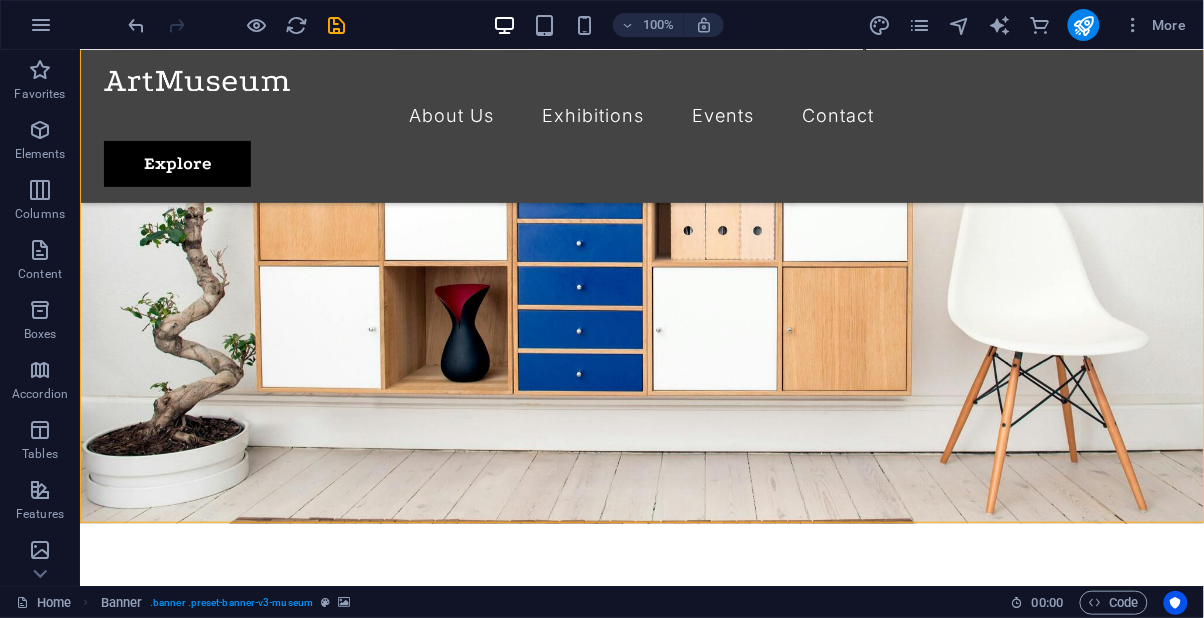 scroll, scrollTop: 0, scrollLeft: 0, axis: both 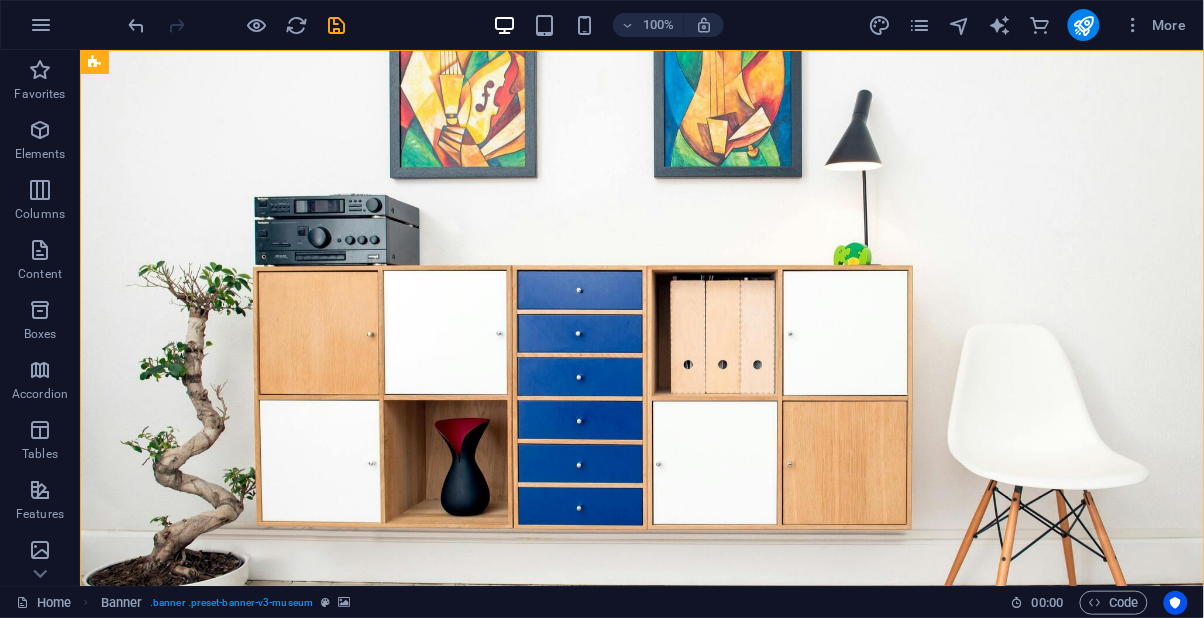 click at bounding box center [641, 685] 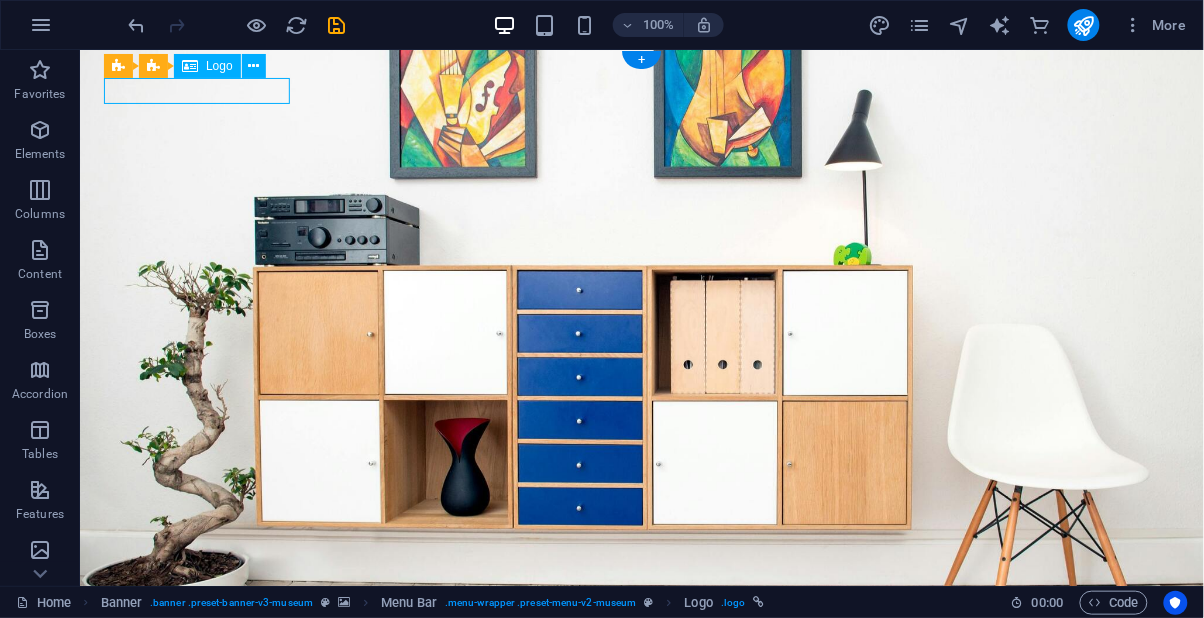 click on "Logo" at bounding box center [219, 66] 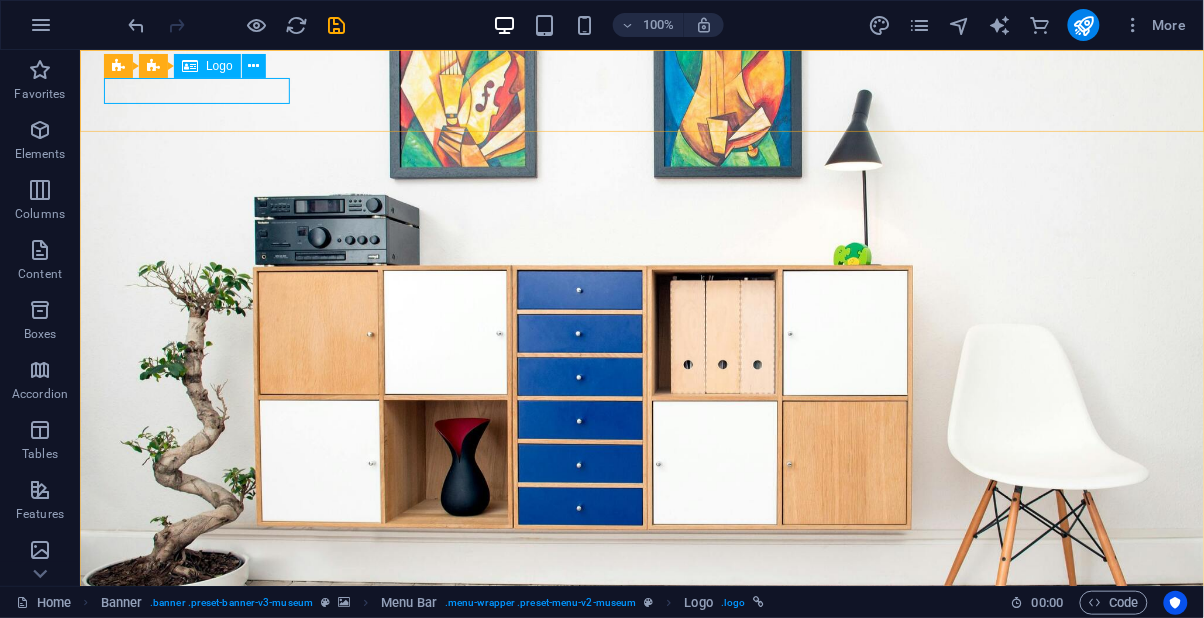 click on "Logo" at bounding box center (219, 66) 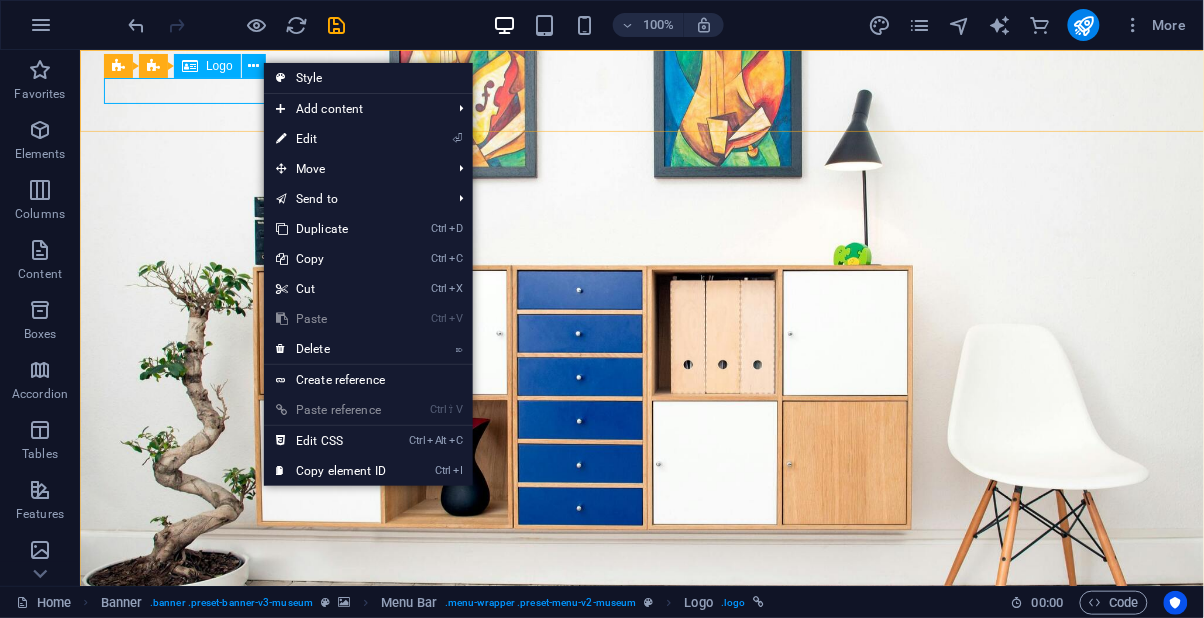 click on "⏎  Edit" at bounding box center (331, 139) 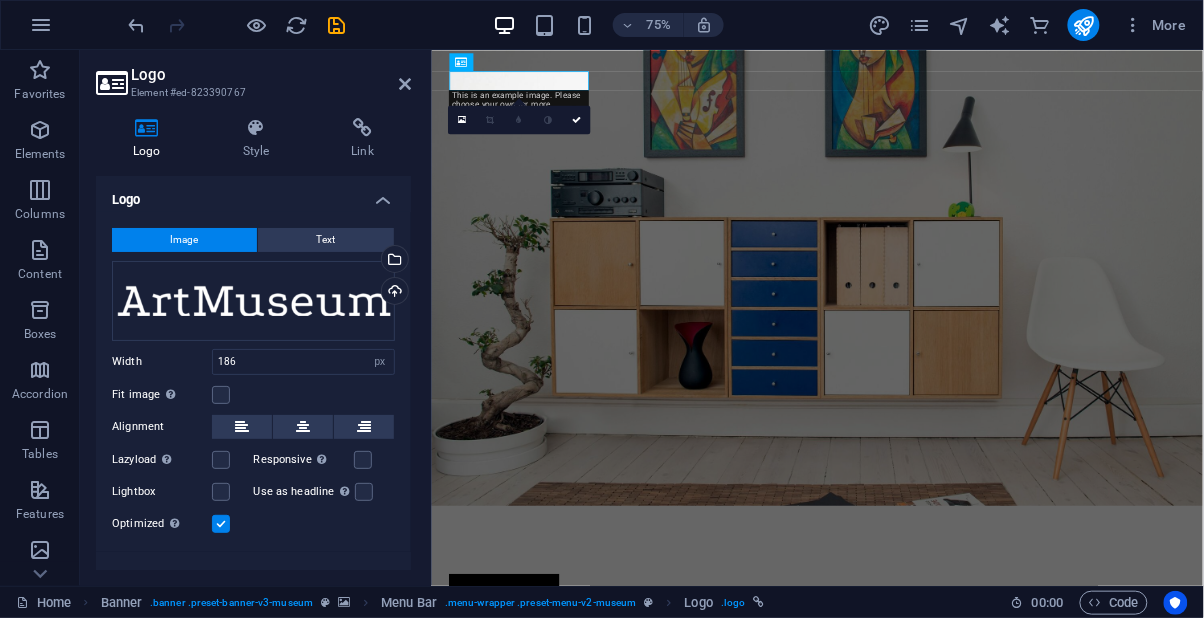 click at bounding box center [147, 128] 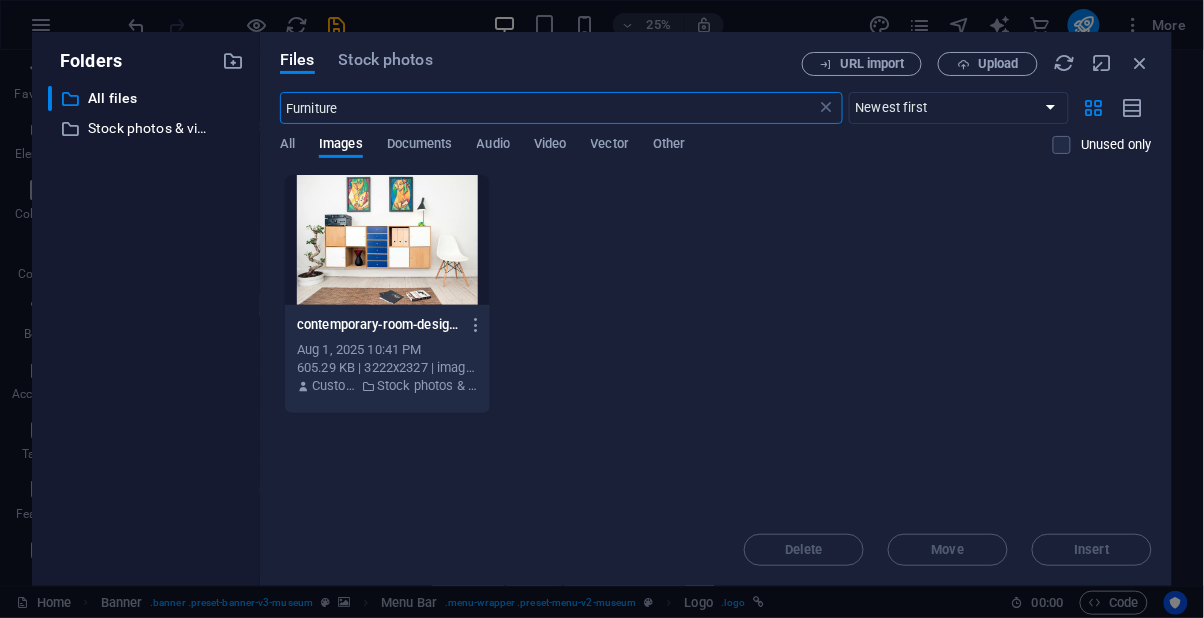 click on "Upload" at bounding box center (988, 64) 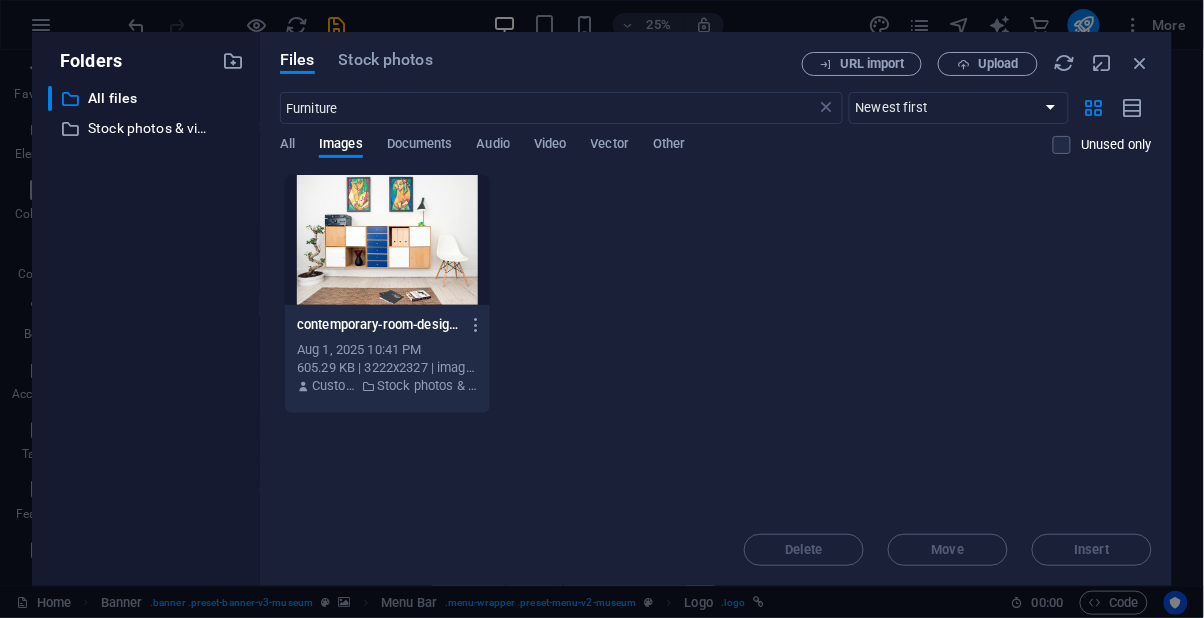 click on "Stock photos & videos" at bounding box center (147, 128) 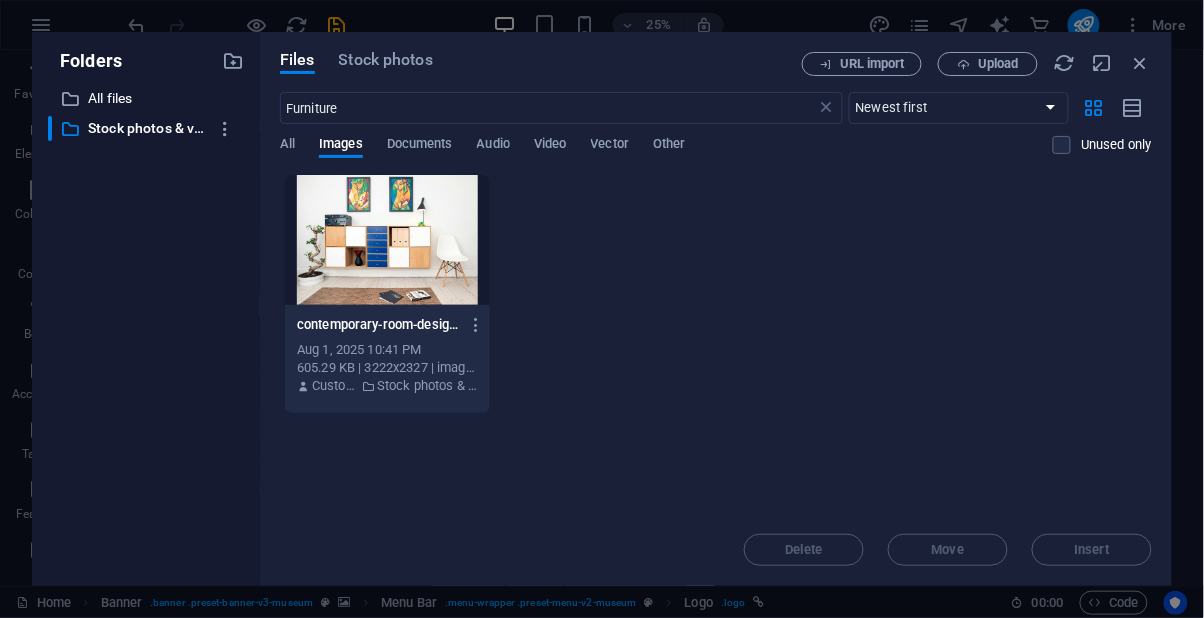 click on "Stock photos & videos" at bounding box center (147, 128) 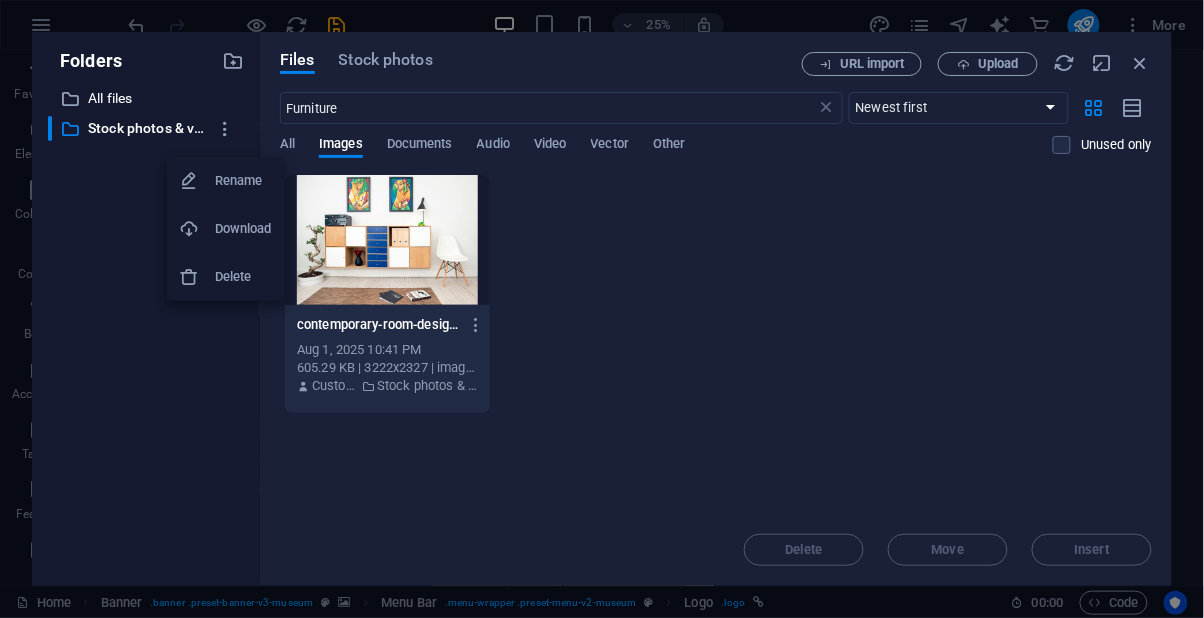 click at bounding box center (602, 309) 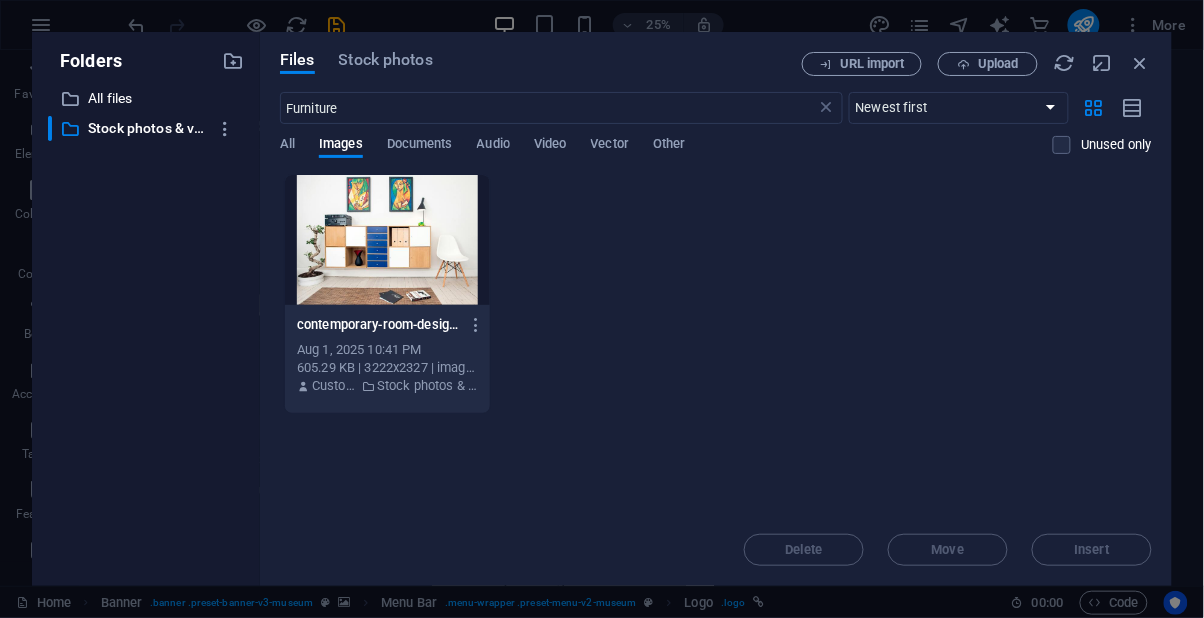 click on "contemporary-room-design-featuring-colorful-artwork-sleek-furniture-and-decorative-elements-_Kd6C34OUsRaGFXvauLVfQ.jpeg contemporary-room-design-featuring-colorful-artwork-sleek-furniture-and-decorative-elements-_Kd6C34OUsRaGFXvauLVfQ.jpeg [MONTH] [DAY_NUM], [YEAR] [TIME] [SIZE] | [RESOLUTION] | image/jpeg Customer Stock photos & videos" at bounding box center [716, 294] 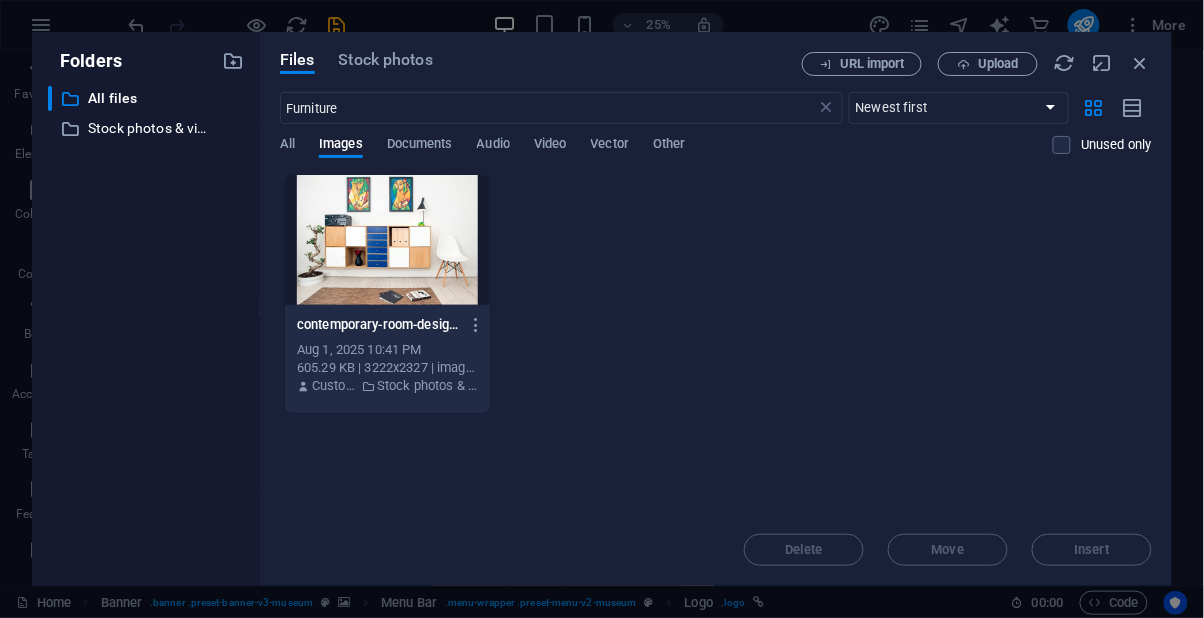 click on "Upload" at bounding box center (998, 64) 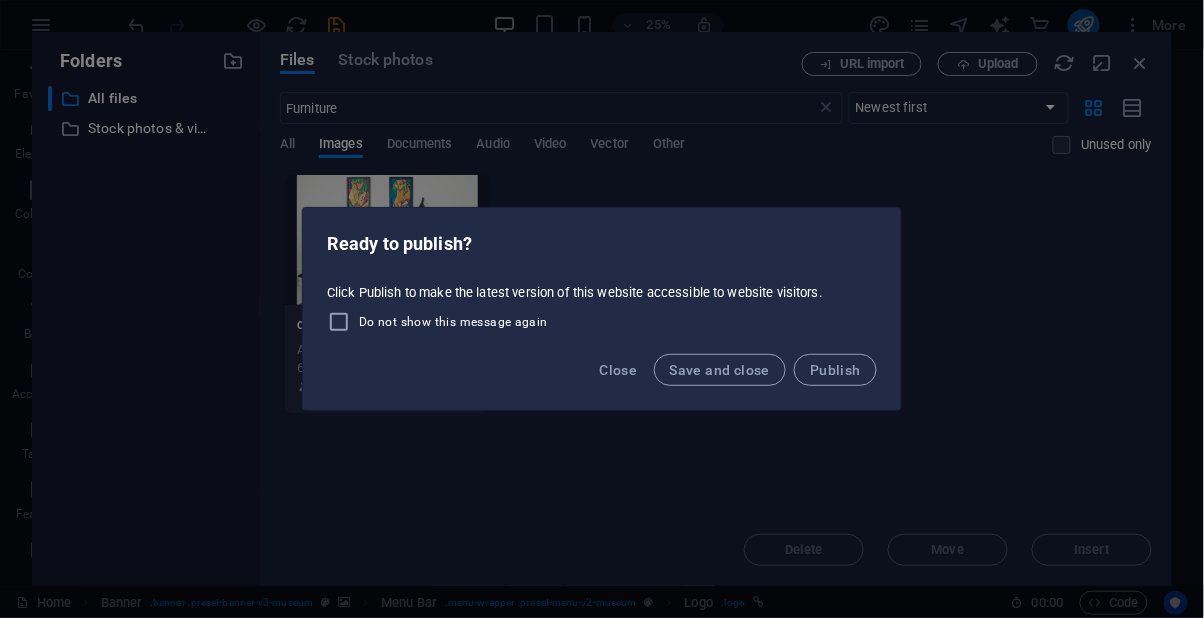 click on "Close" at bounding box center [619, 370] 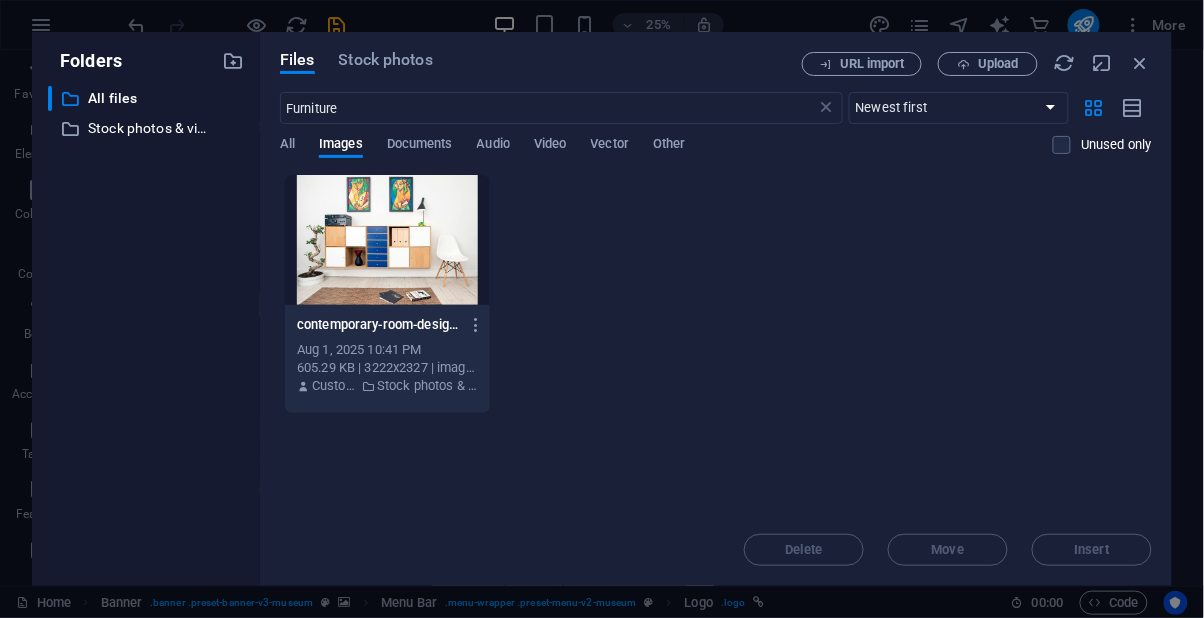 click at bounding box center [1141, 63] 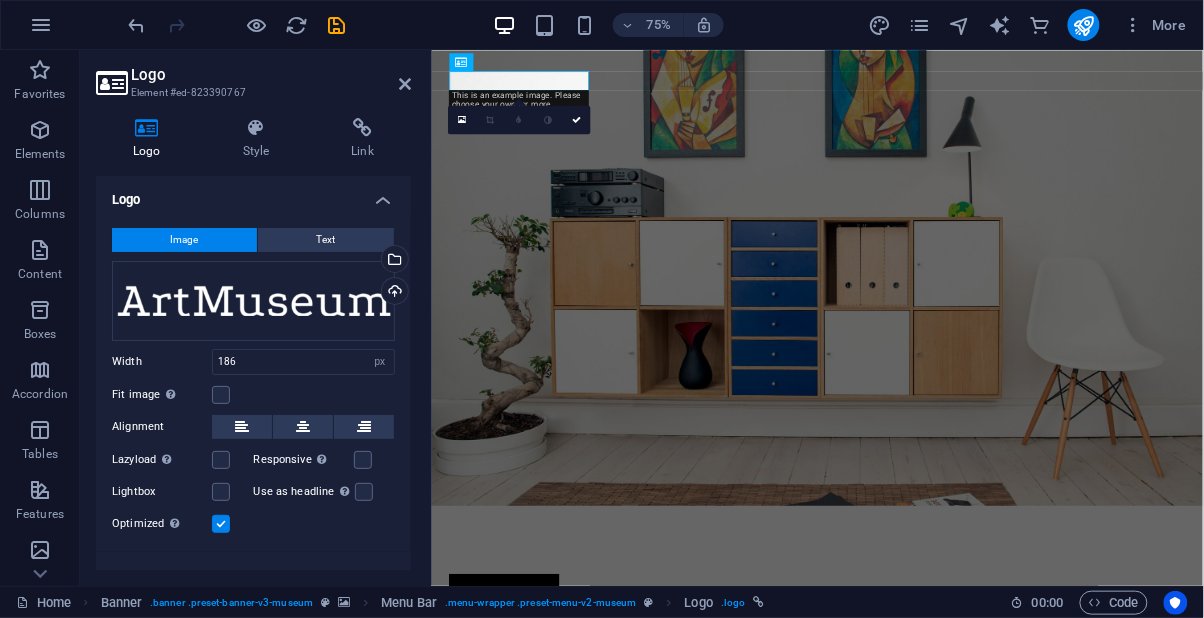 click on "Logo" at bounding box center (151, 139) 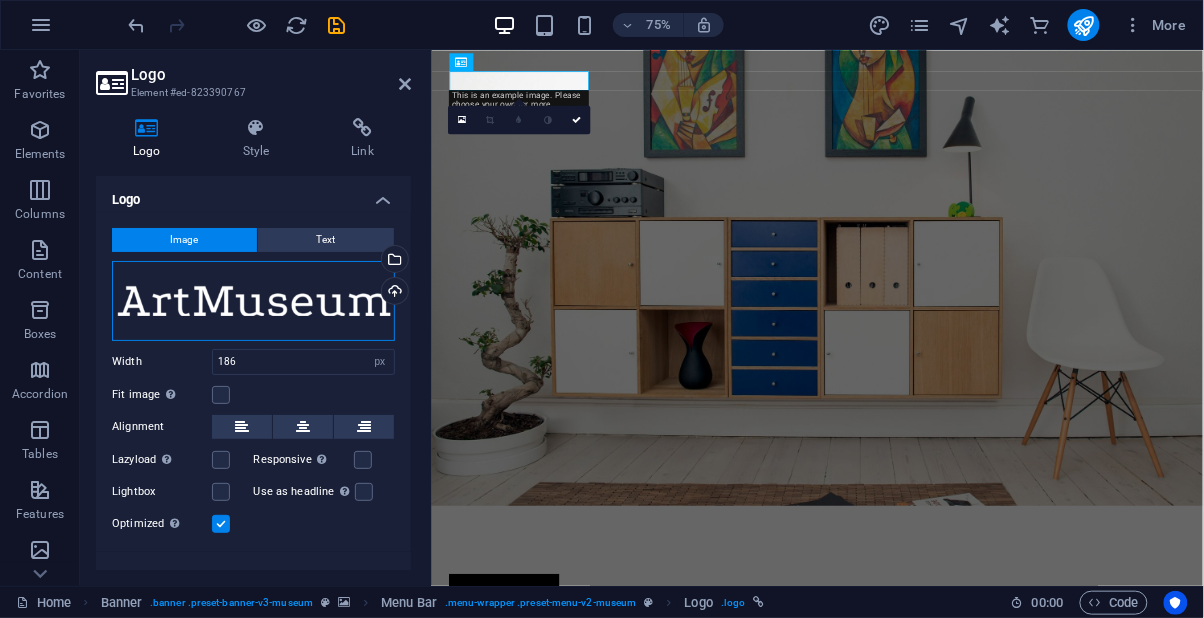 click on "Drag files here, click to choose files or select files from Files or our free stock photos & videos" at bounding box center (253, 301) 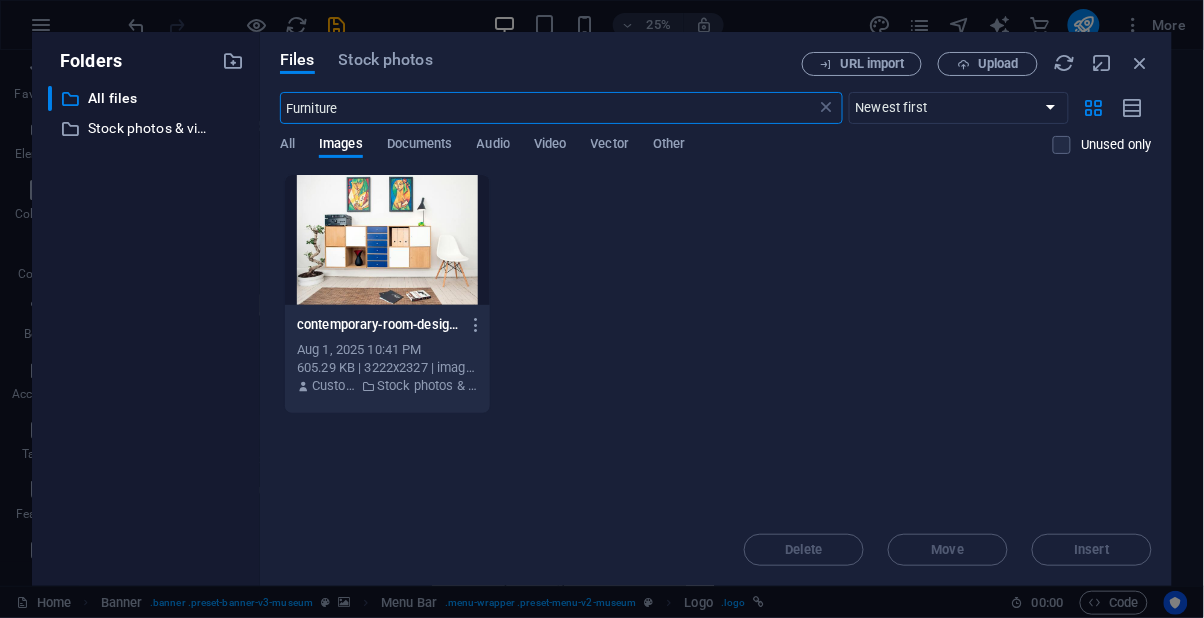 click at bounding box center (1141, 63) 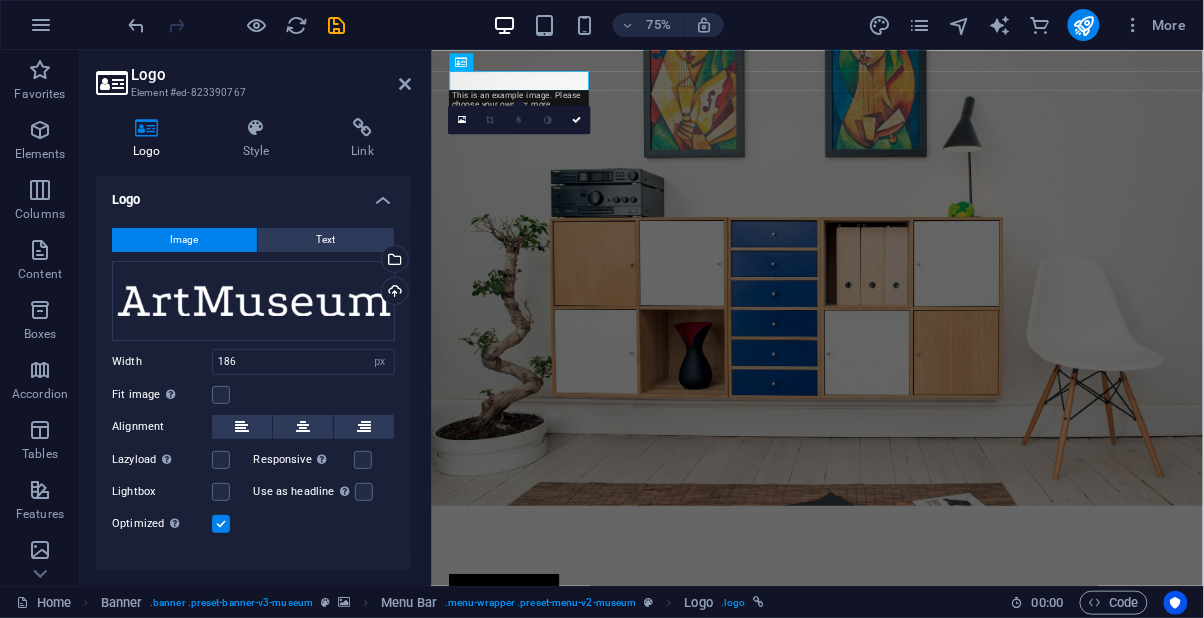 click on "Image" at bounding box center [185, 240] 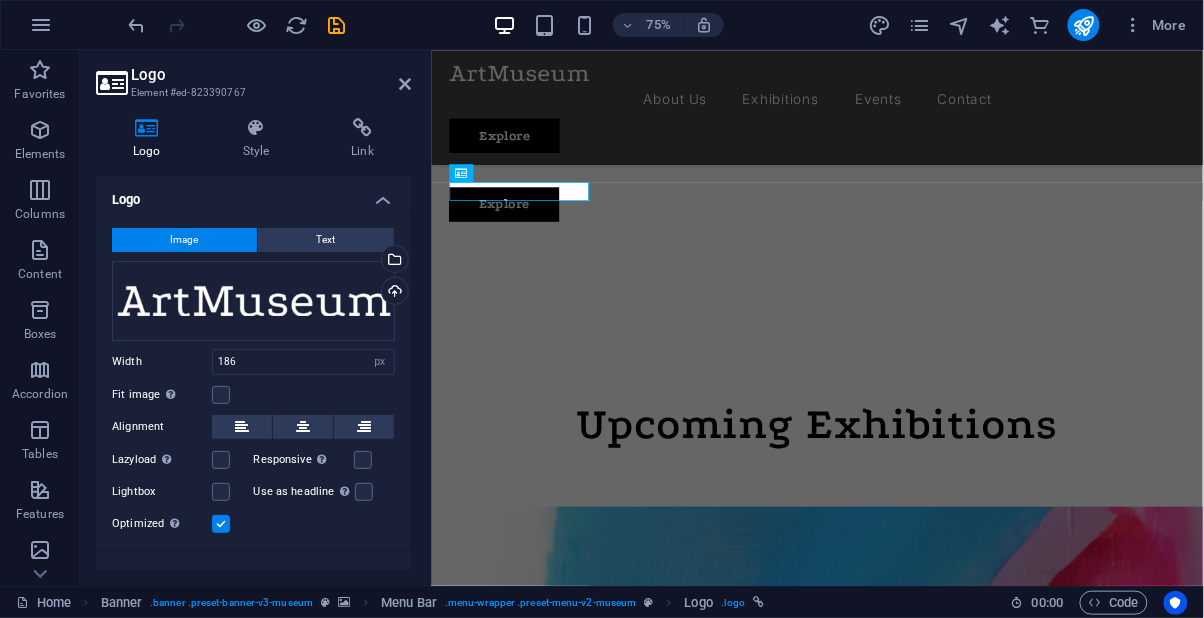 scroll, scrollTop: 0, scrollLeft: 0, axis: both 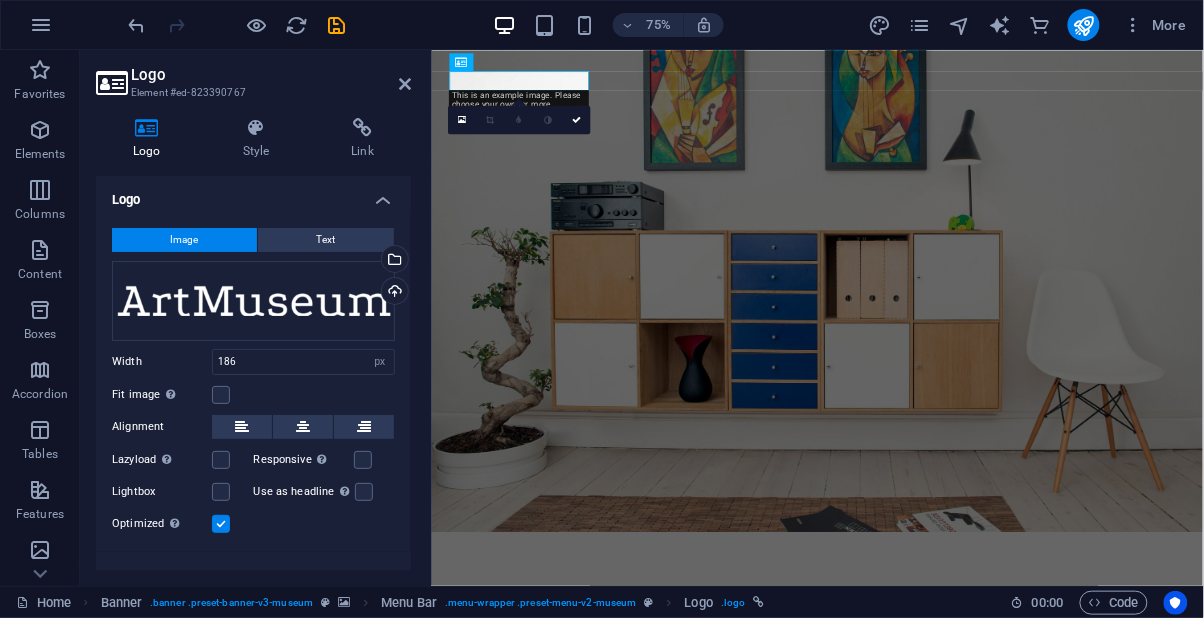 click on "Upload" at bounding box center [393, 293] 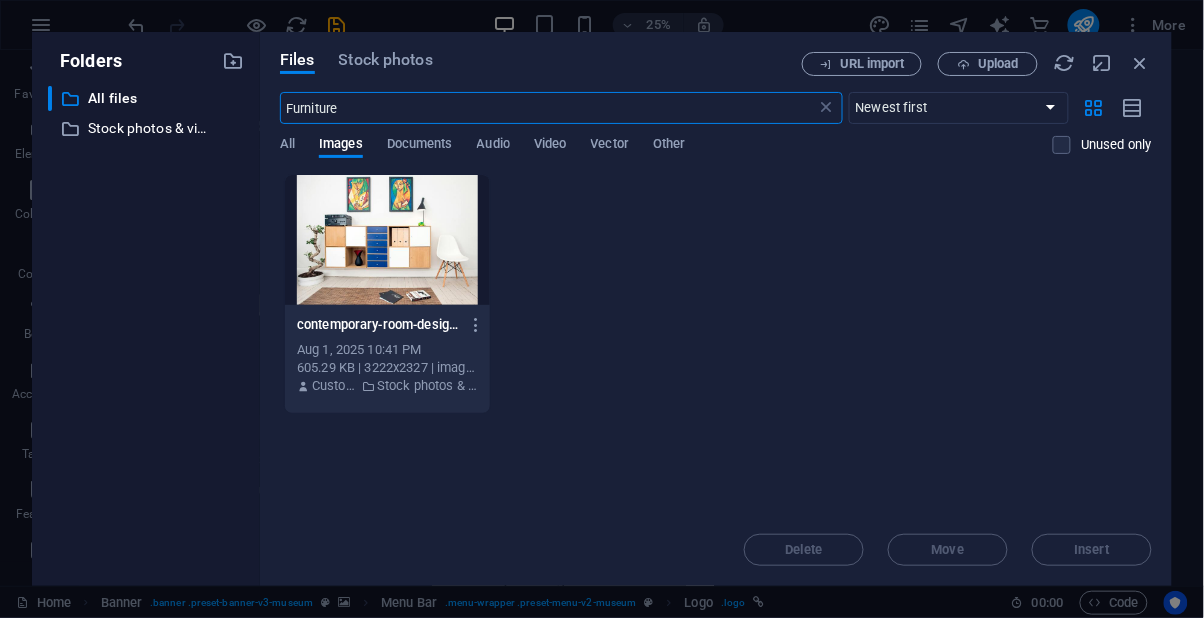 click at bounding box center (1141, 63) 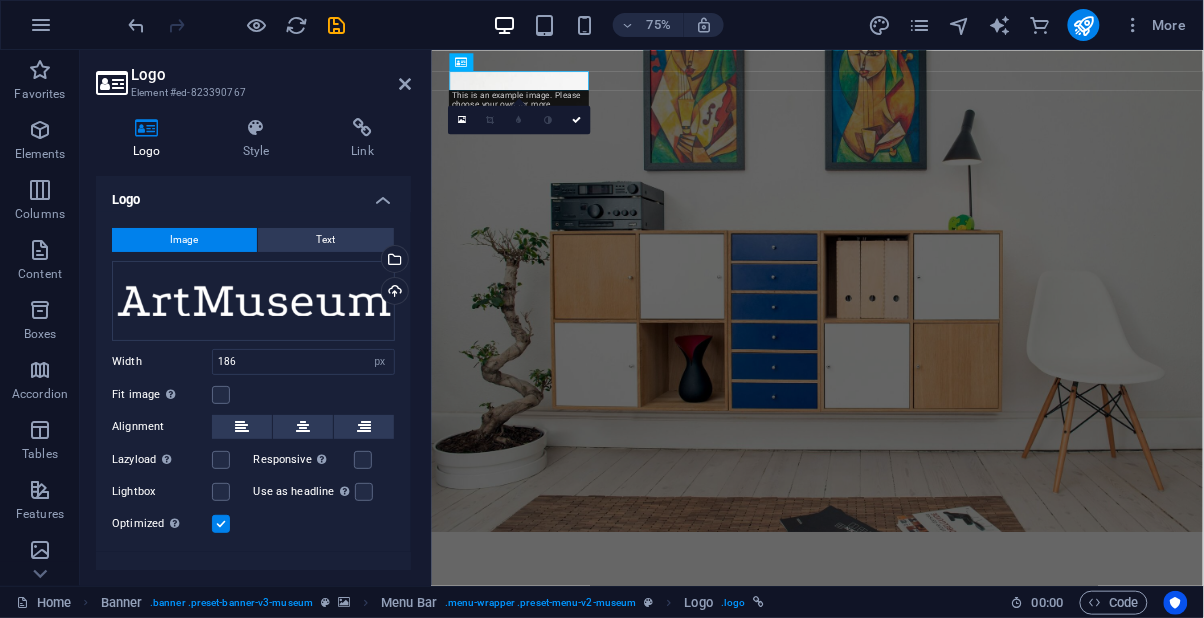 click at bounding box center [147, 128] 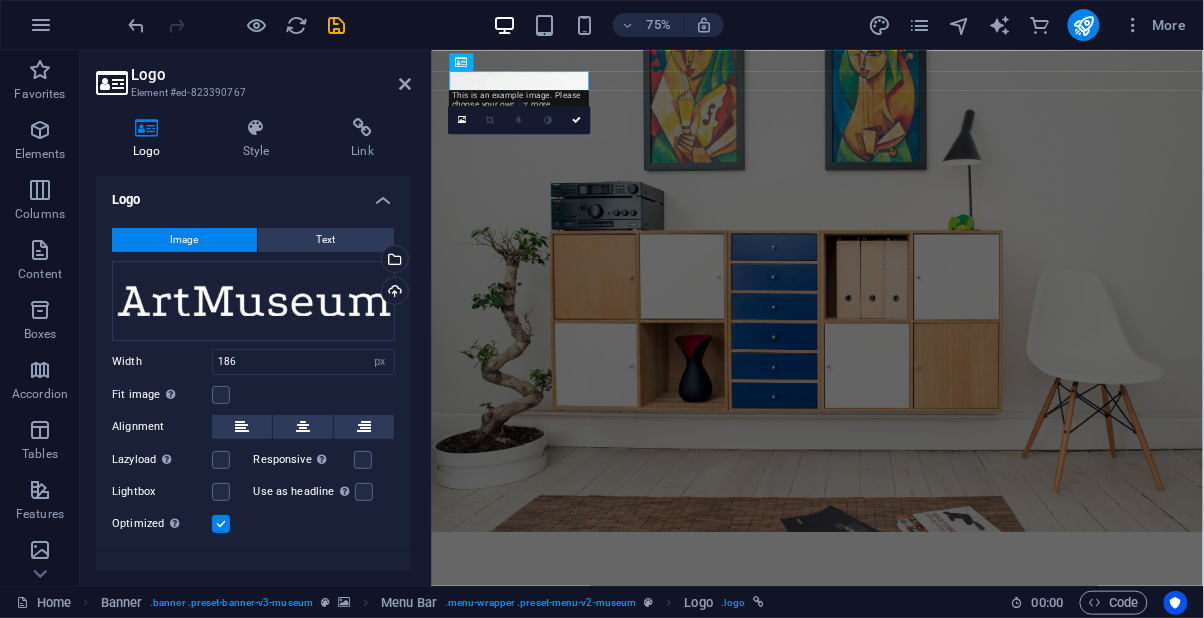 click on "Upload" at bounding box center (393, 293) 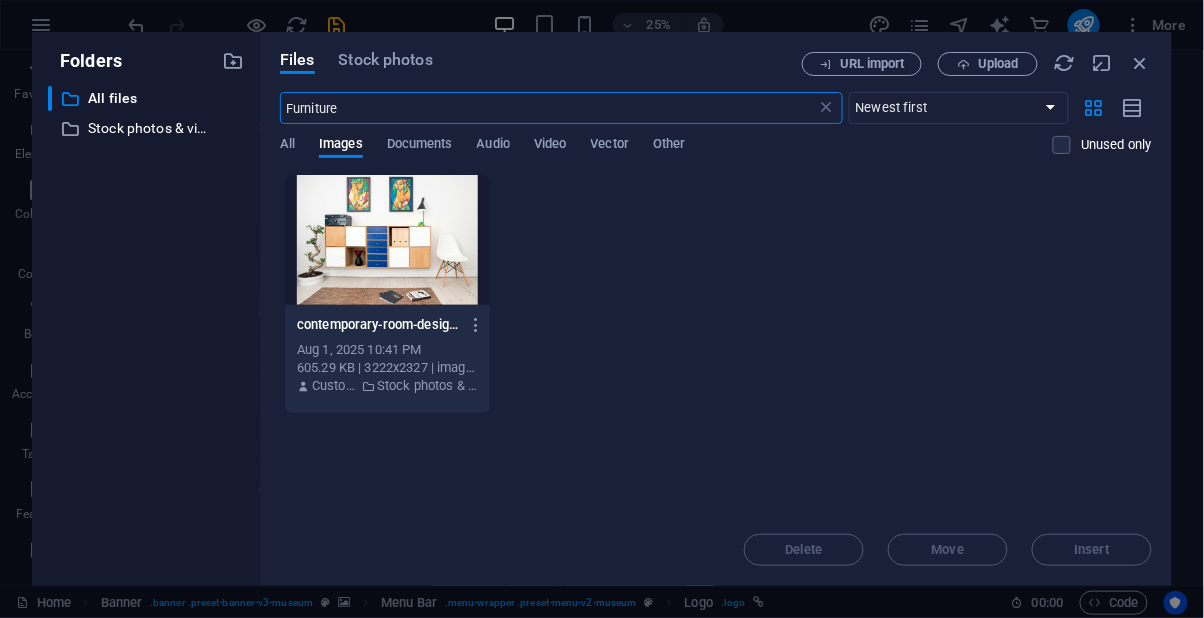click at bounding box center [1141, 63] 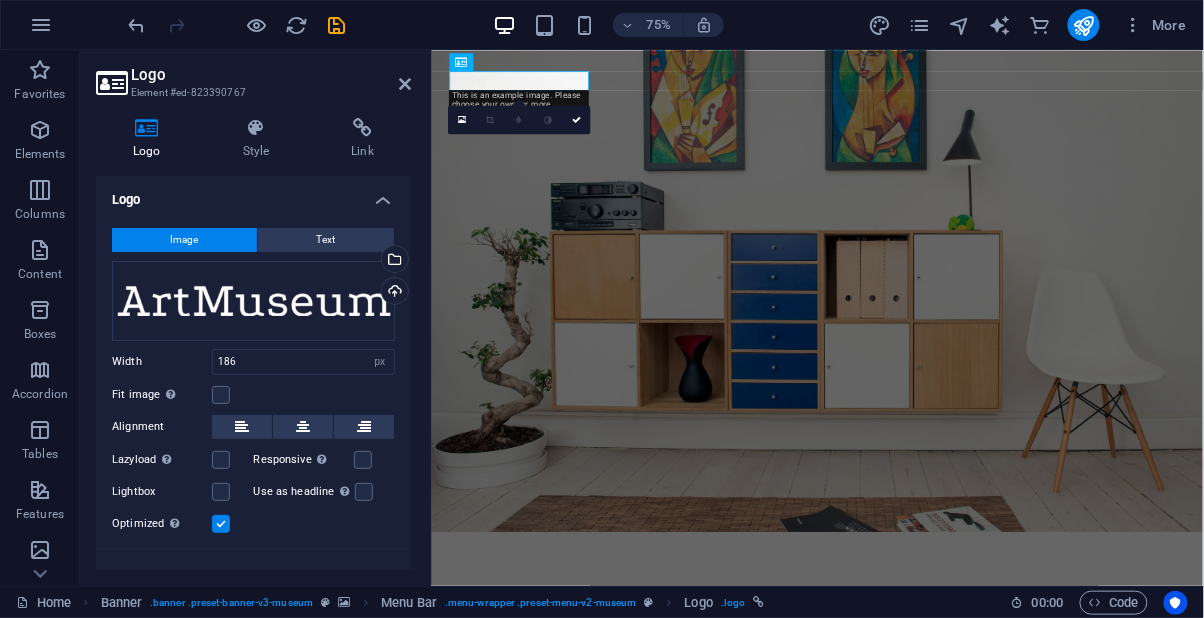 click on "Upload" at bounding box center (393, 293) 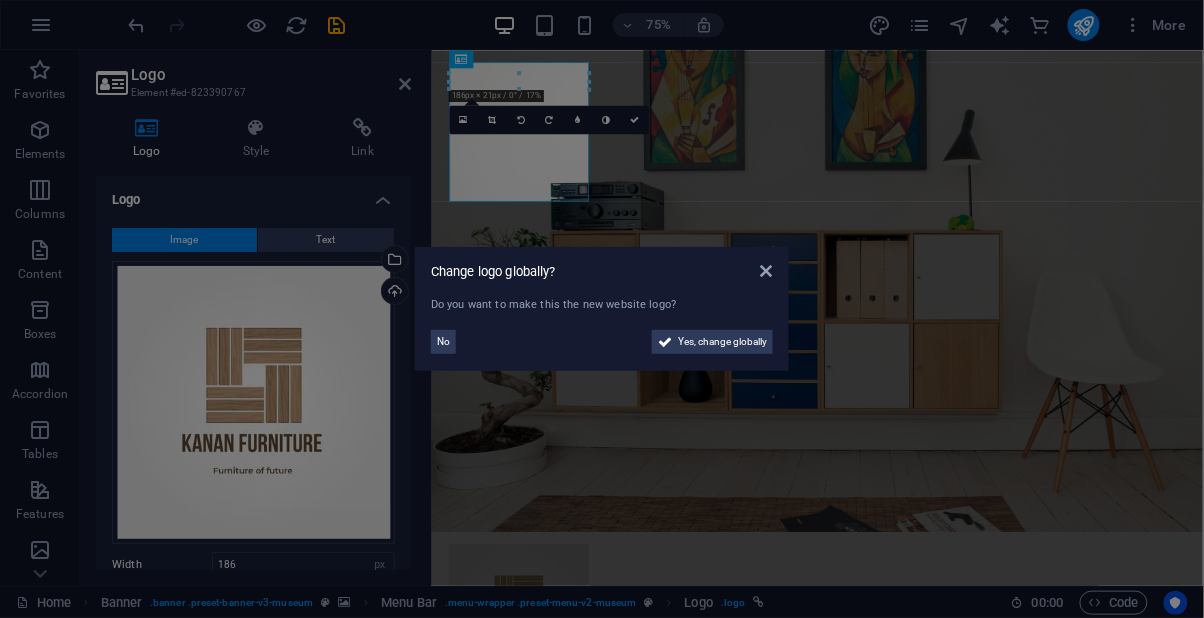 click on "Yes, change globally" at bounding box center [722, 342] 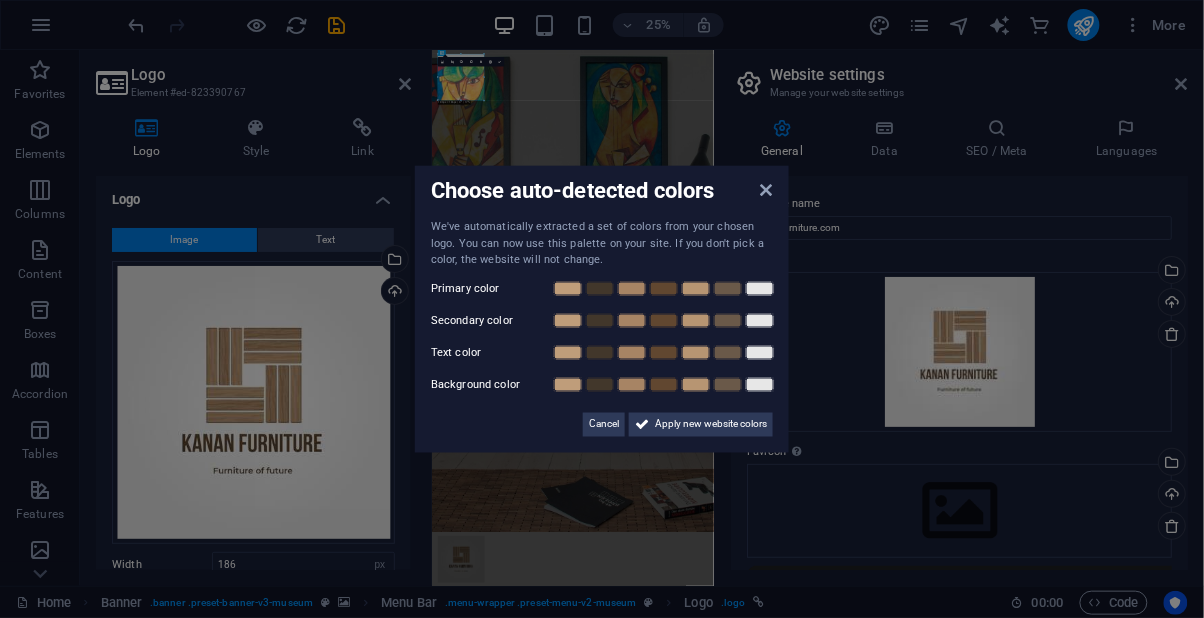 click at bounding box center [767, 190] 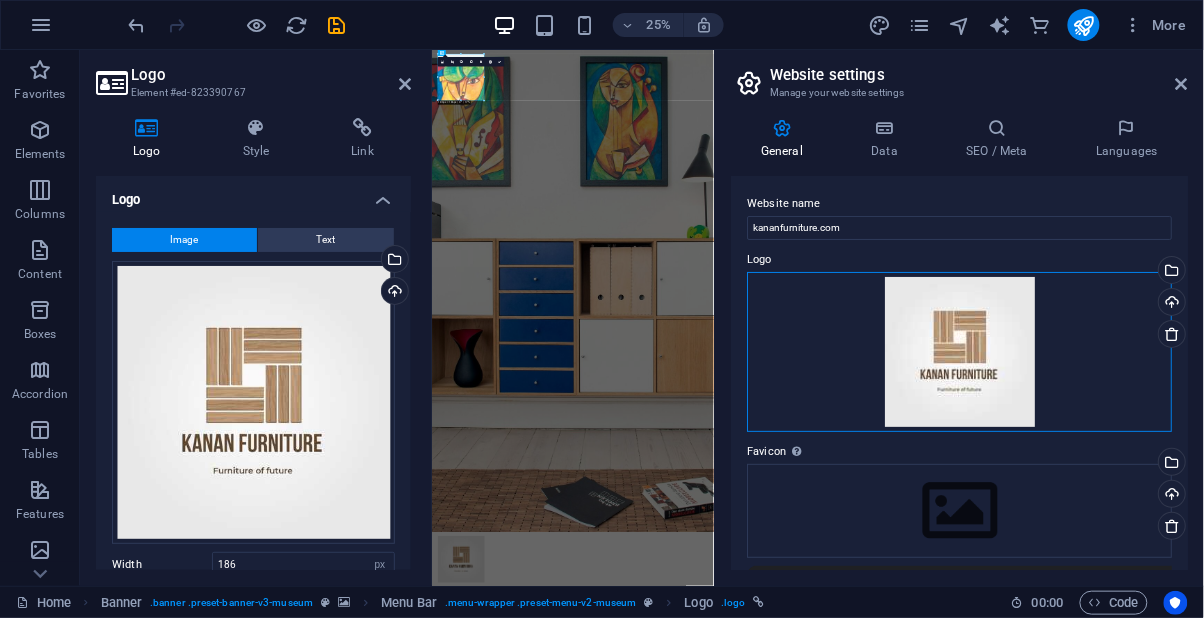 click on "Drag files here, click to choose files or select files from Files or our free stock photos & videos" at bounding box center (959, 352) 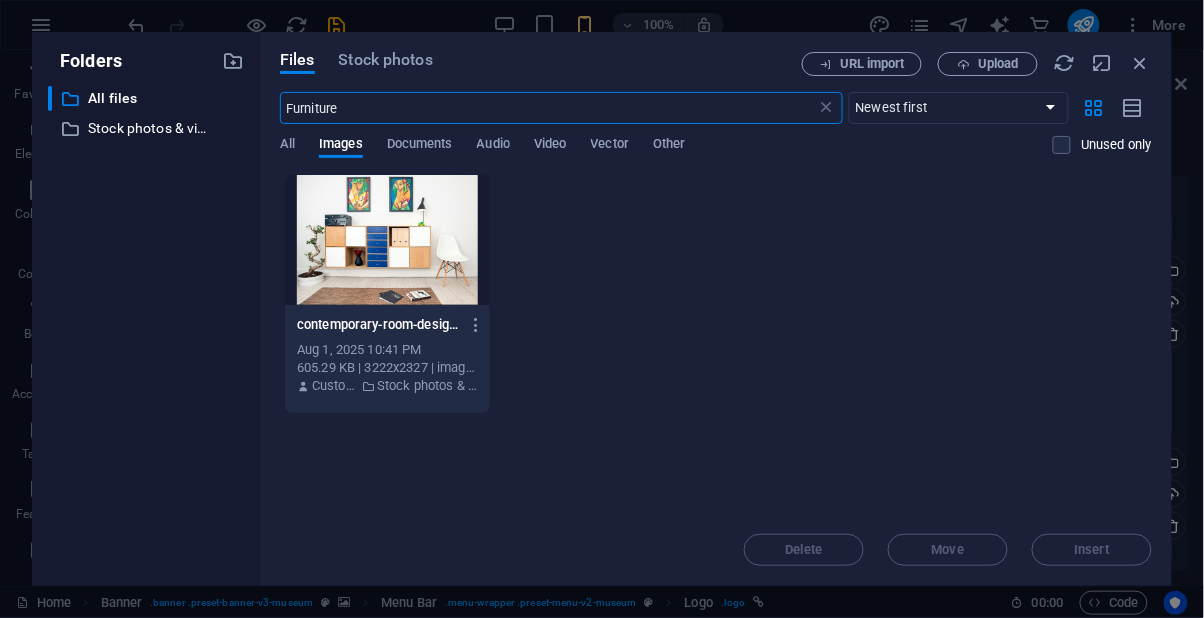 click at bounding box center [1141, 63] 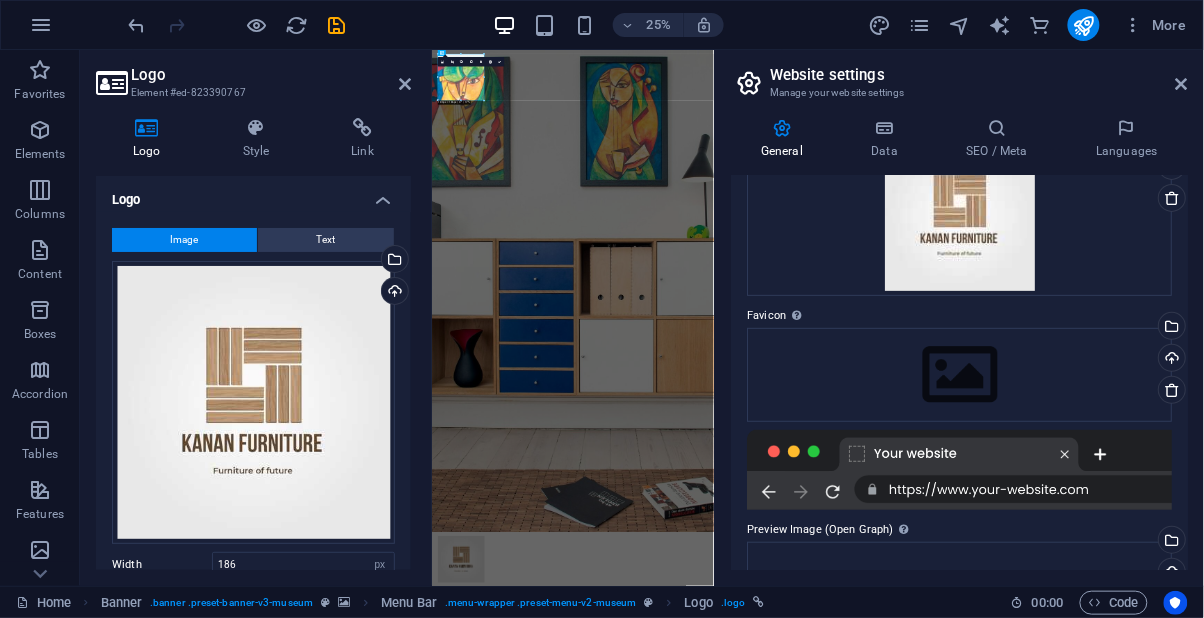 scroll, scrollTop: 0, scrollLeft: 0, axis: both 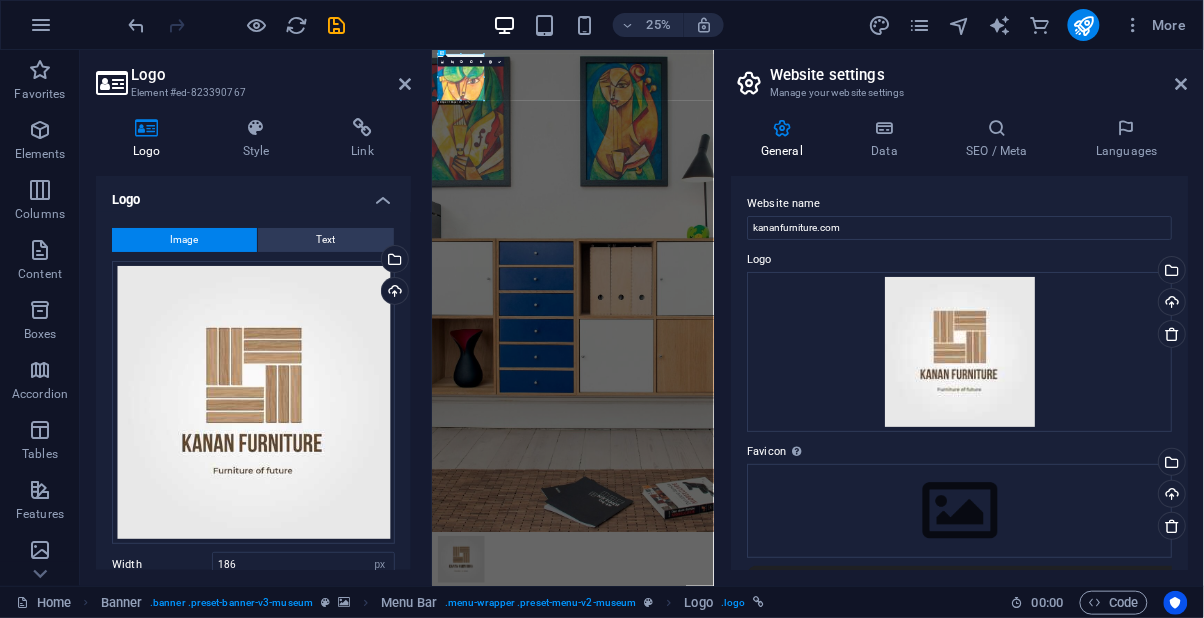click at bounding box center [1182, 84] 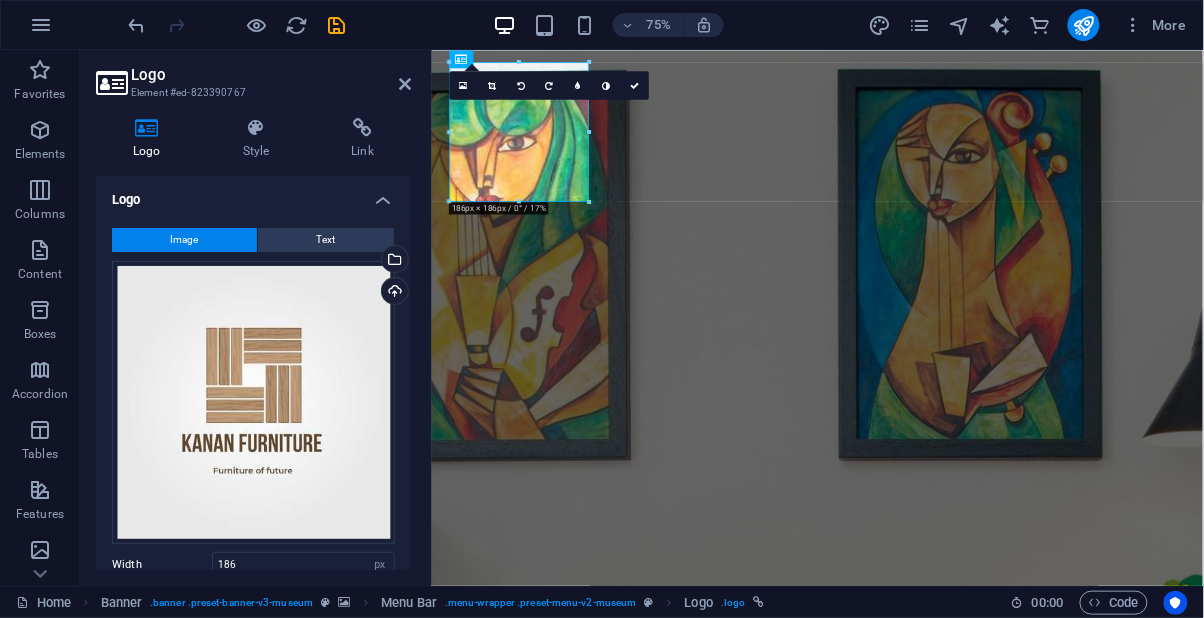 click on "Lorem ipsum dolor sit amet, consectetur adipiscing elit, sed do eiusmod tempor incididunt ut labore" at bounding box center [945, 2523] 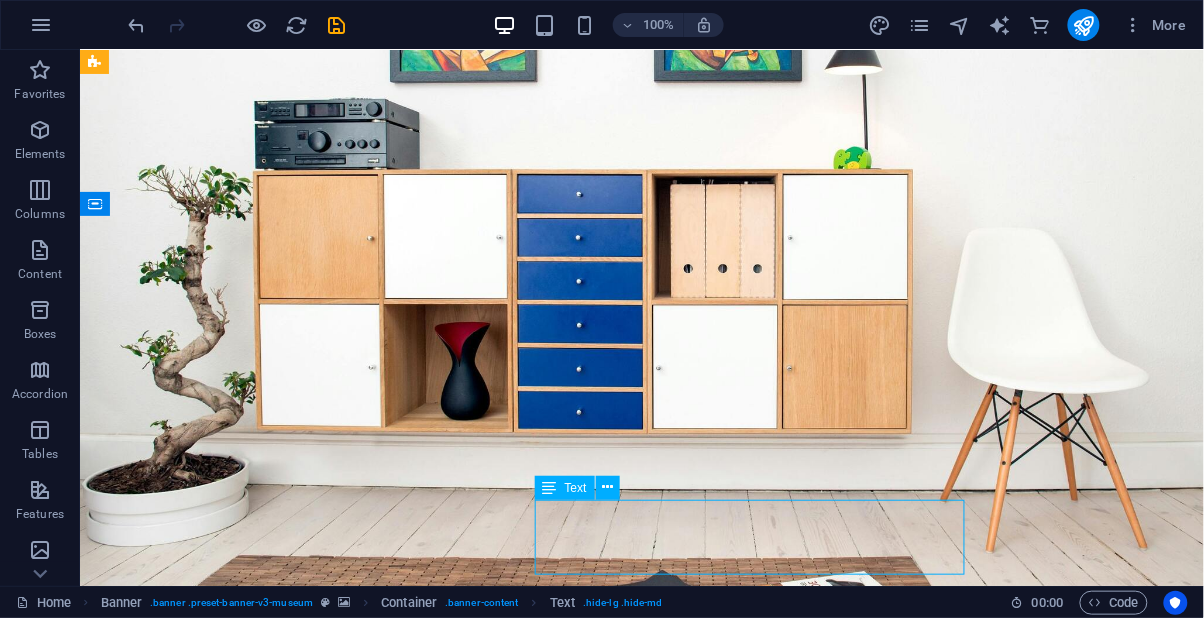 scroll, scrollTop: 0, scrollLeft: 0, axis: both 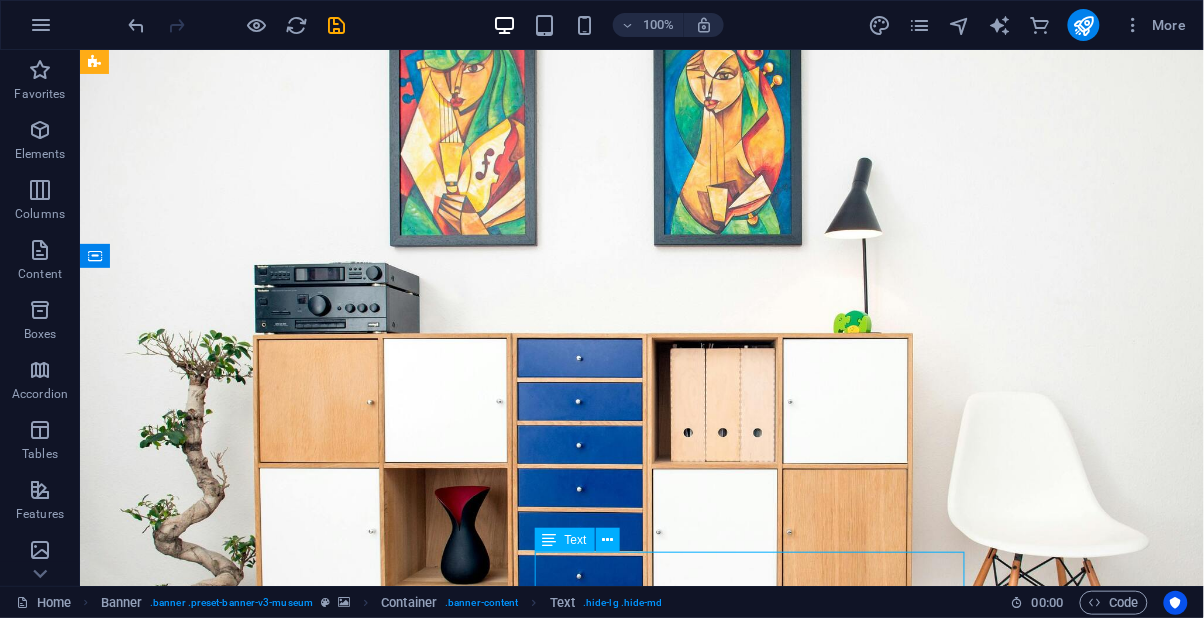 click at bounding box center (641, 902) 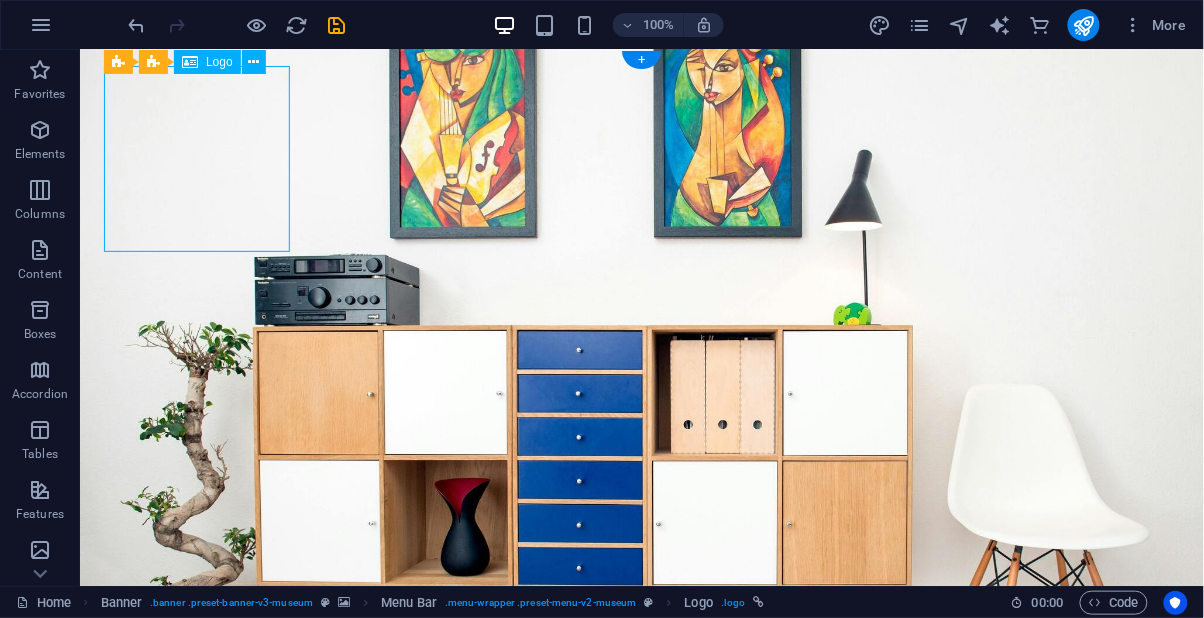 scroll, scrollTop: 0, scrollLeft: 0, axis: both 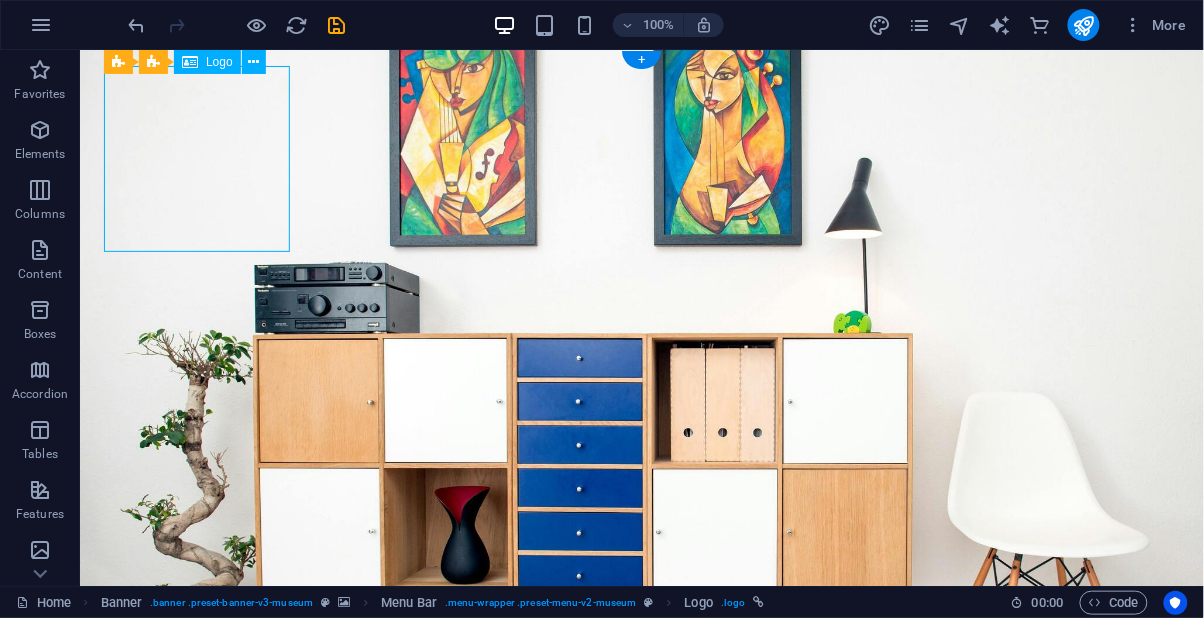 click at bounding box center (253, 62) 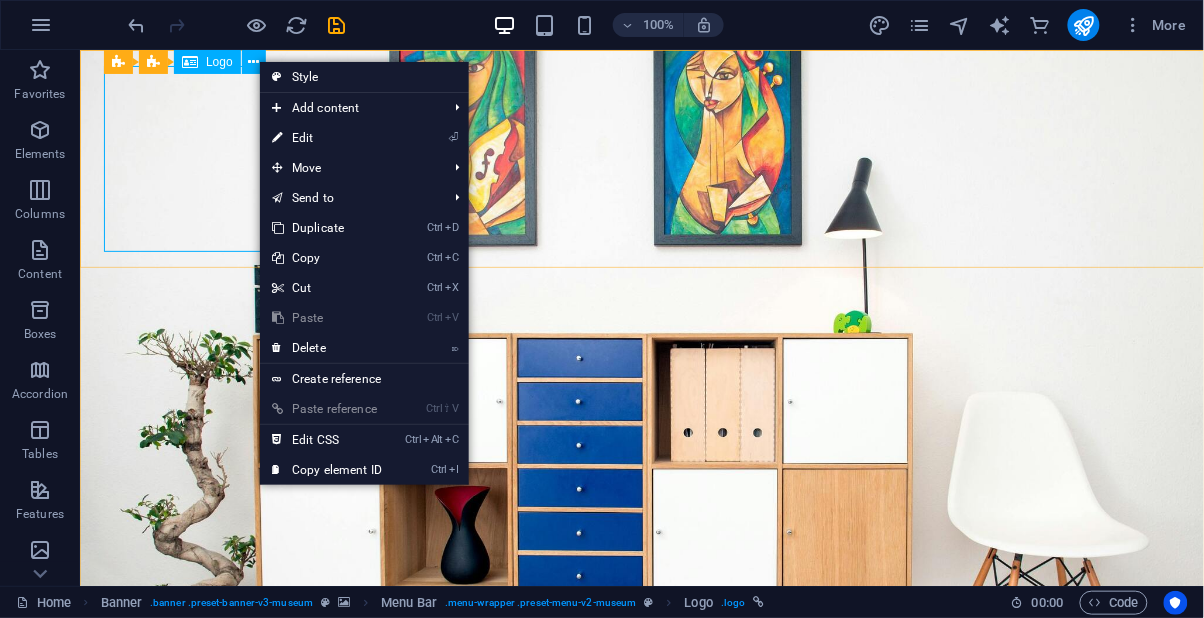 click on "Move" at bounding box center (349, 168) 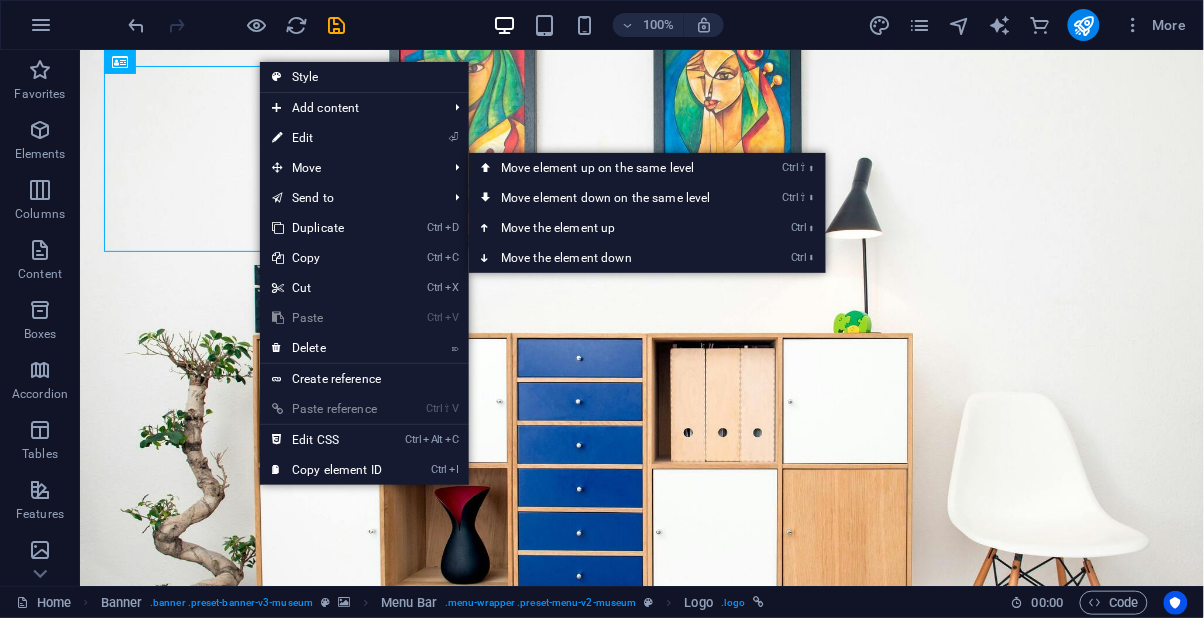 click on "Ctrl ⇧ ⬆  Move element up on the same level" at bounding box center [610, 168] 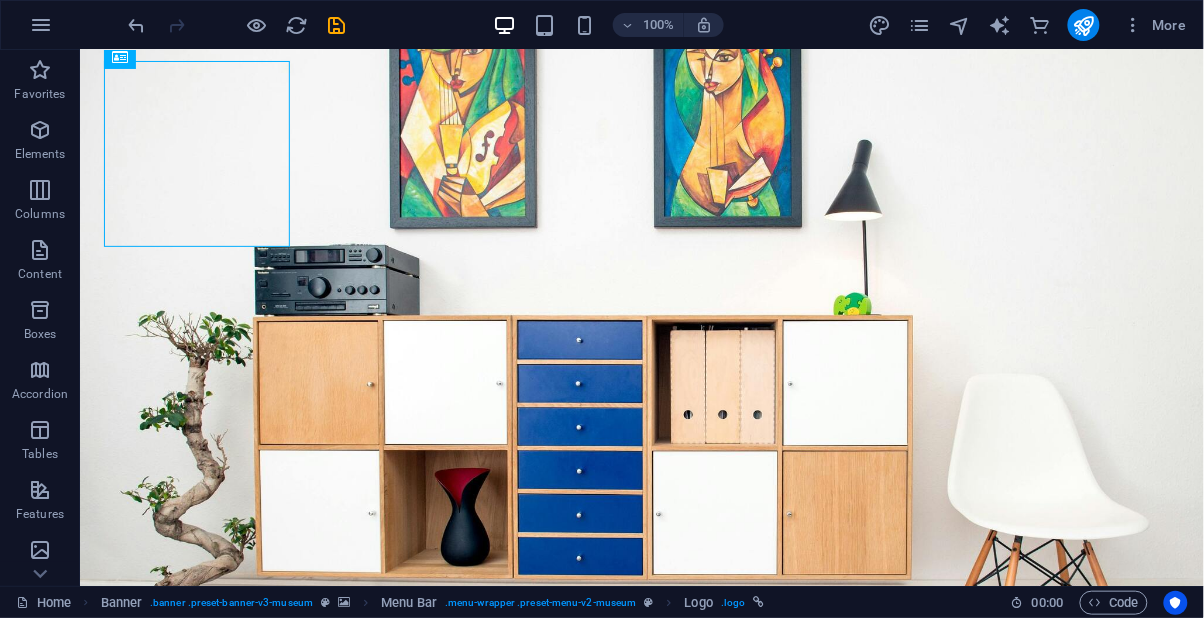 scroll, scrollTop: 0, scrollLeft: 0, axis: both 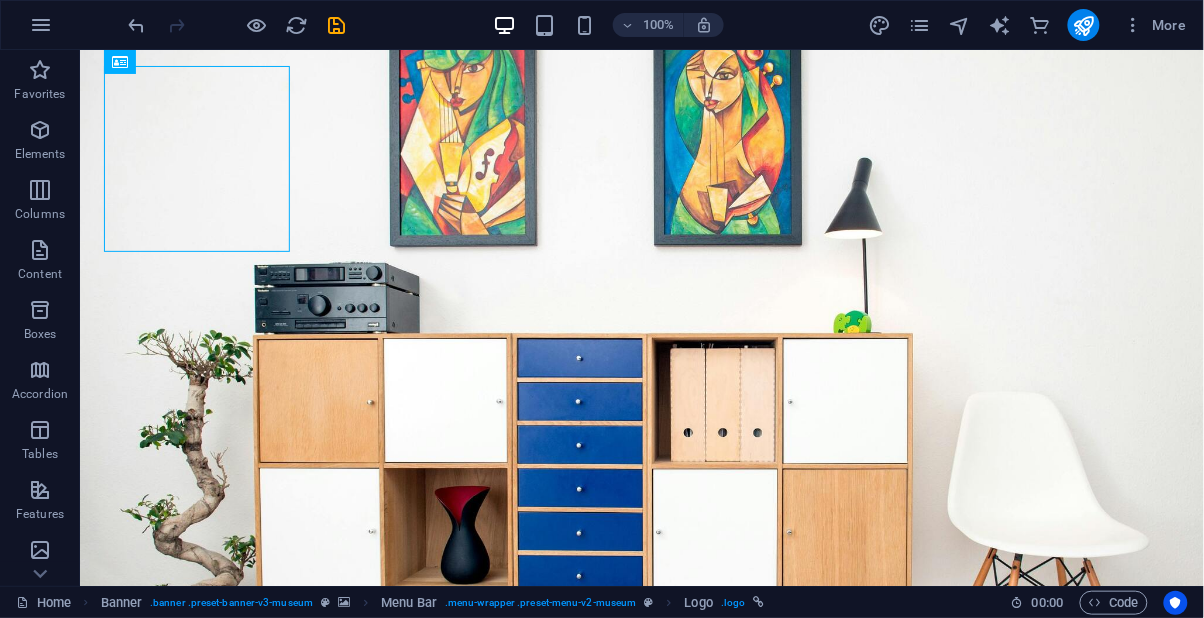 click at bounding box center (641, 902) 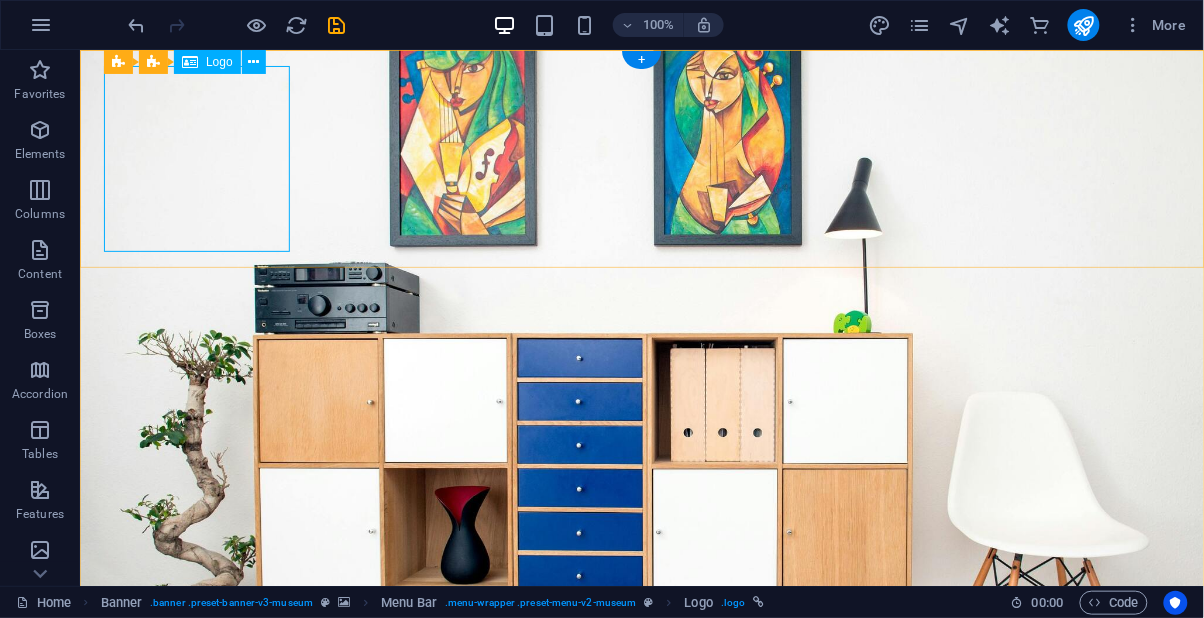 click at bounding box center (254, 62) 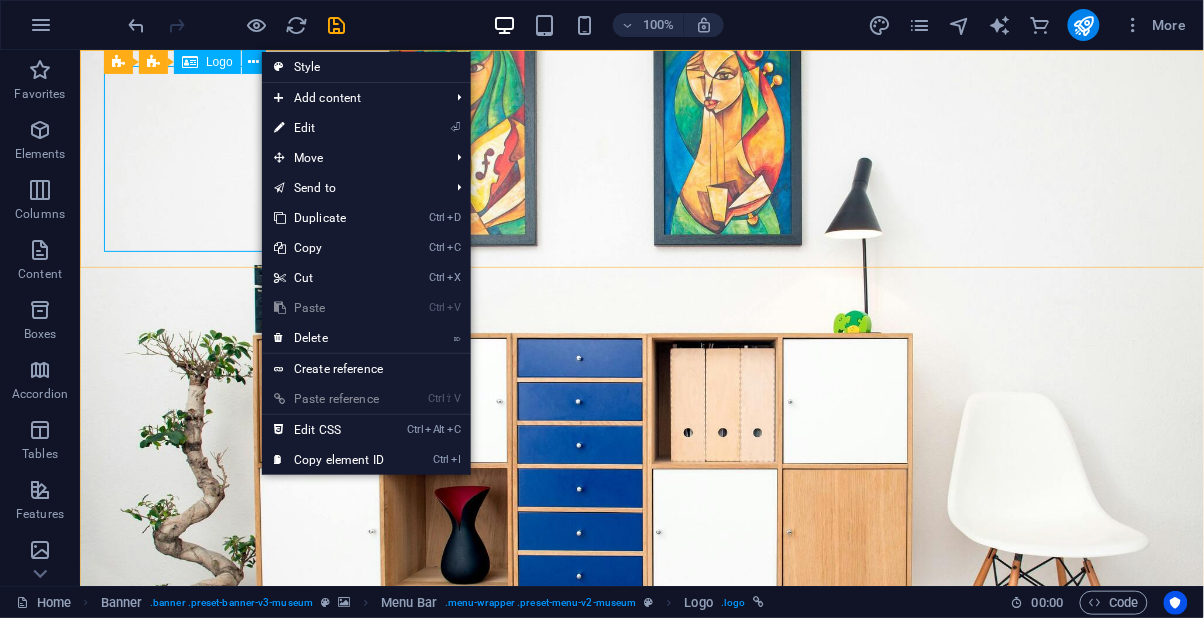 click on "⏎  Edit" at bounding box center [329, 128] 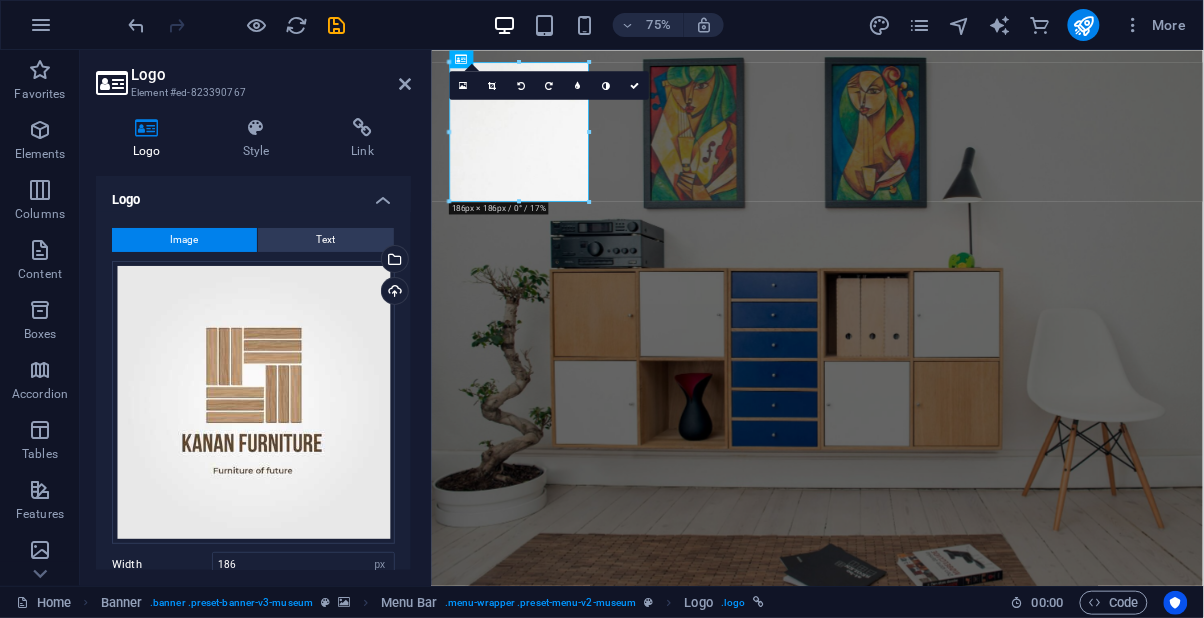 click at bounding box center (493, 85) 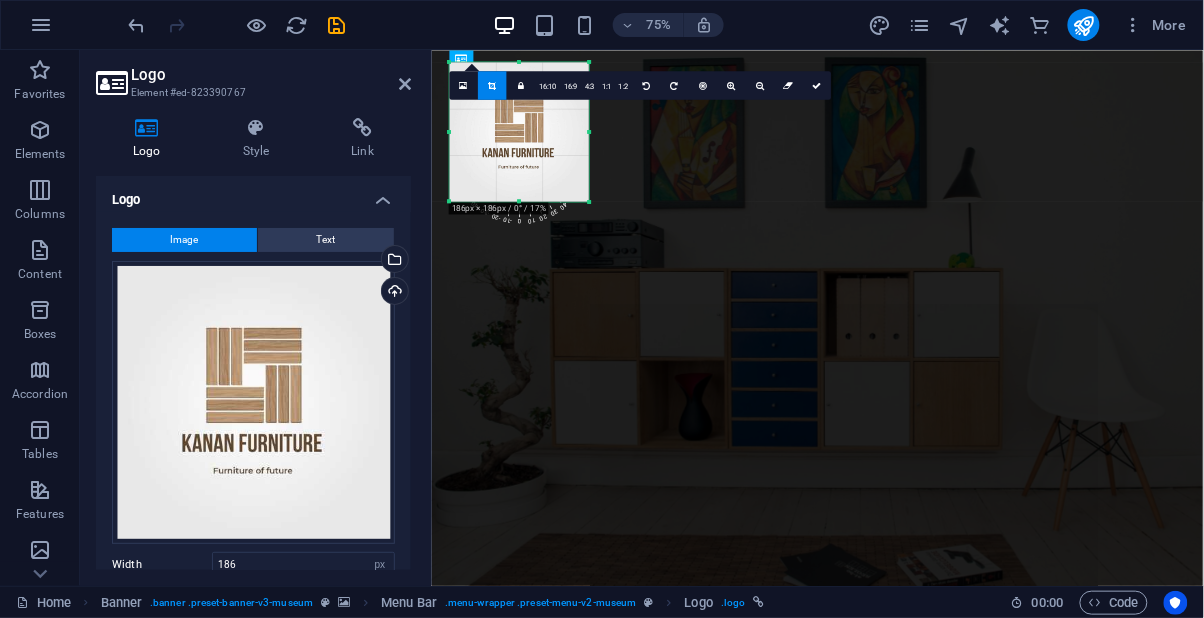 click on "16:10" at bounding box center [548, 86] 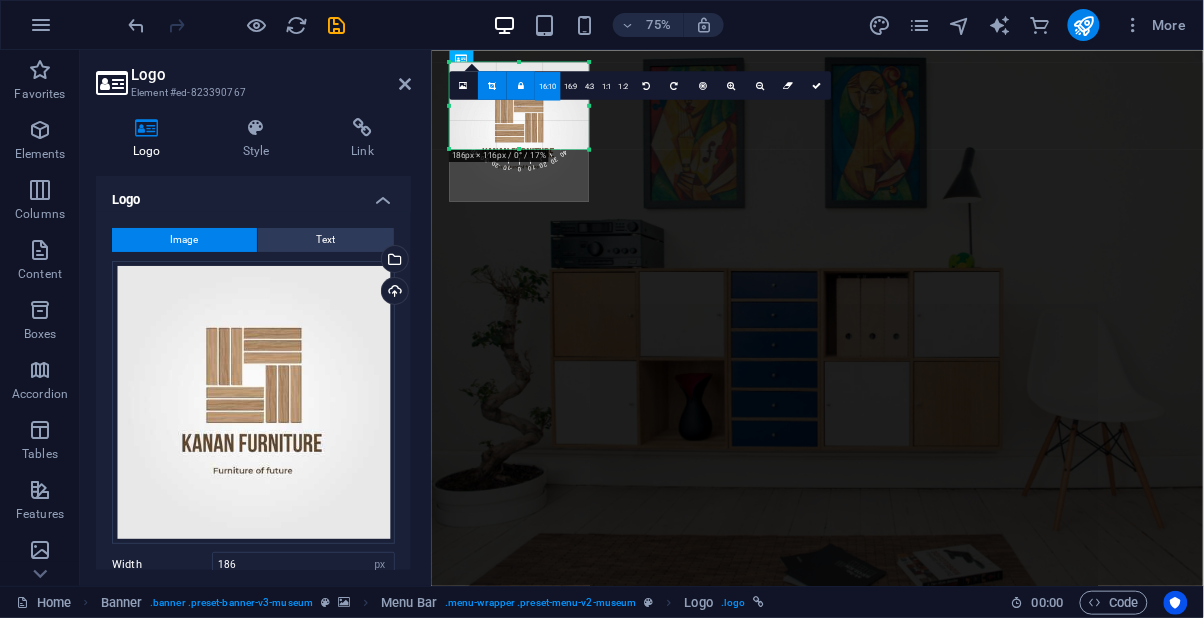 click on "1:2" at bounding box center (623, 86) 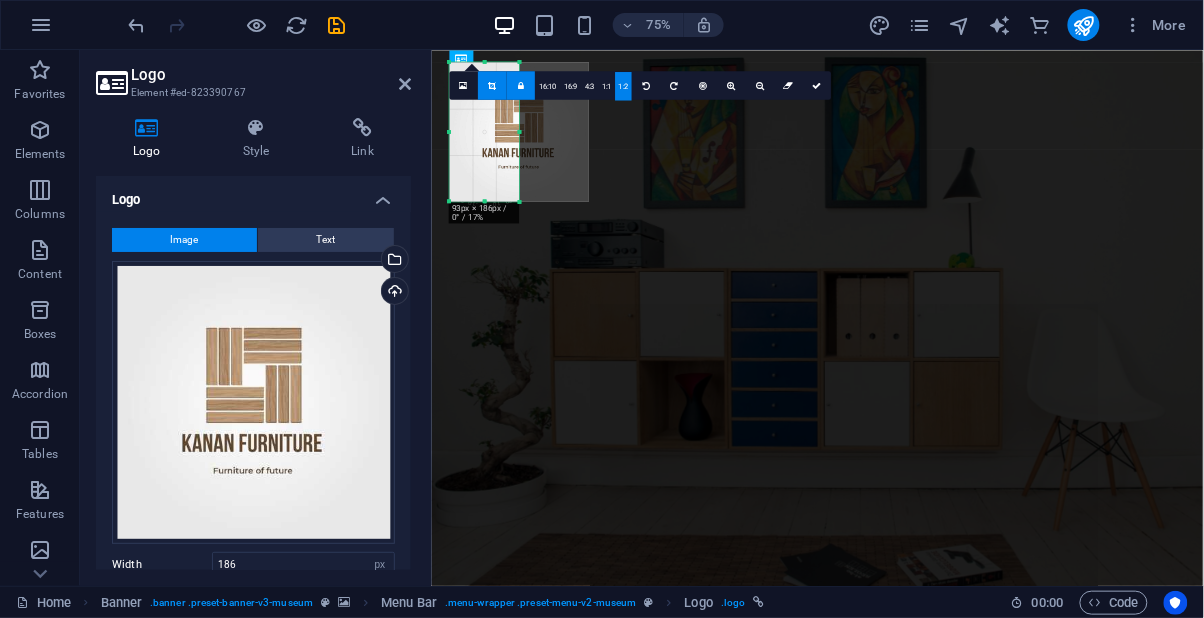 click on "1:1" at bounding box center (607, 86) 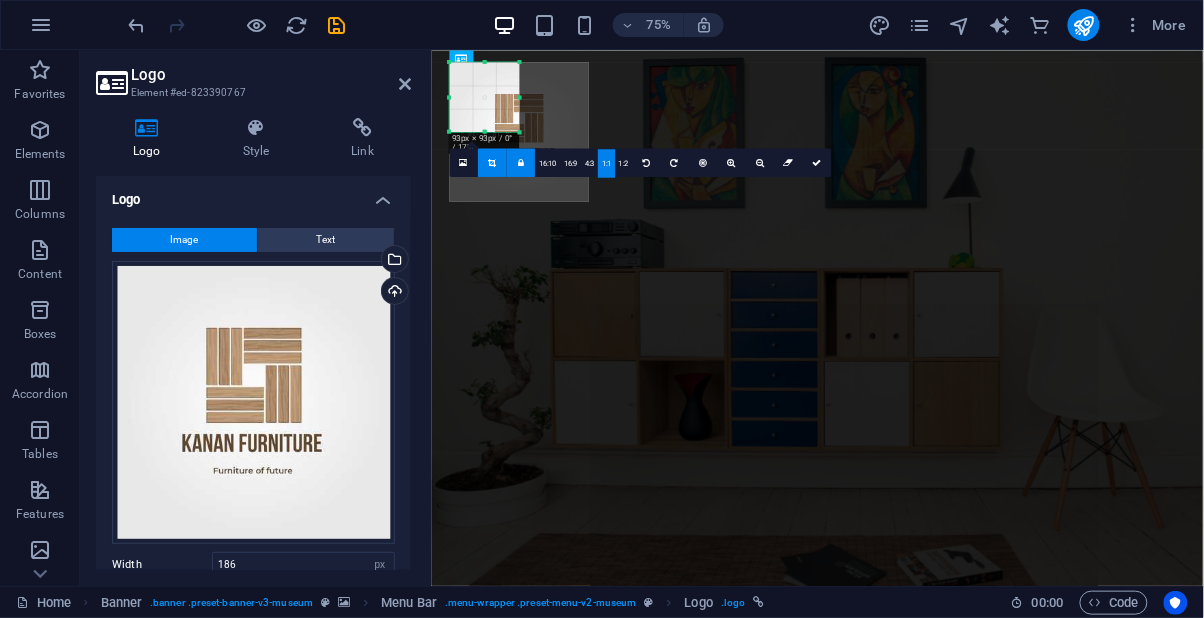 click on "4:3" at bounding box center [590, 163] 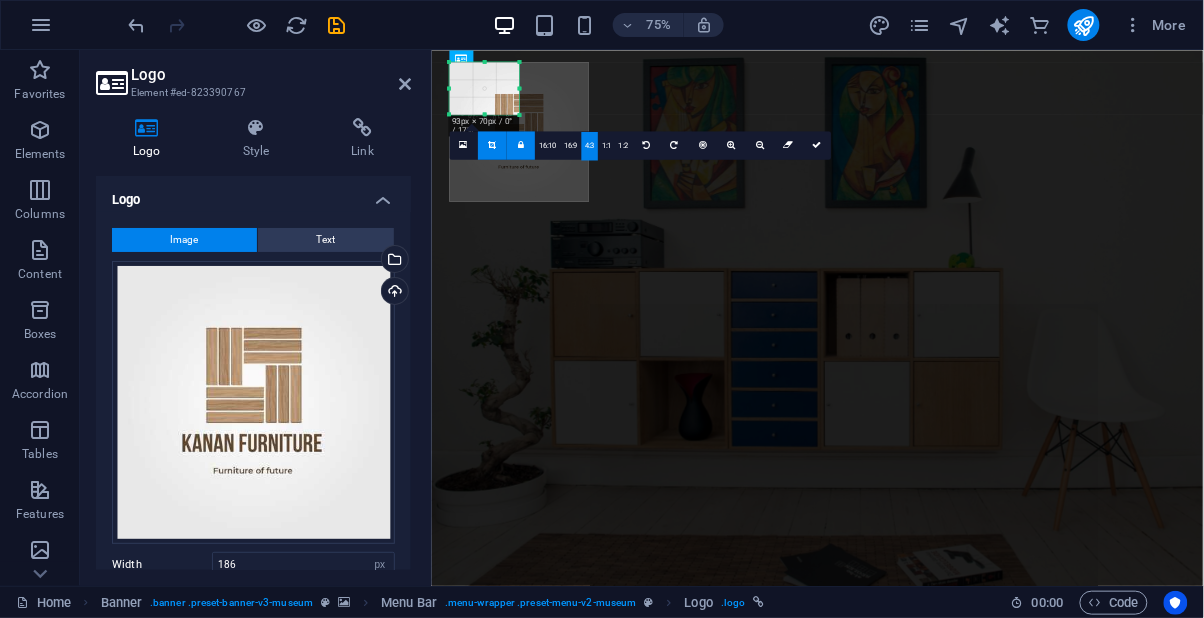 click on "16:9" at bounding box center (571, 146) 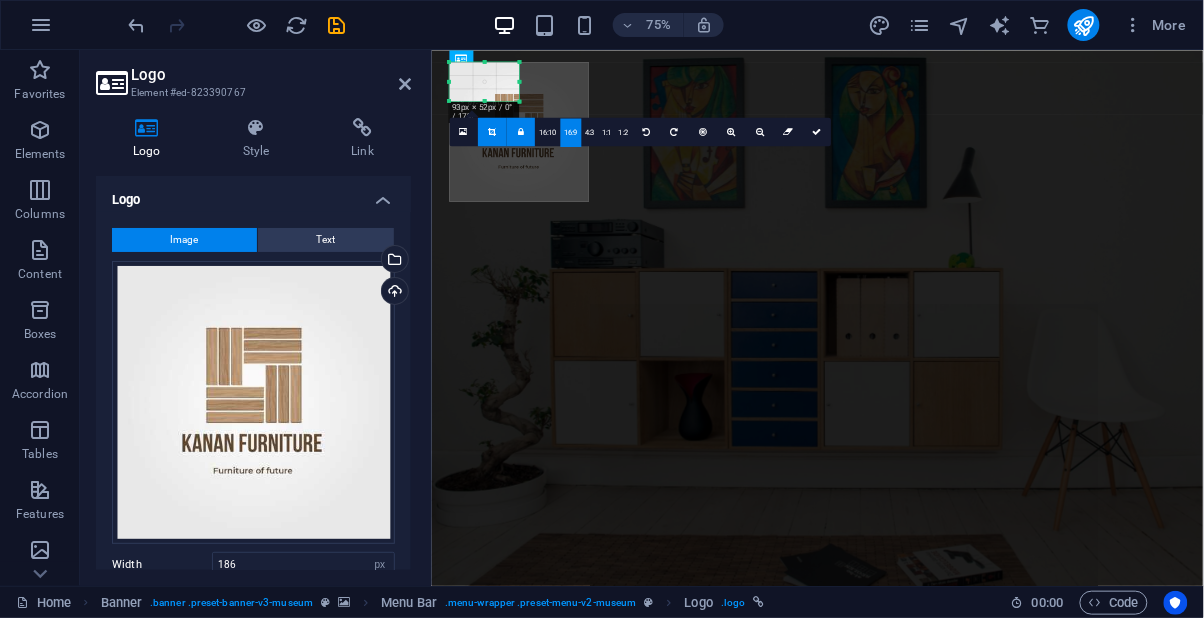 click on "16:10" at bounding box center [548, 132] 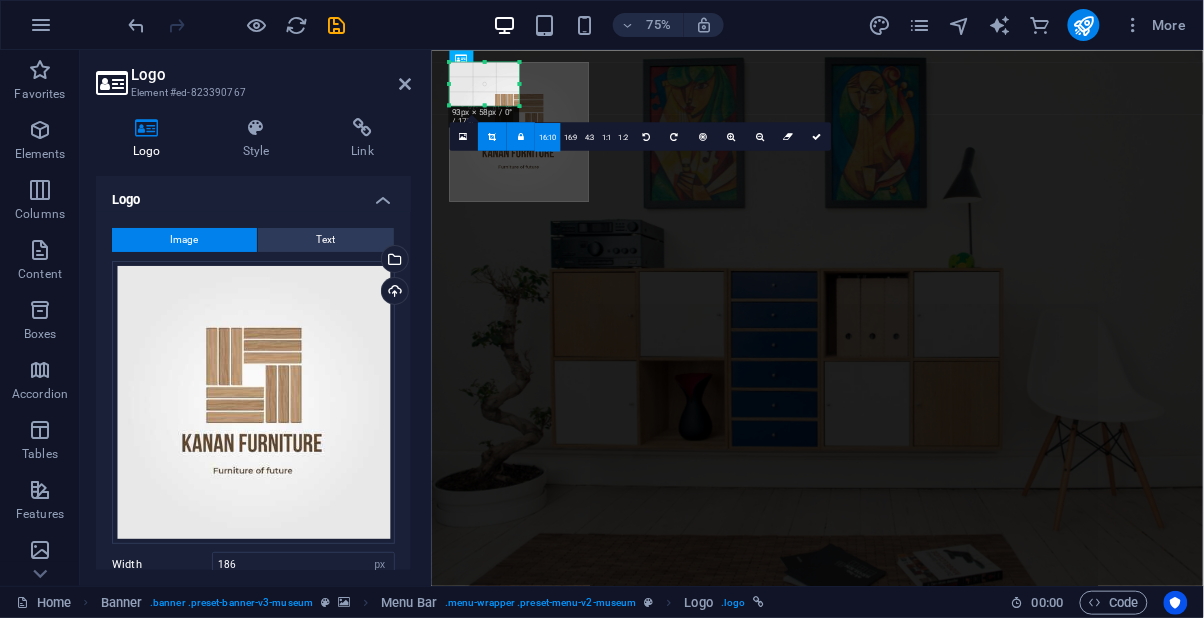 click at bounding box center [647, 136] 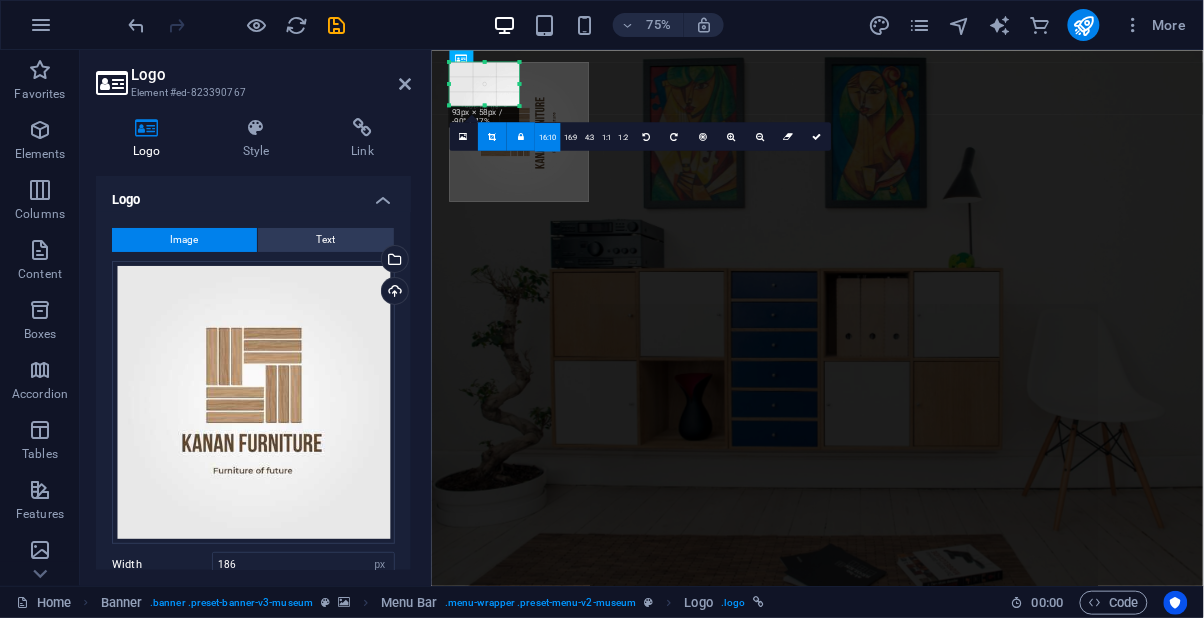click at bounding box center (646, 136) 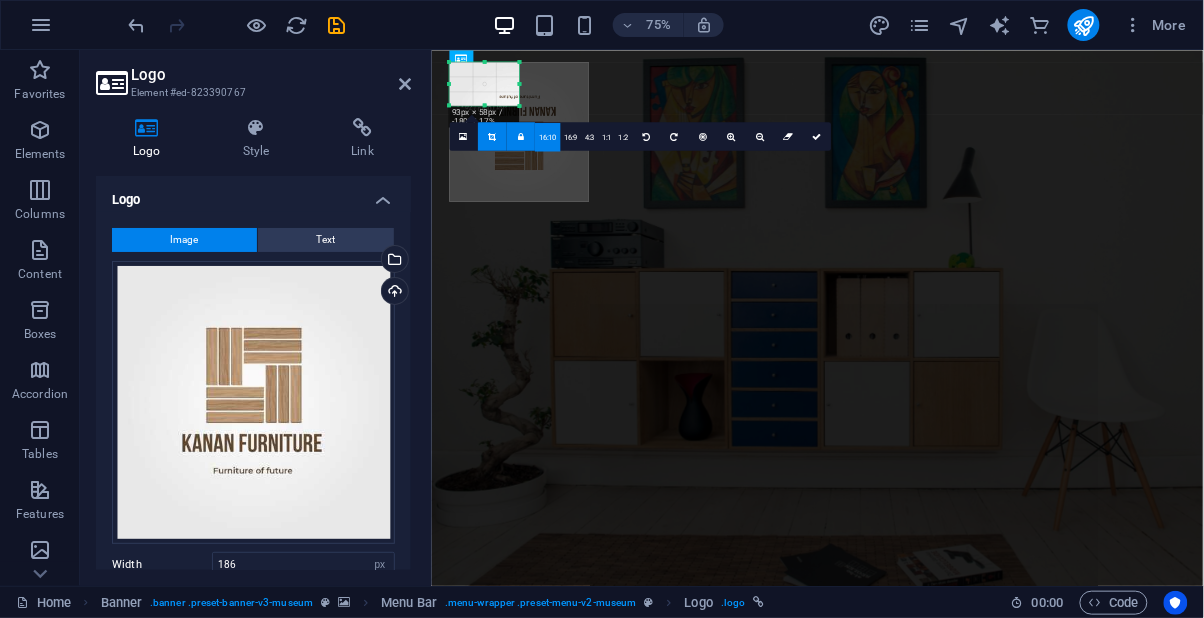 click at bounding box center [647, 136] 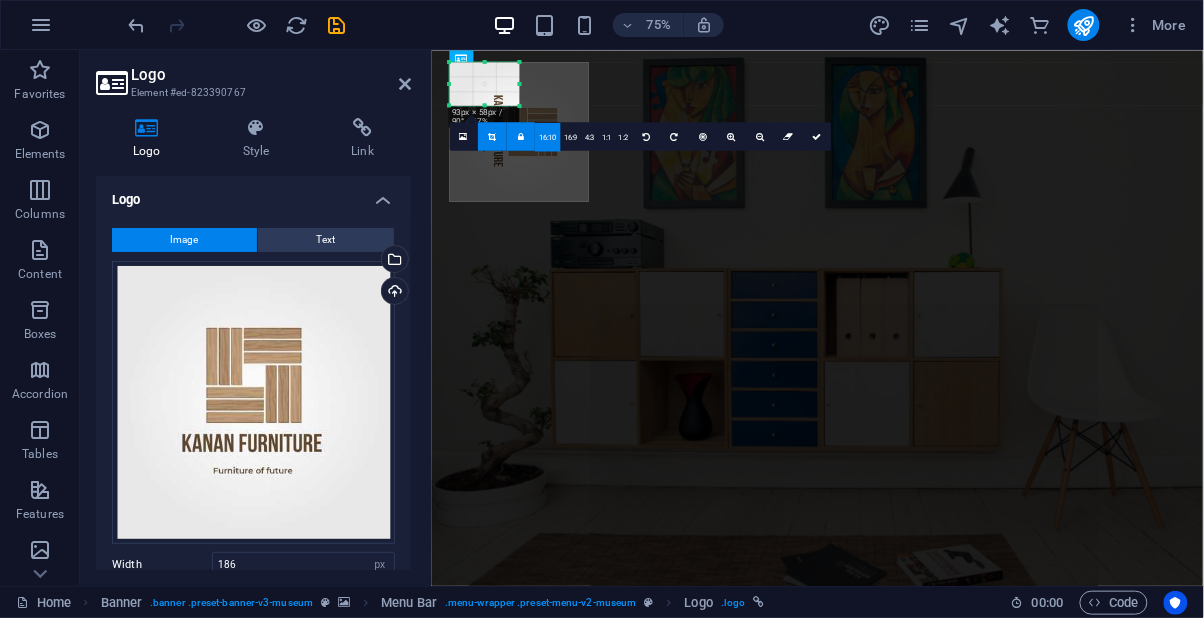 click at bounding box center [675, 136] 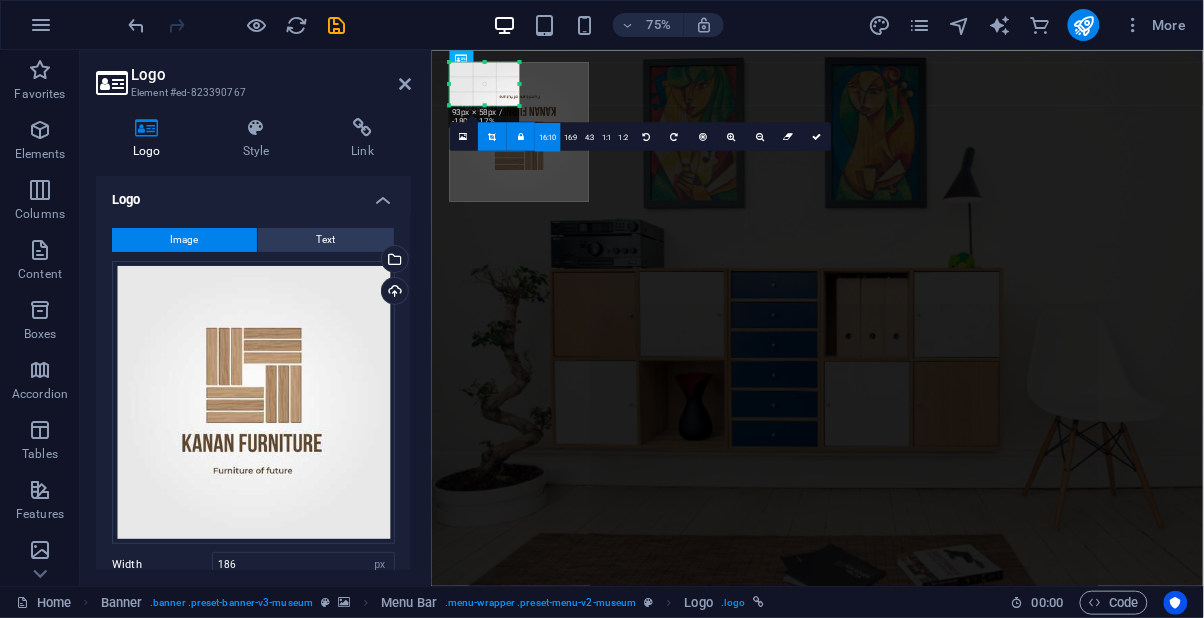 click at bounding box center [464, 136] 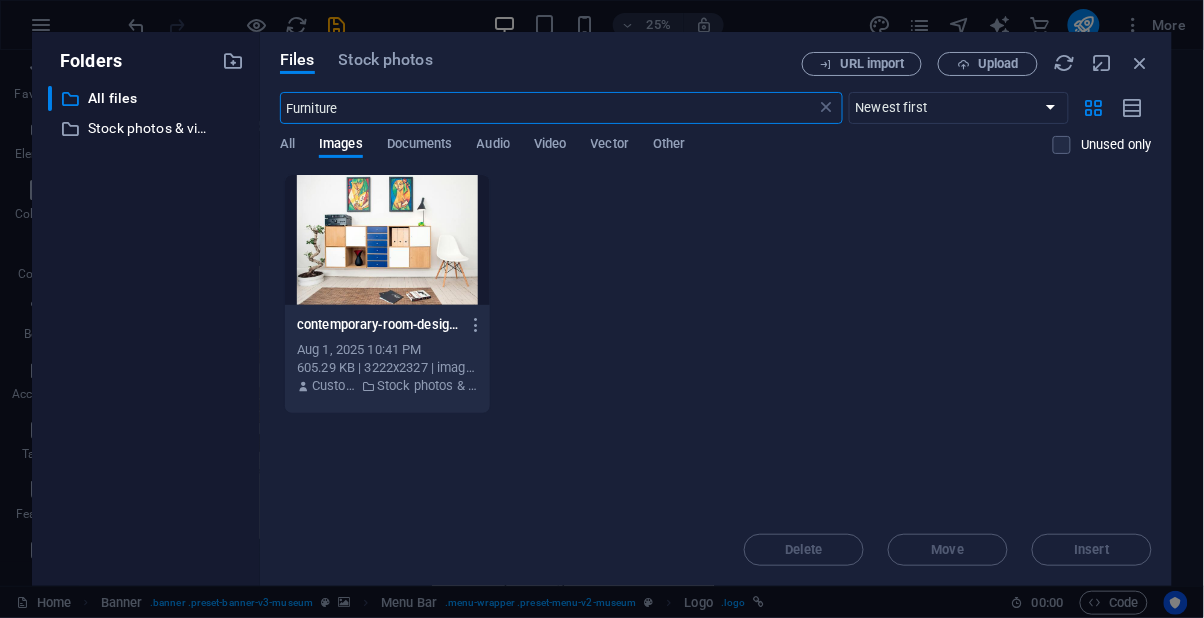 click at bounding box center [1141, 63] 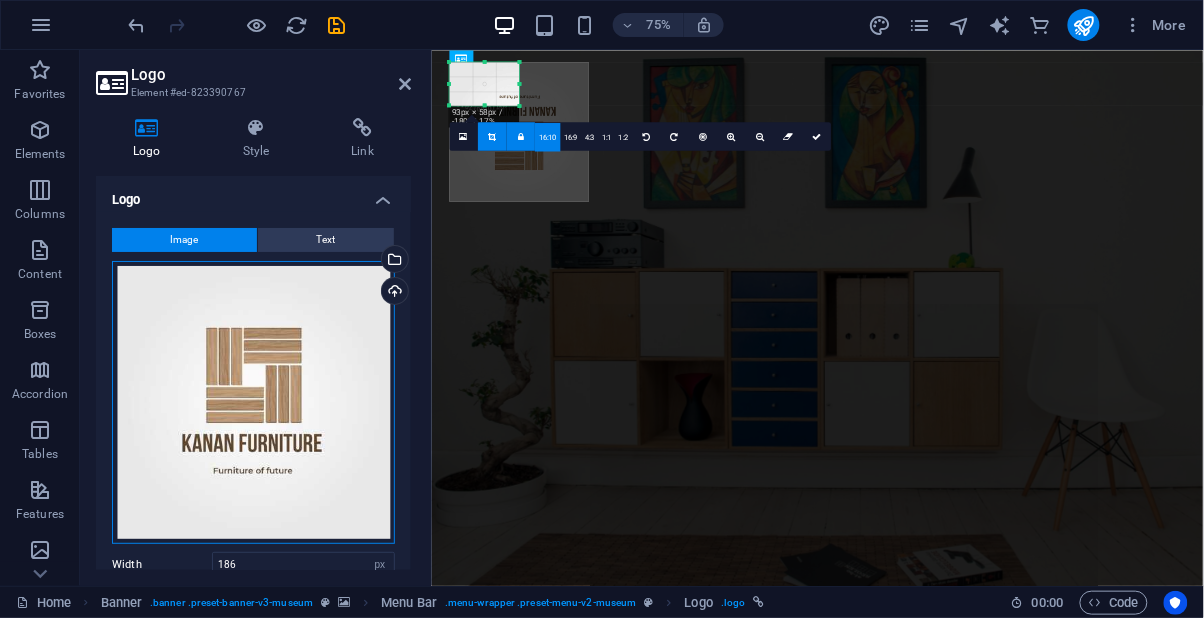 click on "Drag files here, click to choose files or select files from Files or our free stock photos & videos" at bounding box center [253, 402] 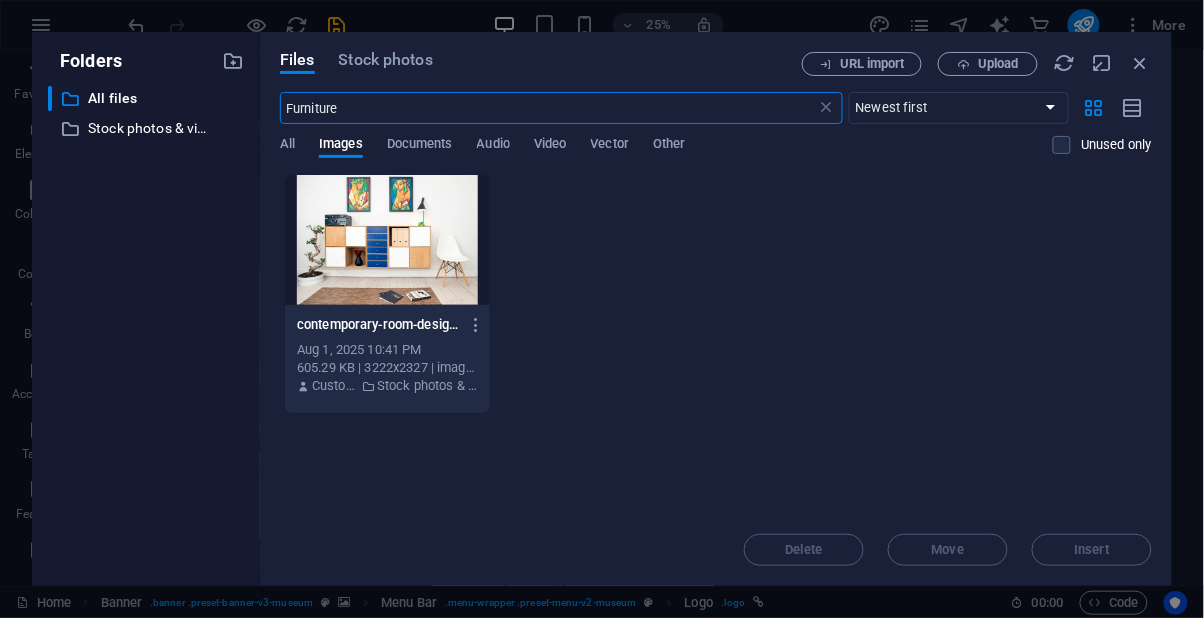 click at bounding box center (1141, 63) 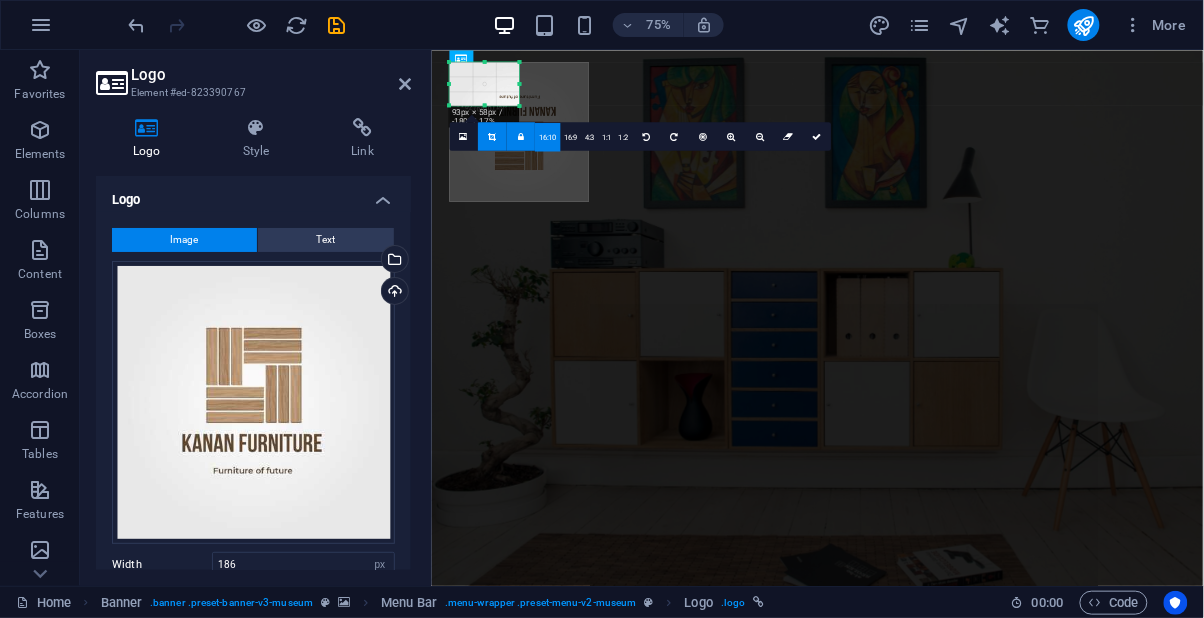 click at bounding box center (493, 136) 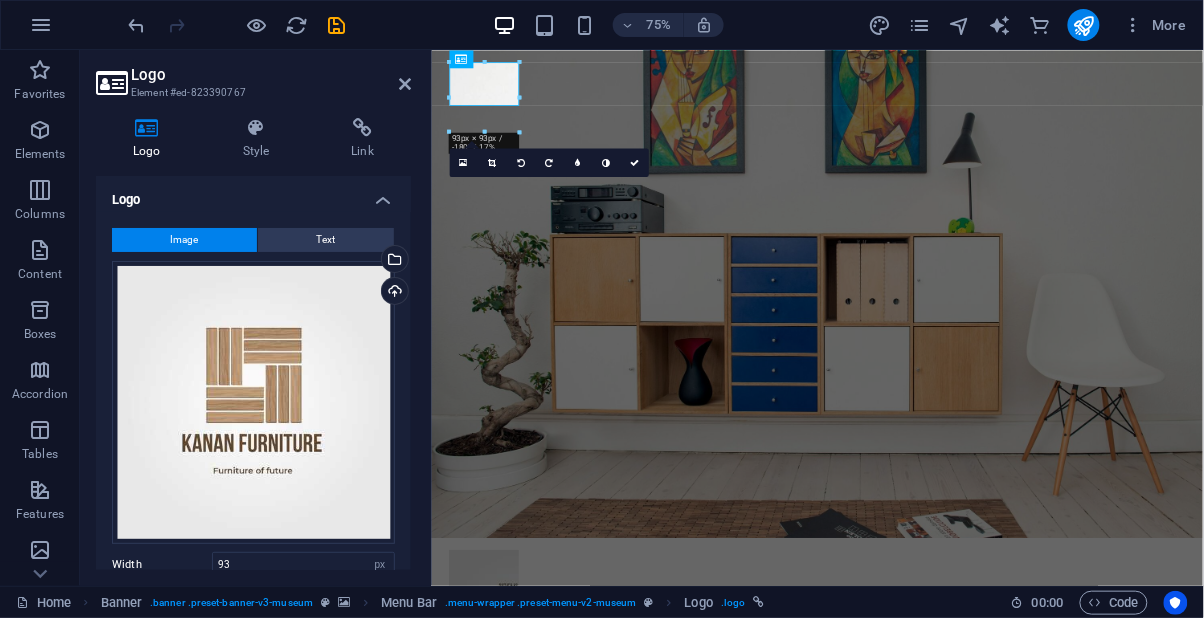 click at bounding box center (493, 162) 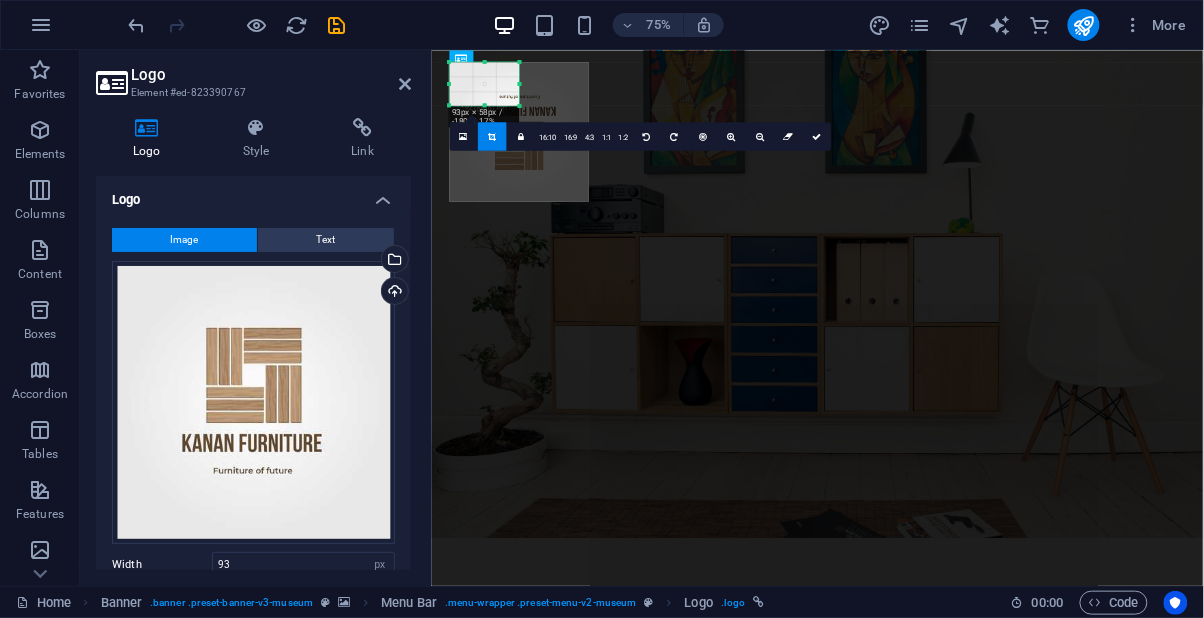 click on "16:10" at bounding box center (548, 137) 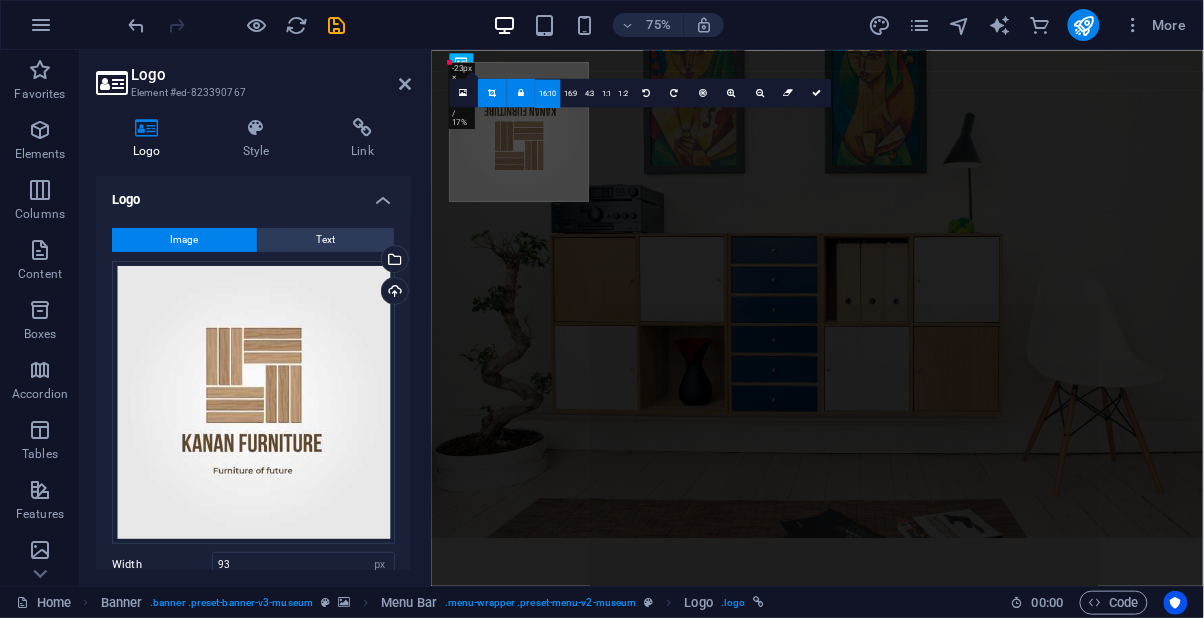 click at bounding box center [646, 93] 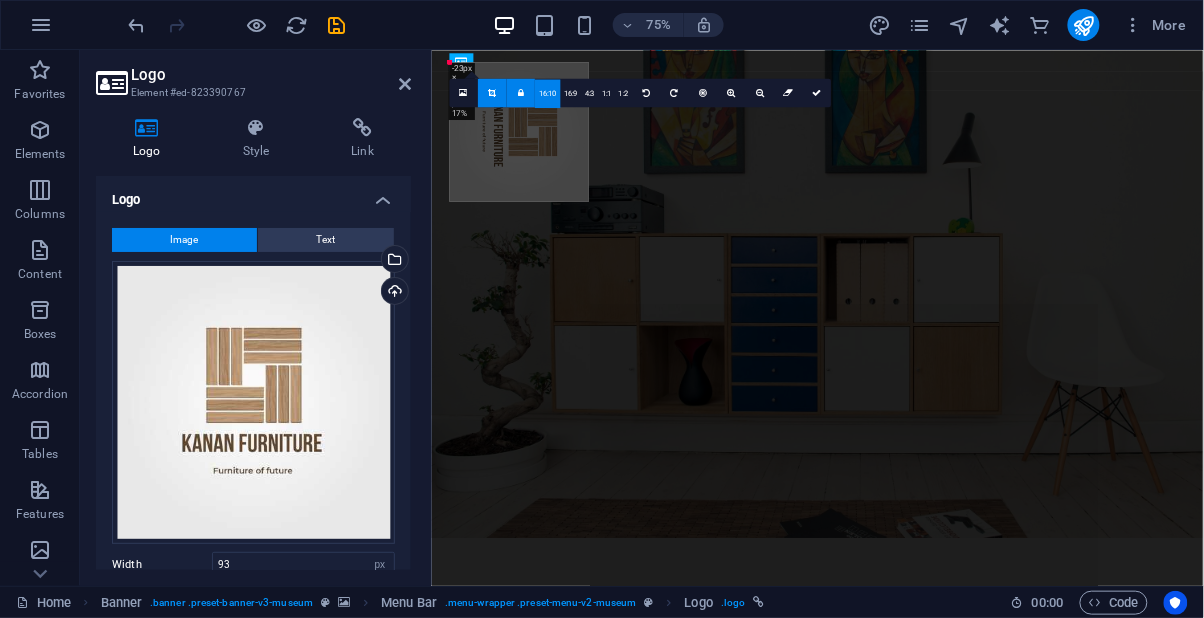 click on "1:2" at bounding box center [623, 93] 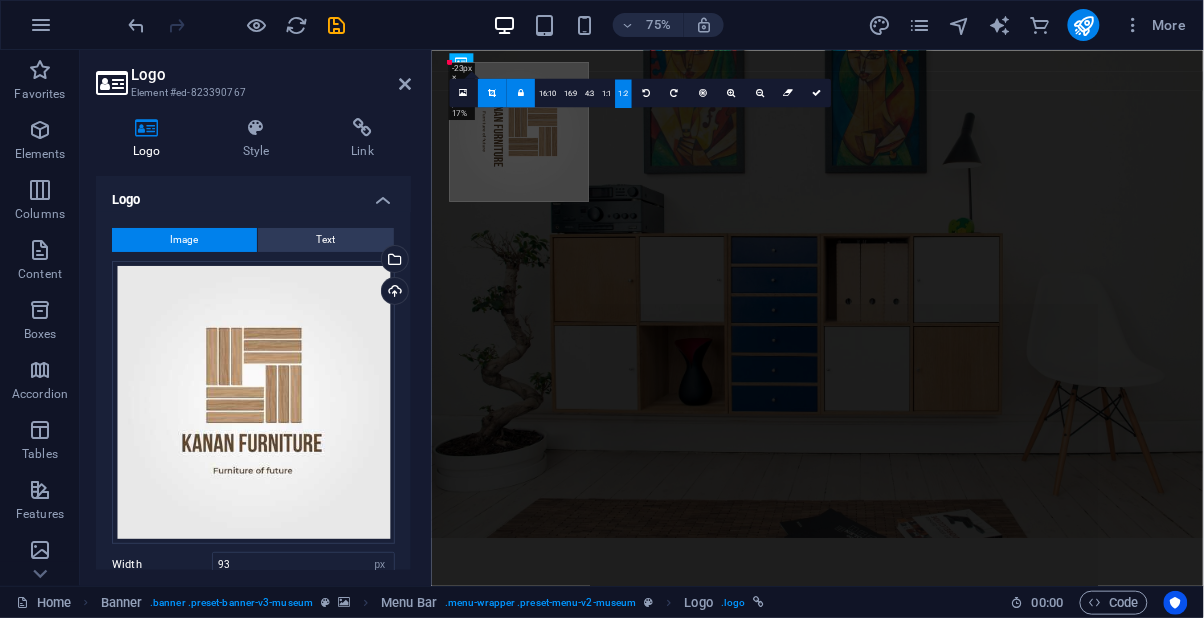 click at bounding box center [647, 92] 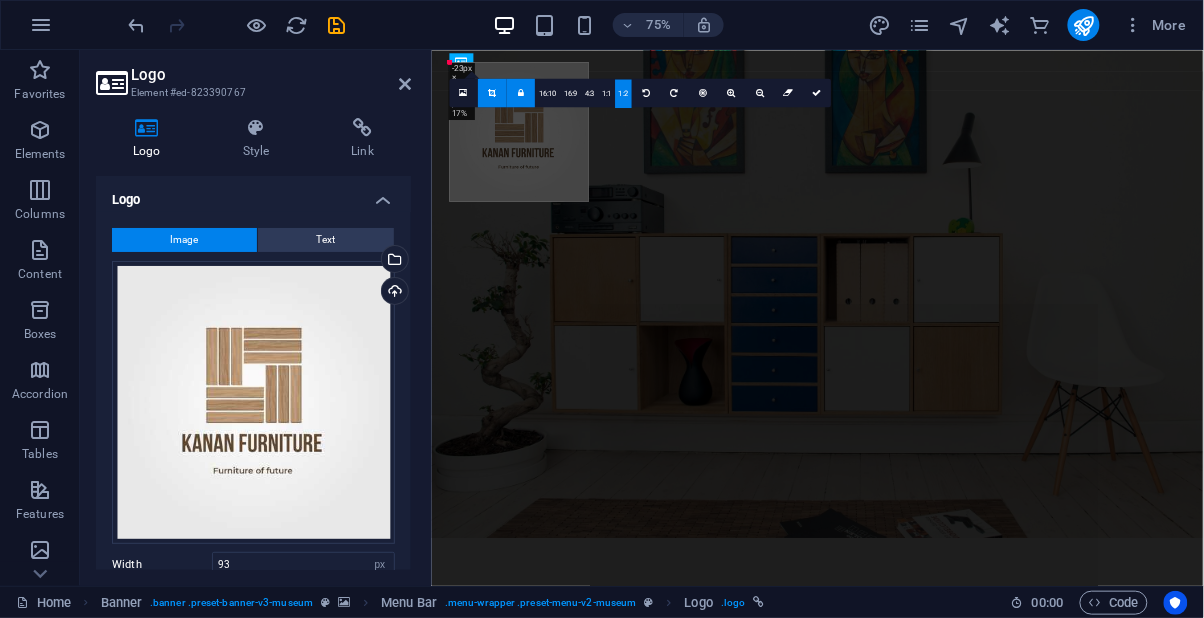 click at bounding box center (493, 92) 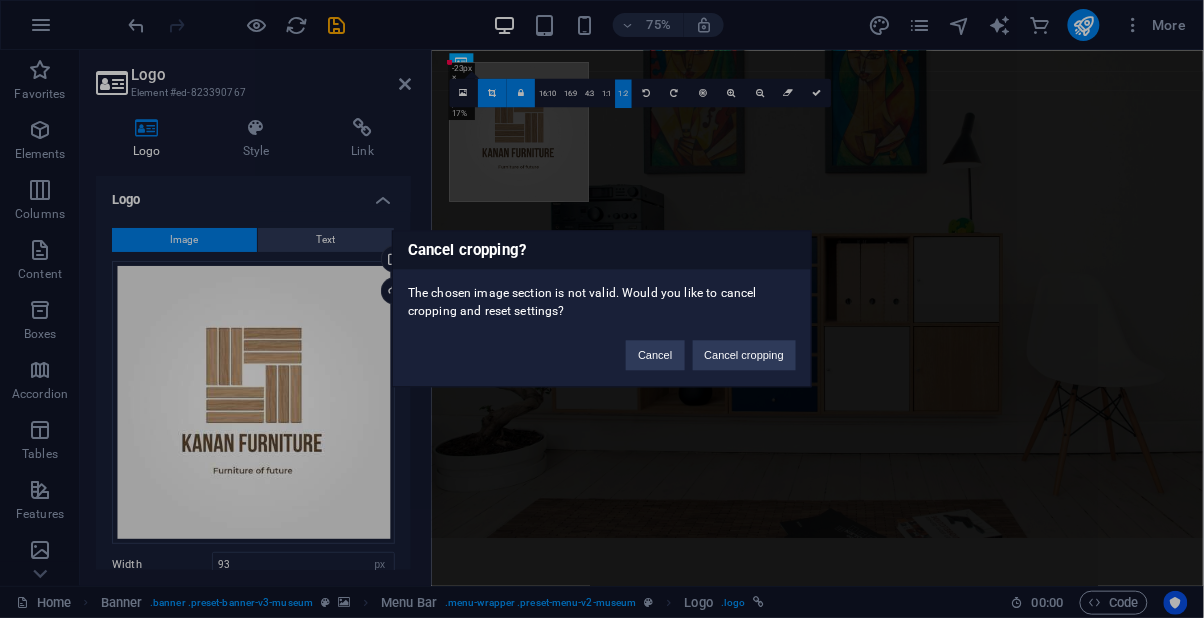click on "Cancel cropping" at bounding box center (745, 356) 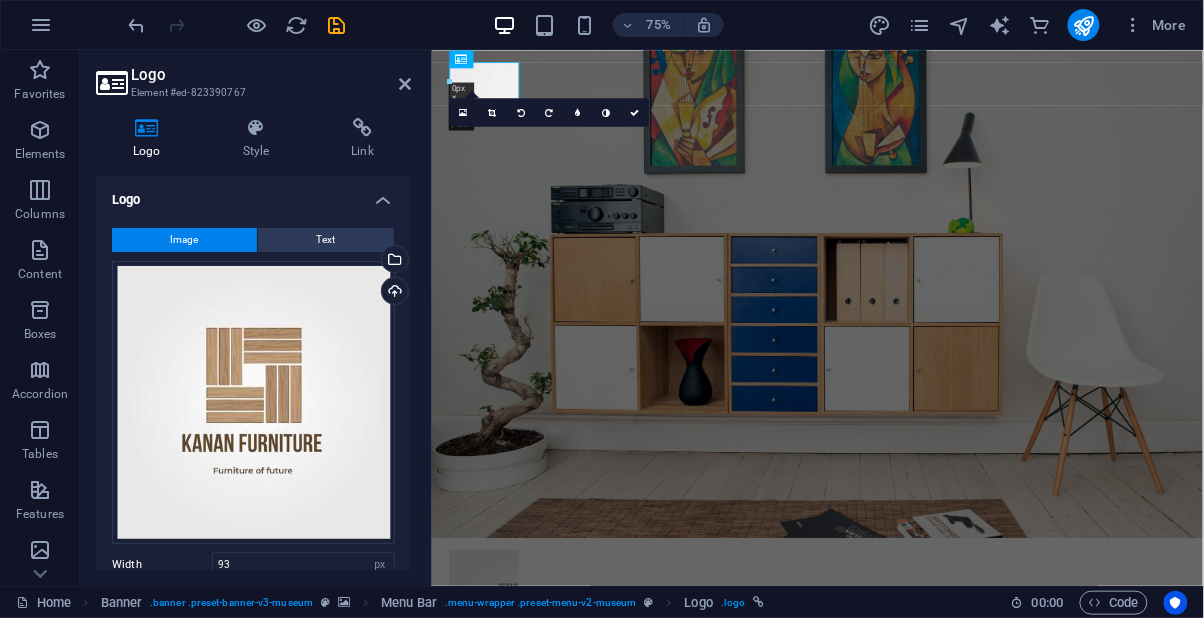 click on "[FIRST] furniture" at bounding box center [945, 1011] 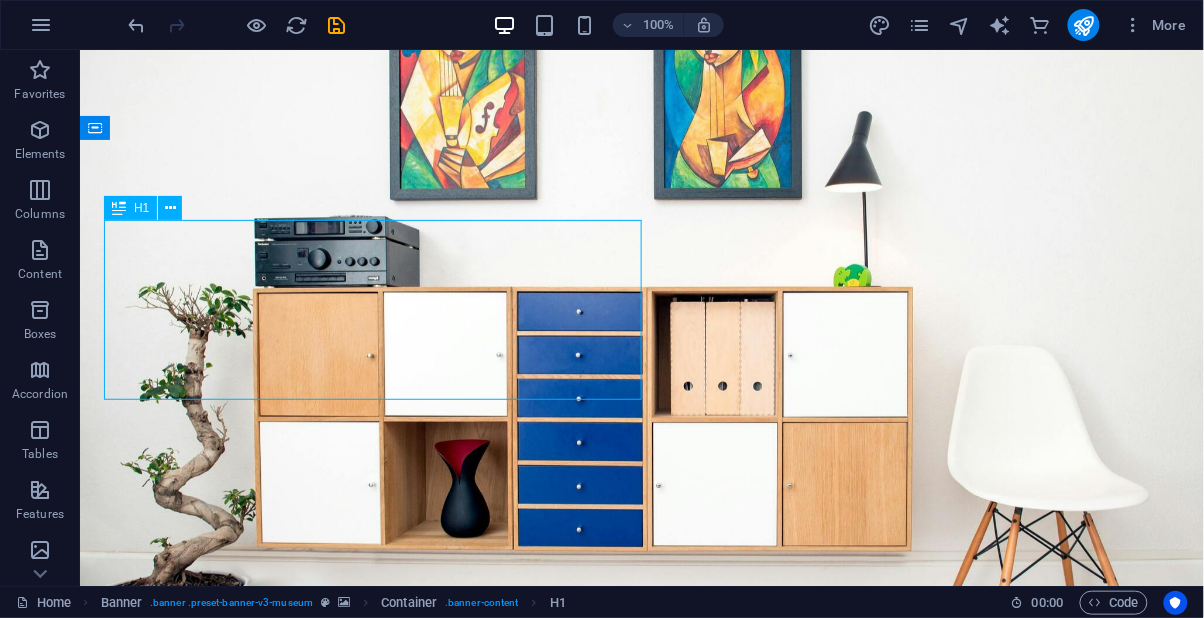 click at bounding box center [641, 745] 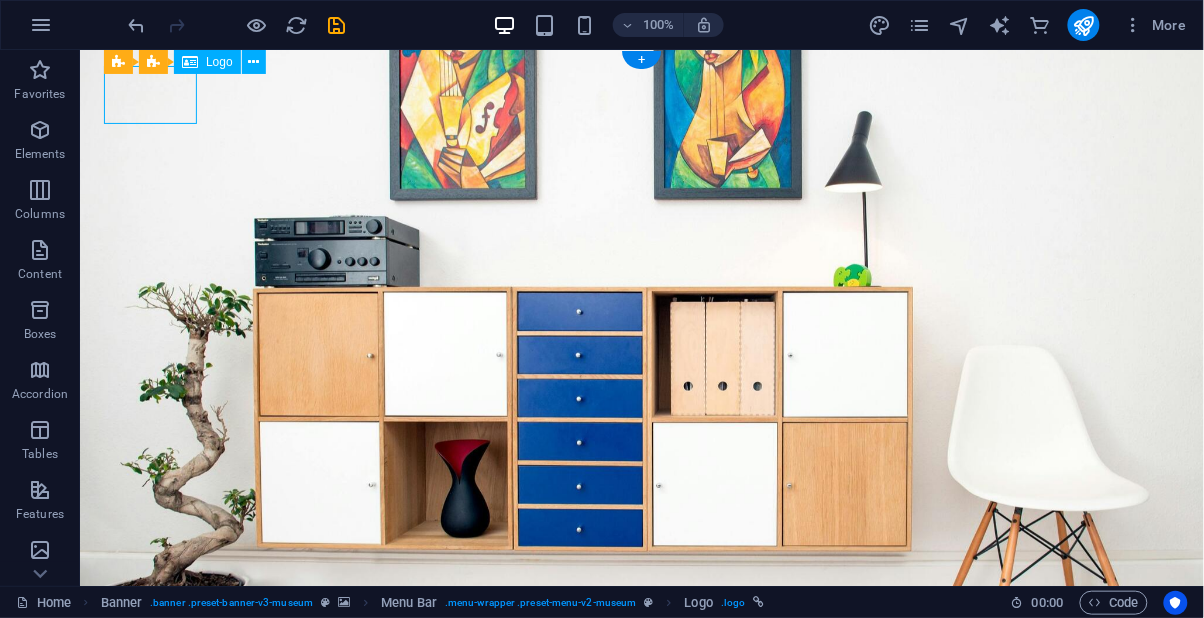 click at bounding box center [253, 62] 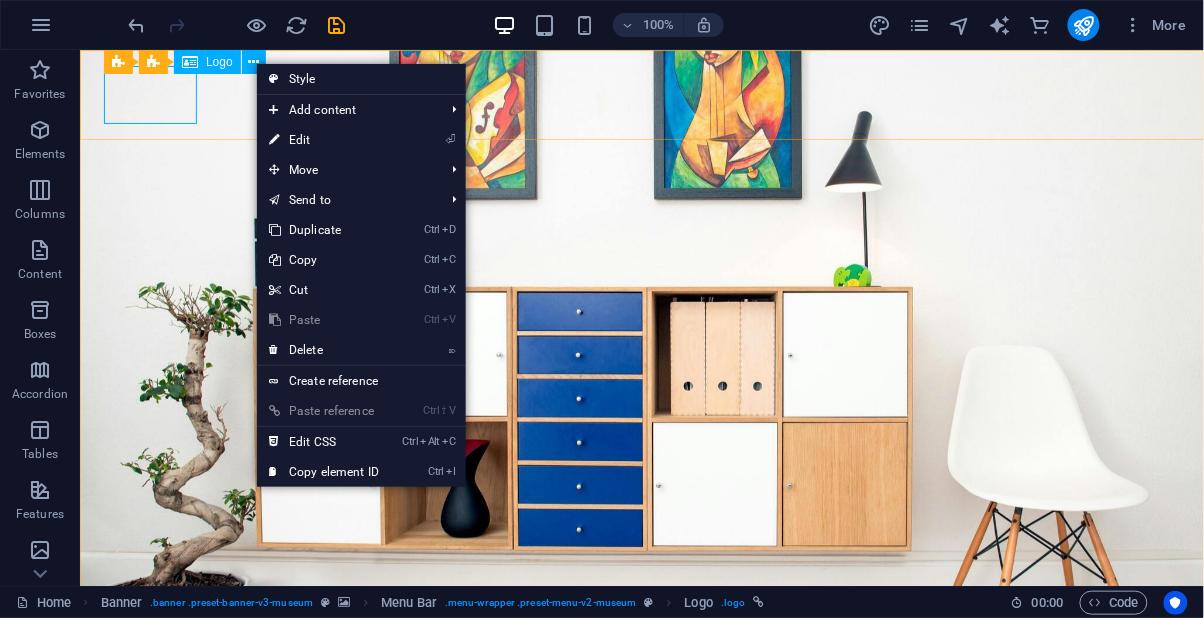click on "⌦  Delete" at bounding box center [324, 350] 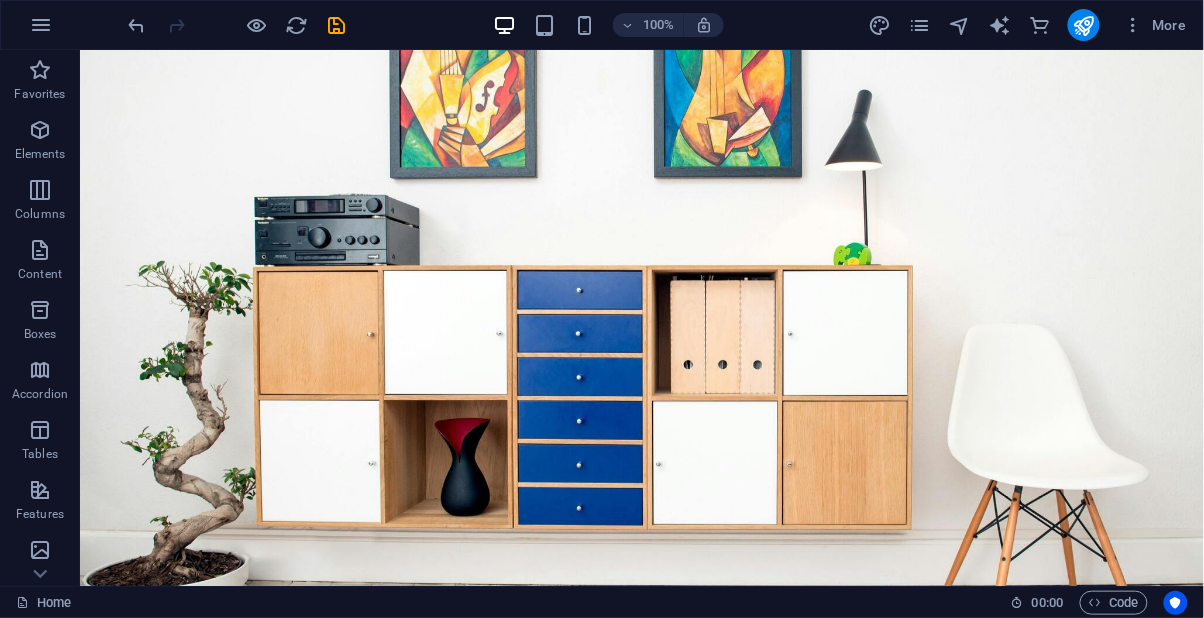 click at bounding box center [41, 25] 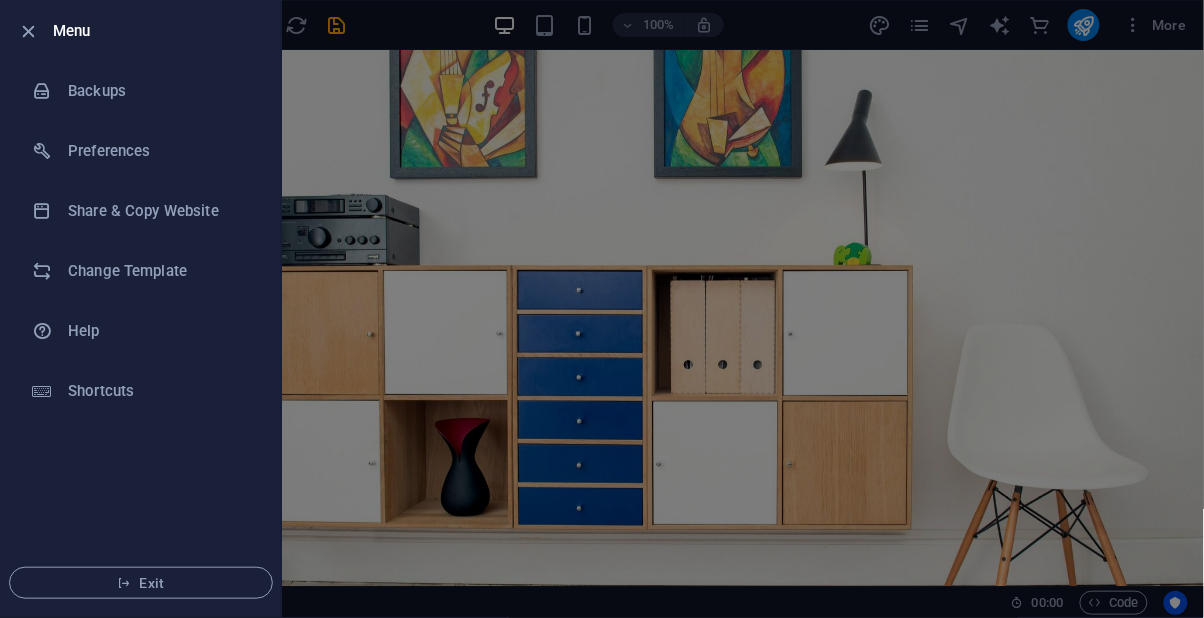 click at bounding box center (602, 309) 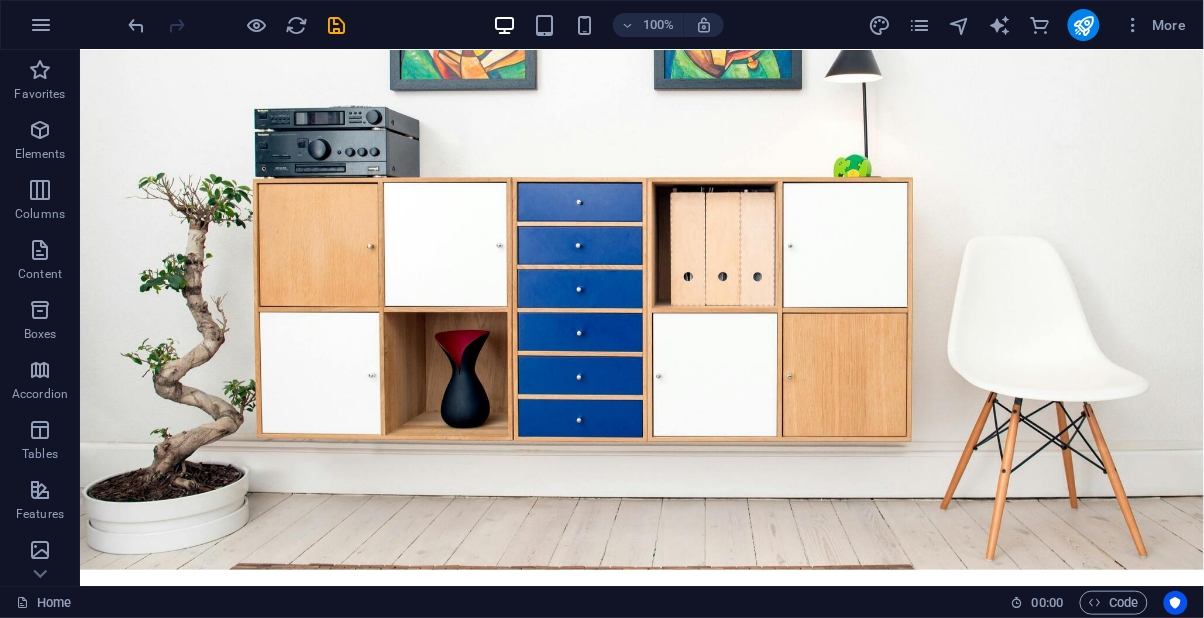 scroll, scrollTop: 0, scrollLeft: 0, axis: both 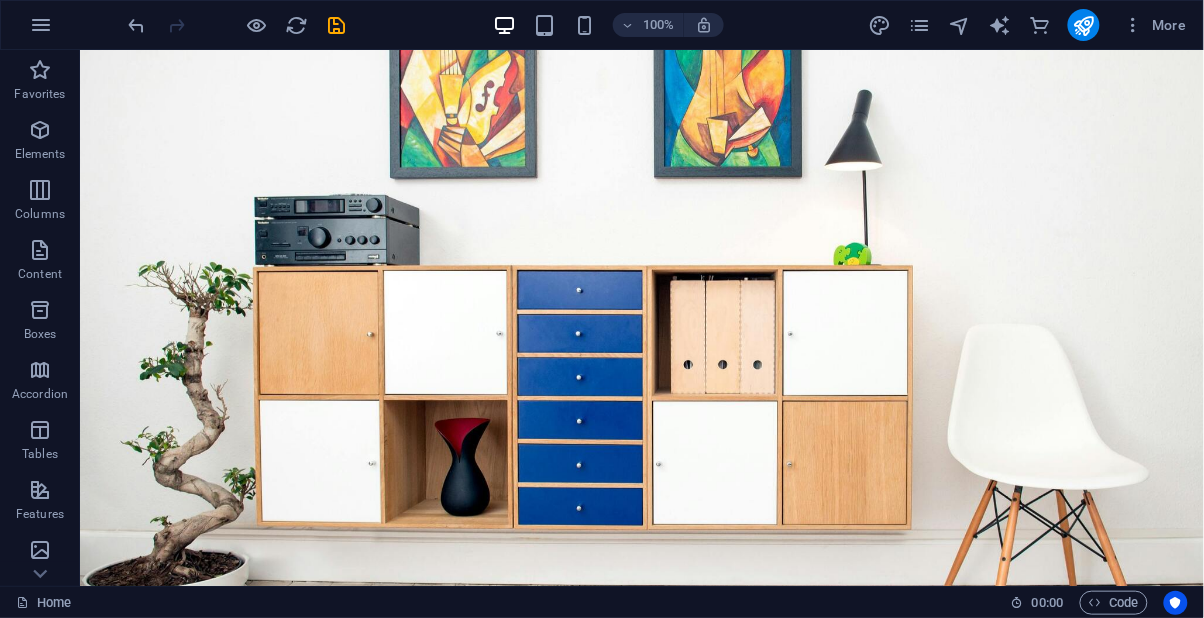 click on "More" at bounding box center [1155, 25] 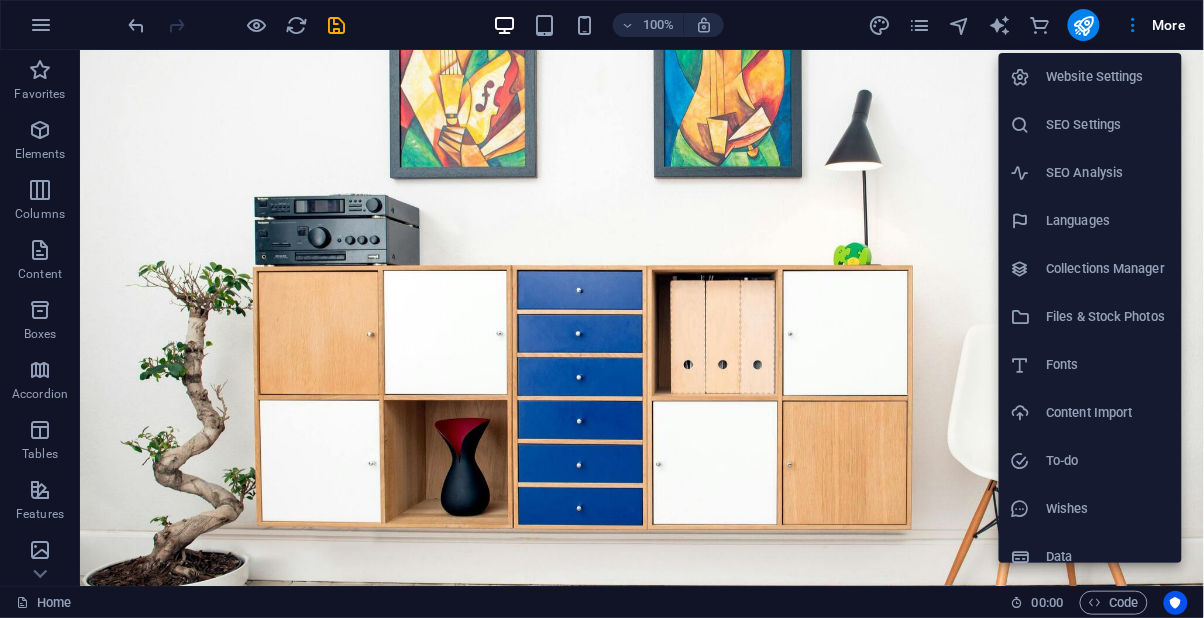 click at bounding box center (602, 309) 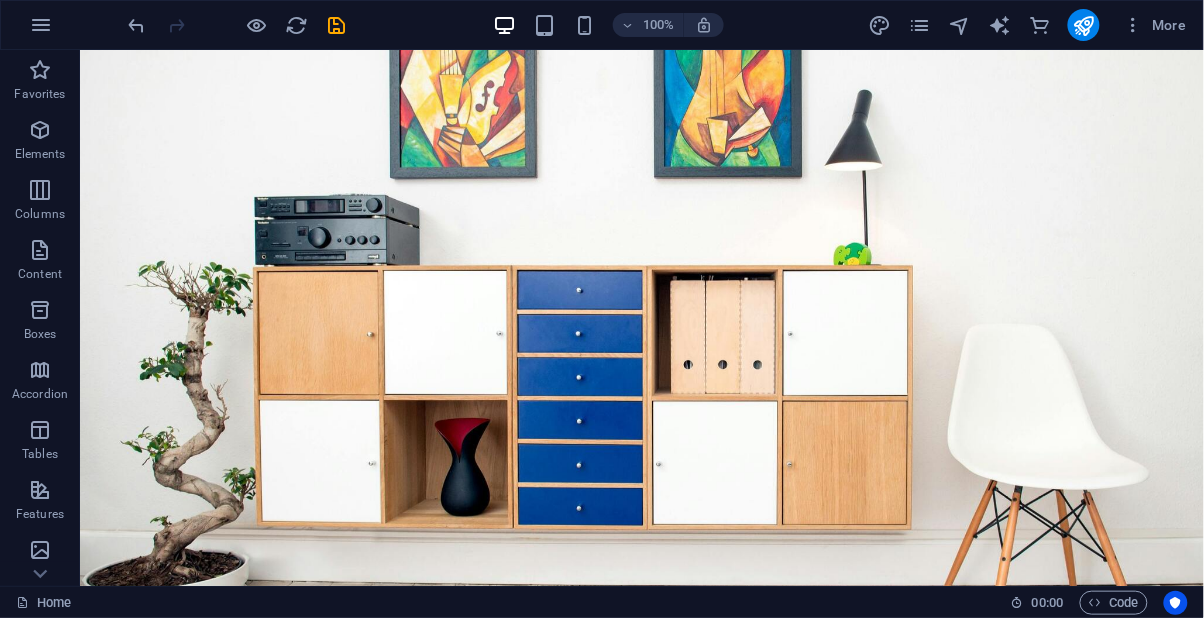 click at bounding box center (1134, 25) 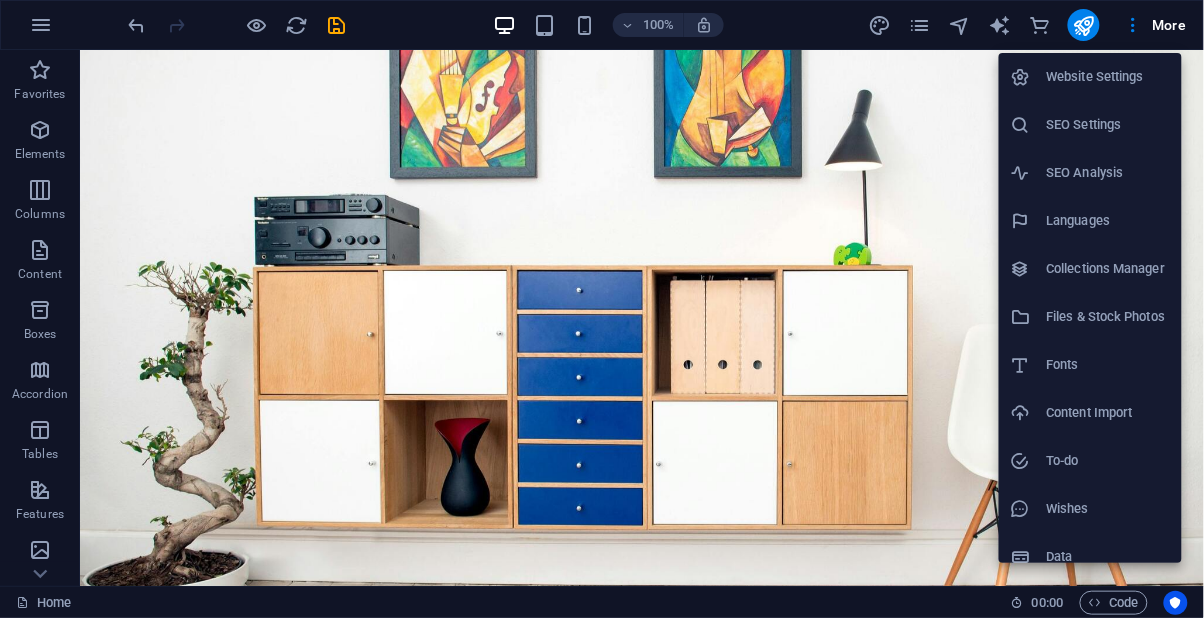 click at bounding box center [602, 309] 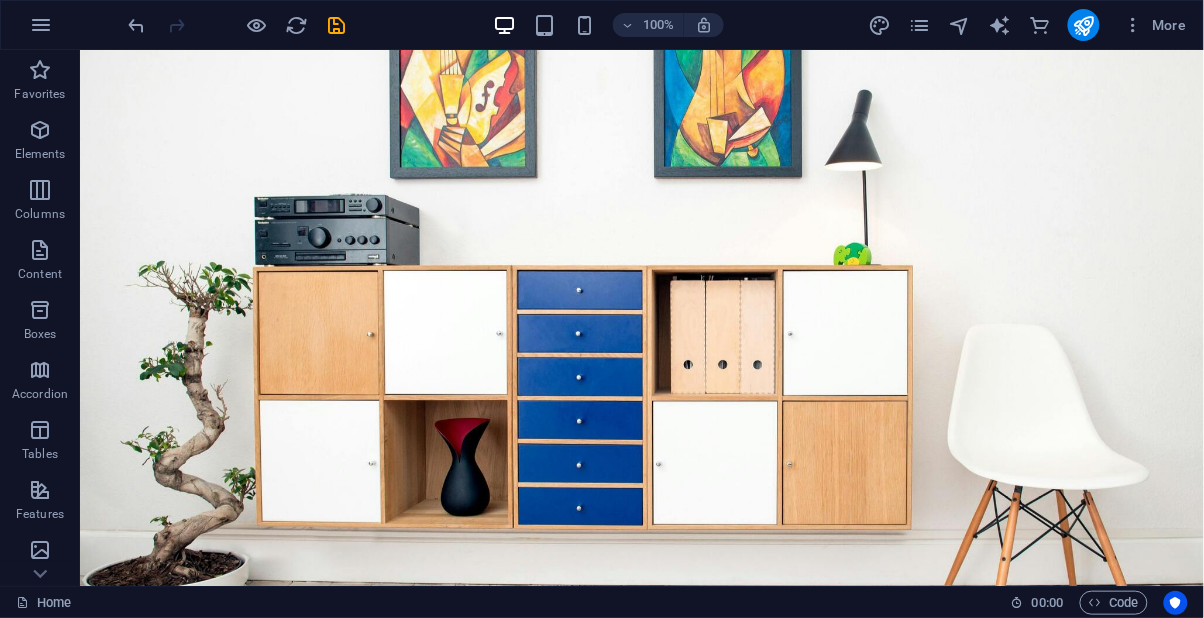 click at bounding box center [919, 25] 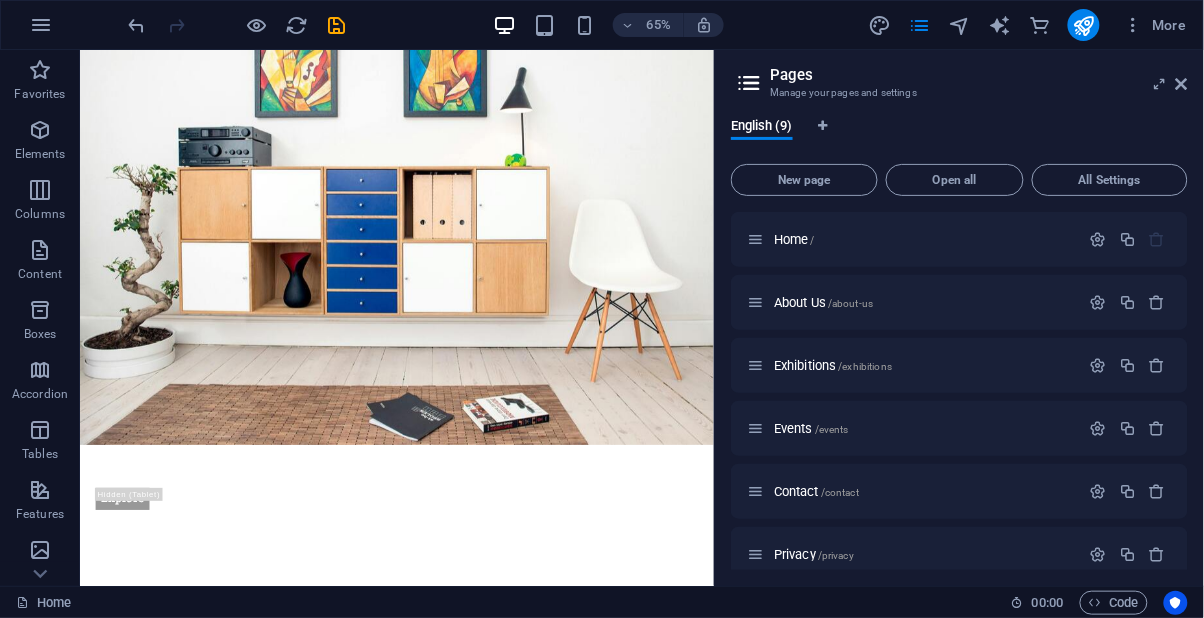 click at bounding box center [1182, 84] 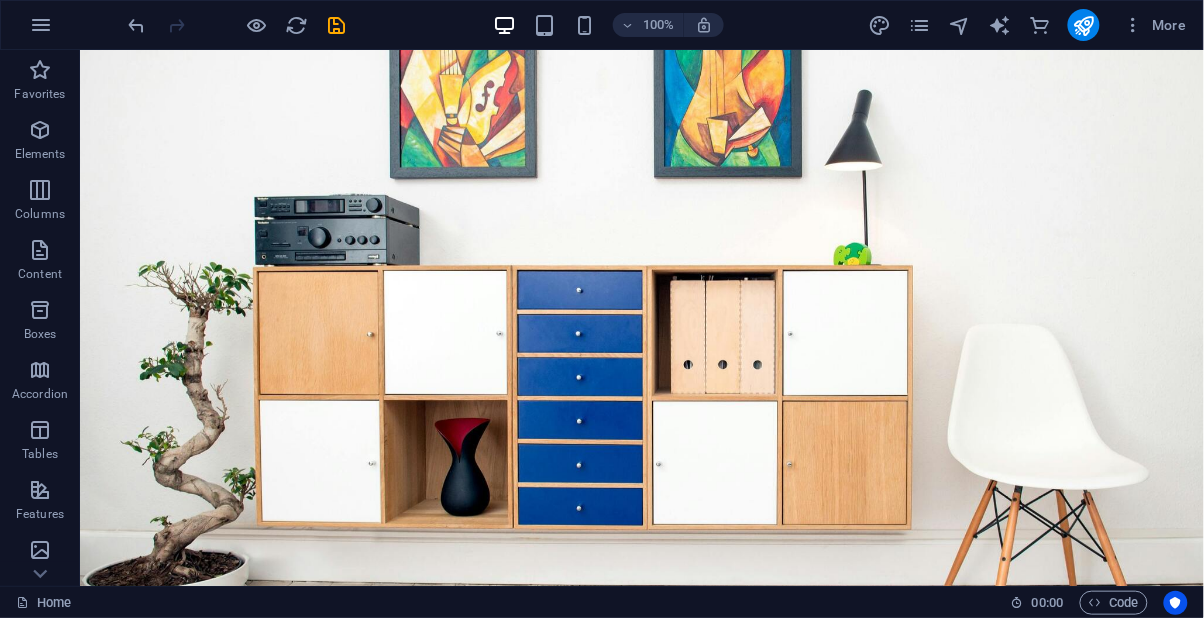 click on "[FIRST] furniture Basirhat college para near insane gas office About Us Contact Street Berlin [POSTAL_CODE] [PHONE] 10AM-8PM" at bounding box center [641, 990] 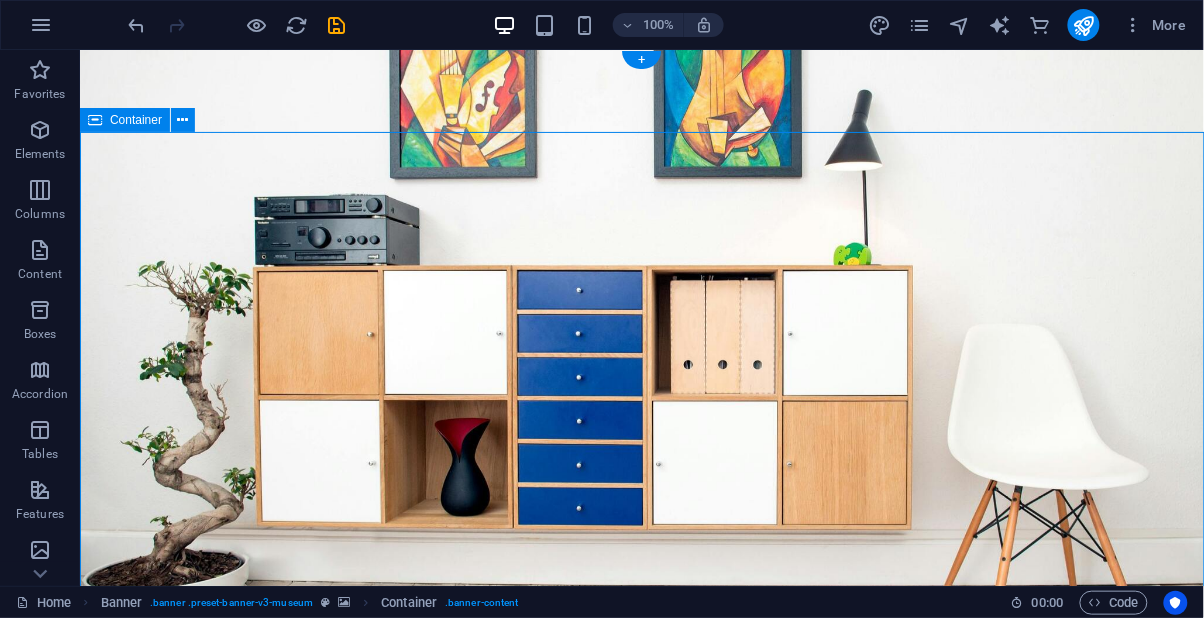 click on "About Us Exhibitions Events Contact" at bounding box center [641, 698] 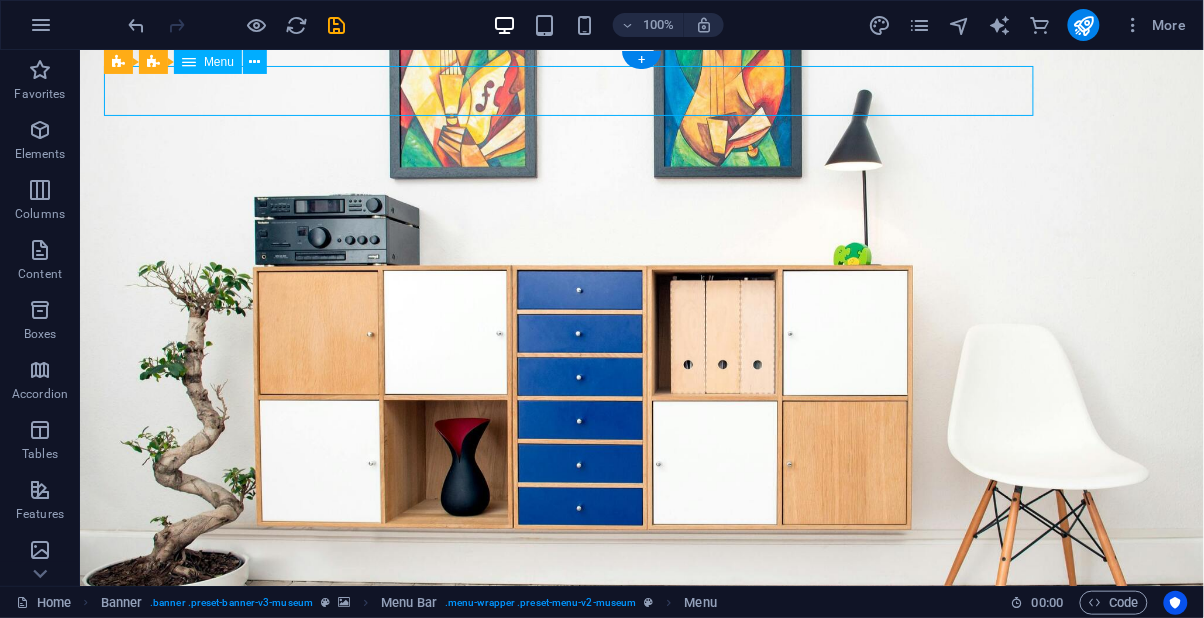 click at bounding box center [255, 62] 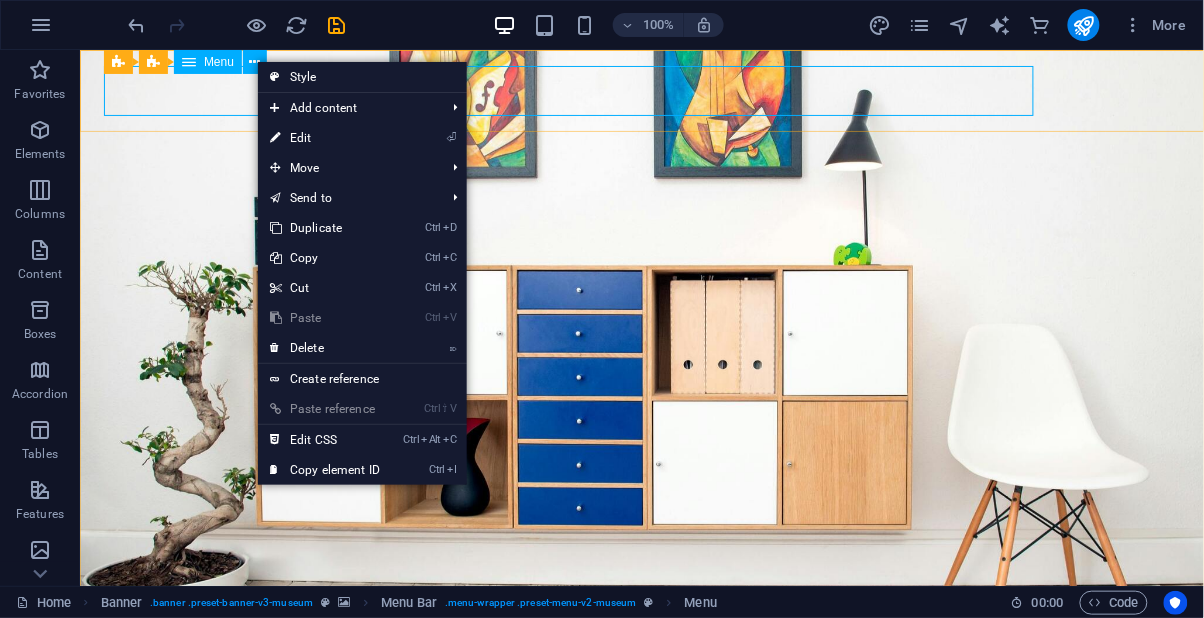 click on "Menu" at bounding box center (219, 62) 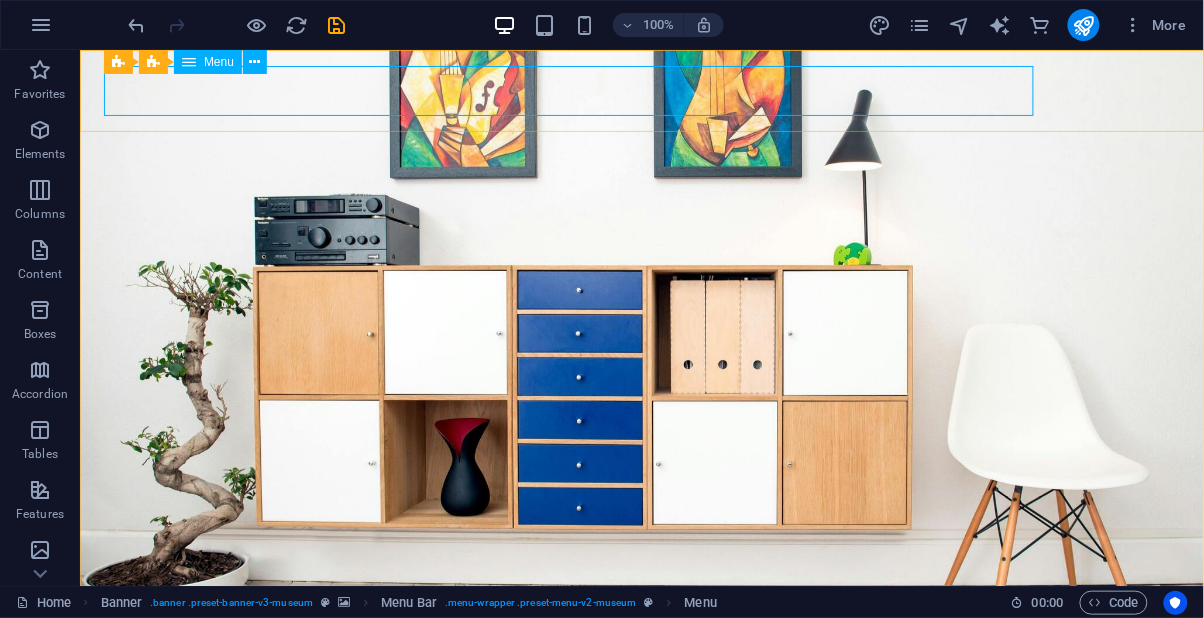 click on "Menu" at bounding box center [219, 62] 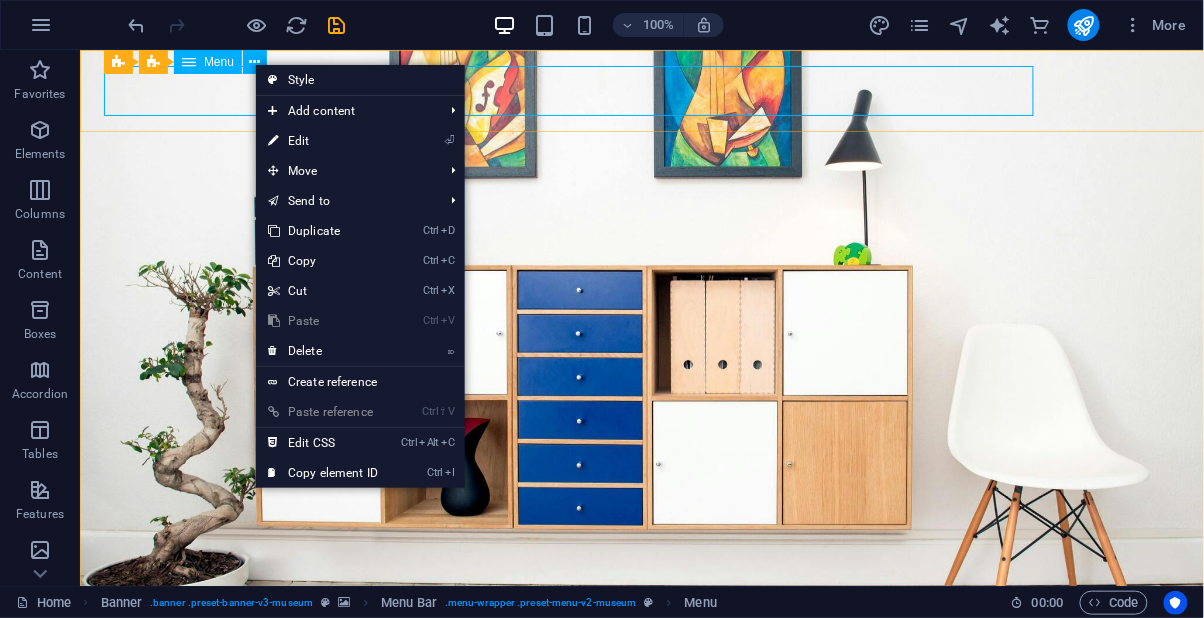 click at bounding box center [137, 25] 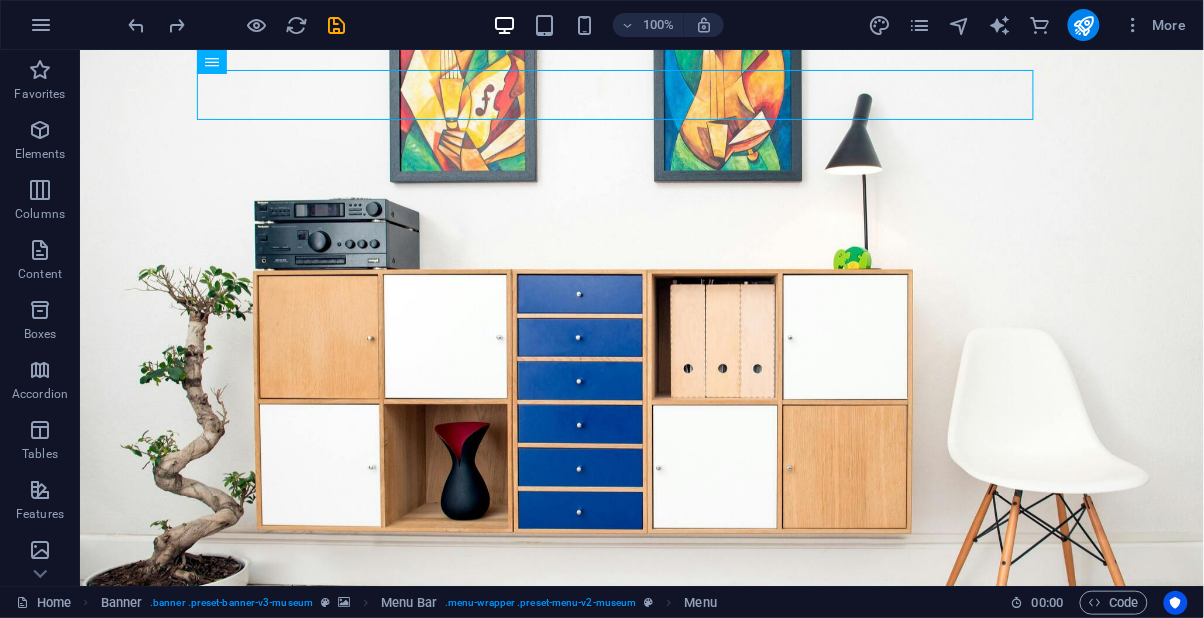 click at bounding box center (137, 25) 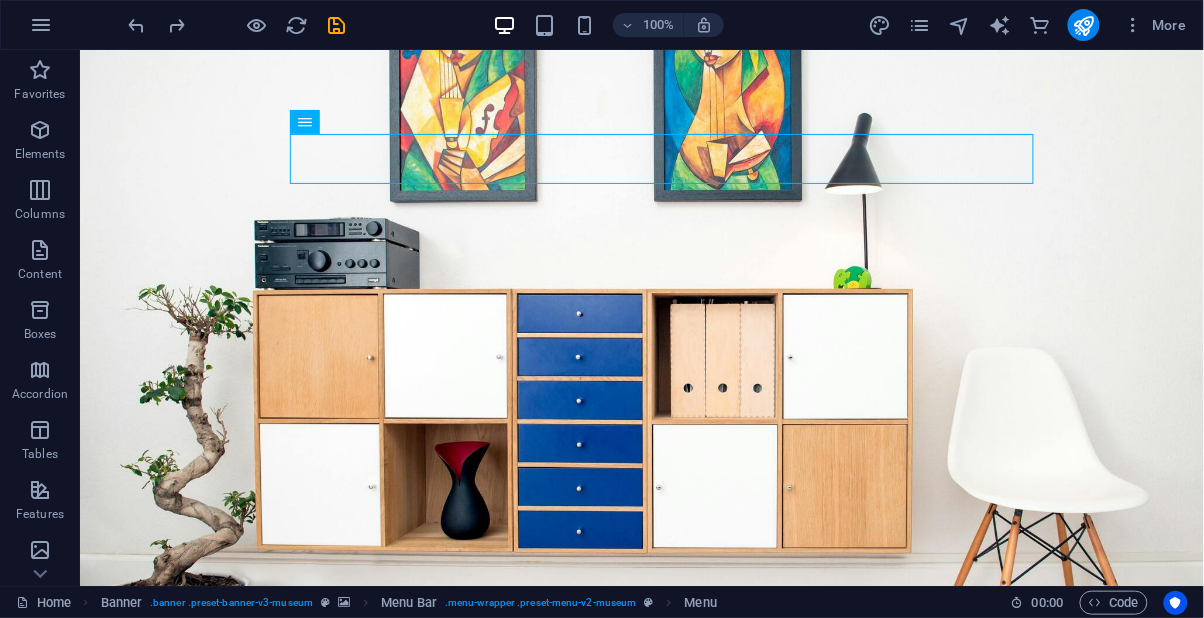 click at bounding box center [641, 813] 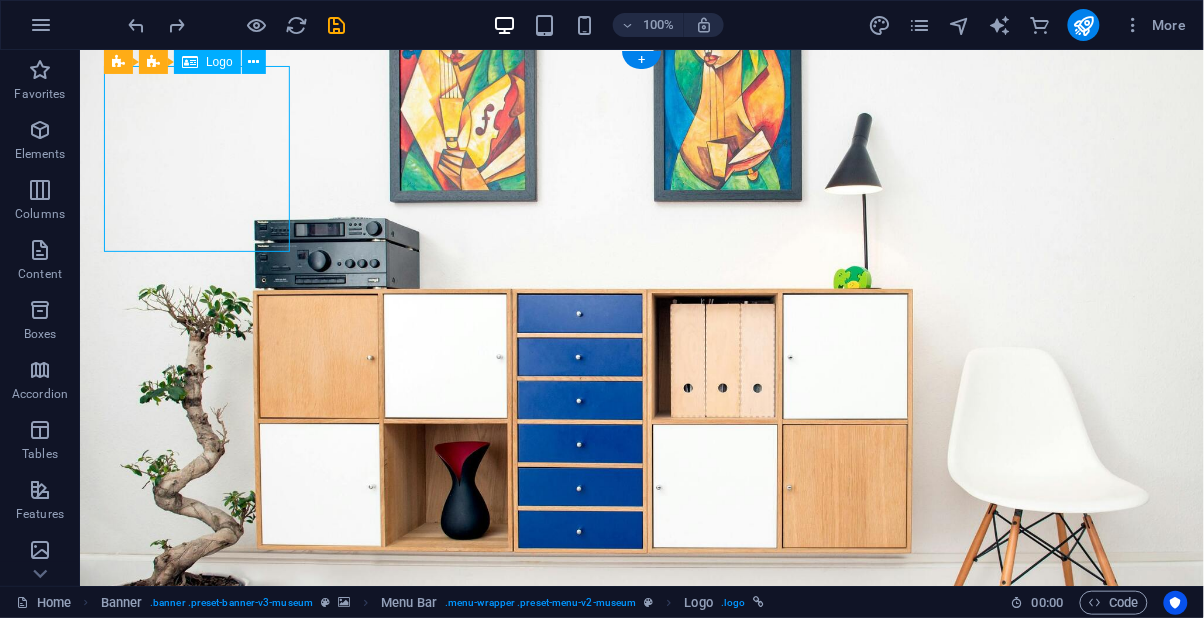 click at bounding box center (254, 62) 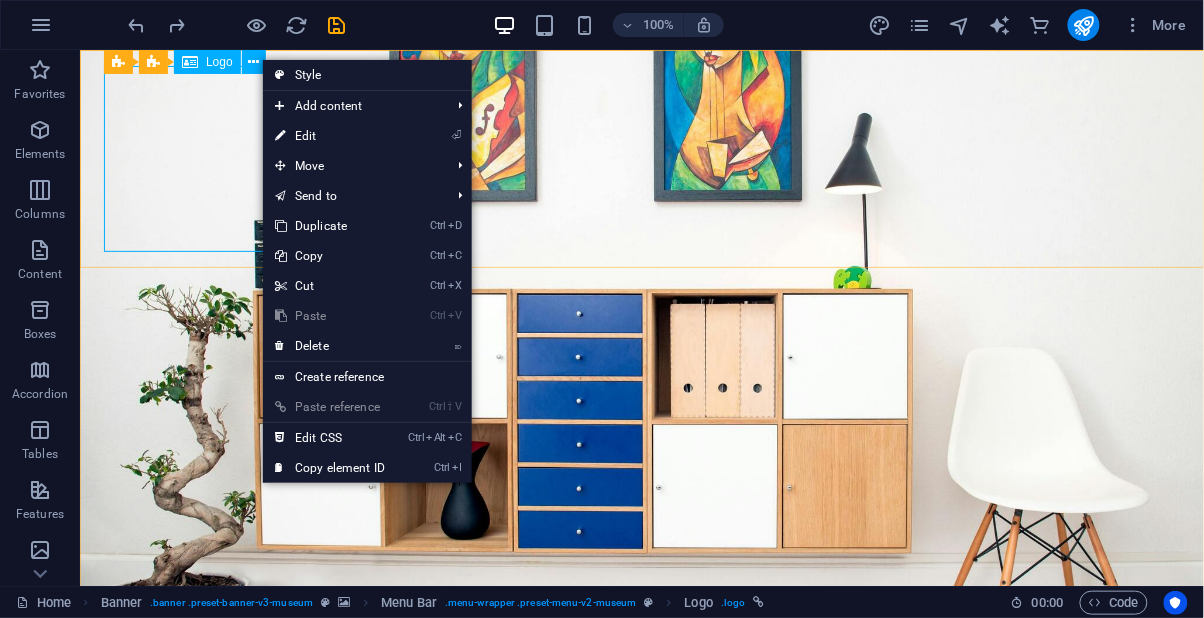 click on "Style" at bounding box center [367, 75] 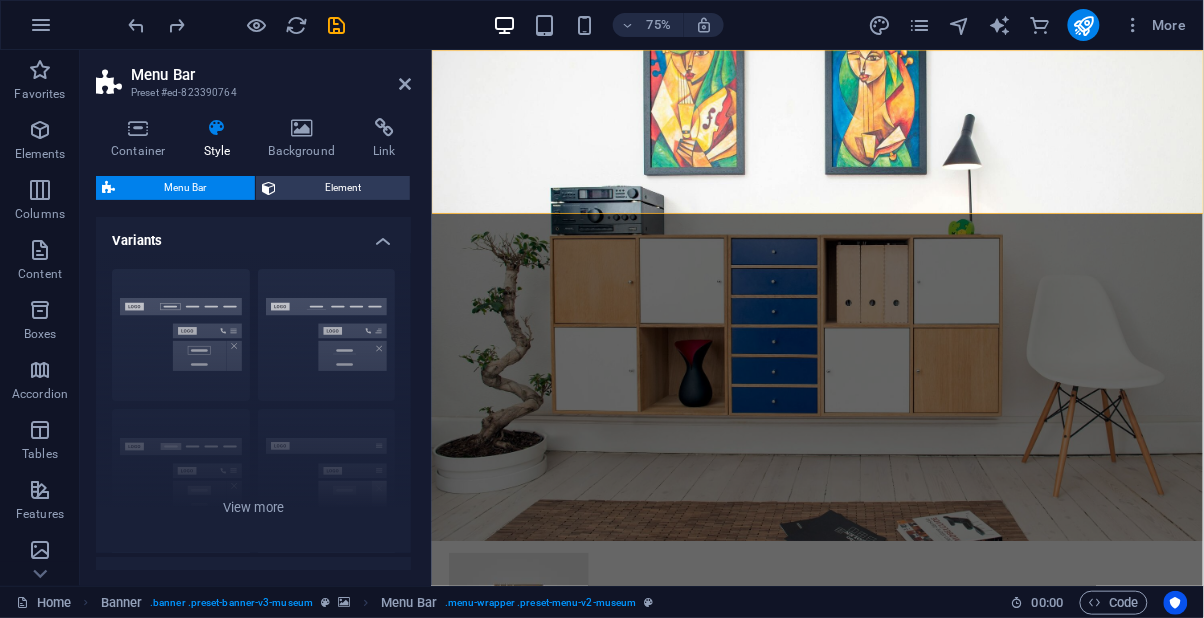click on "Border Centered Default Fixed Loki Trigger Wide XXL" at bounding box center (253, 403) 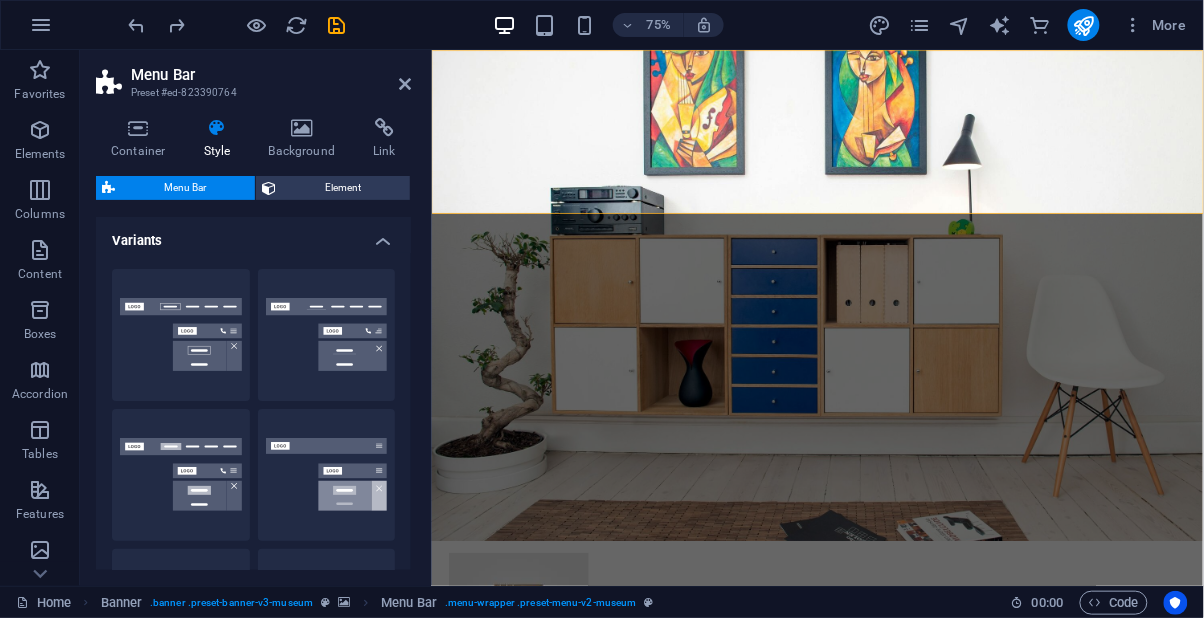 click on "Centered" at bounding box center (327, 335) 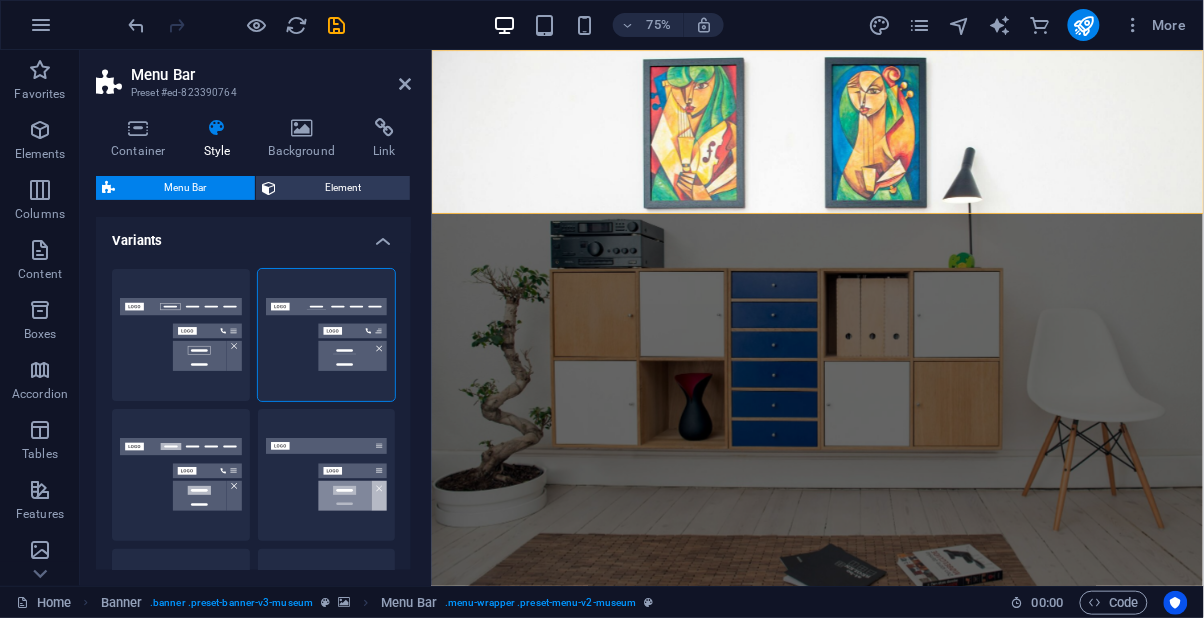 click on "Border" at bounding box center [181, 335] 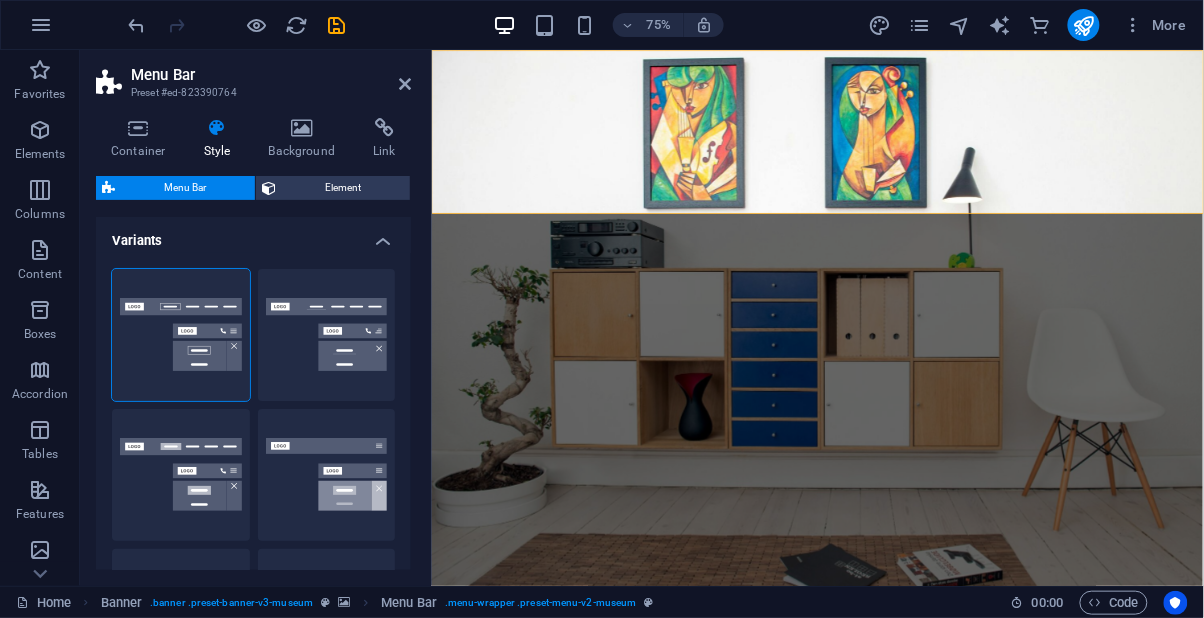 click on "Centered" at bounding box center [327, 335] 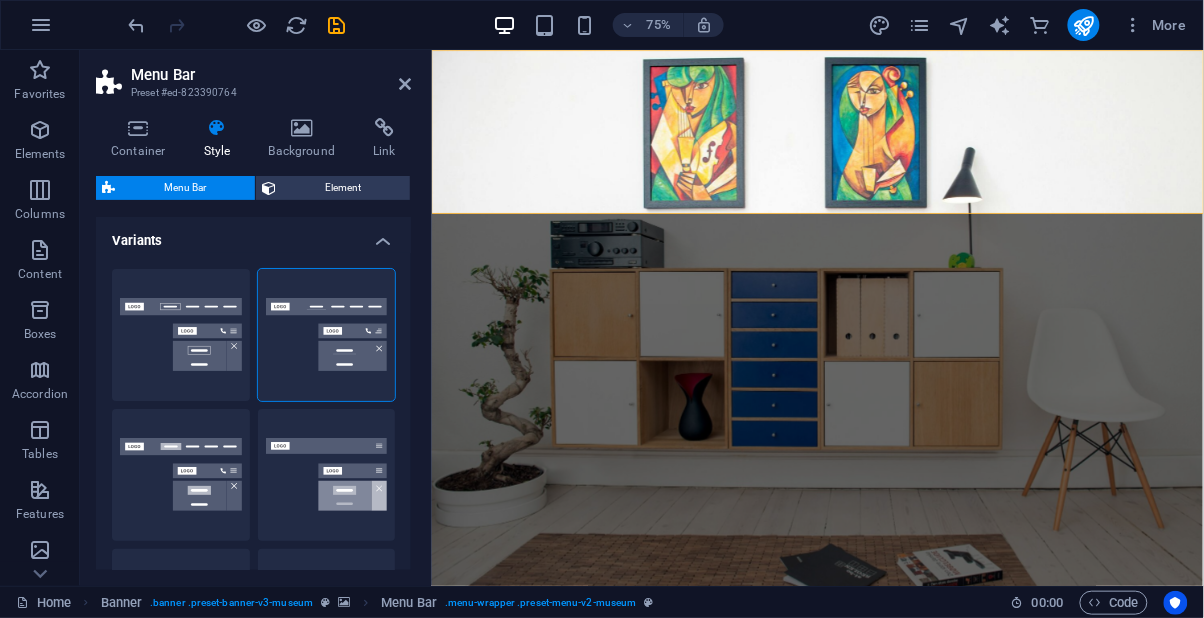 click on "Fixed" at bounding box center (327, 475) 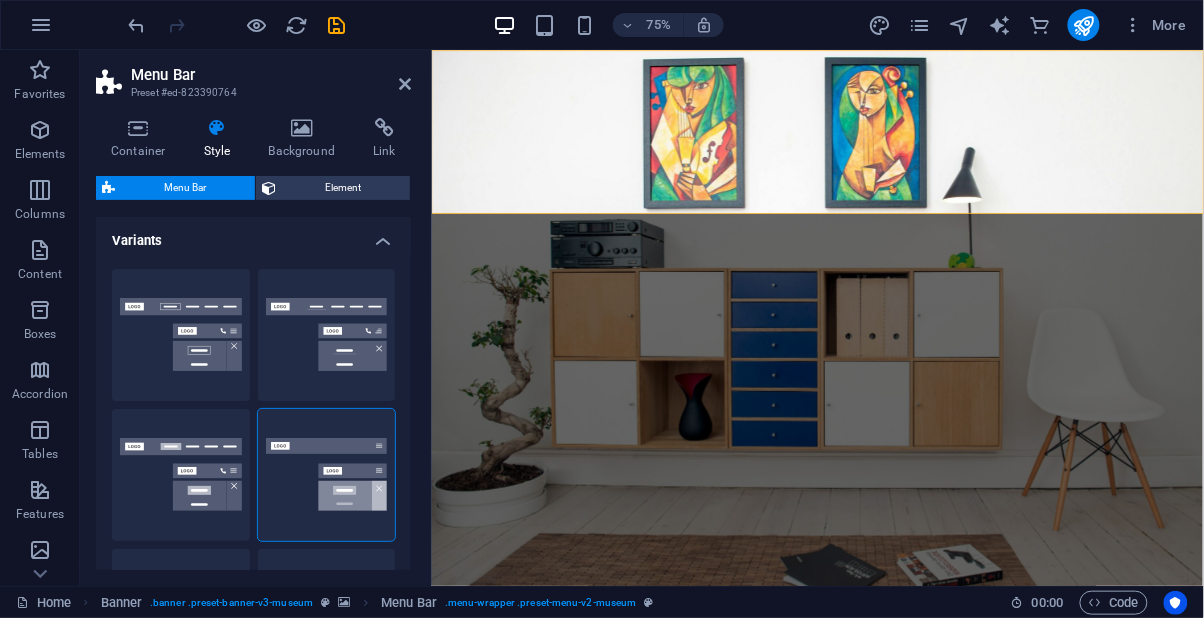 click on "Default" at bounding box center (181, 475) 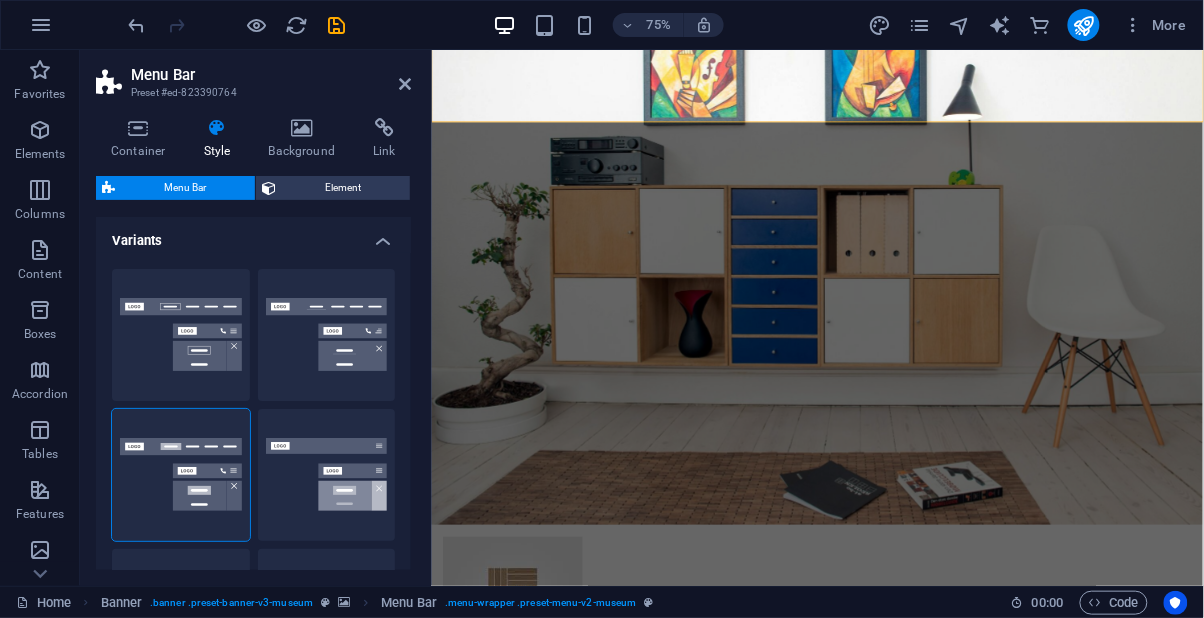 scroll, scrollTop: 123, scrollLeft: 0, axis: vertical 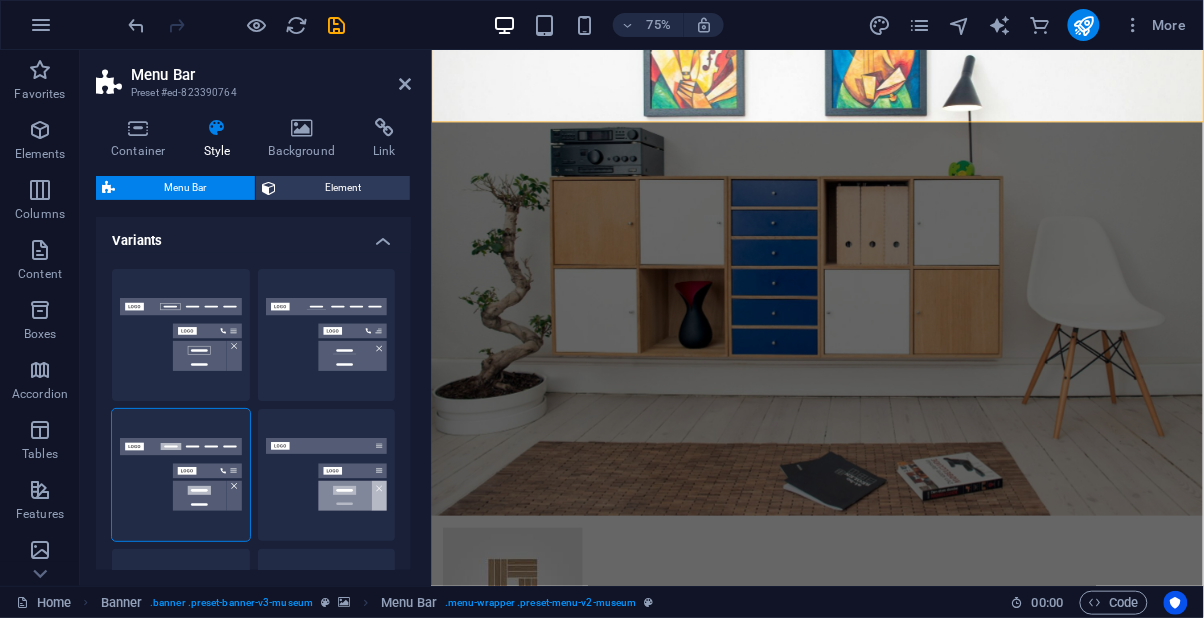 click on "[FIRST] furniture Basirhat college para near insane gas office About Us Contact Street Berlin [POSTAL_CODE] [PHONE] 10AM-8PM" at bounding box center (945, 1189) 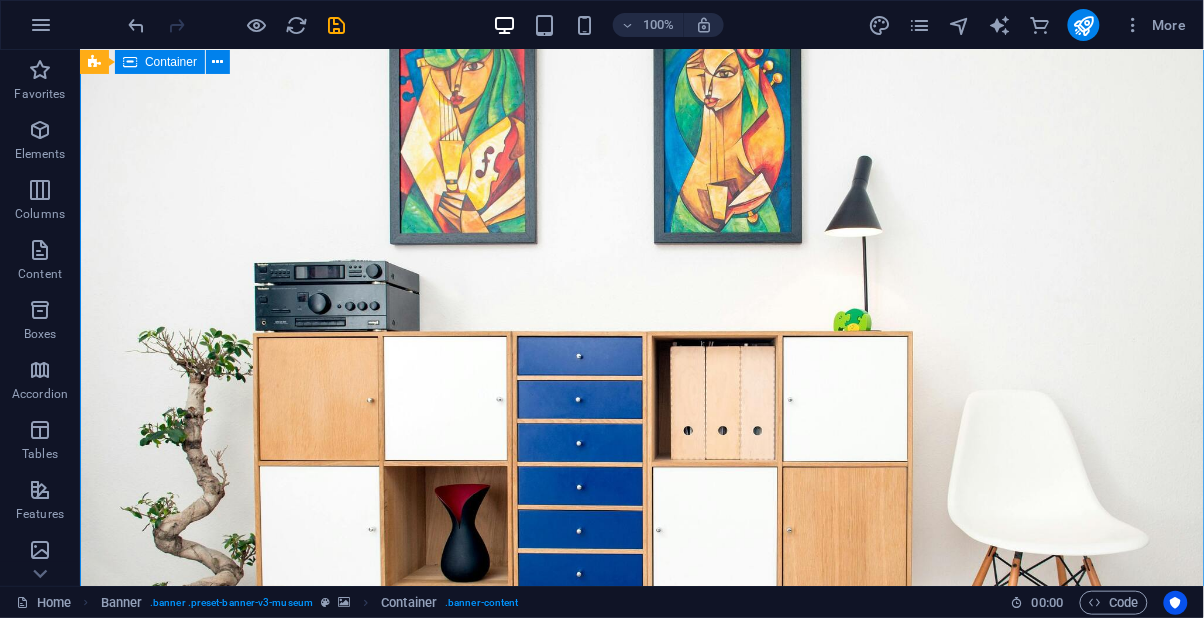 scroll, scrollTop: 0, scrollLeft: 0, axis: both 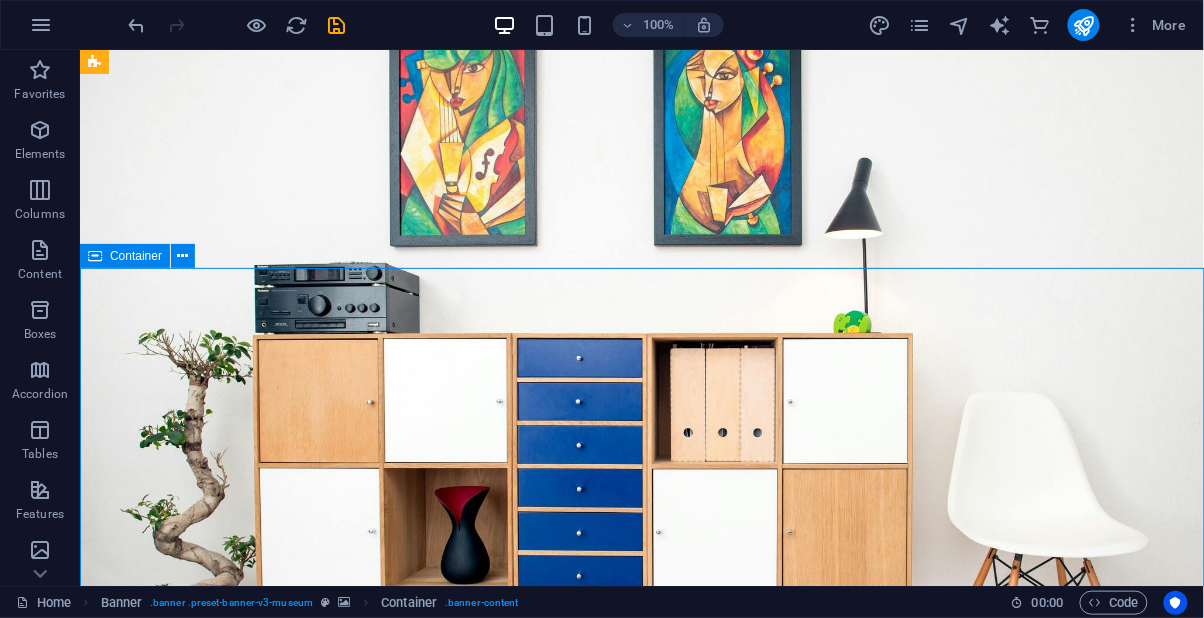 click at bounding box center [257, 25] 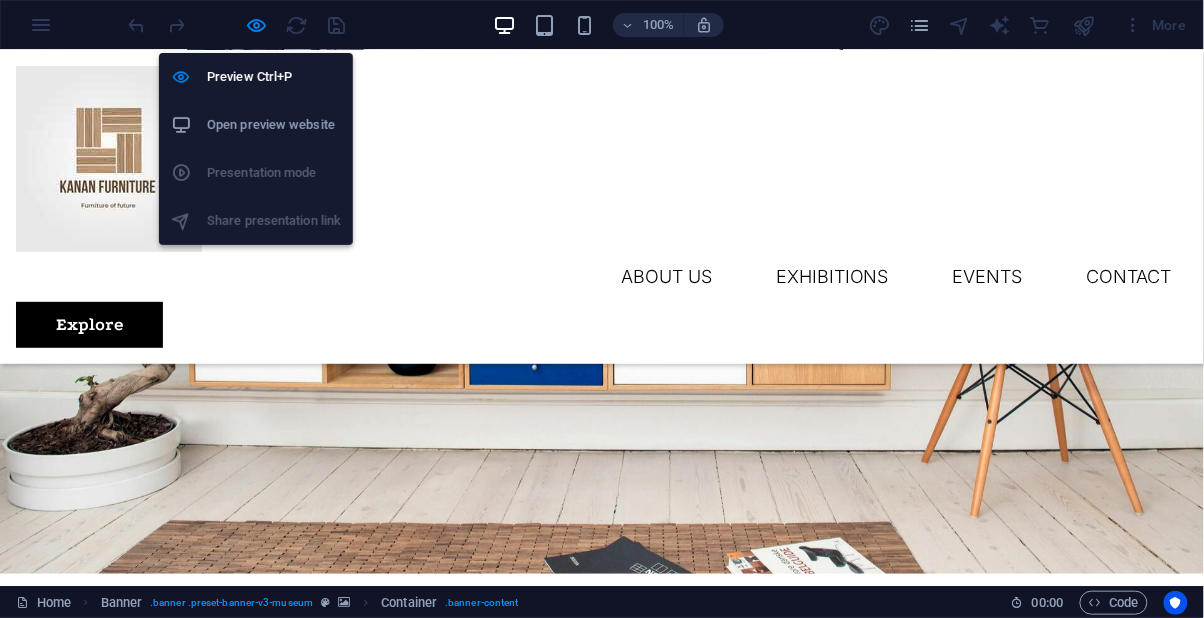 scroll, scrollTop: 0, scrollLeft: 0, axis: both 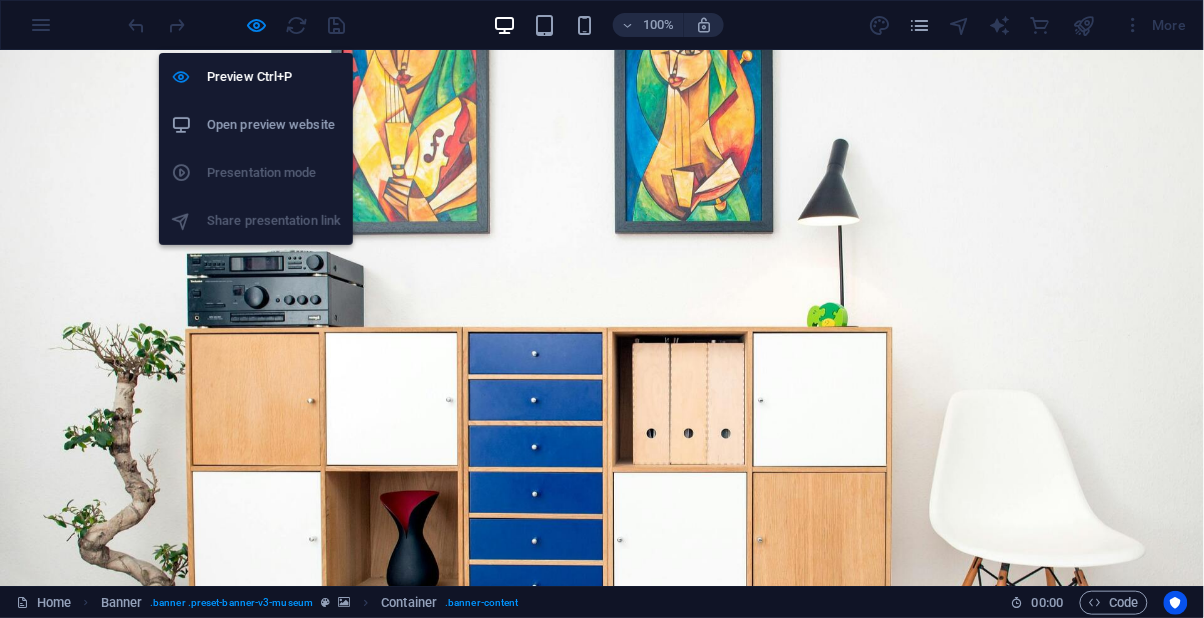 click at bounding box center [257, 25] 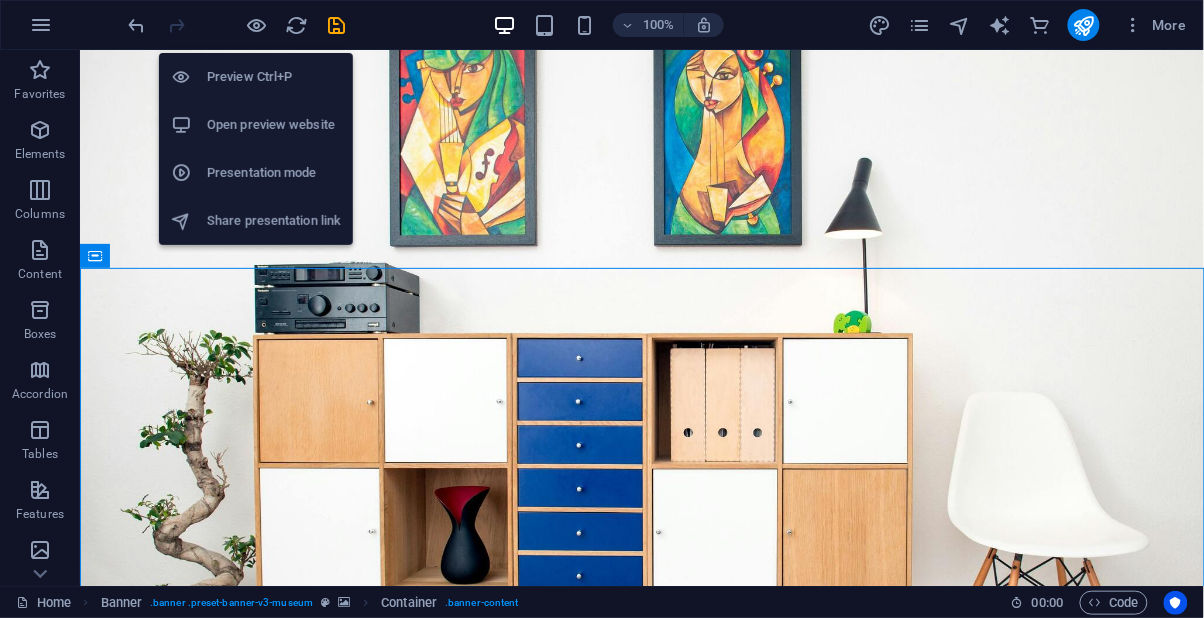 click on "About Us Exhibitions Events Contact" at bounding box center (641, 1020) 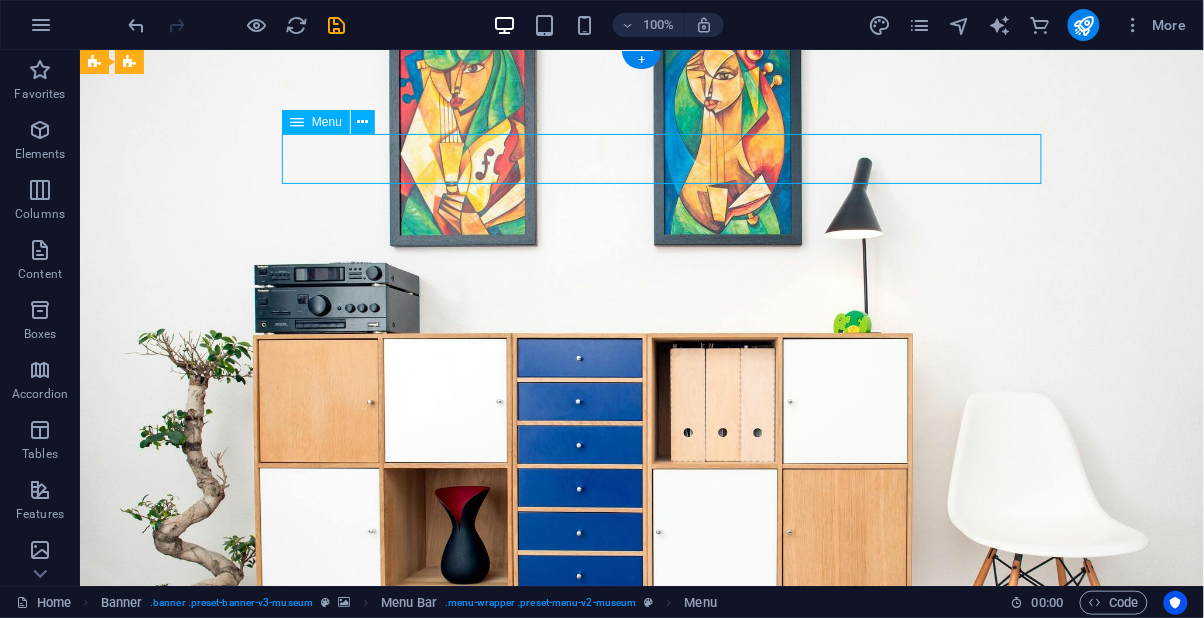 click on "About Us Exhibitions Events Contact" at bounding box center [641, 1020] 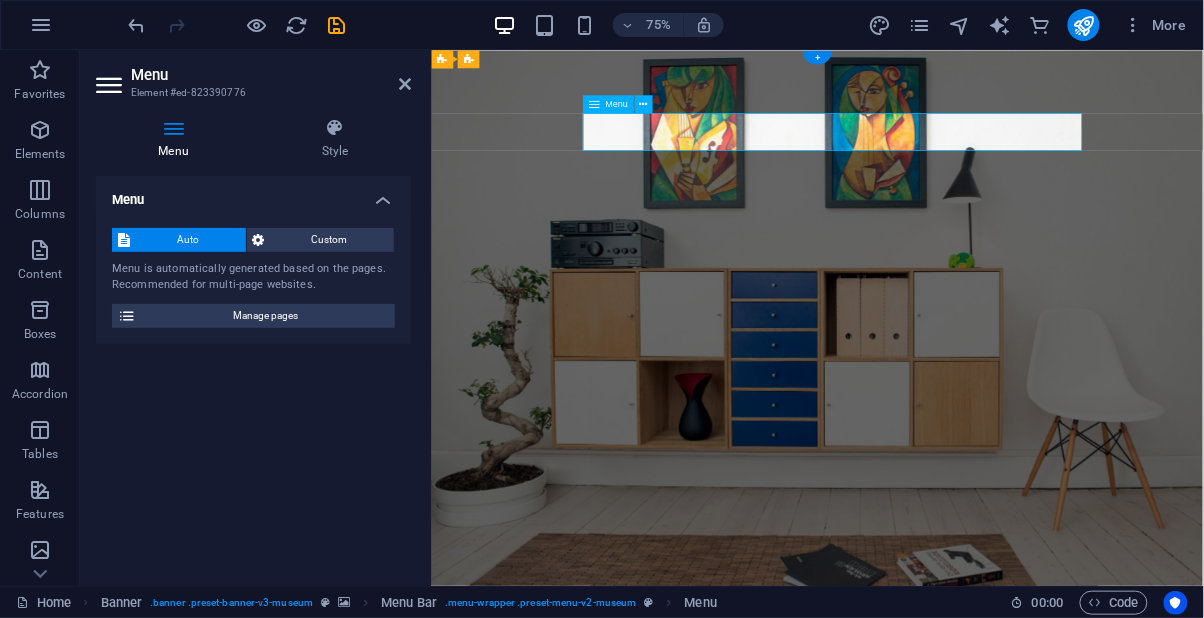 click on "About Us Exhibitions Events Contact" at bounding box center (945, 1020) 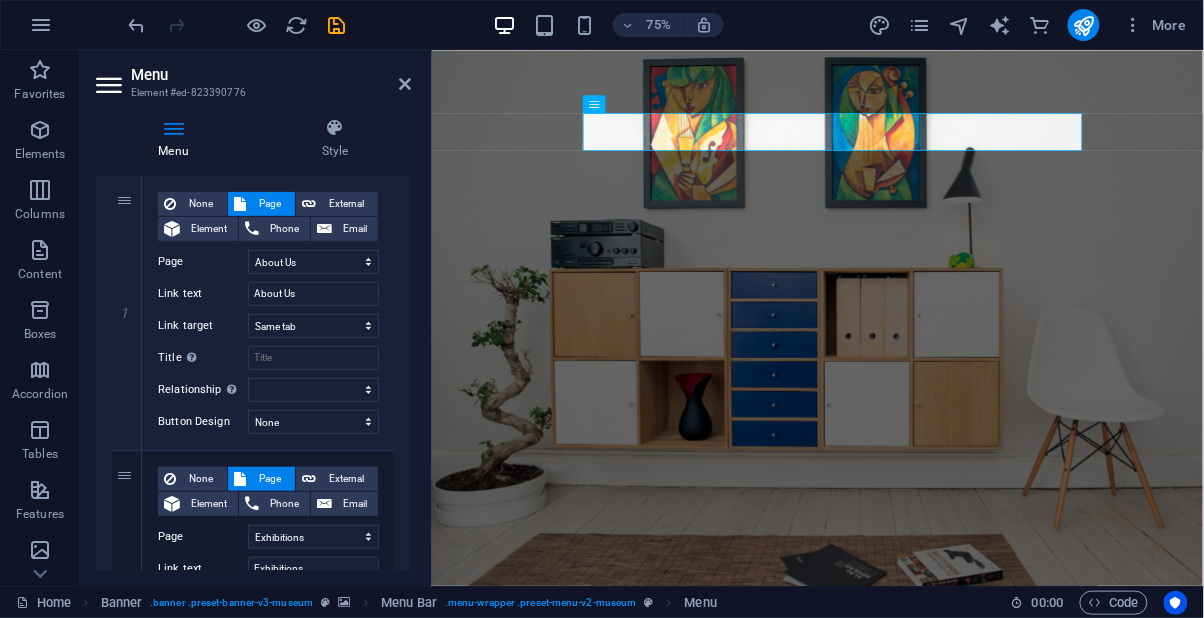 scroll, scrollTop: 0, scrollLeft: 0, axis: both 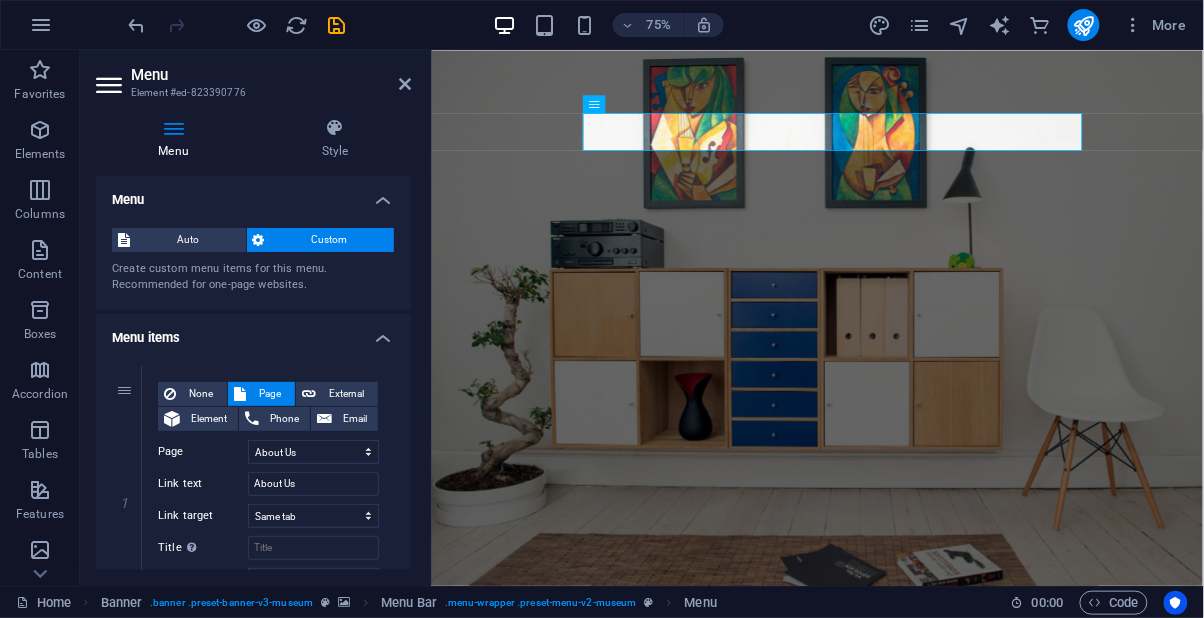 click on "Auto" at bounding box center (188, 240) 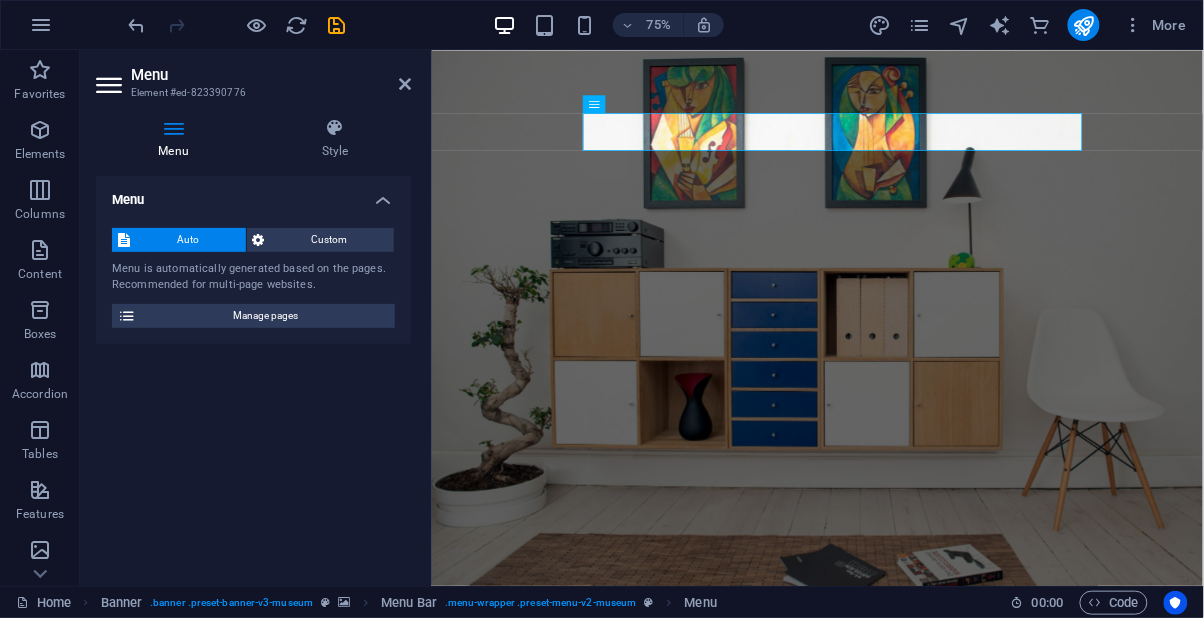 click on "Manage pages" at bounding box center (265, 316) 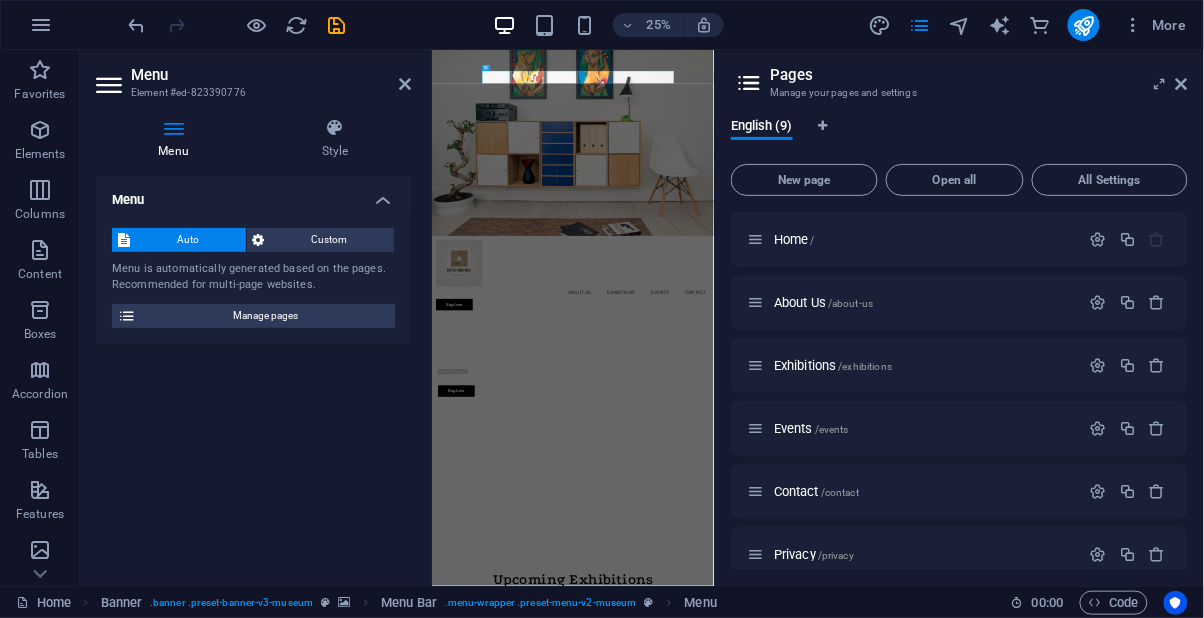click at bounding box center (1157, 365) 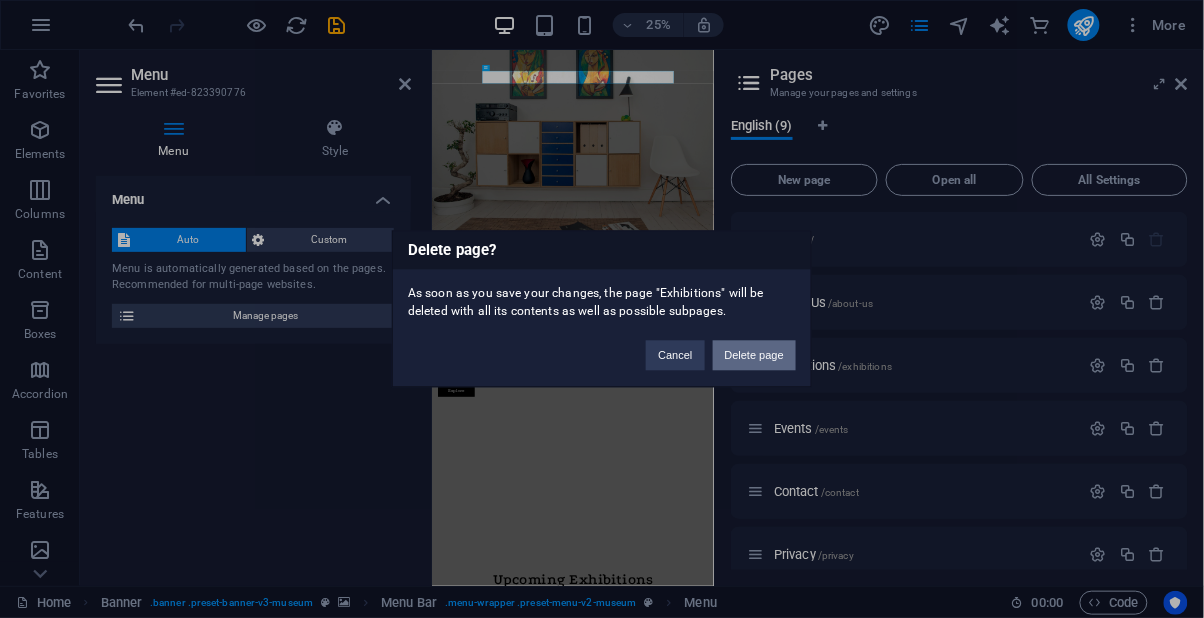 click on "Delete page" at bounding box center [754, 356] 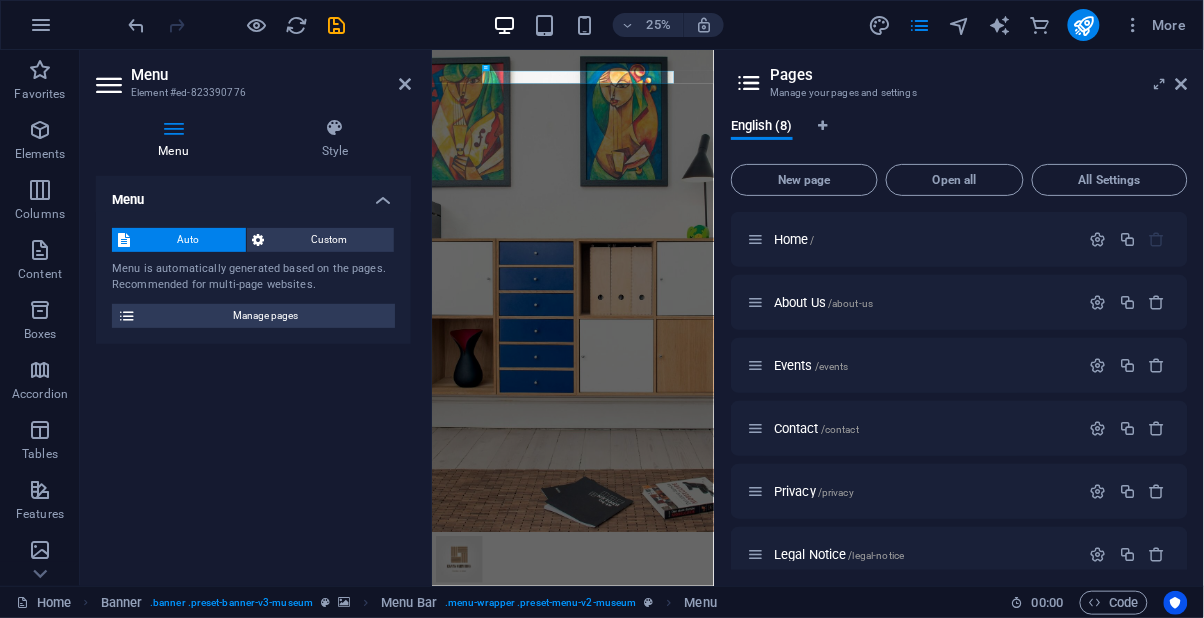 click at bounding box center (1157, 365) 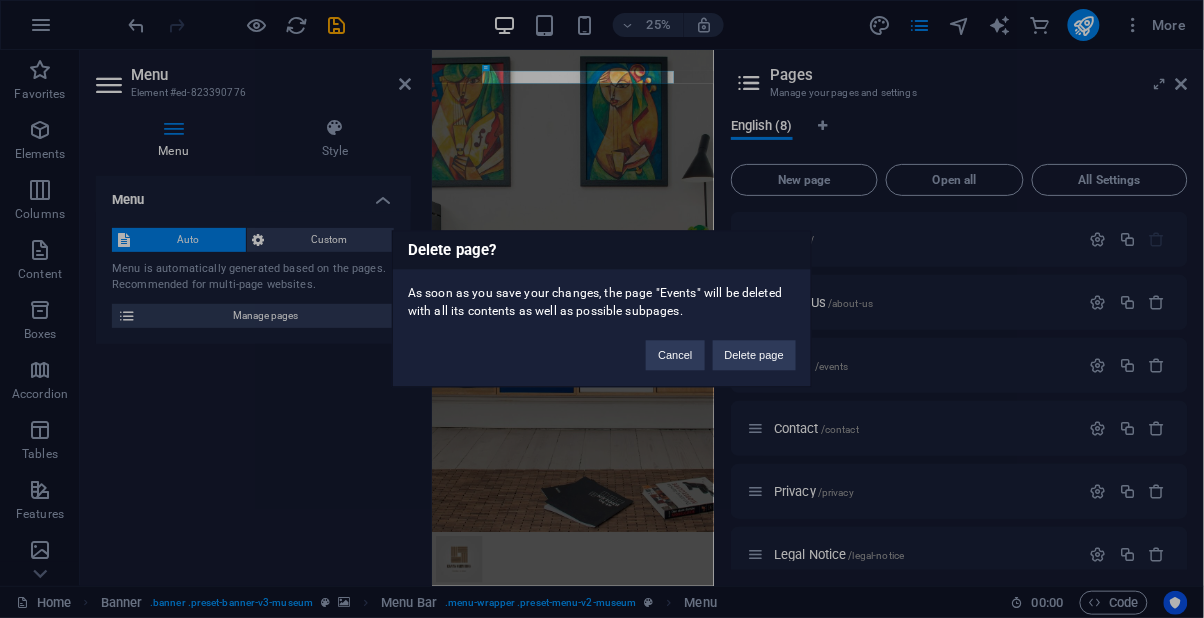 click on "Delete page" at bounding box center (754, 356) 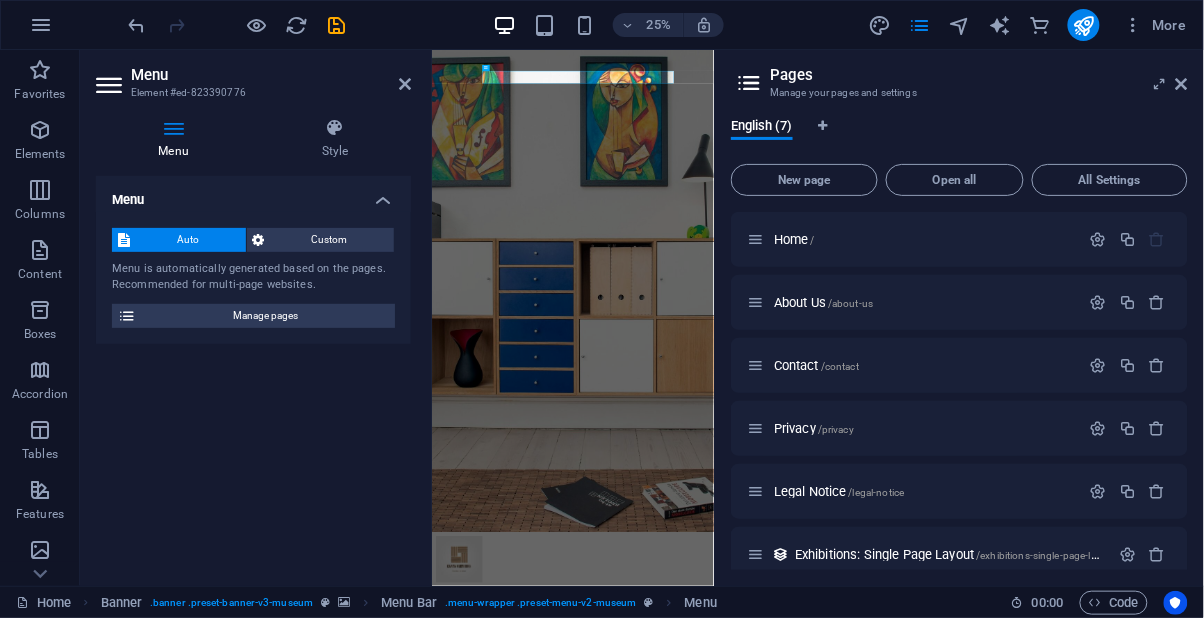 scroll, scrollTop: 82, scrollLeft: 0, axis: vertical 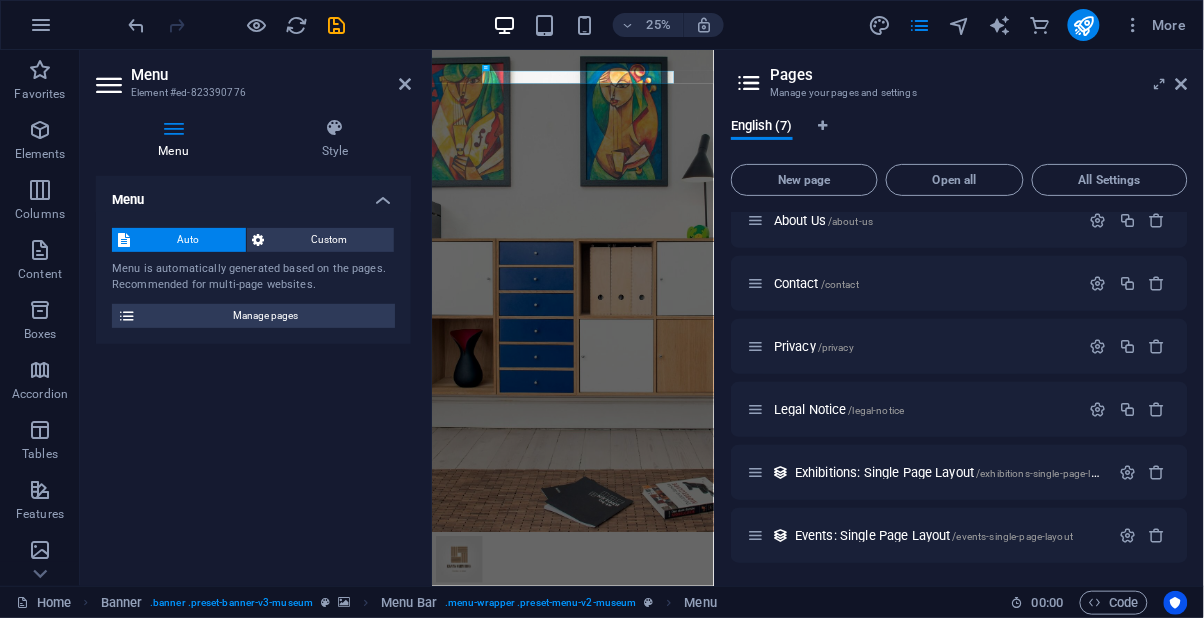click at bounding box center (1182, 84) 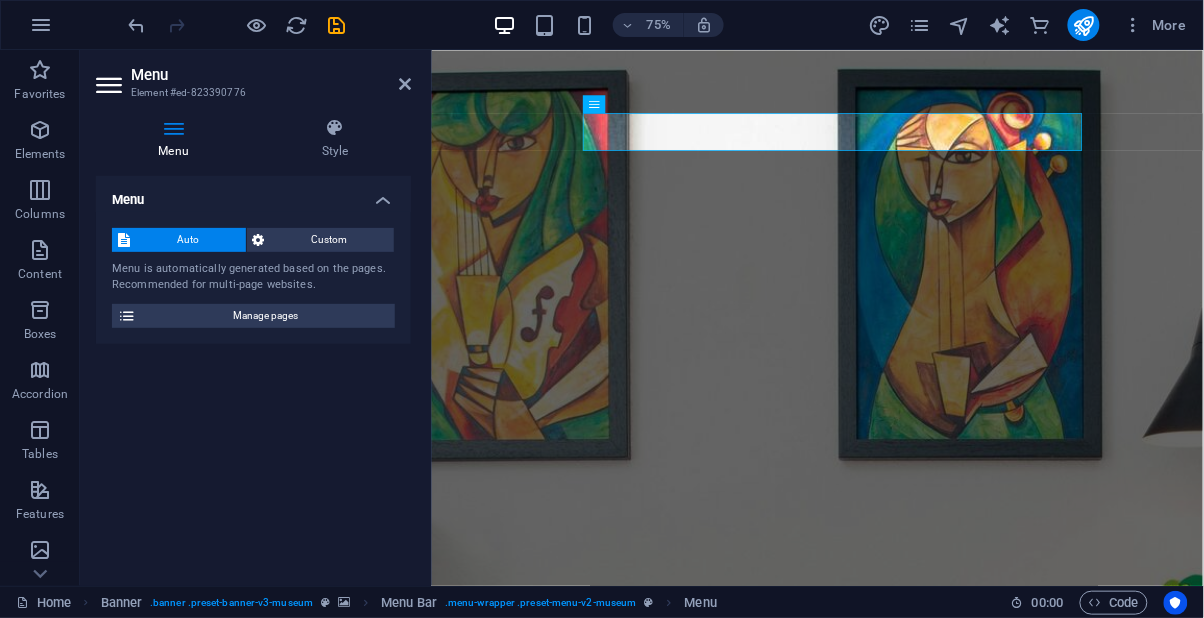 click on "[FIRST] furniture Basirhat college para near insane gas office About Us Contact Street Berlin [POSTAL_CODE] [PHONE] 10AM-8PM" at bounding box center (945, 2497) 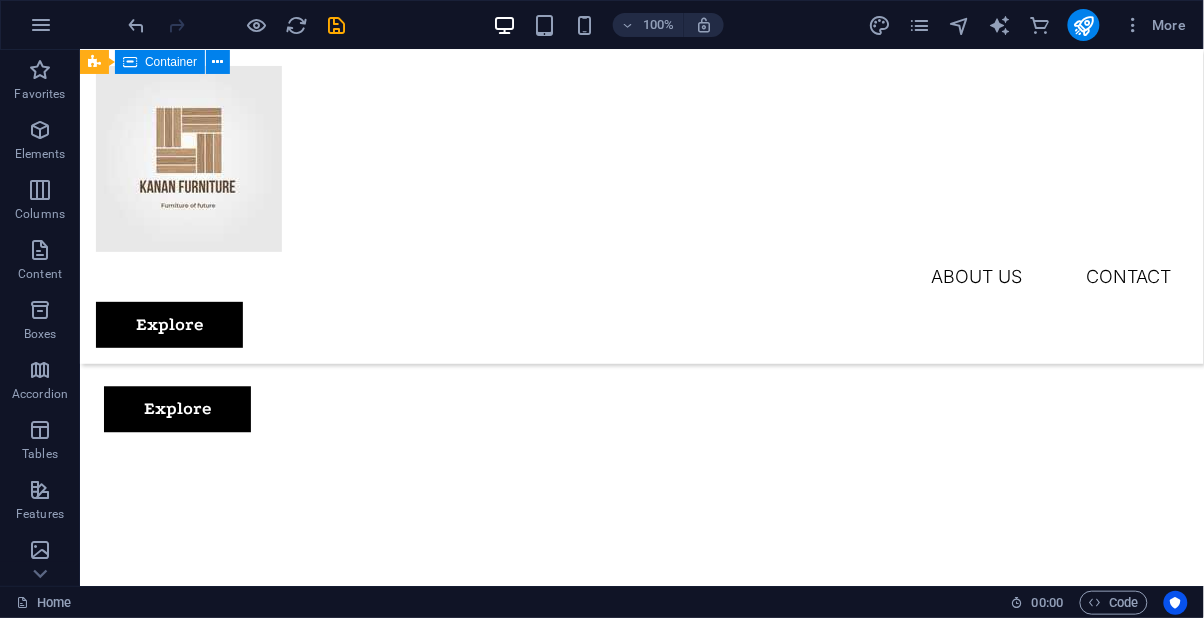scroll, scrollTop: 944, scrollLeft: 0, axis: vertical 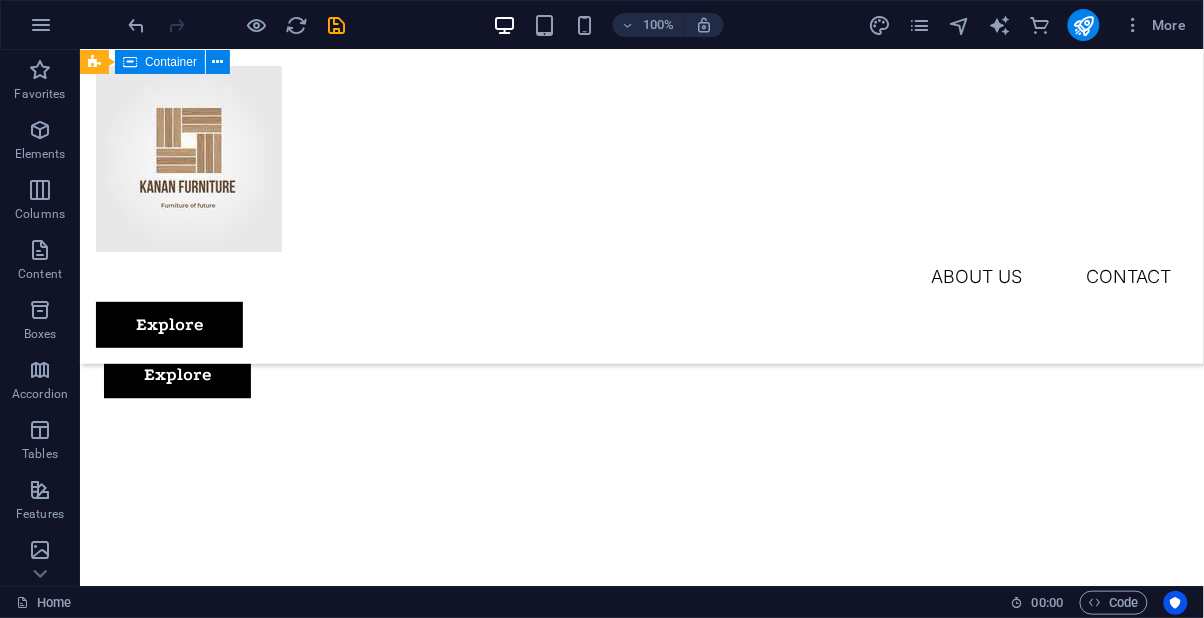 click at bounding box center (615, 1339) 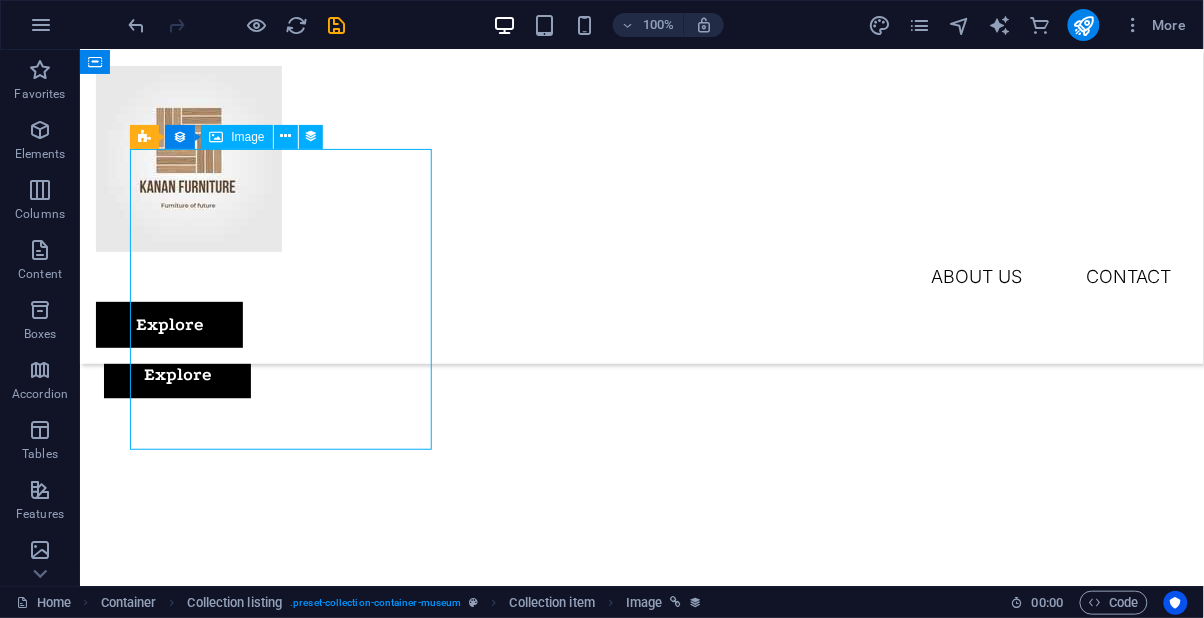 click on "Image" at bounding box center [247, 137] 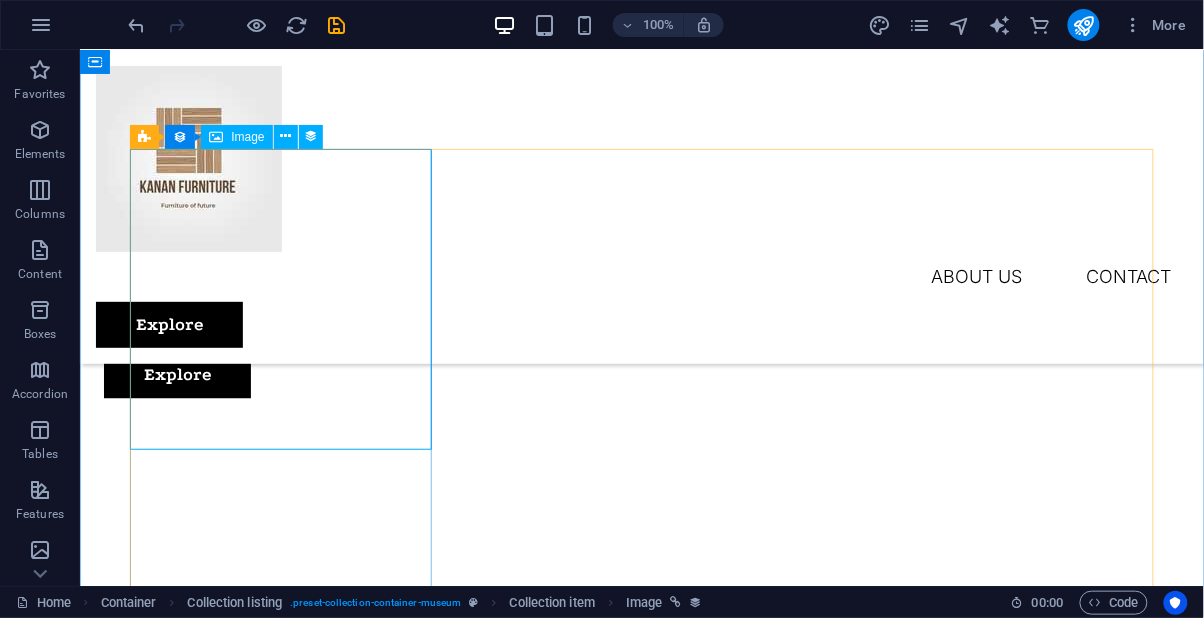 click on "Image" at bounding box center [247, 137] 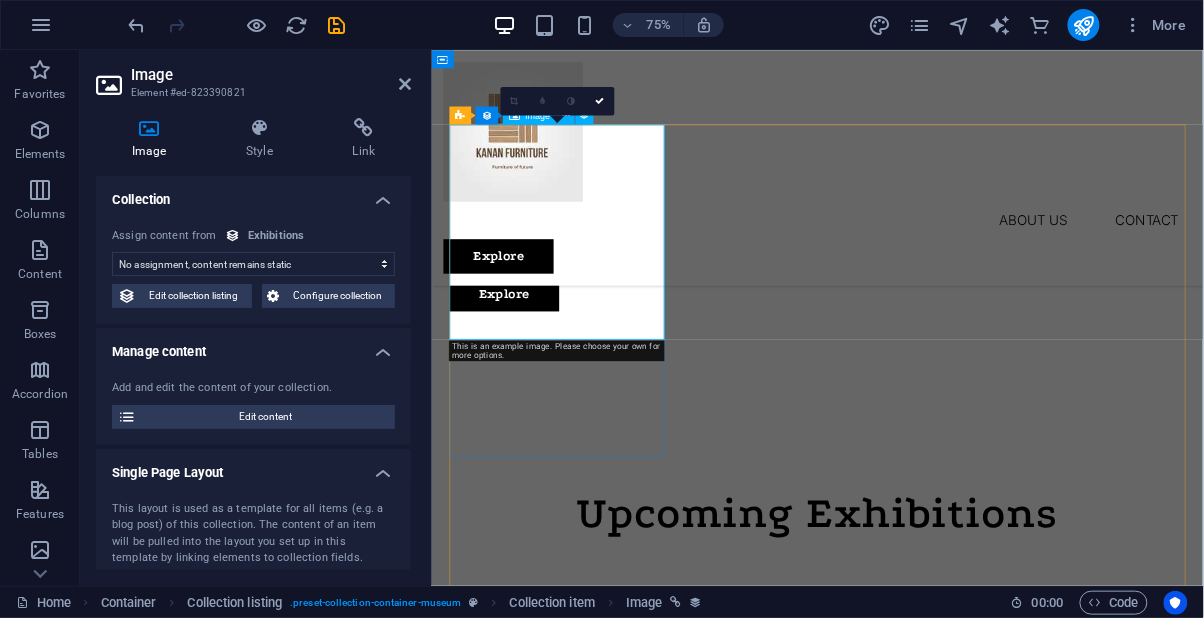 select on "exhibition-image" 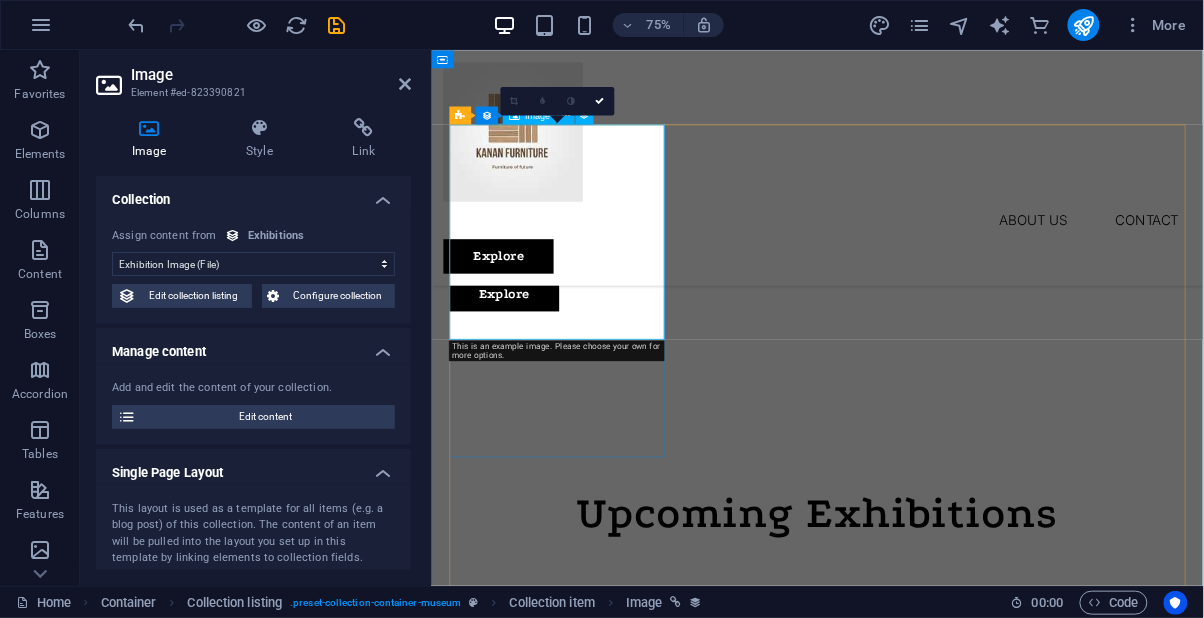click on "Image" at bounding box center [153, 139] 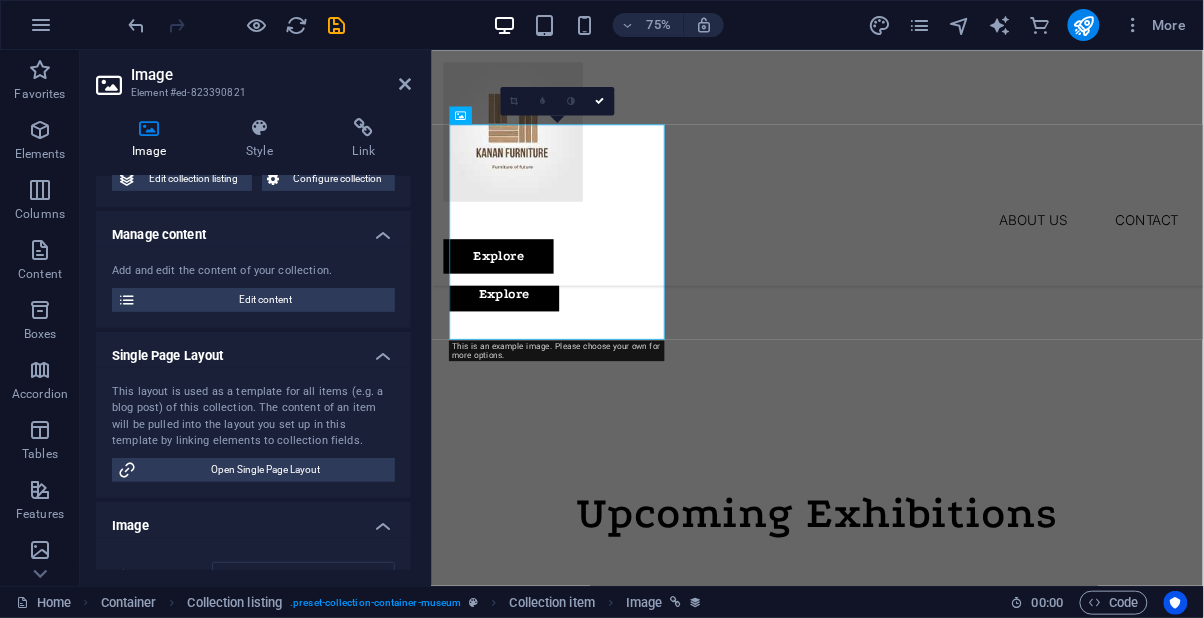scroll, scrollTop: 0, scrollLeft: 0, axis: both 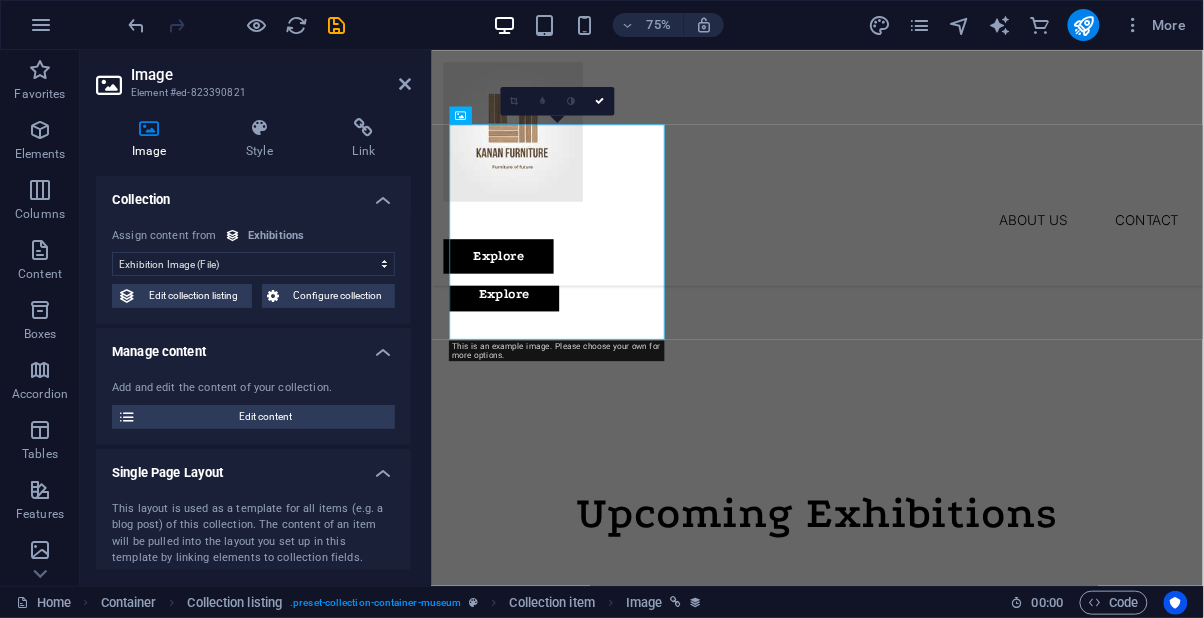 click at bounding box center [945, 158] 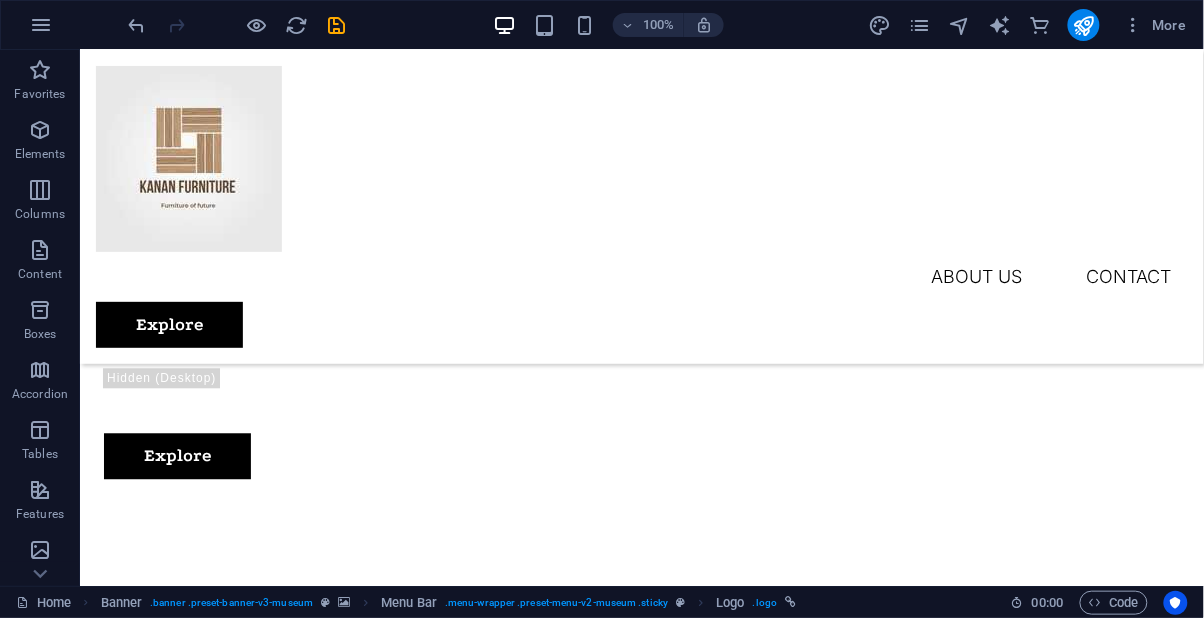 scroll, scrollTop: 857, scrollLeft: 0, axis: vertical 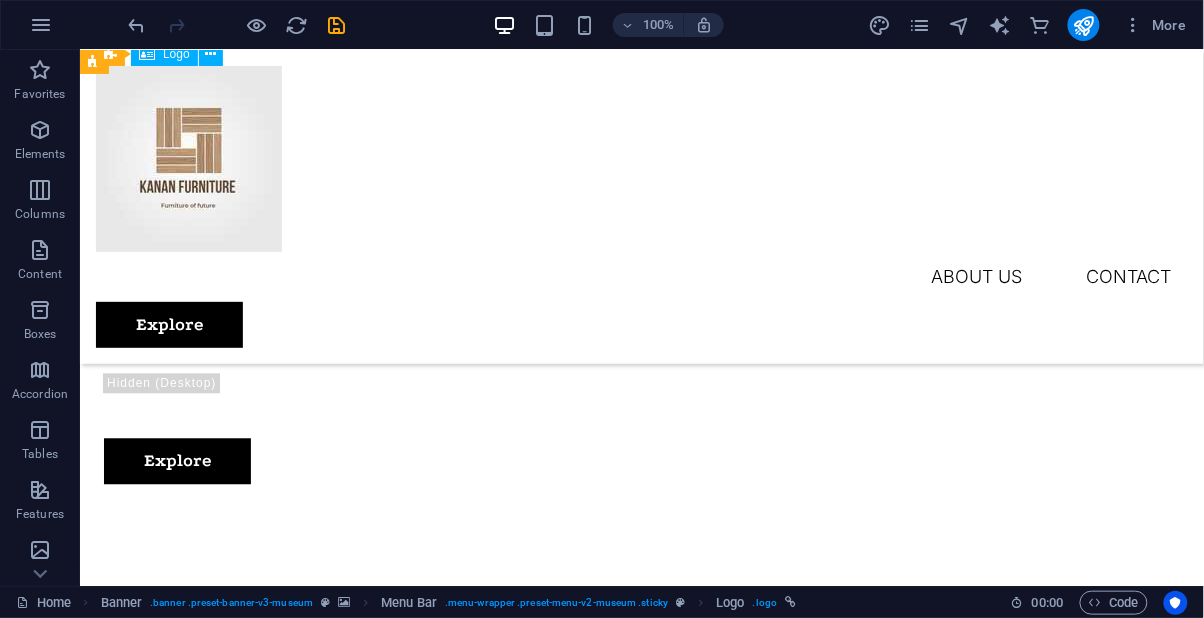 click at bounding box center [615, 1376] 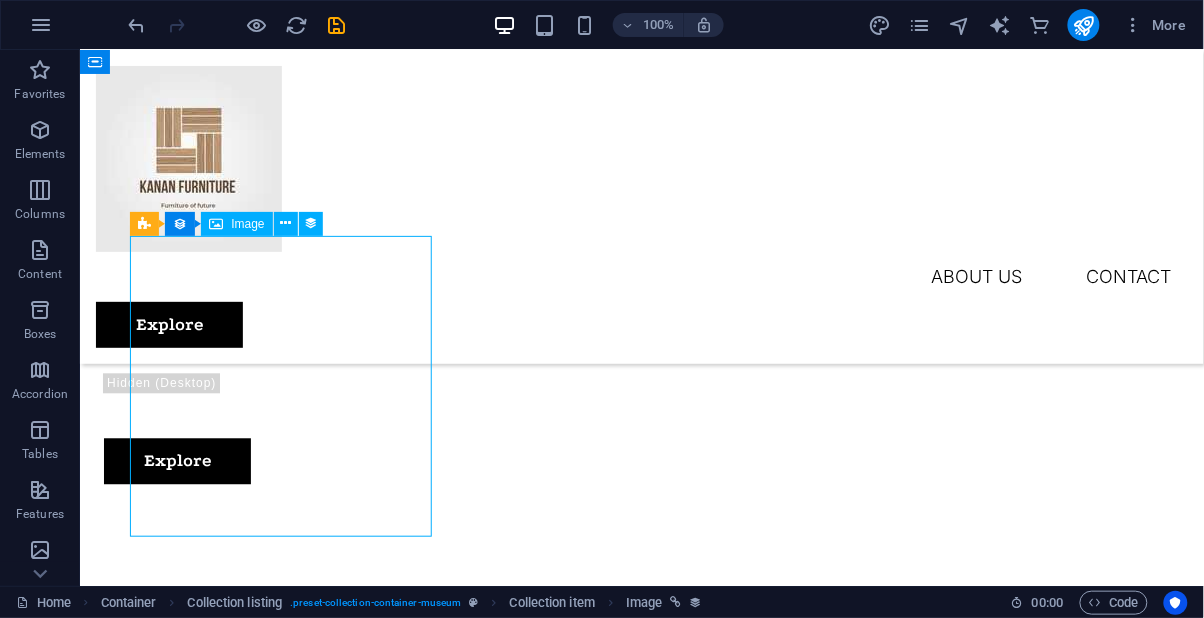 click at bounding box center (285, 223) 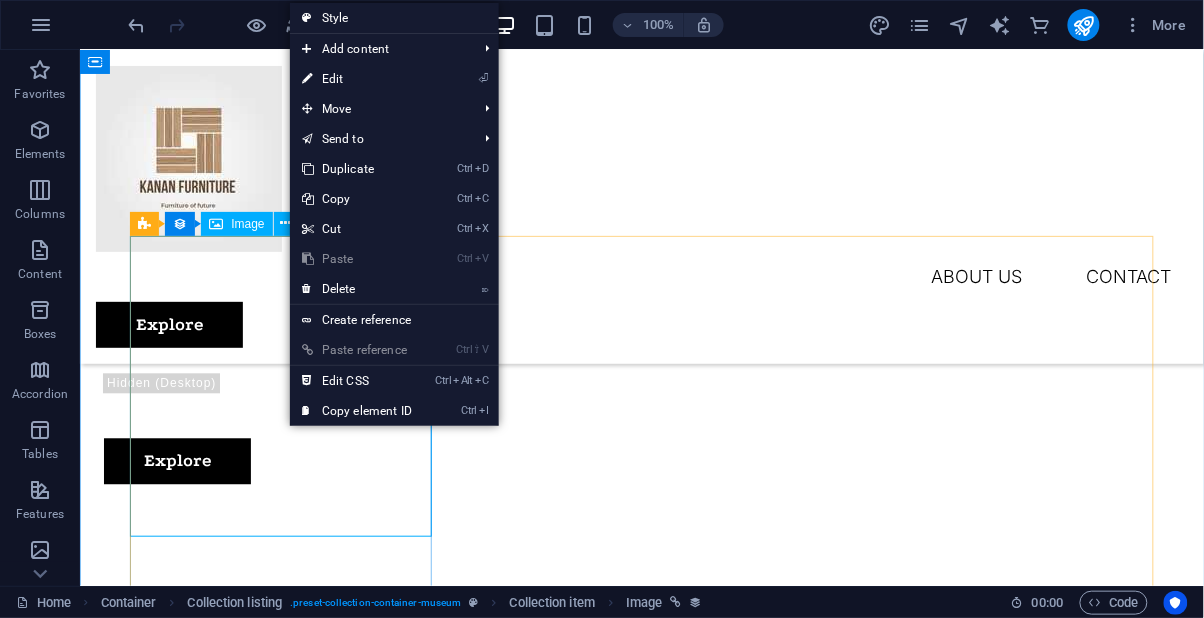 click at bounding box center [615, 1894] 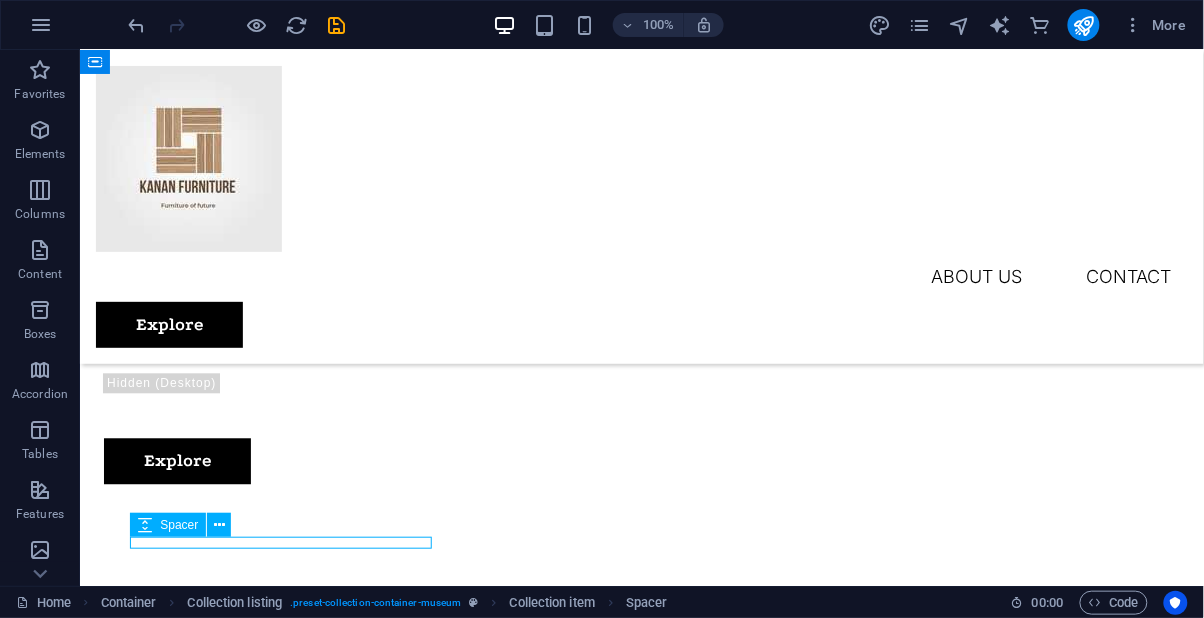click at bounding box center (615, 1376) 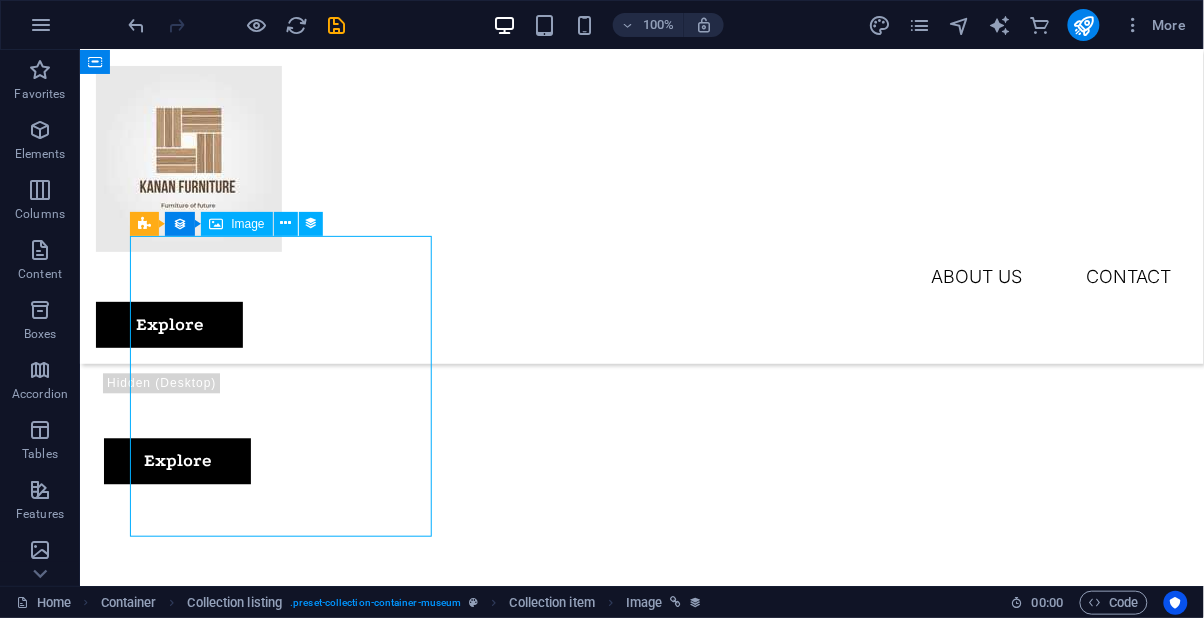 click at bounding box center [216, 224] 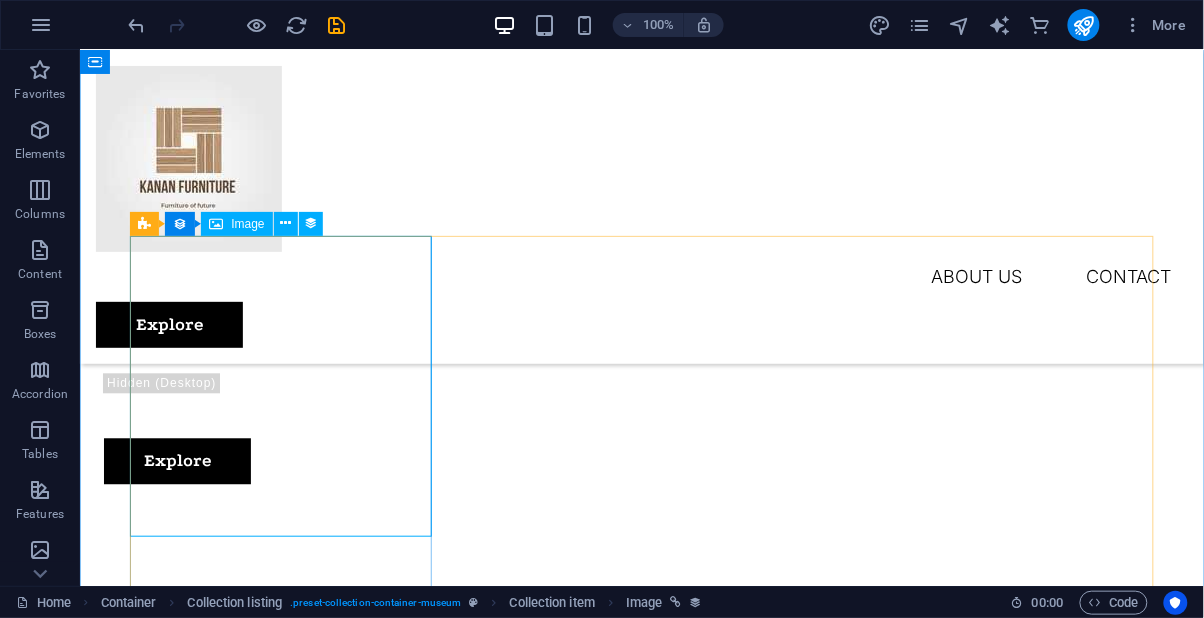 click at bounding box center [216, 224] 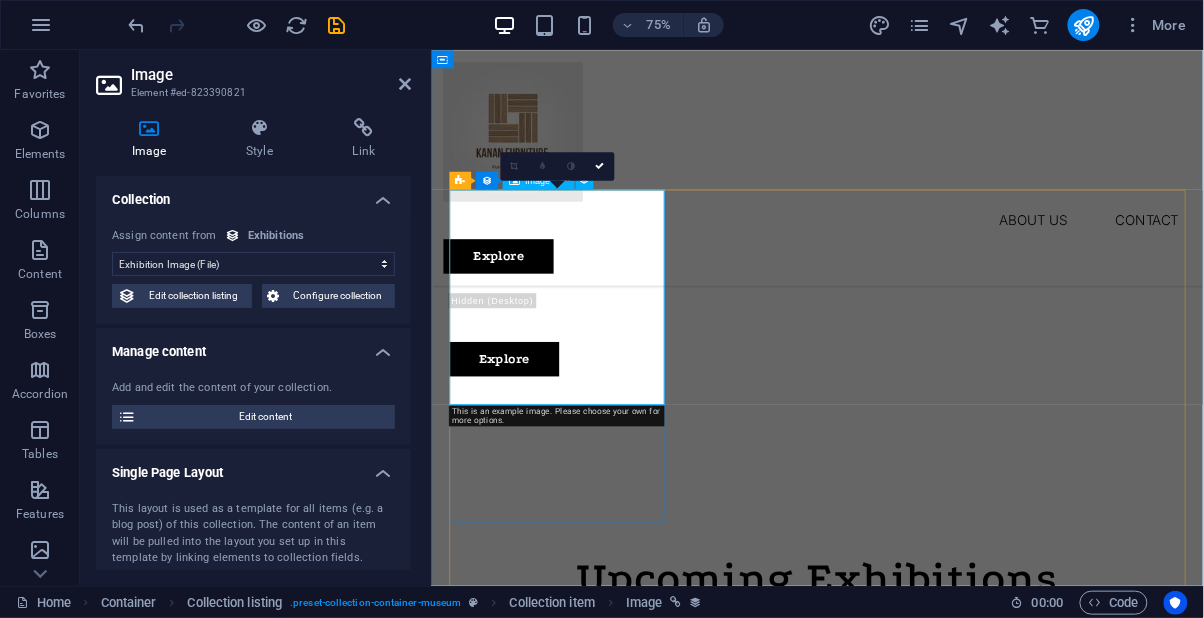 click on "No assignment, content remains static Created at (Date) Updated at (Date) Exhibition Image (File) Exhibition Date (Date) Name (Plain Text) Slug (Plain Text) Exhibition Intro (Rich Text) Exhibition Hero (File) Exhibition Duration (Plain Text) Exhibition Details (CMS) Featured Exhibition (Checkbox) Featured Intro (Rich Text)" at bounding box center [253, 264] 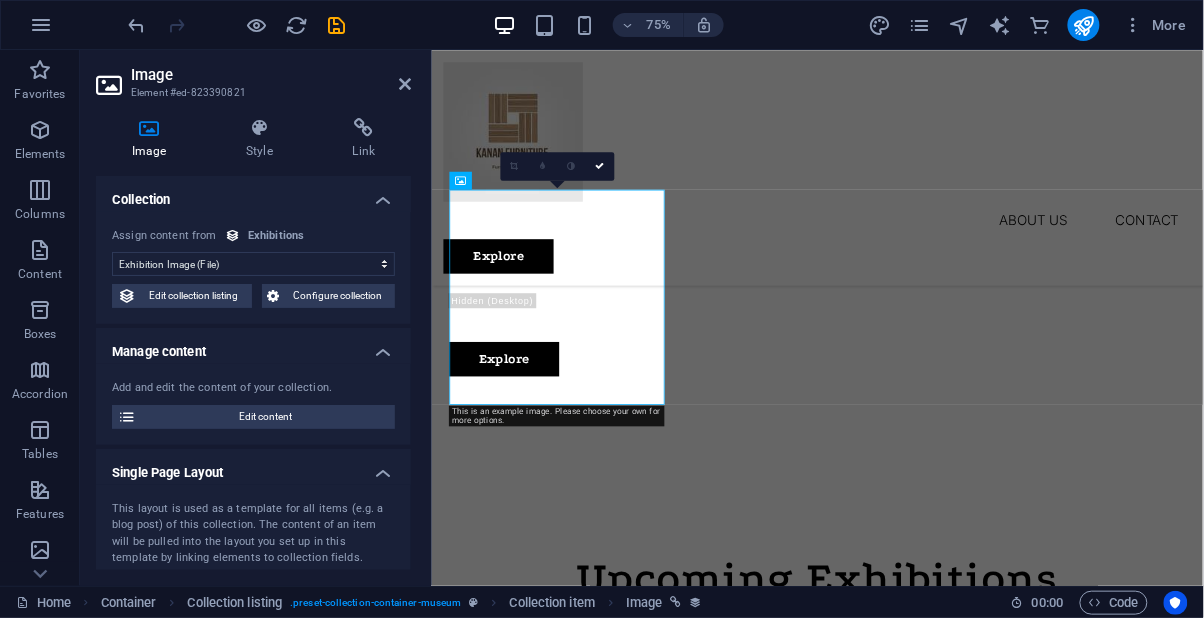 click on "Manage content" at bounding box center [253, 346] 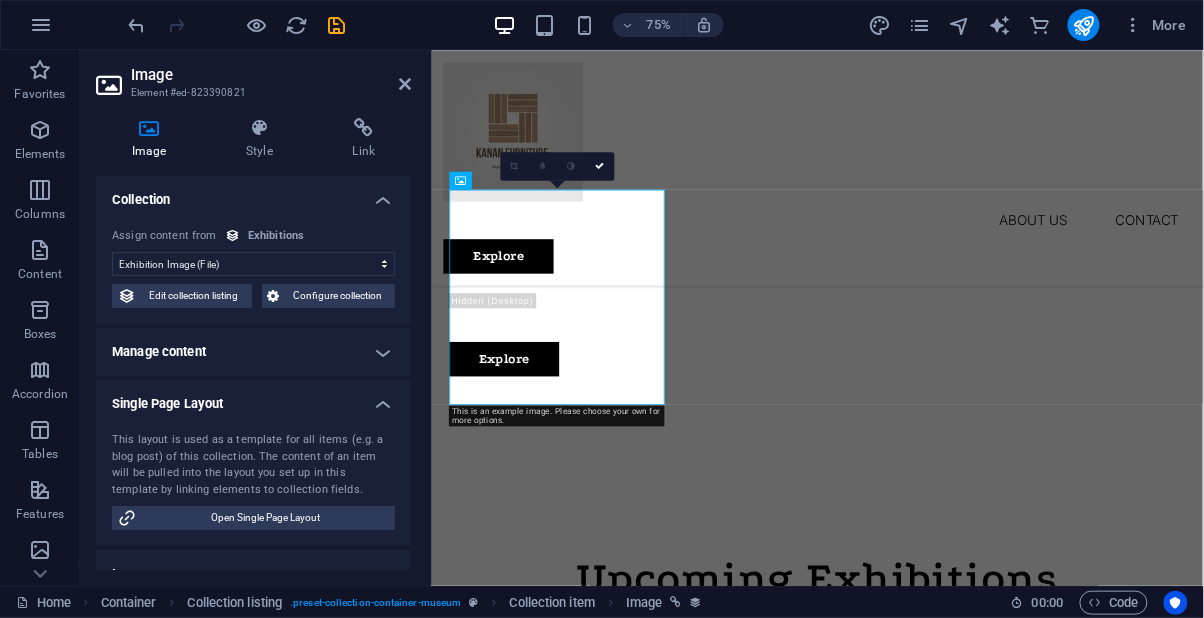 click on "Image" at bounding box center (153, 139) 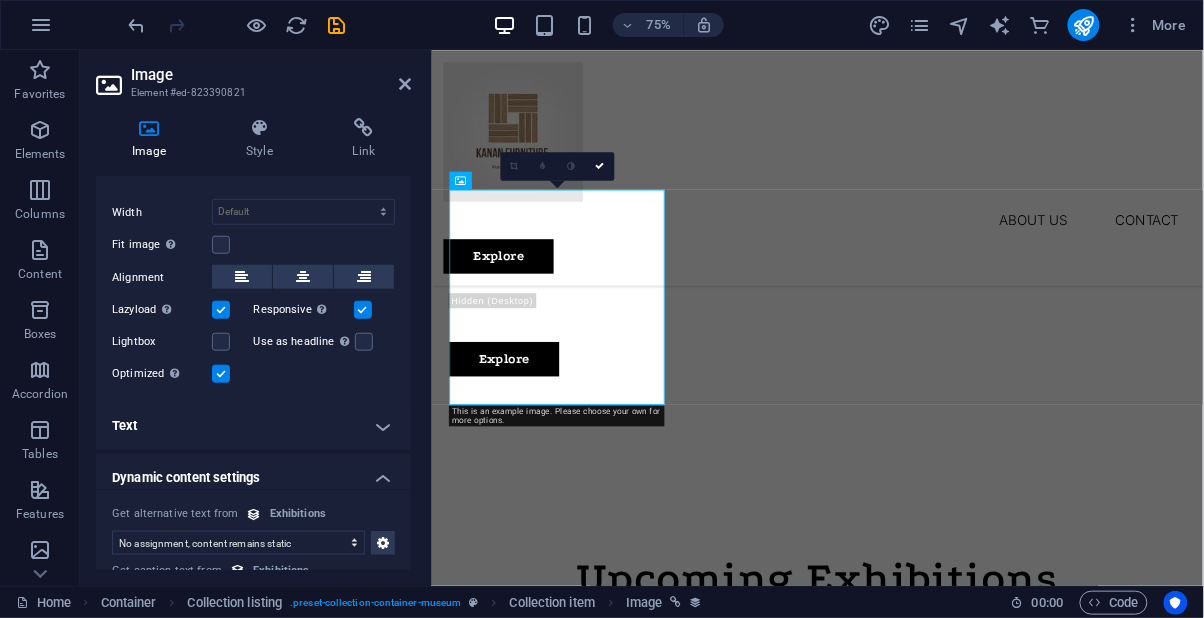 scroll, scrollTop: 468, scrollLeft: 0, axis: vertical 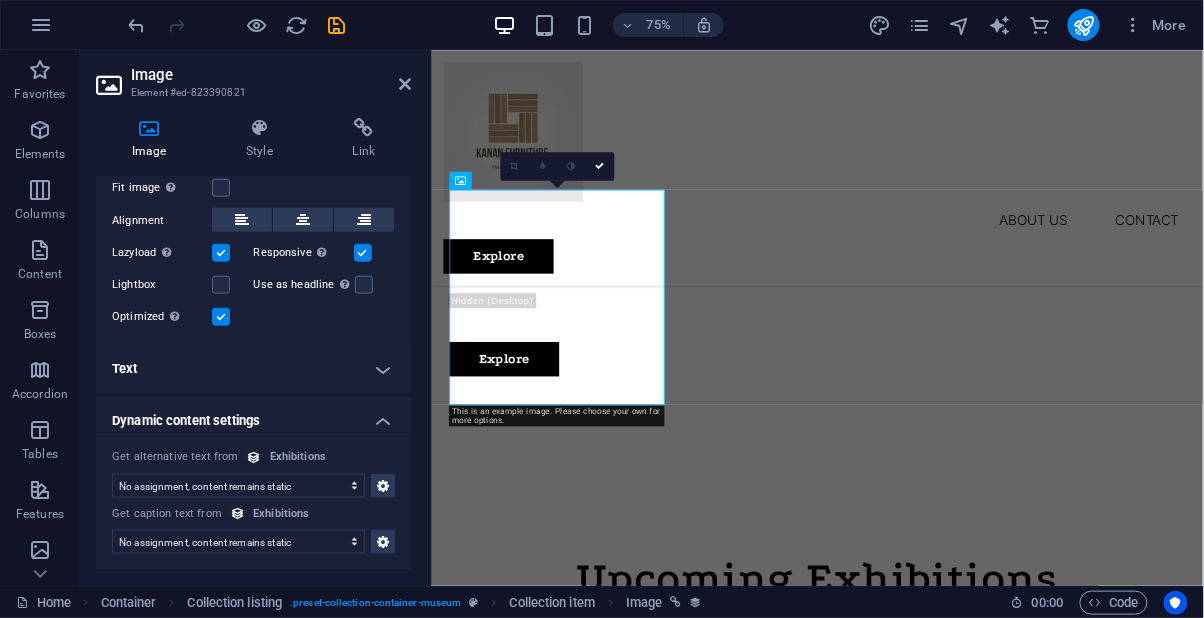 click on "About Us Contact" at bounding box center (945, 276) 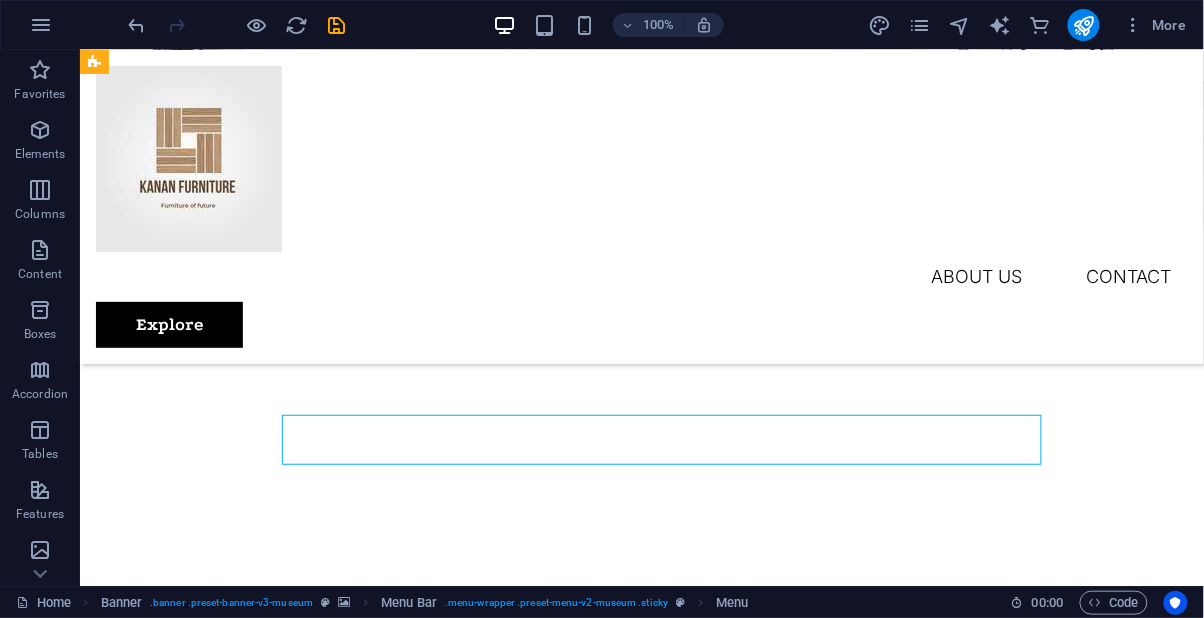 scroll, scrollTop: 576, scrollLeft: 0, axis: vertical 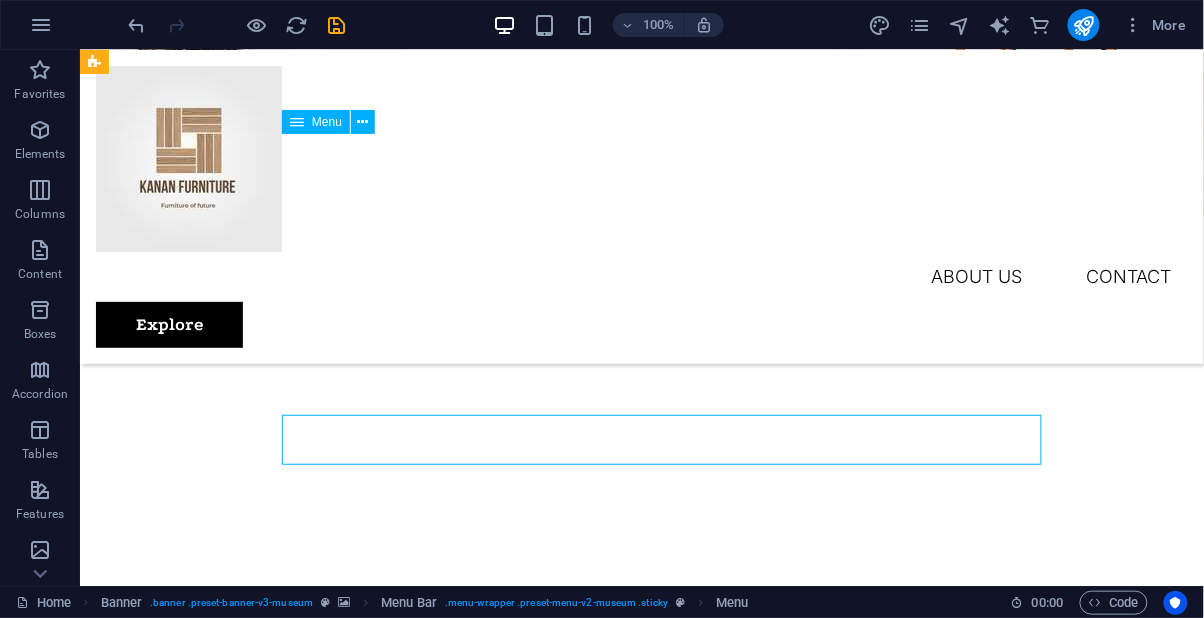 click on "Upcoming Exhibitions" at bounding box center [641, 1035] 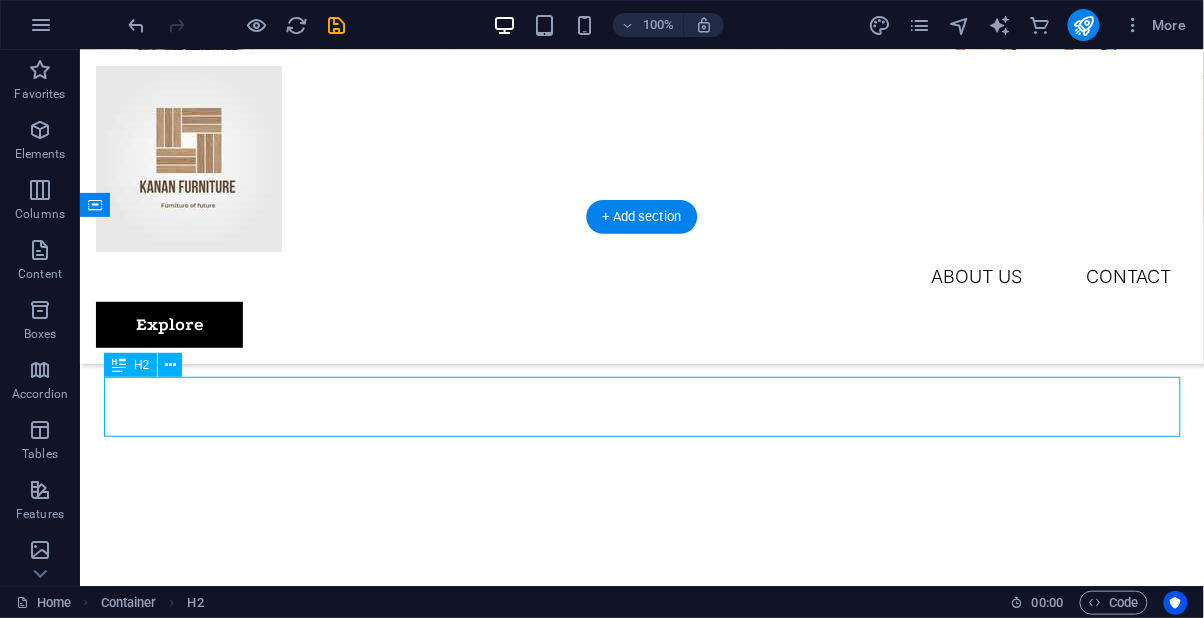 click on "Upcoming Exhibitions" at bounding box center [641, 1035] 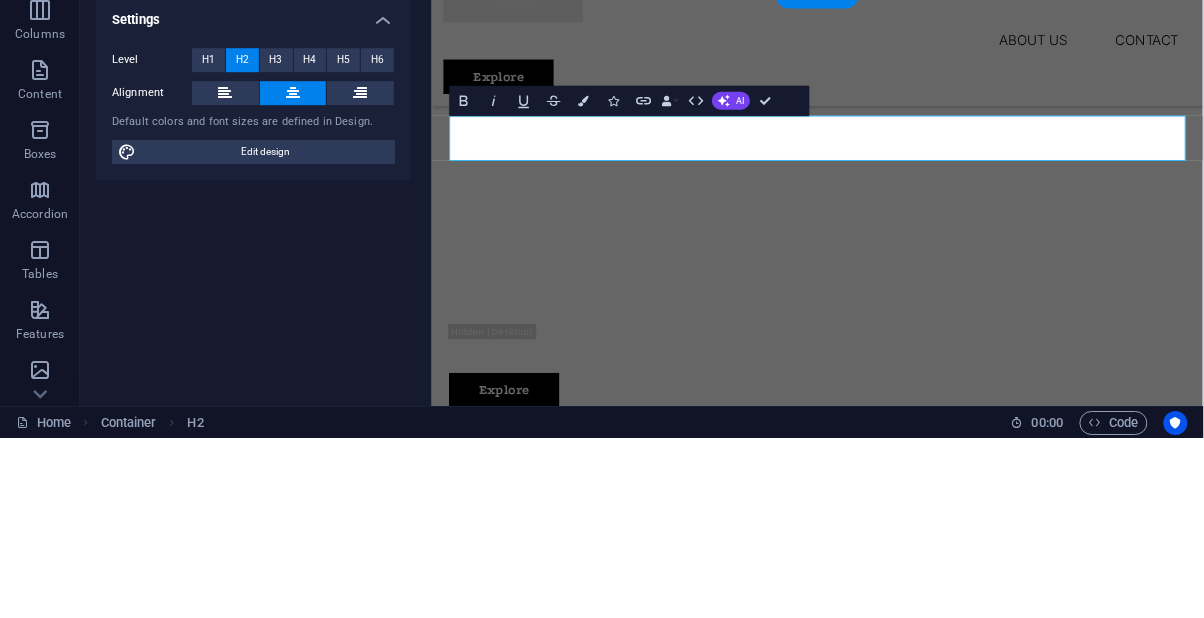 type 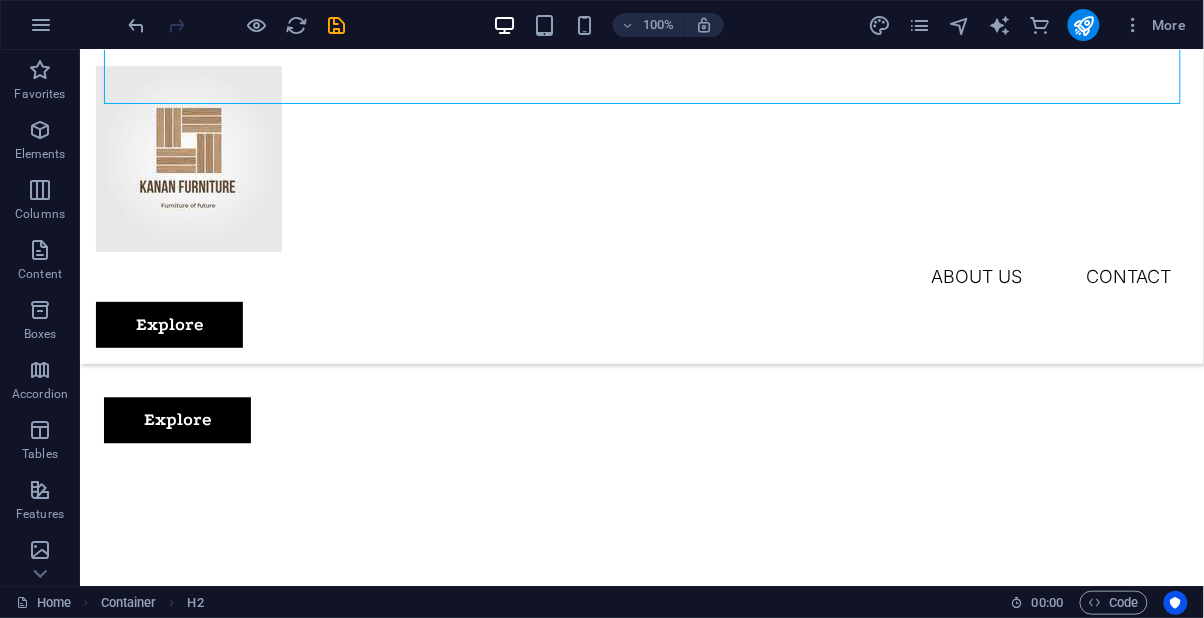 scroll, scrollTop: 874, scrollLeft: 0, axis: vertical 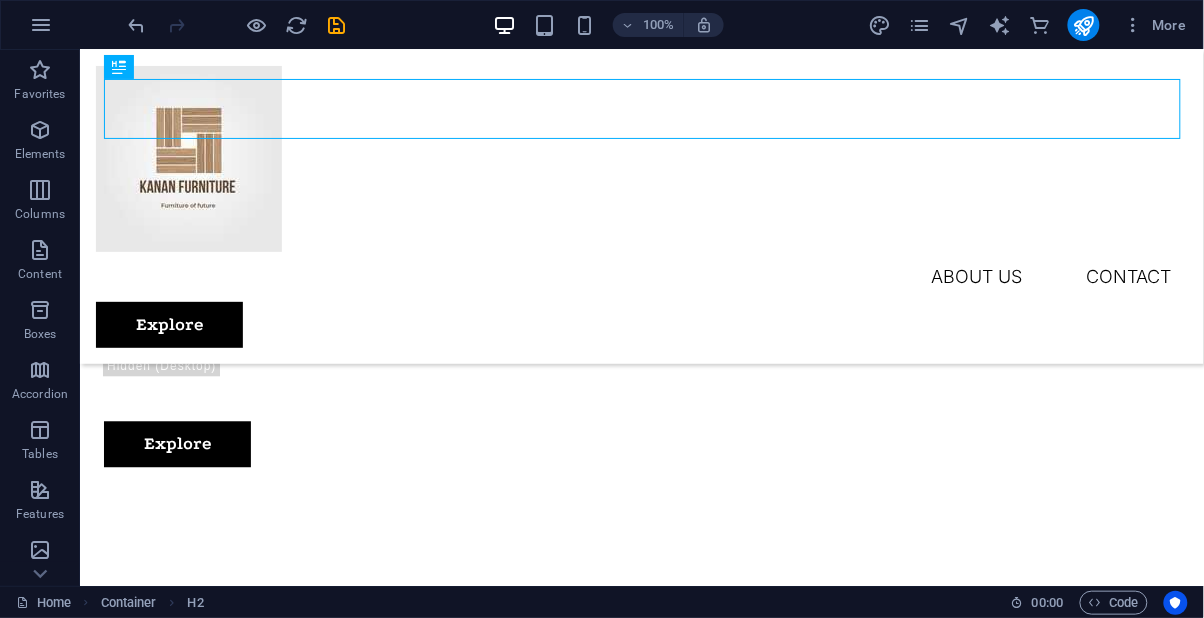 click at bounding box center [615, 4196] 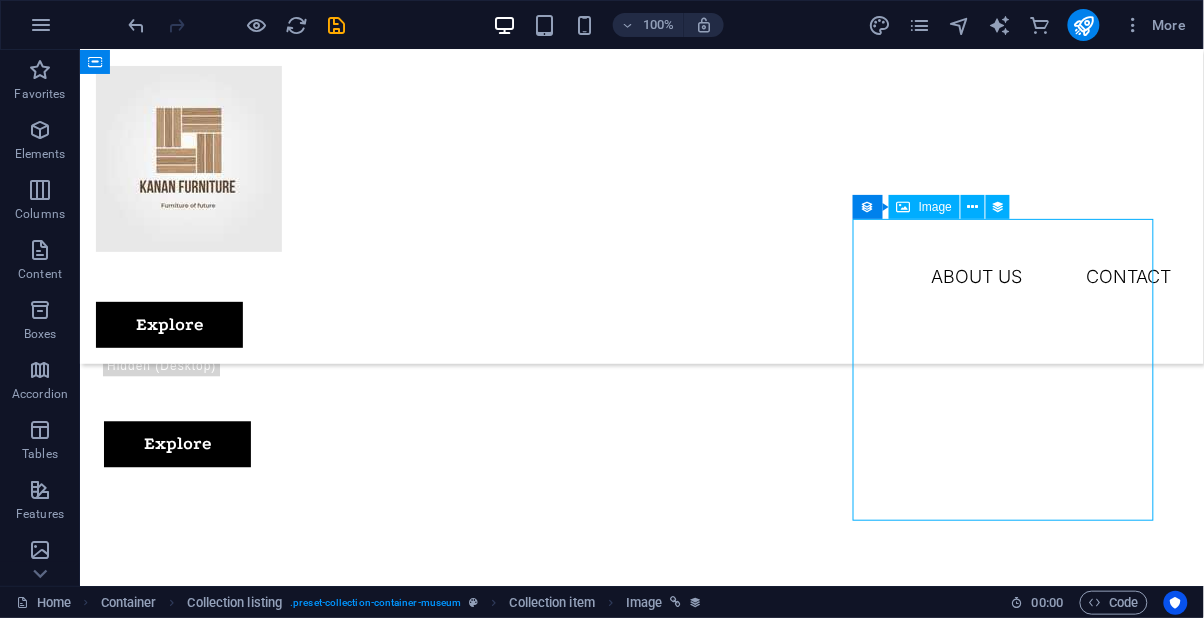 click on "Image" at bounding box center [935, 207] 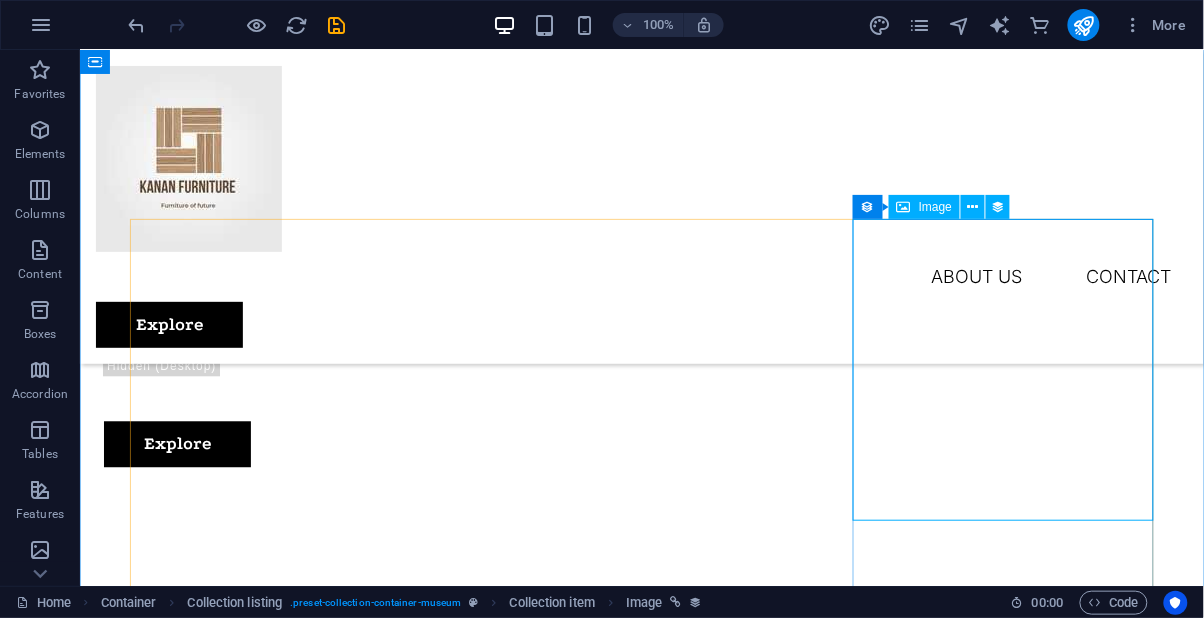 click on "Image" at bounding box center [935, 207] 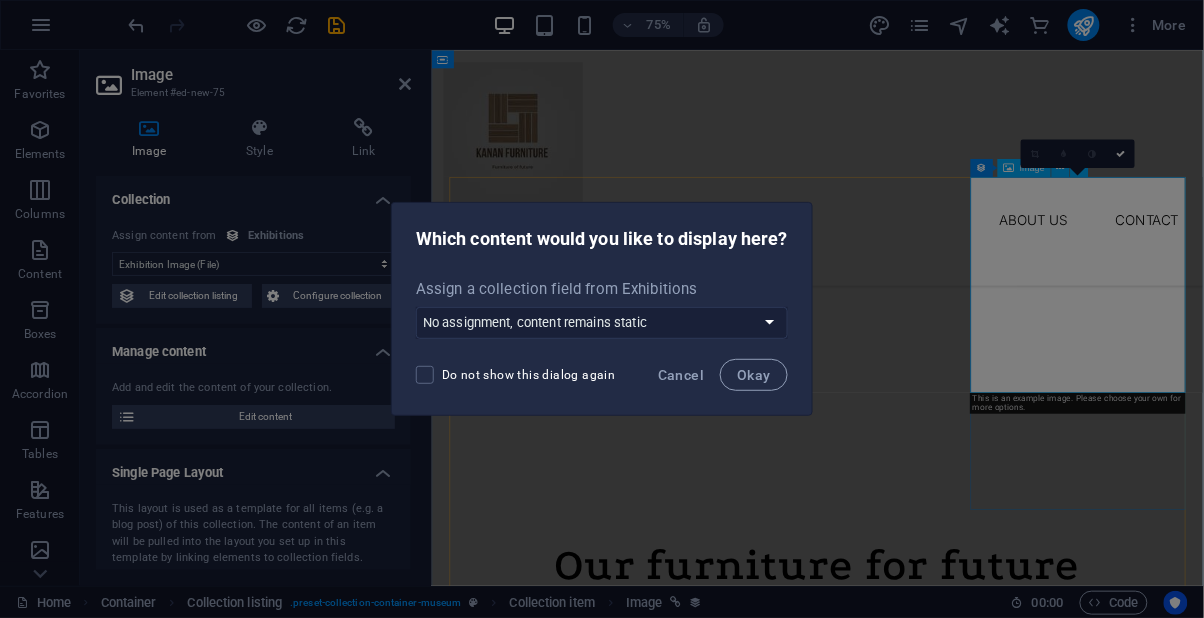 click on "No assignment, content remains static Create a new field Created at (Date) Updated at (Date) Exhibition Image (File) Exhibition Date (Date) Name (Plain Text) Slug (Plain Text) Exhibition Intro (Rich Text) Exhibition Hero (File) Exhibition Duration (Plain Text) Exhibition Details (CMS) Featured Exhibition (Checkbox) Featured Intro (Rich Text)" at bounding box center (602, 323) 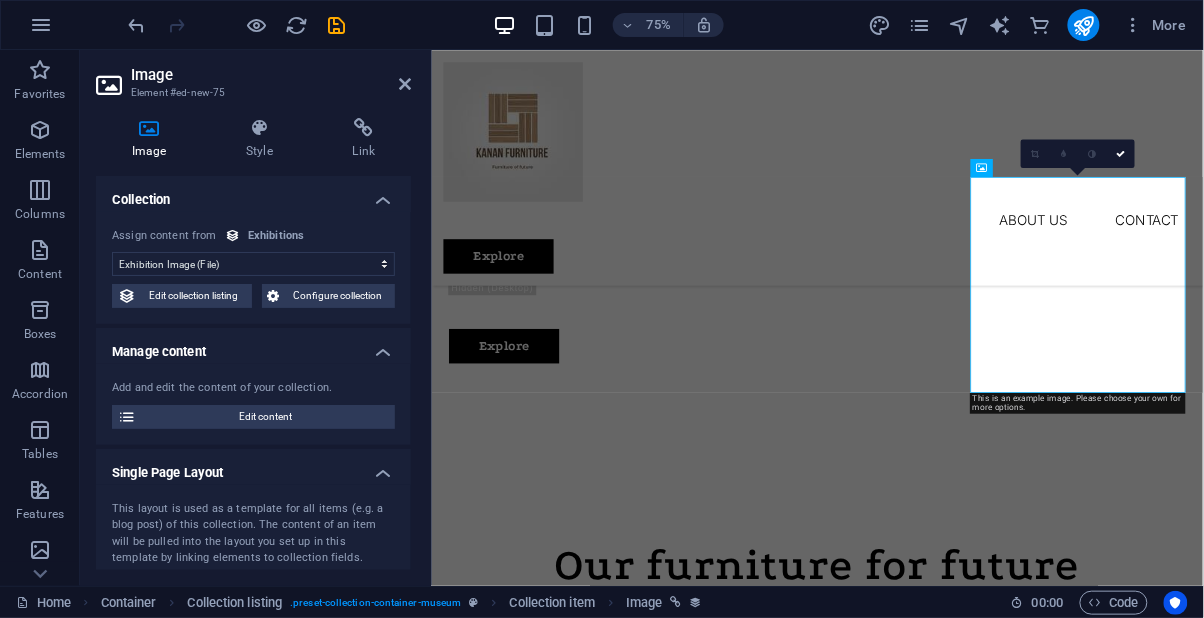 click at bounding box center [149, 128] 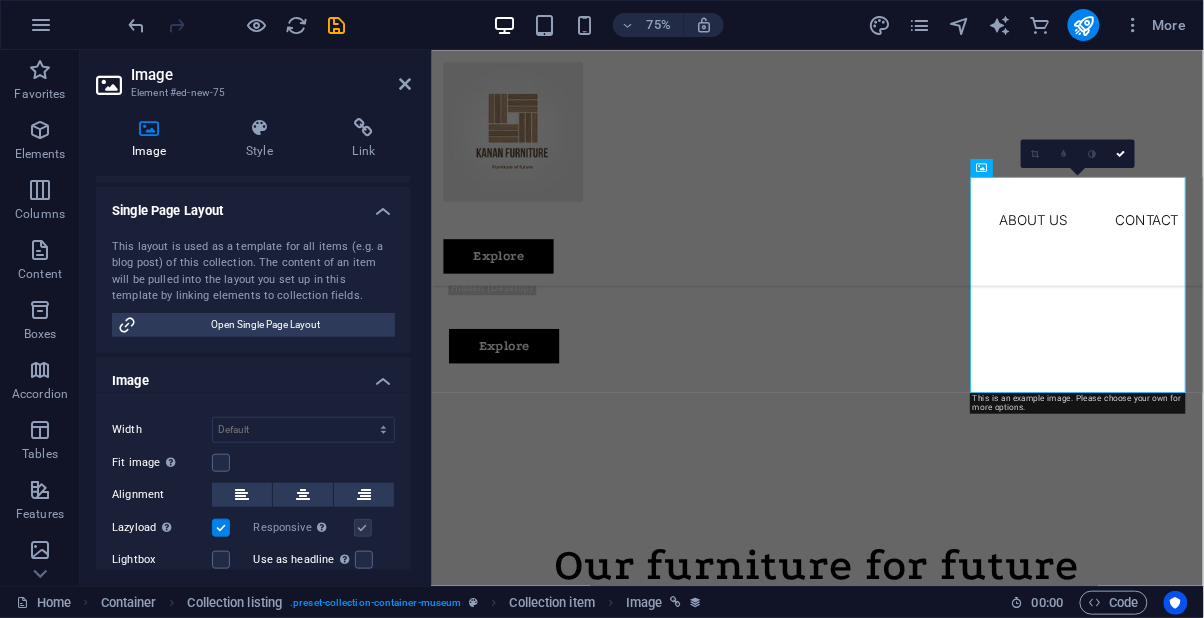 scroll, scrollTop: 0, scrollLeft: 0, axis: both 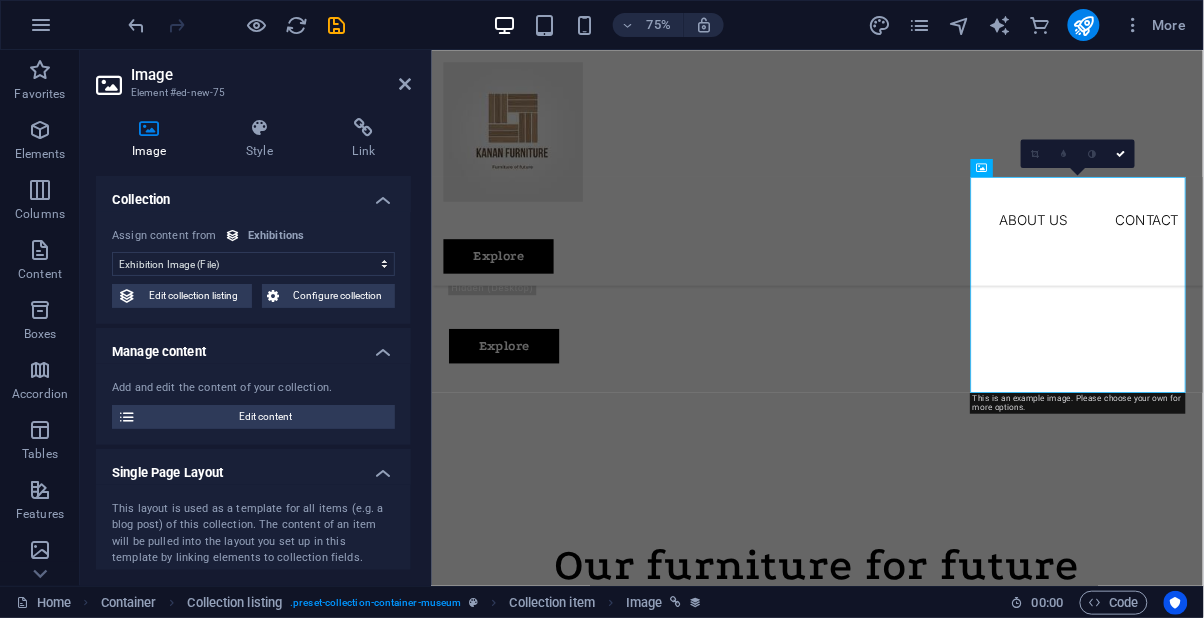 click at bounding box center (945, 4196) 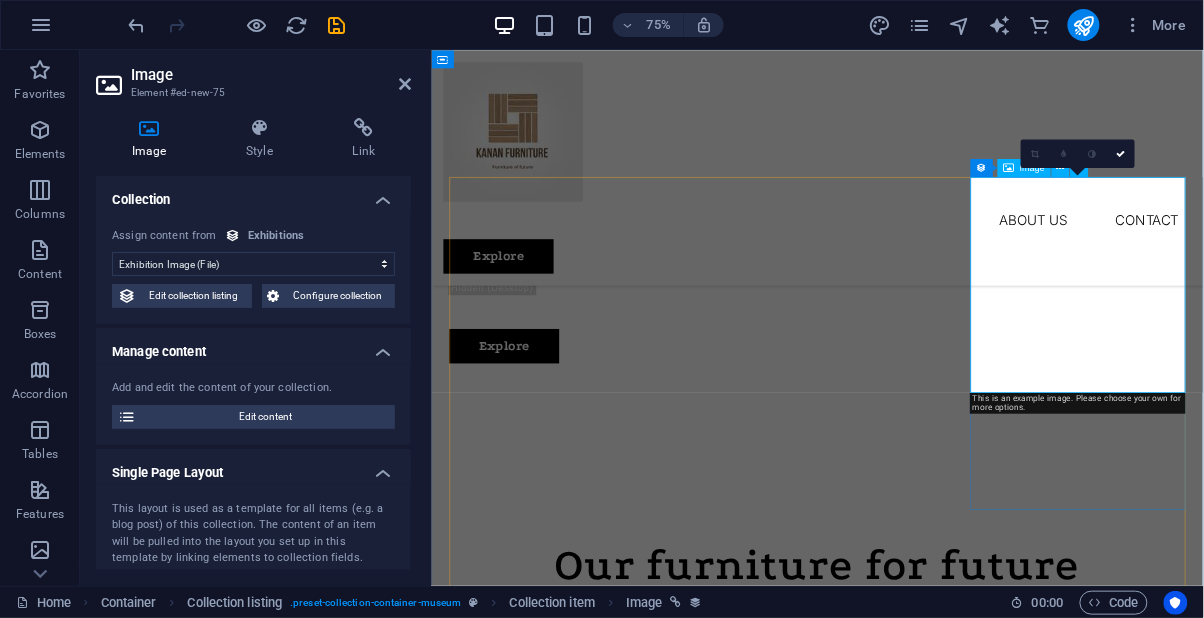 click at bounding box center [945, 2692] 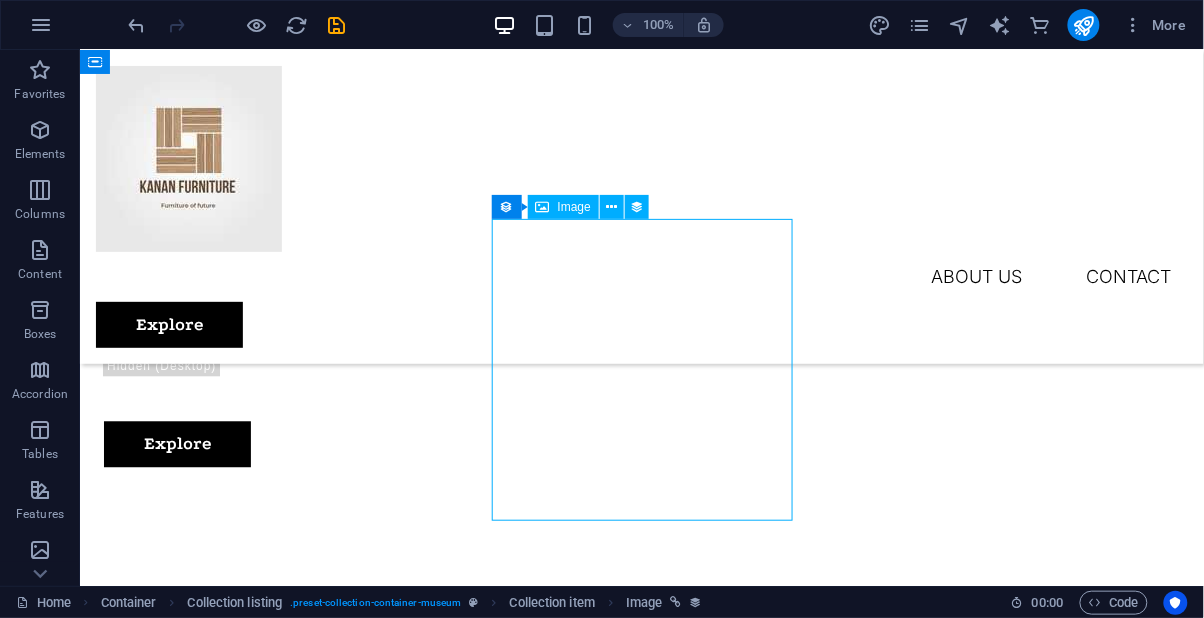 click at bounding box center (615, 2692) 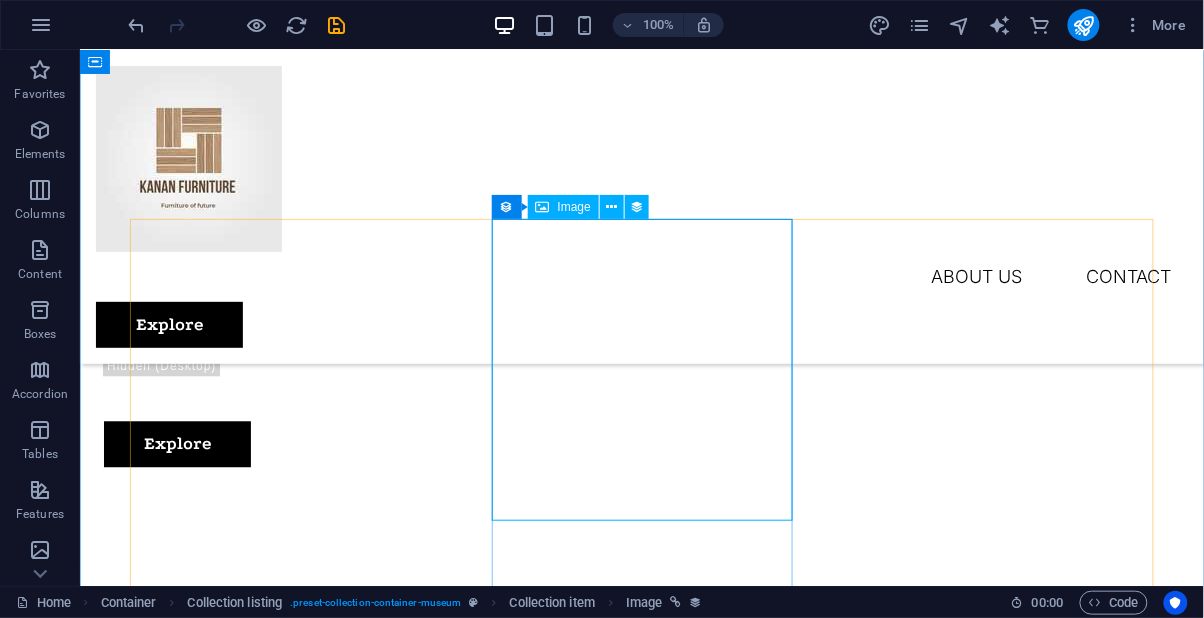click at bounding box center [612, 207] 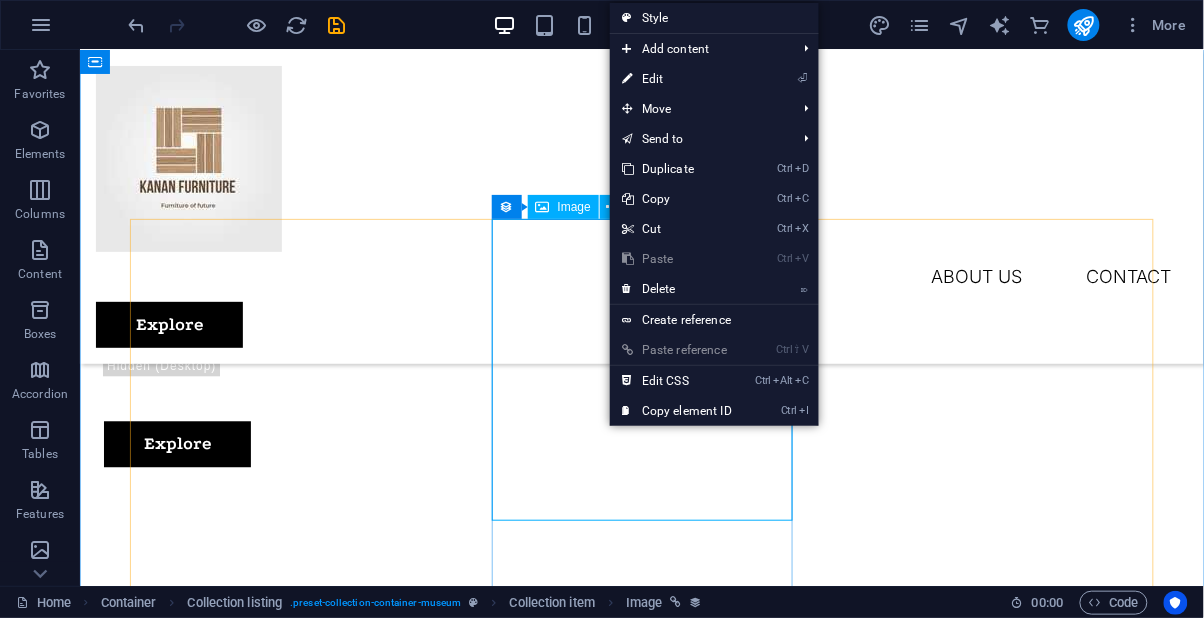 click on "Add content Ctrl 1  Headline Ctrl 2  Text Ctrl 3  Image Ctrl 4  Container Ctrl 5  Spacer Ctrl 6  Separator Ctrl 7  HTML Ctrl 8  Icon Ctrl 9  Button Ctrl ⏎  More elements ...  Import from website" at bounding box center (714, 49) 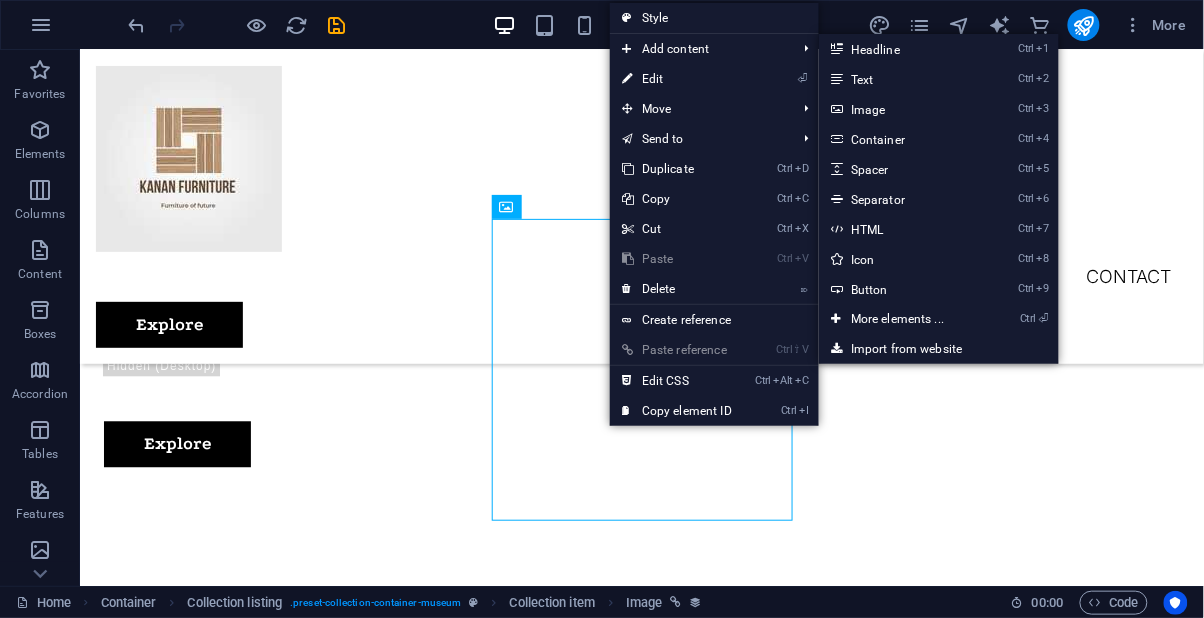 click on "About Us Contact" at bounding box center (641, 276) 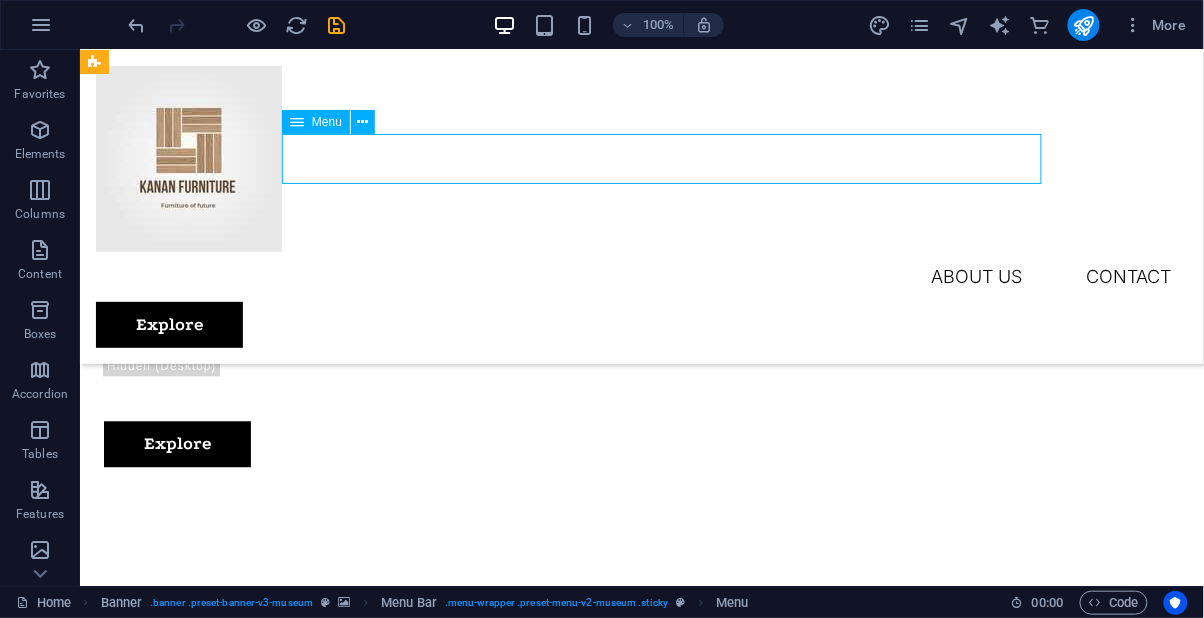 click at bounding box center (615, 4196) 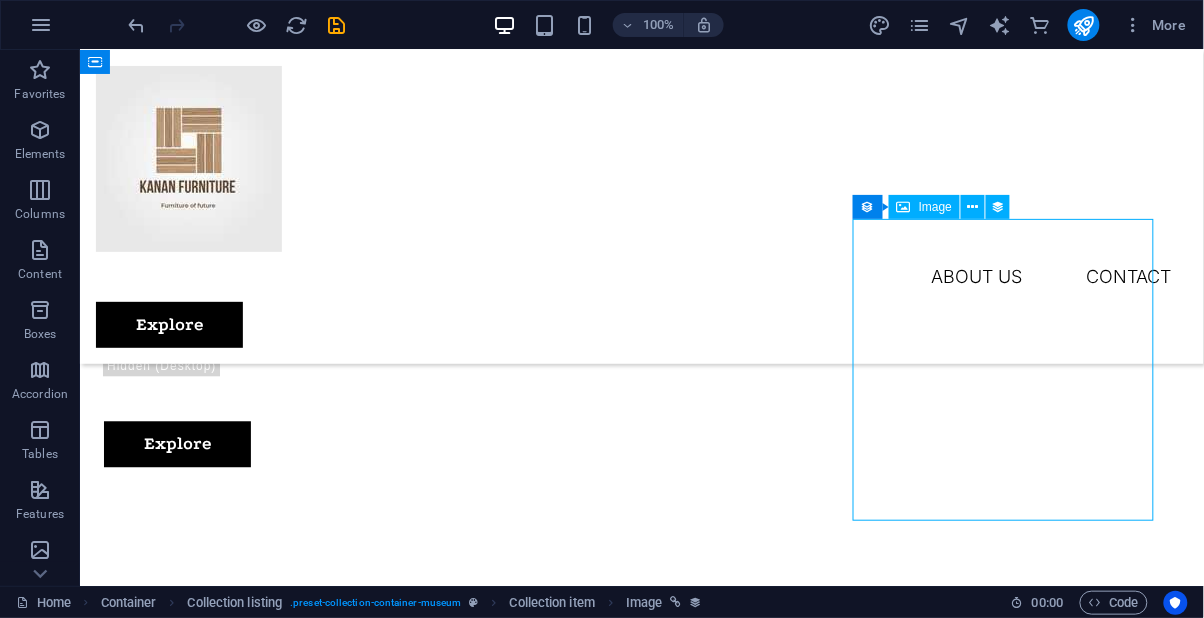 click at bounding box center (615, 2692) 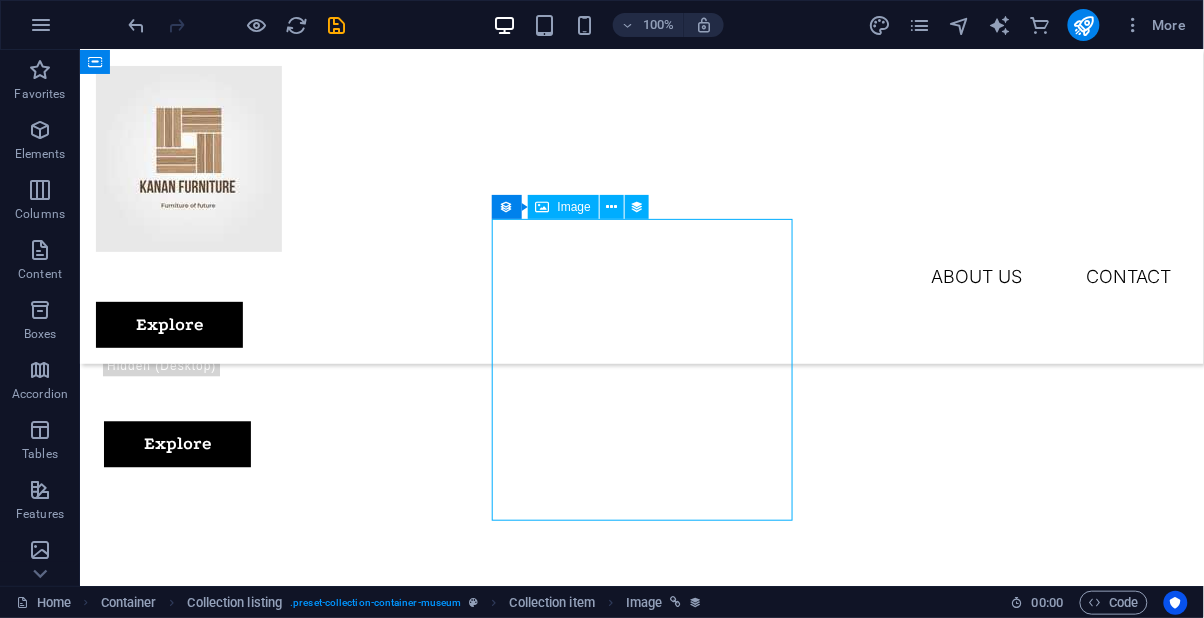 click at bounding box center (615, 1359) 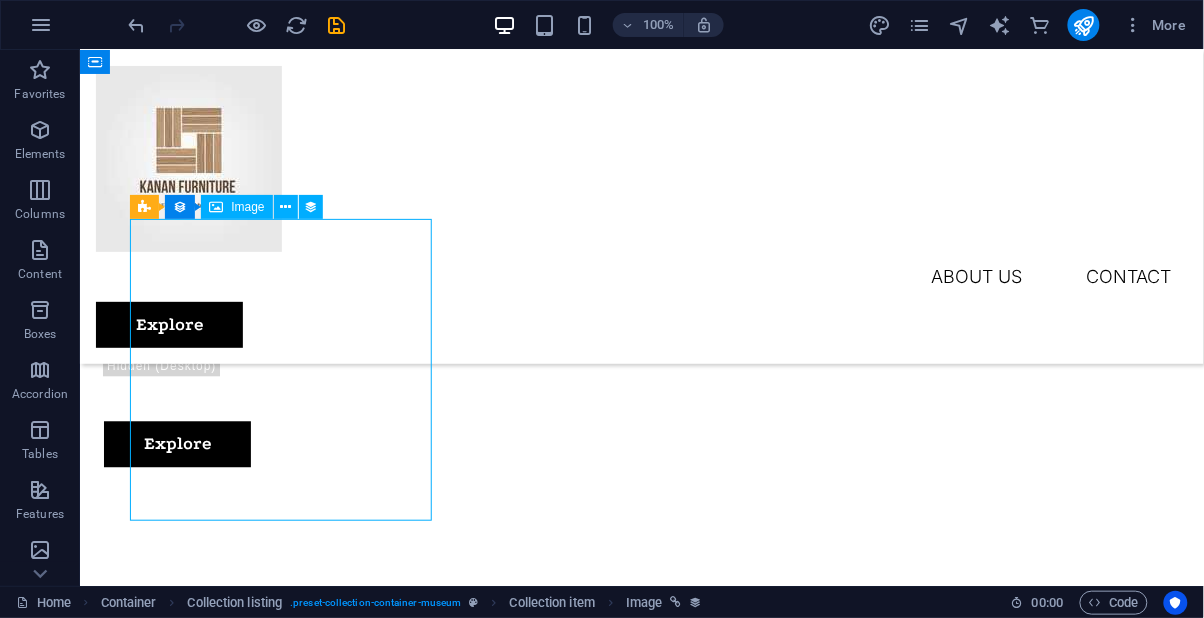 click at bounding box center [615, 4196] 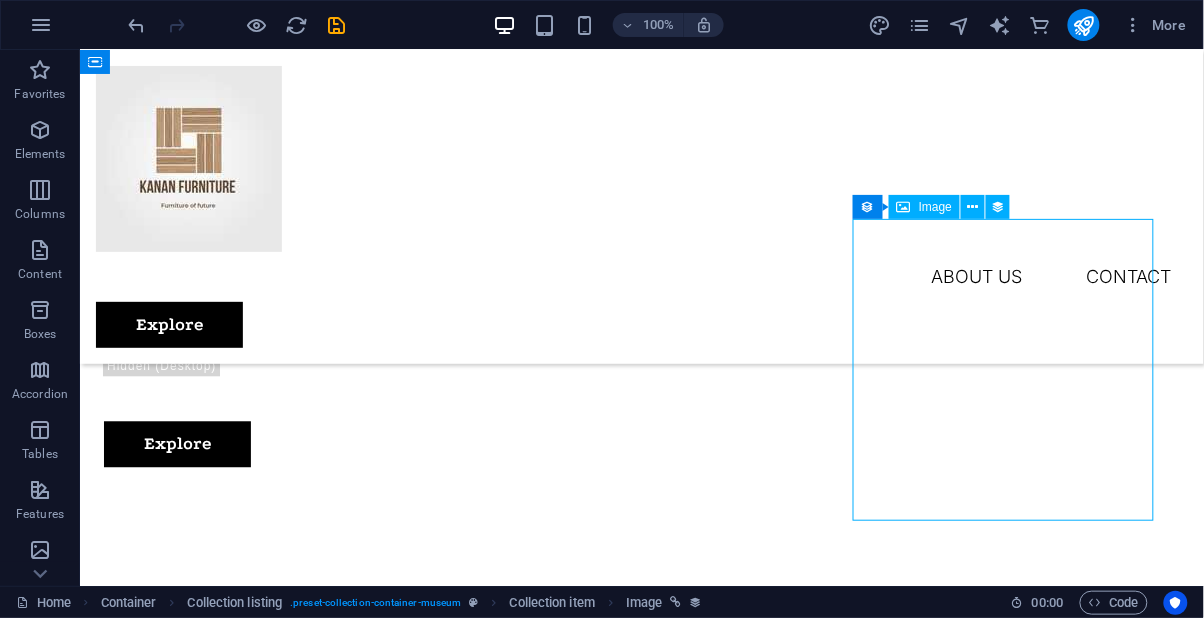 click at bounding box center (615, 4196) 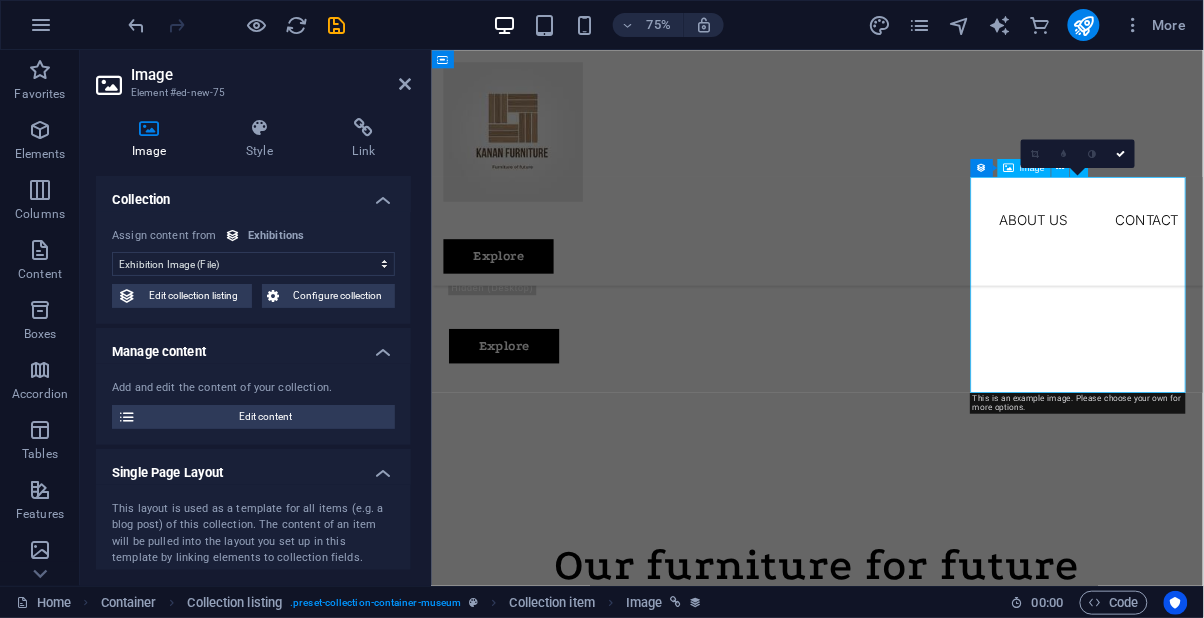 click at bounding box center [405, 84] 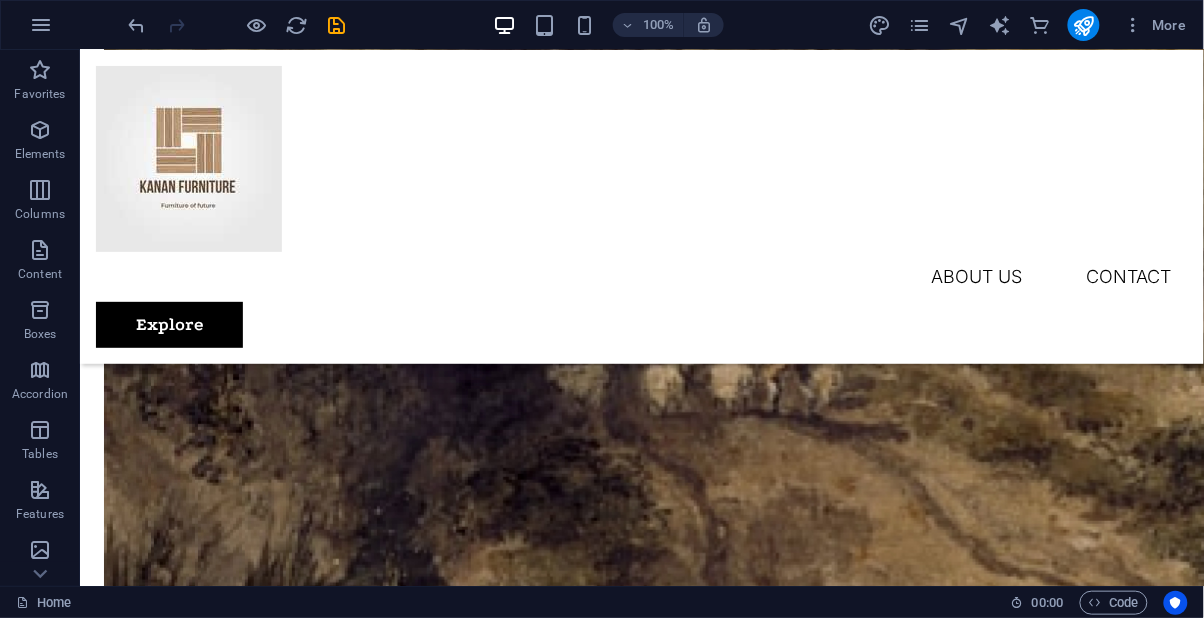 scroll, scrollTop: 5163, scrollLeft: 0, axis: vertical 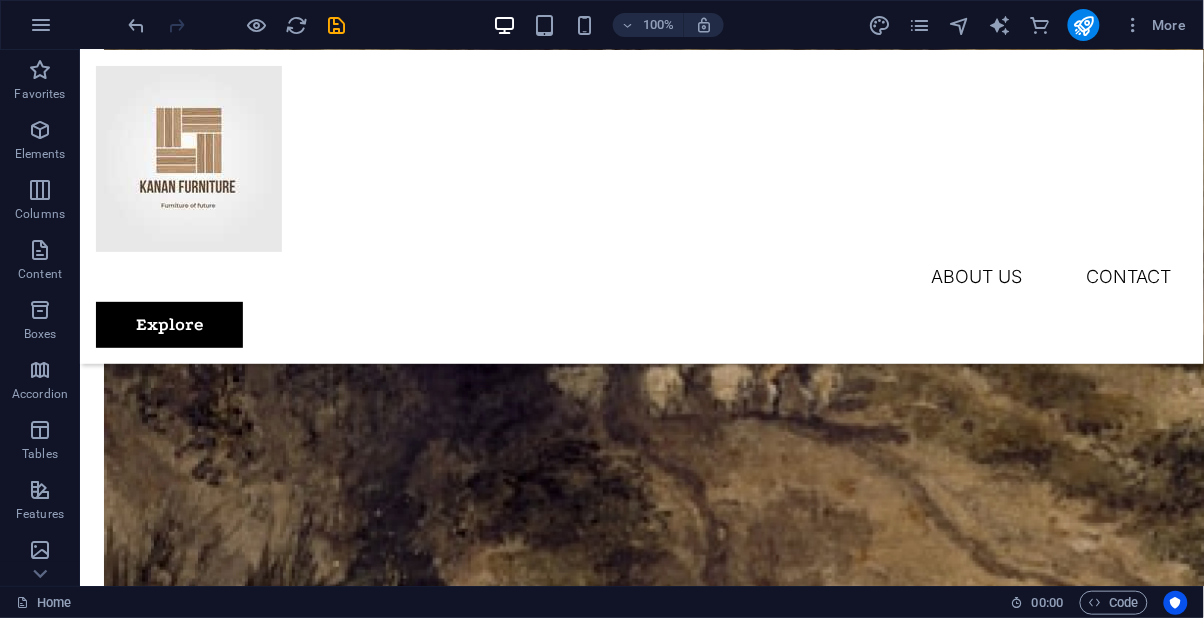 click on "Lorem ipsum dolor amet, consectetur adipiscing elit. Eget nisl nunc quam ac se." at bounding box center (641, 10856) 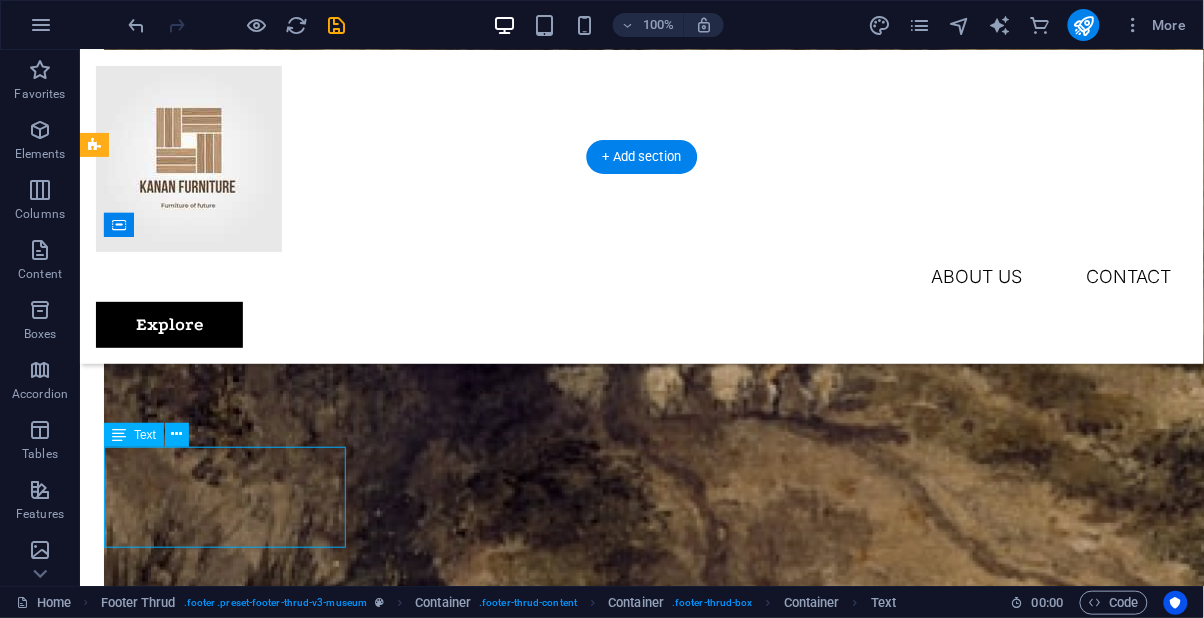 click on "Lorem ipsum dolor amet, consectetur adipiscing elit. Eget nisl nunc quam ac se." at bounding box center [641, 10856] 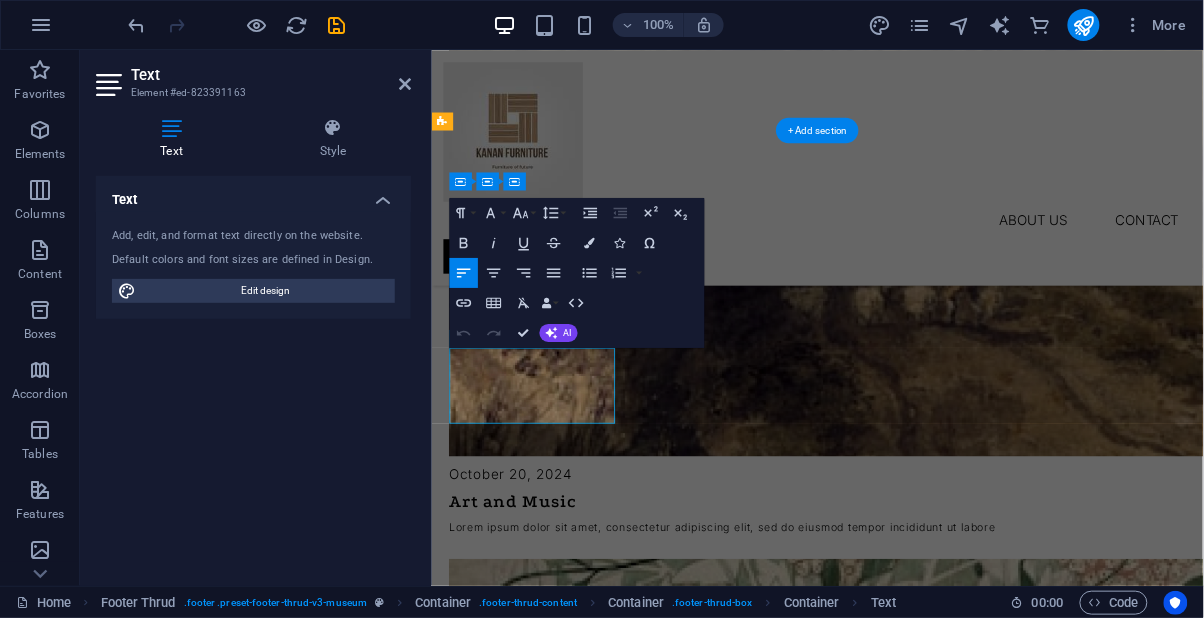 scroll, scrollTop: 5135, scrollLeft: 0, axis: vertical 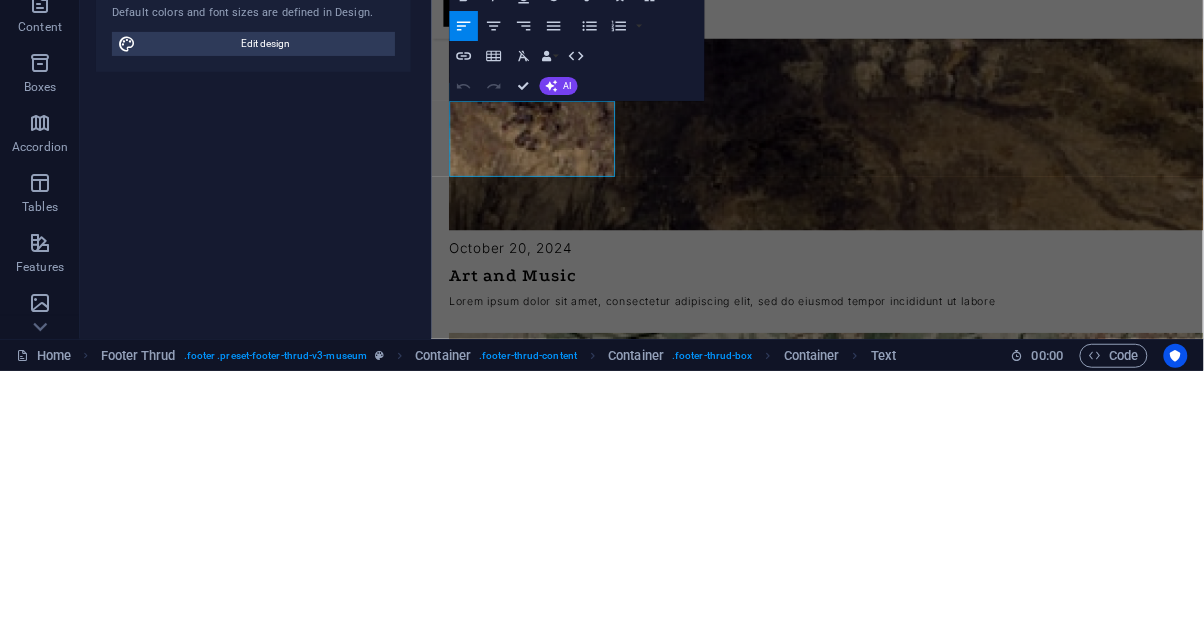 click on "Lorem ipsum dolor amet, consectetur adipiscing elit. Eget nisl nunc quam ac se." at bounding box center [945, 10639] 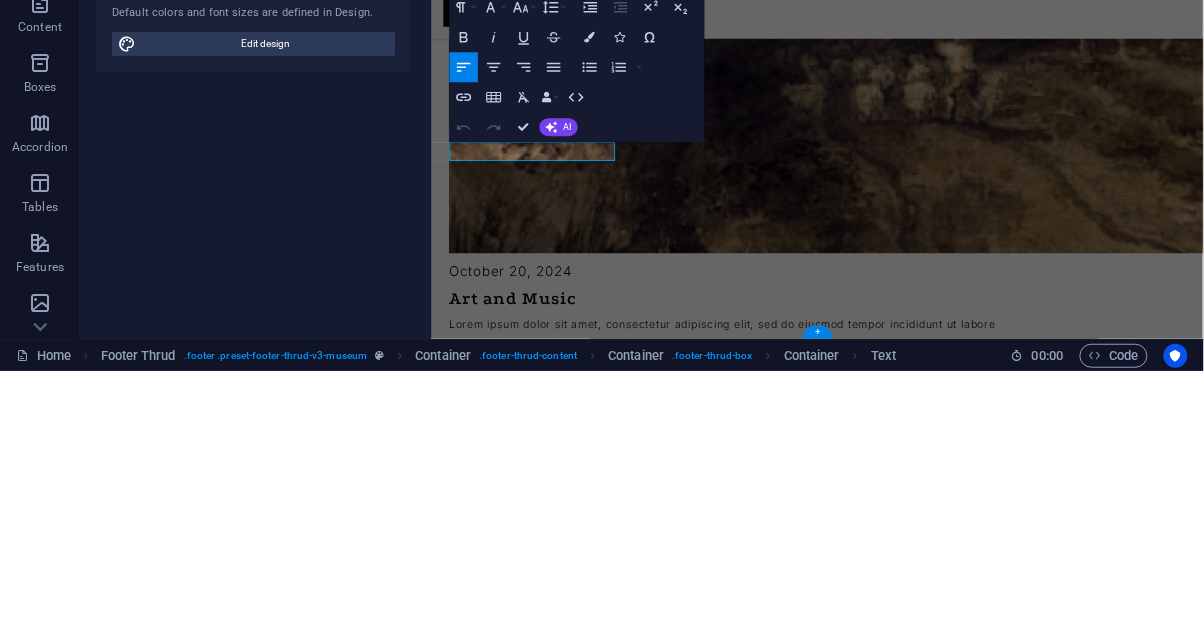 scroll, scrollTop: 5080, scrollLeft: 0, axis: vertical 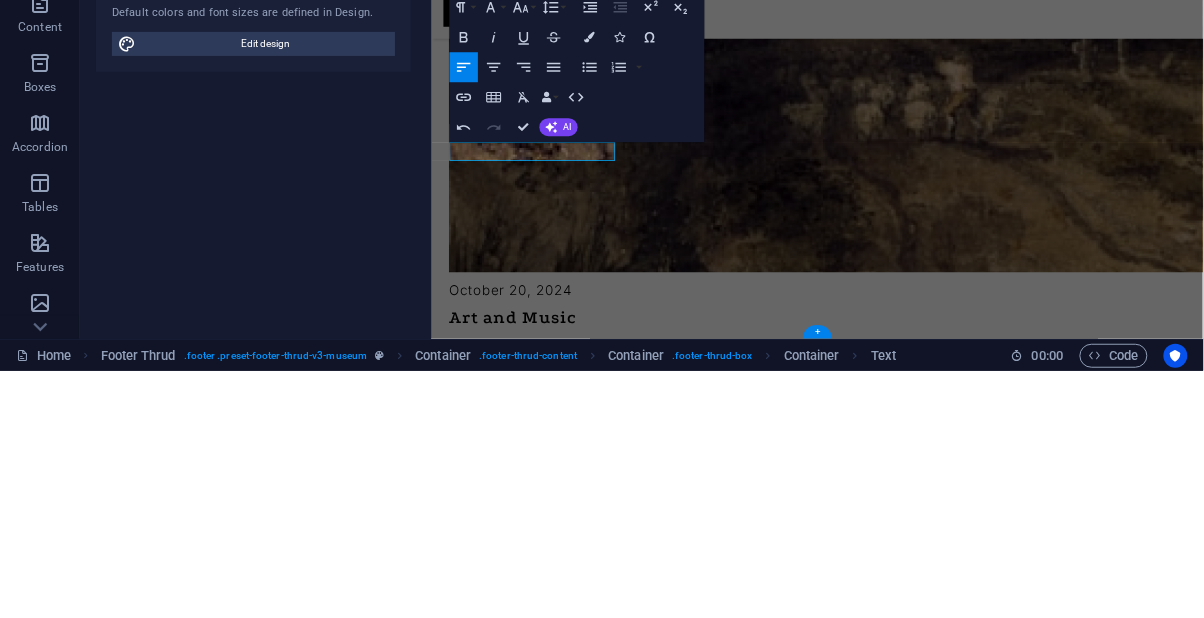 click on "." at bounding box center (945, 10694) 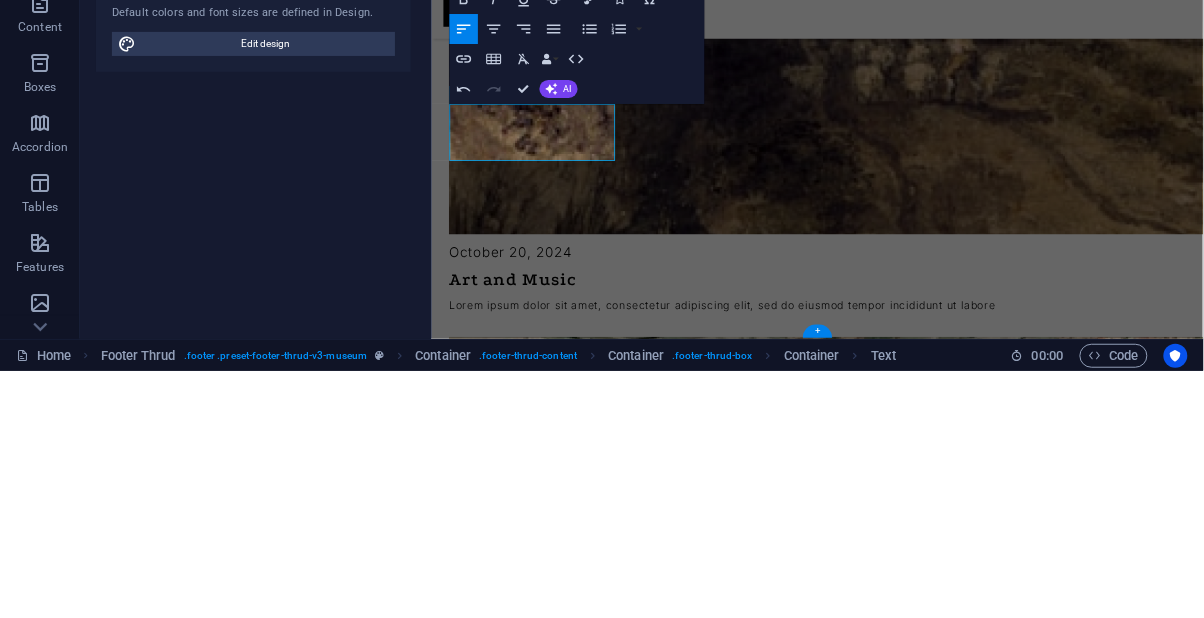 scroll, scrollTop: 5135, scrollLeft: 0, axis: vertical 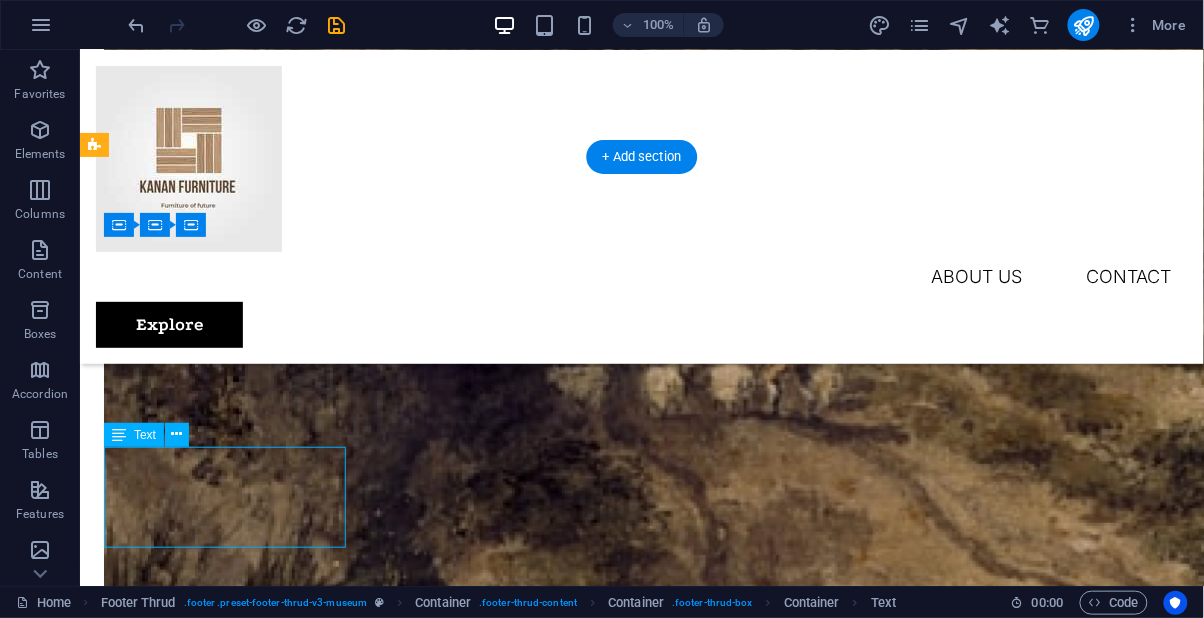 click on "[FIRST] furniture Basirhat college para near insane gas office Basirhat [POSTAL_CODE] About Us Contact Street Berlin [POSTAL_CODE]
[PHONE]
10AM-8PM" at bounding box center [641, 10897] 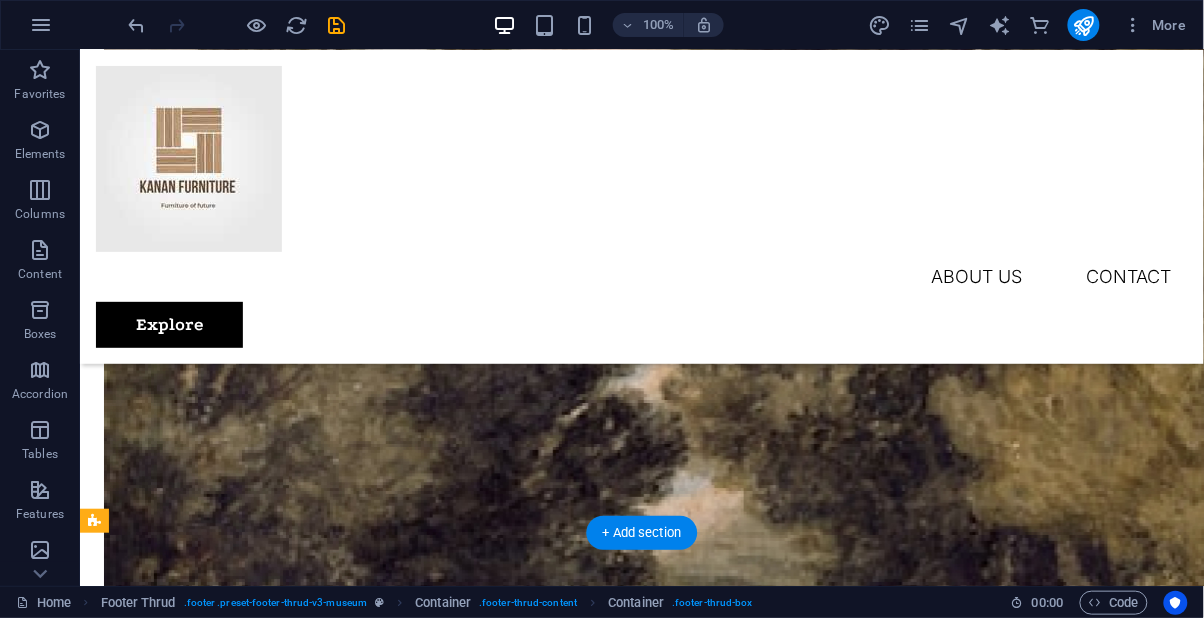 scroll, scrollTop: 4783, scrollLeft: 0, axis: vertical 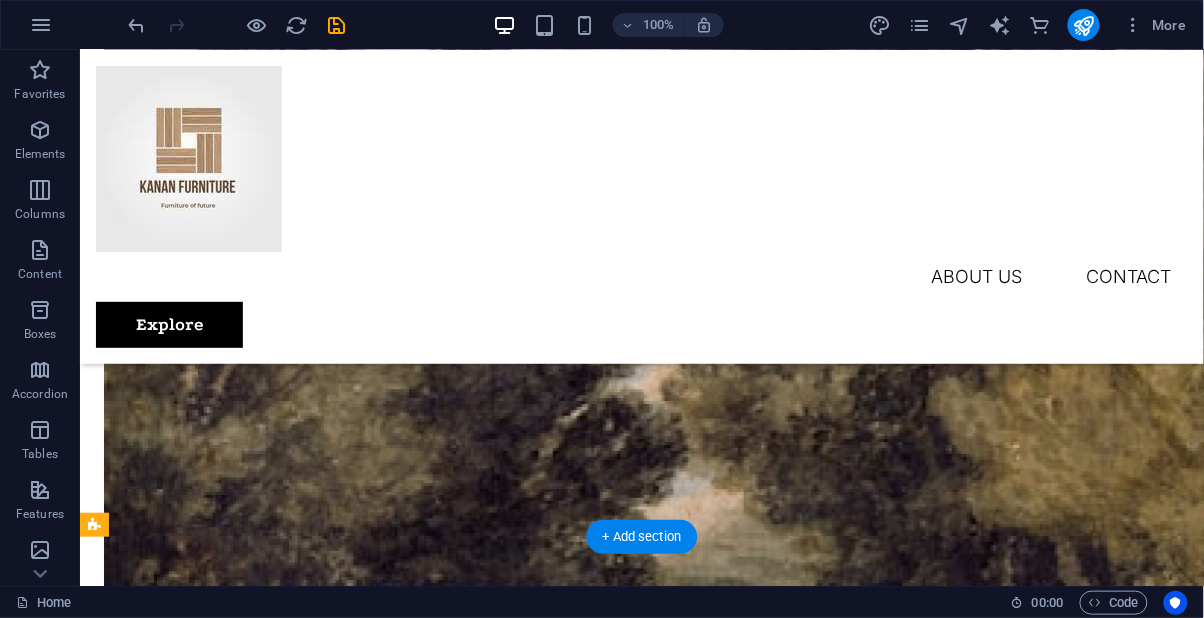 click at bounding box center [257, 25] 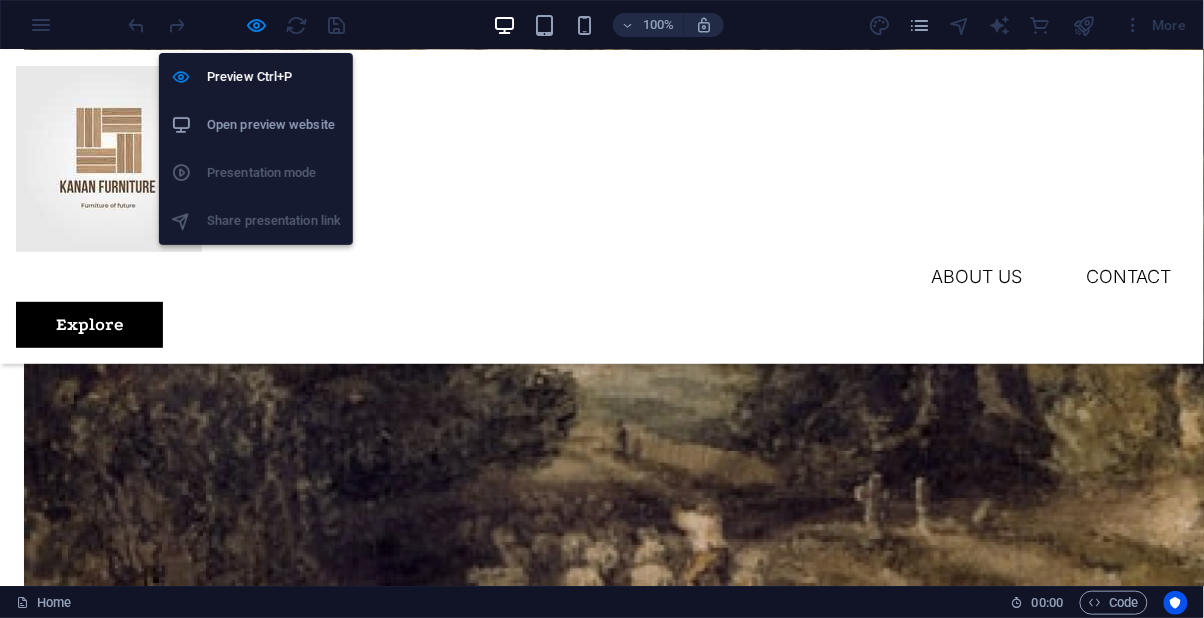 scroll, scrollTop: 4935, scrollLeft: 0, axis: vertical 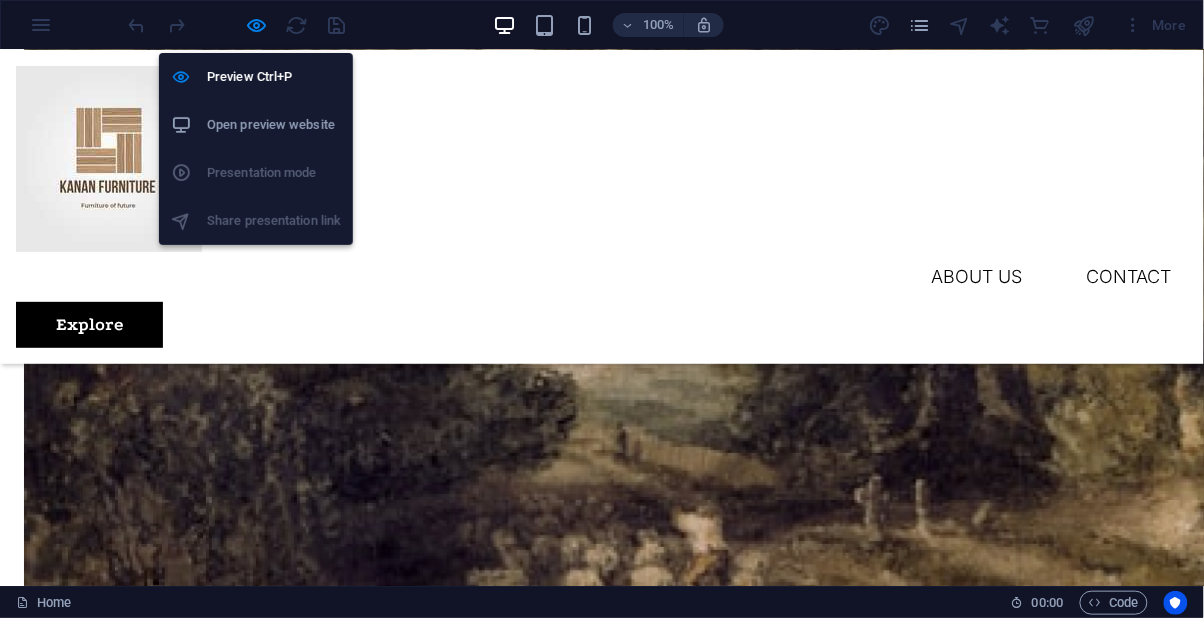 click on "Berlin" at bounding box center [50, 11023] 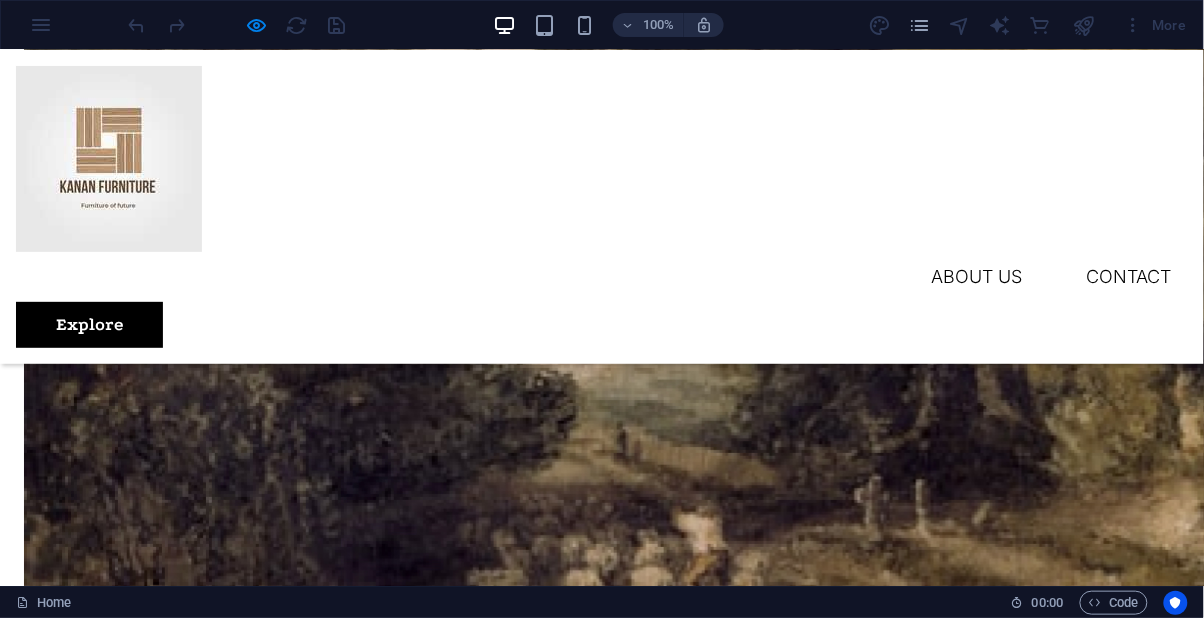 click on "12345" at bounding box center [51, 11048] 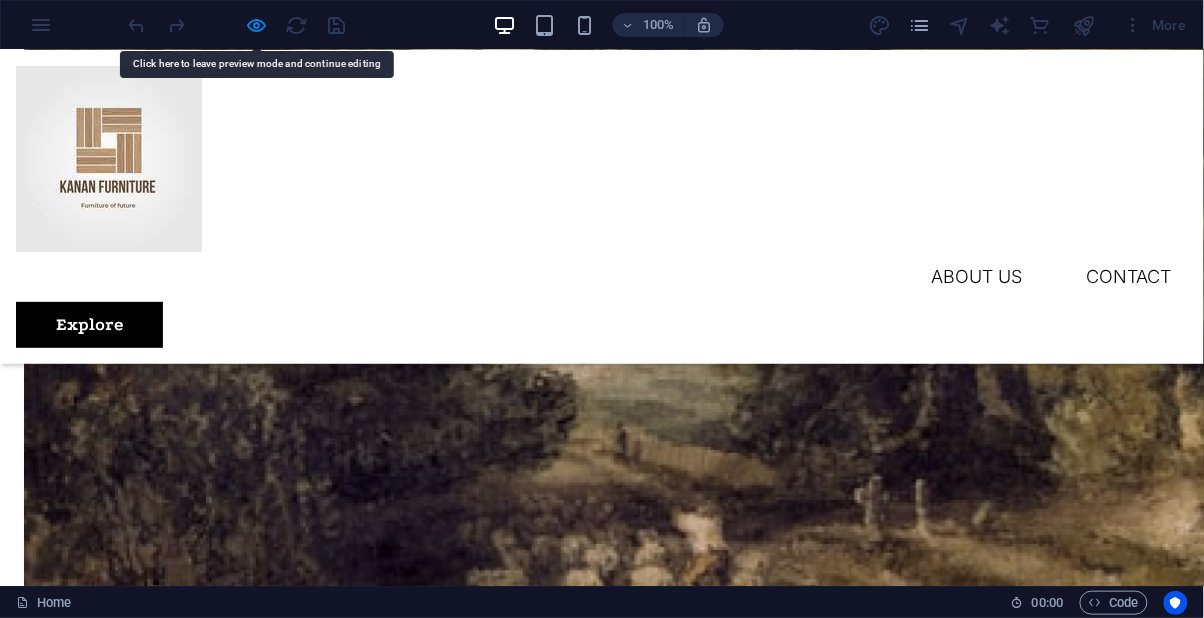 click on "Berlin" at bounding box center (50, 11023) 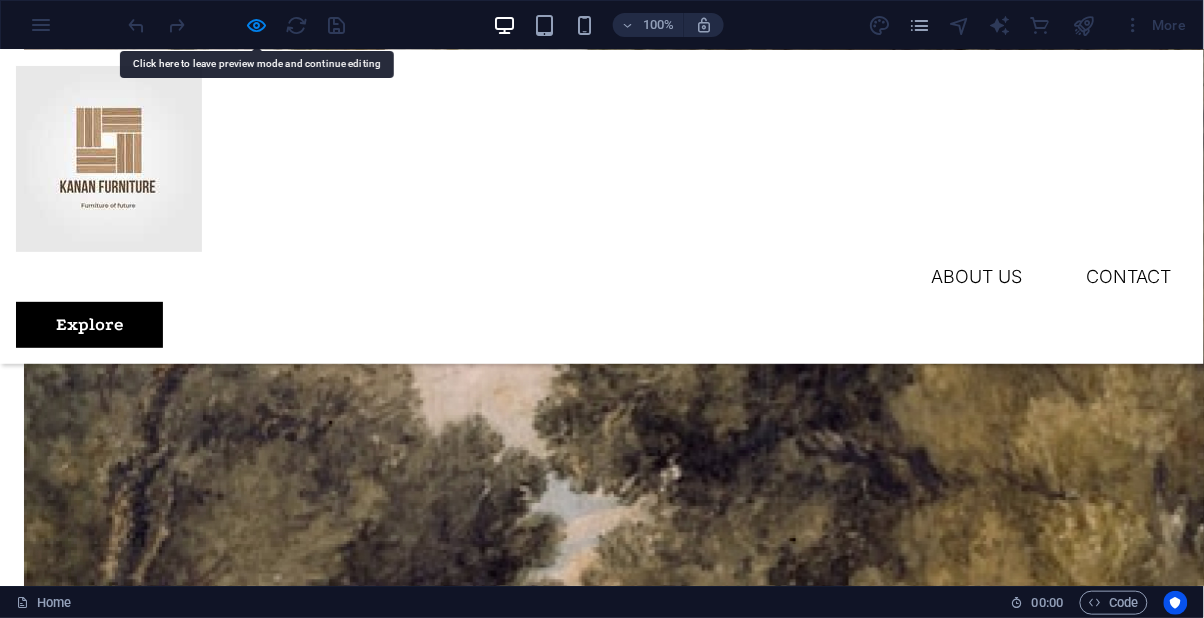 scroll, scrollTop: 4565, scrollLeft: 0, axis: vertical 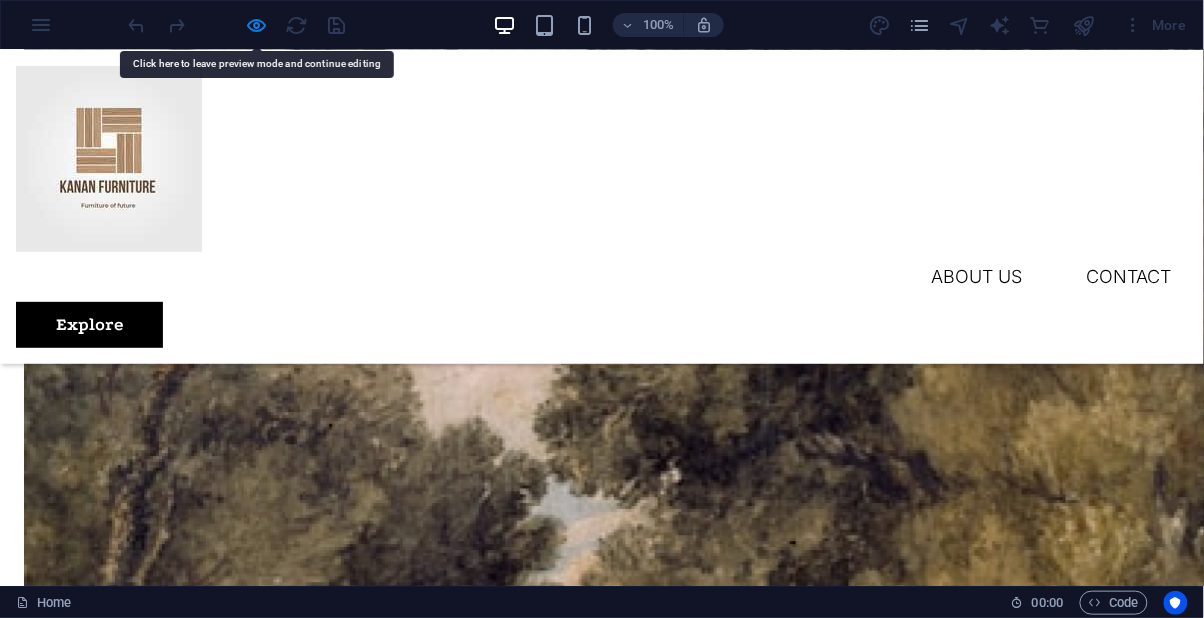click at bounding box center [257, 25] 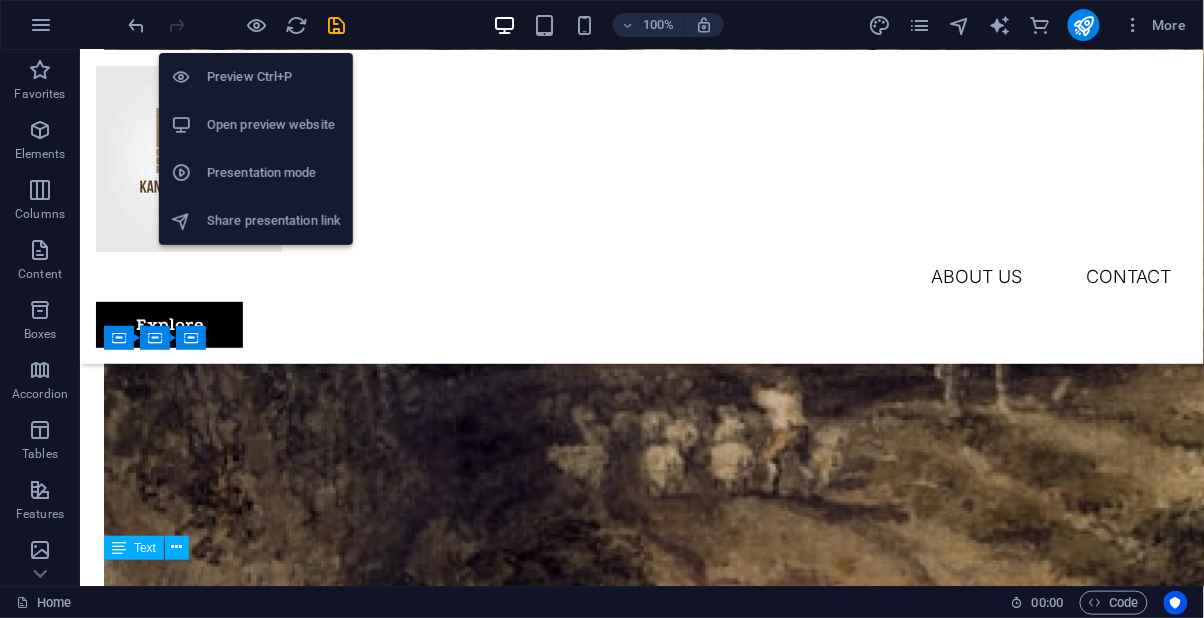 scroll, scrollTop: 5084, scrollLeft: 0, axis: vertical 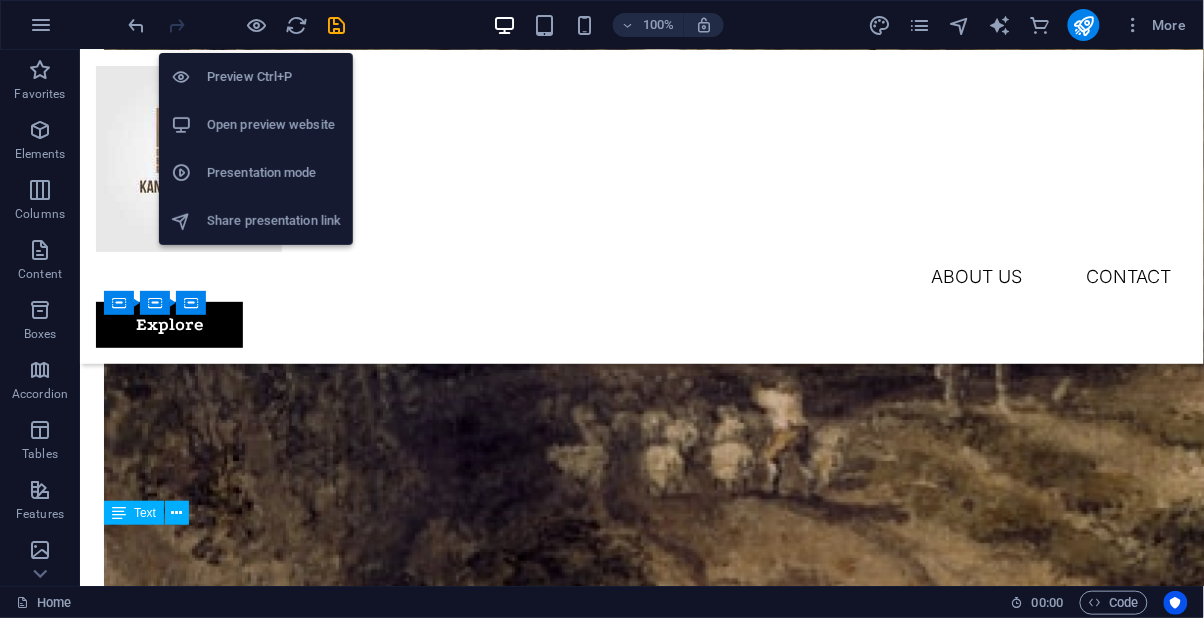 click on "Street Berlin [POSTAL_CODE]
[PHONE]
10AM-8PM" at bounding box center [641, 11163] 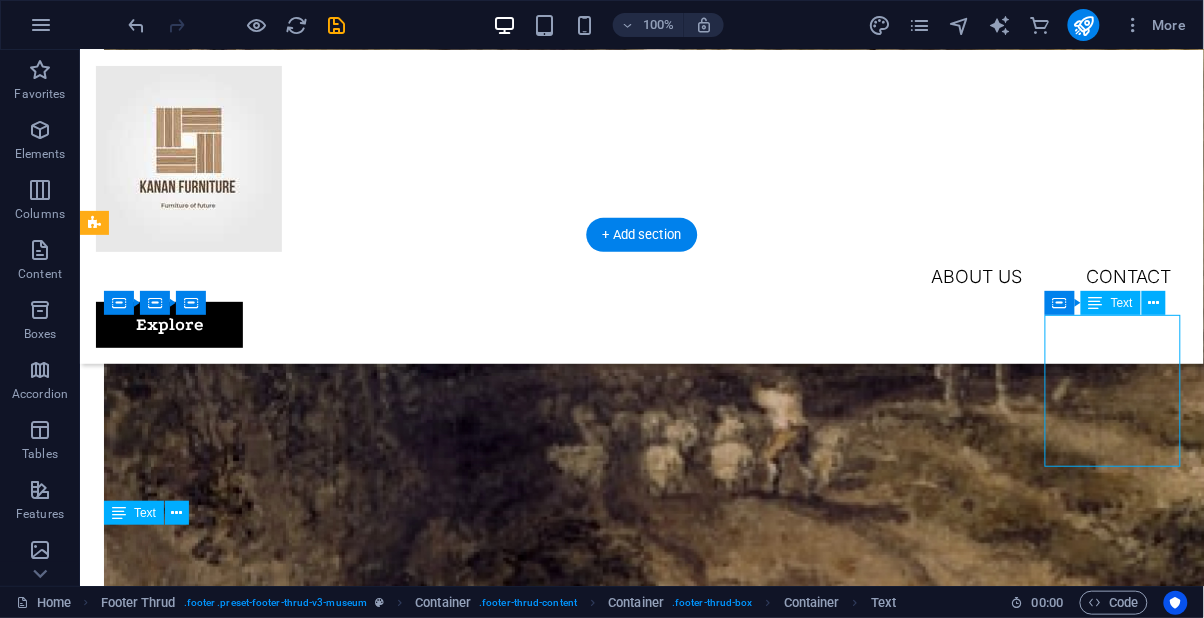 click on "Street Berlin [POSTAL_CODE]
[PHONE]
10AM-8PM" at bounding box center (641, 11163) 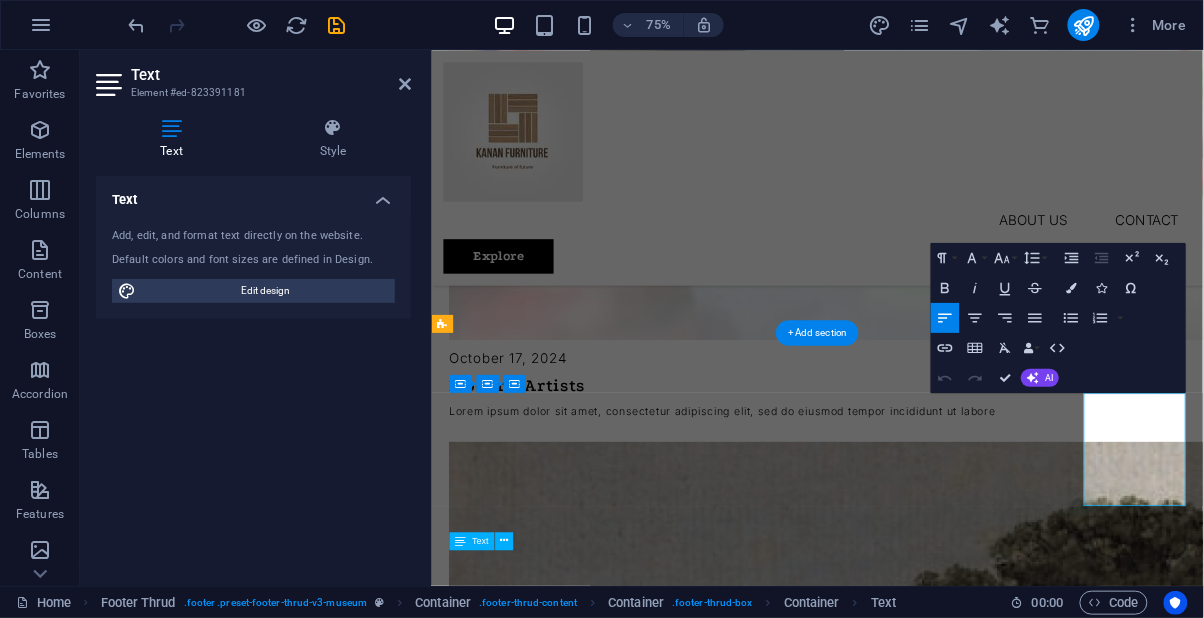 scroll, scrollTop: 5156, scrollLeft: 0, axis: vertical 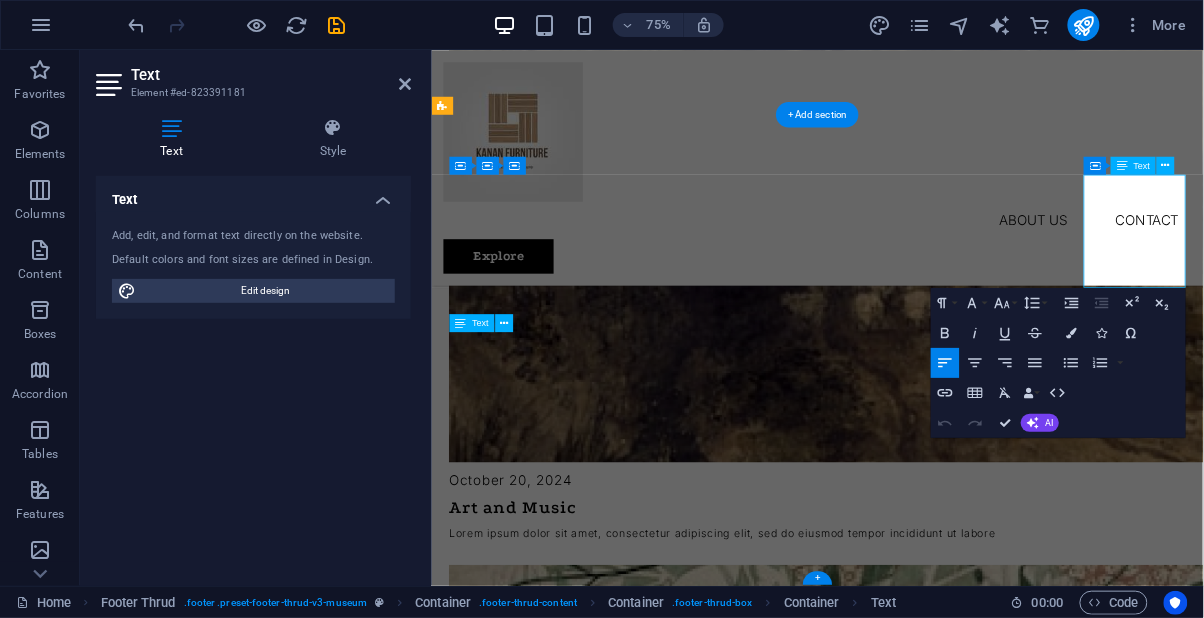 click on "0123 - 456789" at bounding box center (522, 11104) 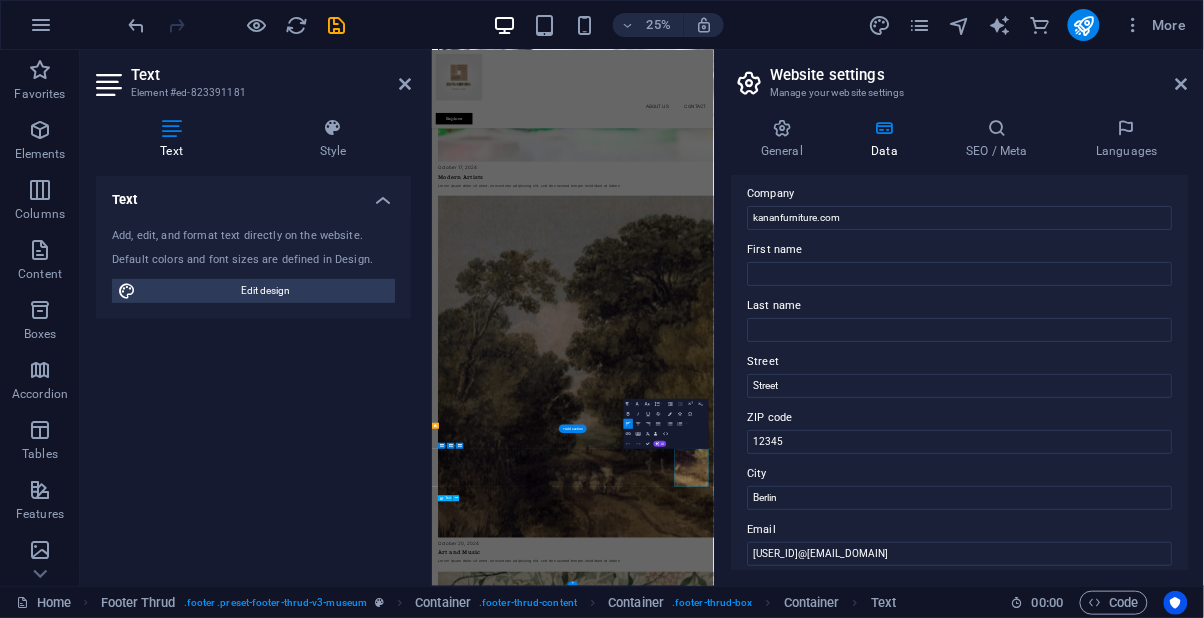 scroll, scrollTop: 0, scrollLeft: 0, axis: both 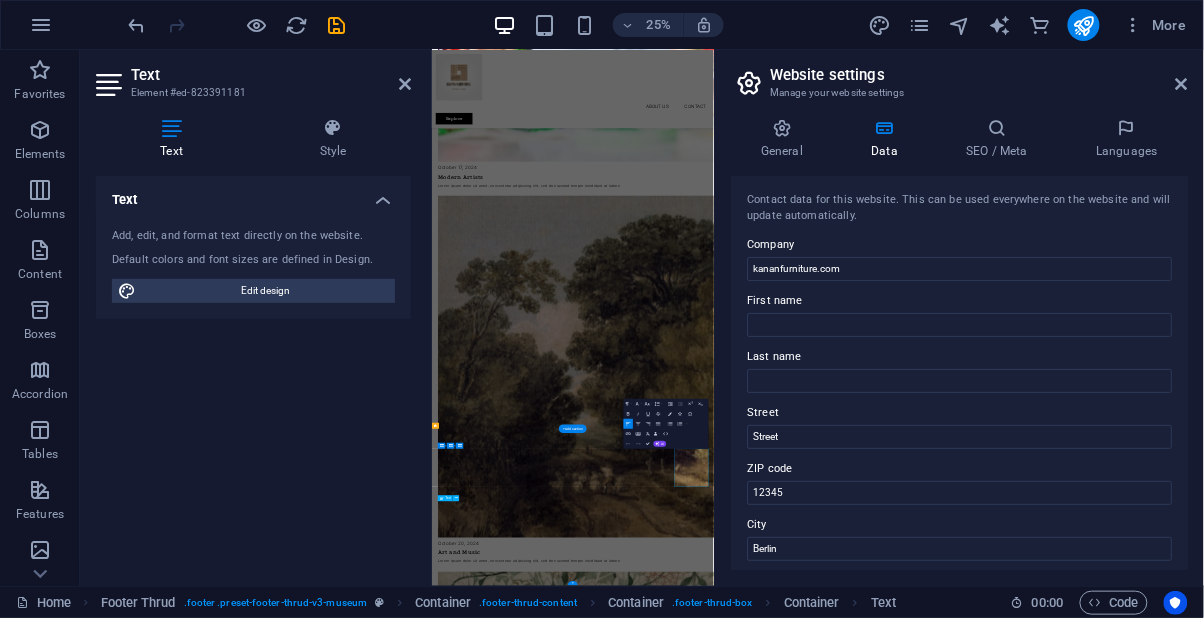 click at bounding box center (1182, 84) 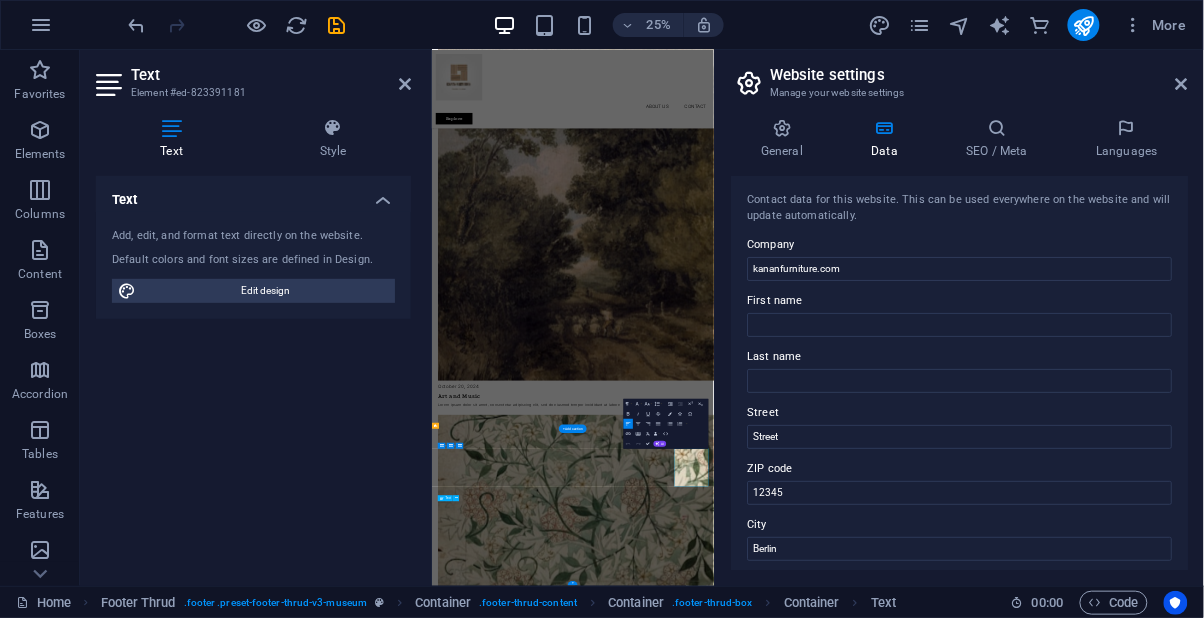 scroll, scrollTop: 5040, scrollLeft: 0, axis: vertical 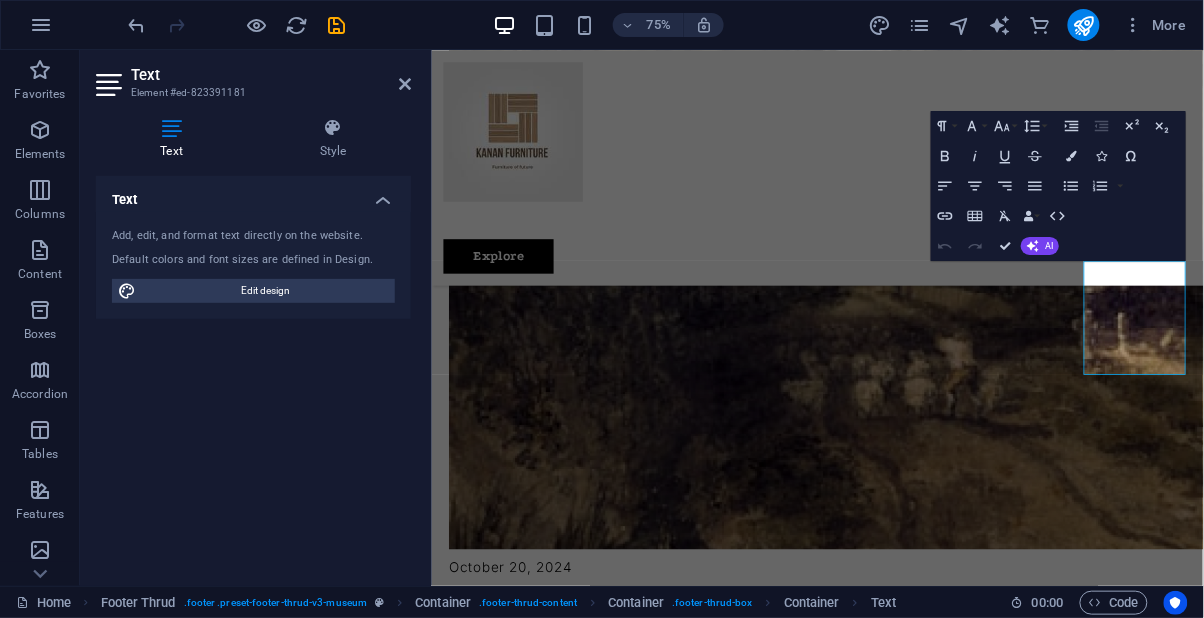 click at bounding box center [945, 11245] 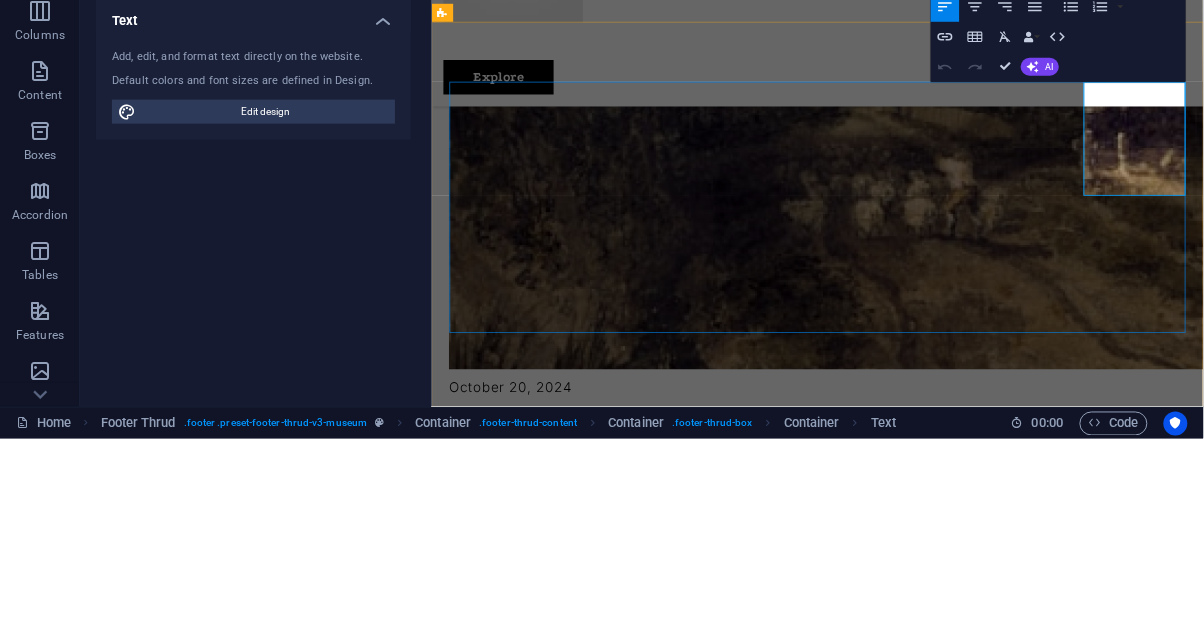 click on "10AM-8PM" at bounding box center [945, 11092] 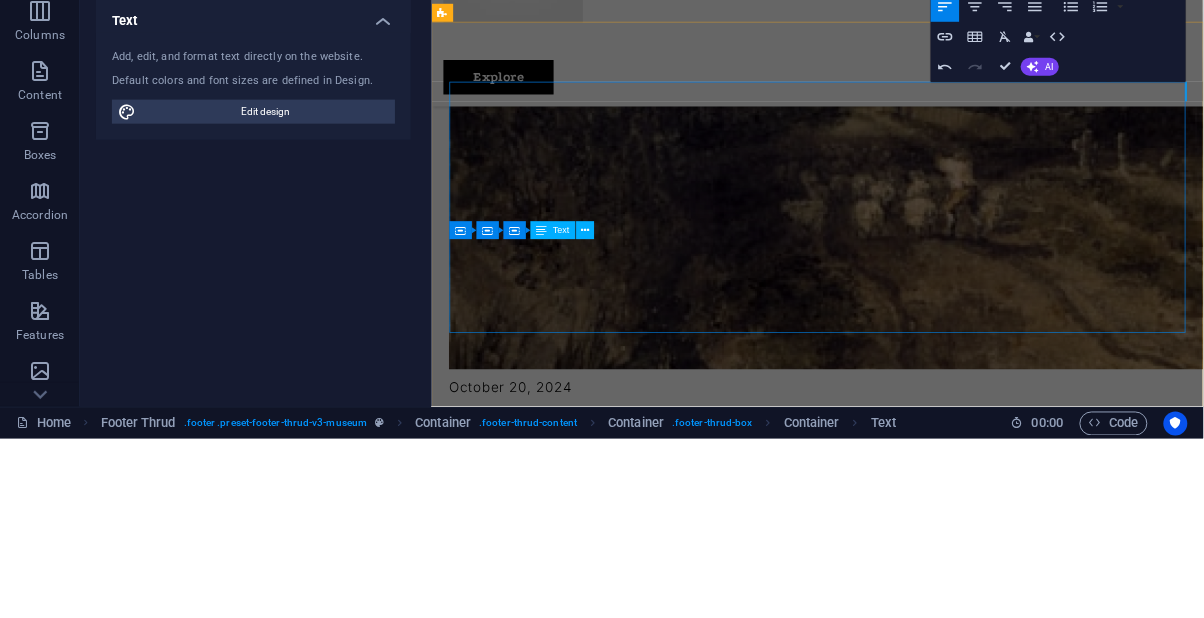 type 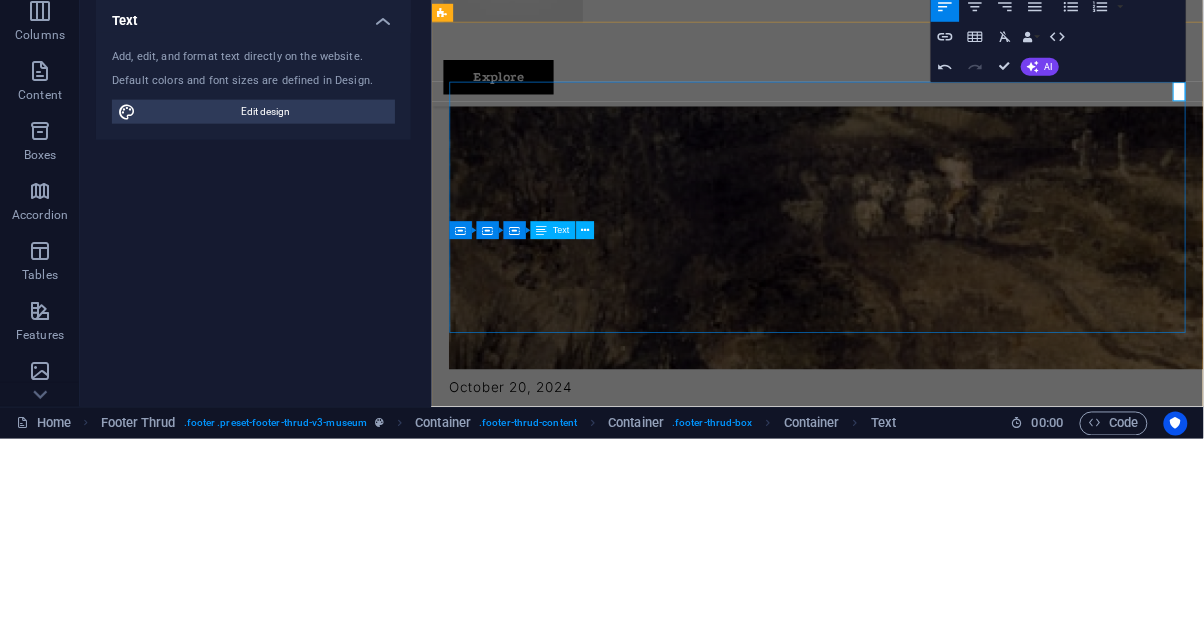 click on "M" at bounding box center [463, 10966] 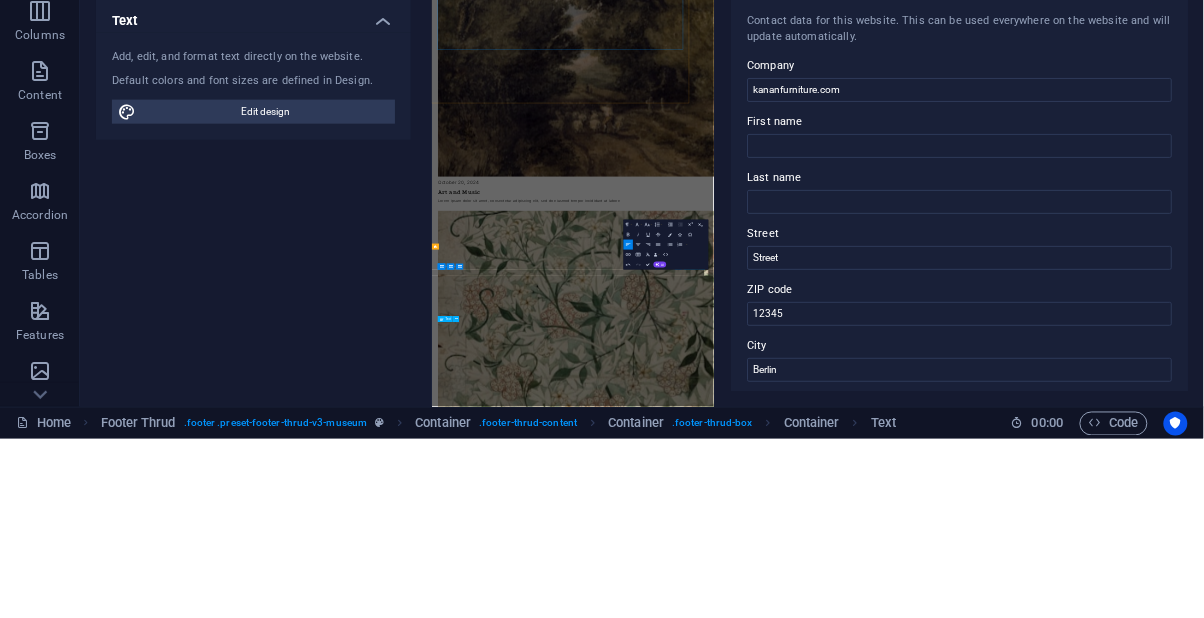 scroll, scrollTop: 4940, scrollLeft: 0, axis: vertical 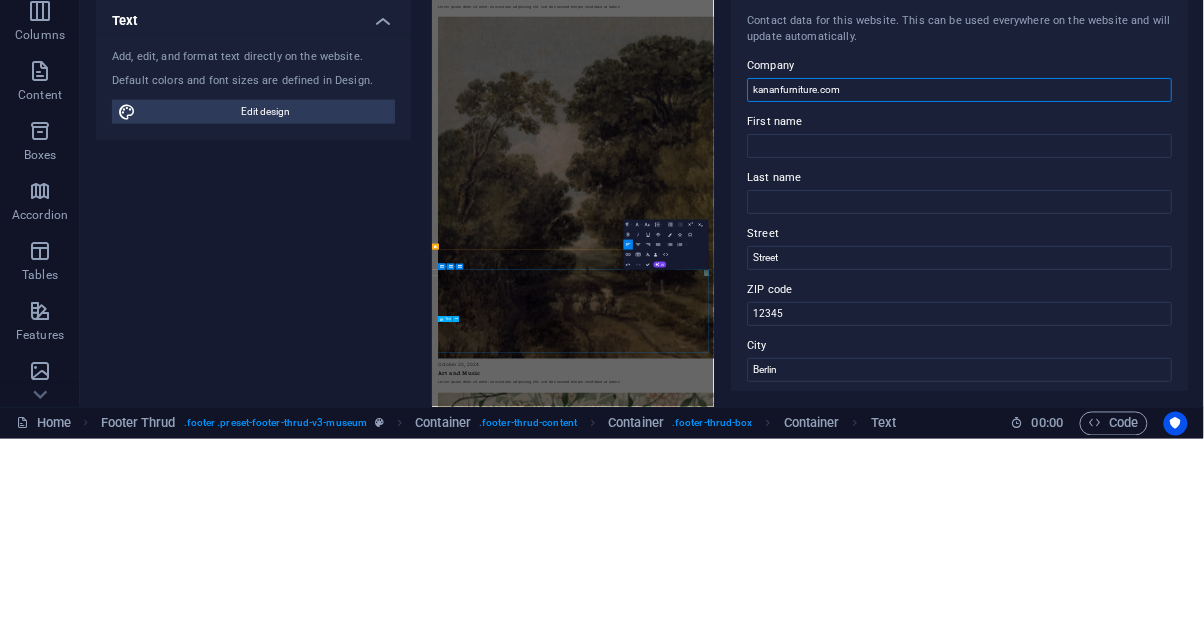 click on "kananfurniture.com" at bounding box center (959, 269) 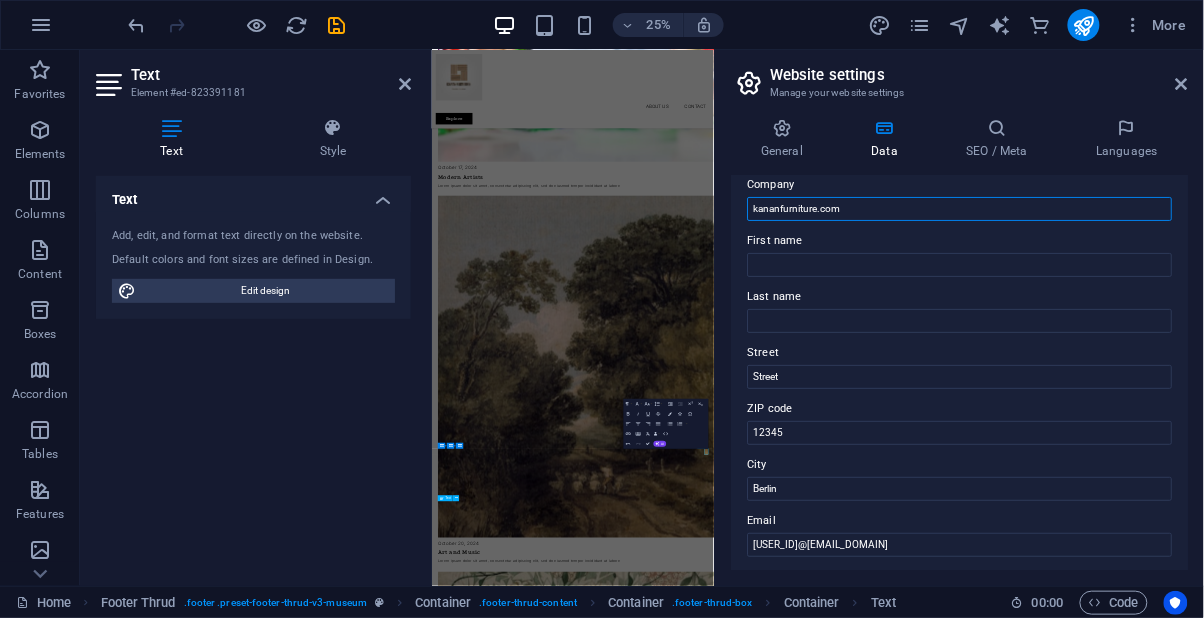 scroll, scrollTop: 0, scrollLeft: 0, axis: both 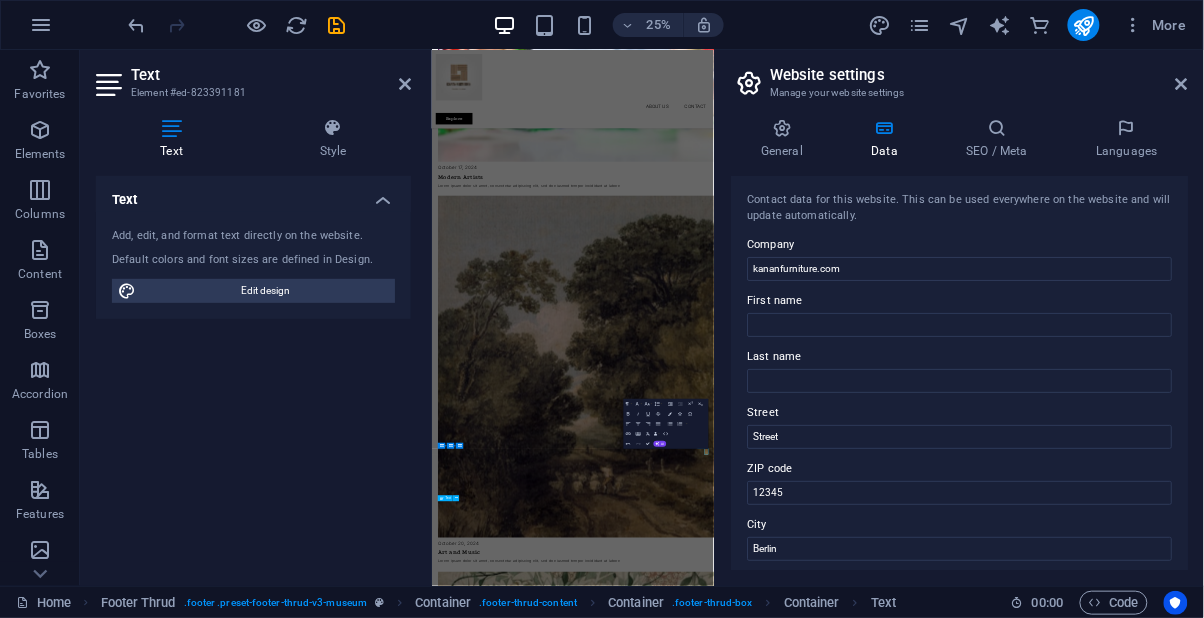 click at bounding box center [1182, 84] 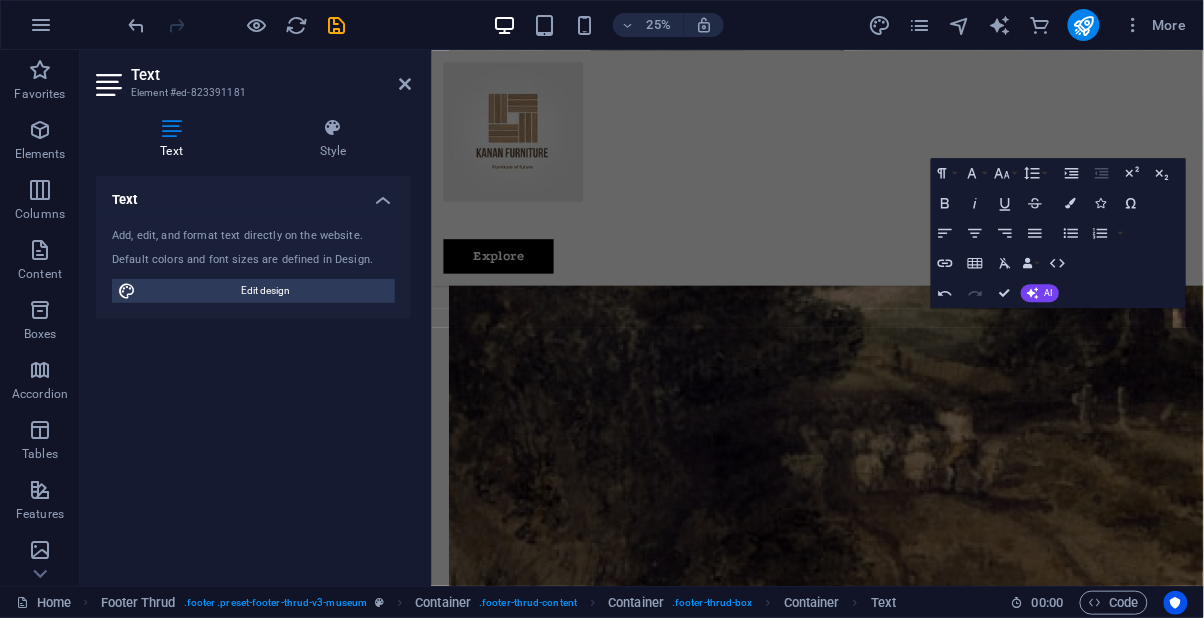 scroll, scrollTop: 4977, scrollLeft: 0, axis: vertical 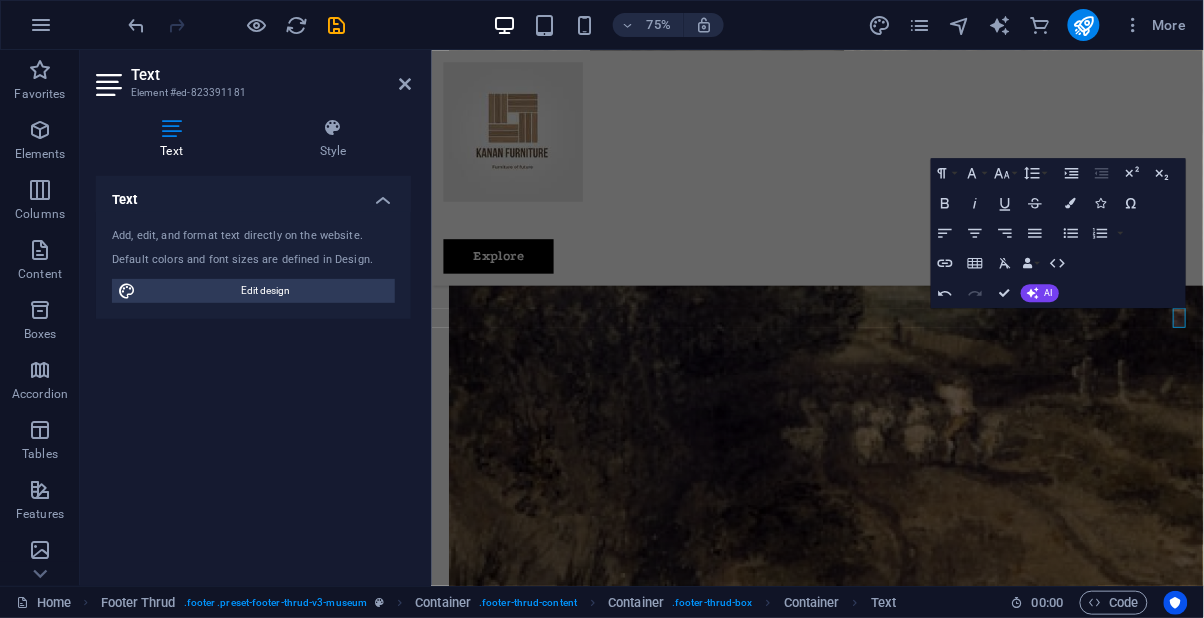 click on "[FIRST] furniture Basirhat college para near insane gas office Basirhat [POSTAL_CODE] About Us Contact M" at bounding box center [945, 11020] 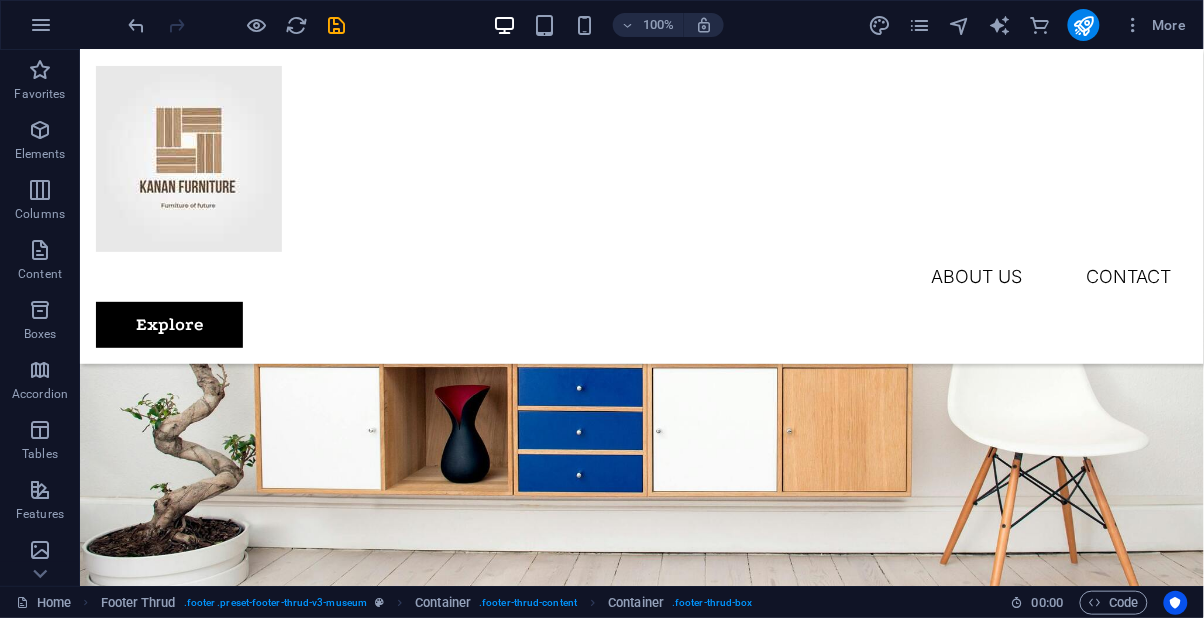 scroll, scrollTop: 0, scrollLeft: 0, axis: both 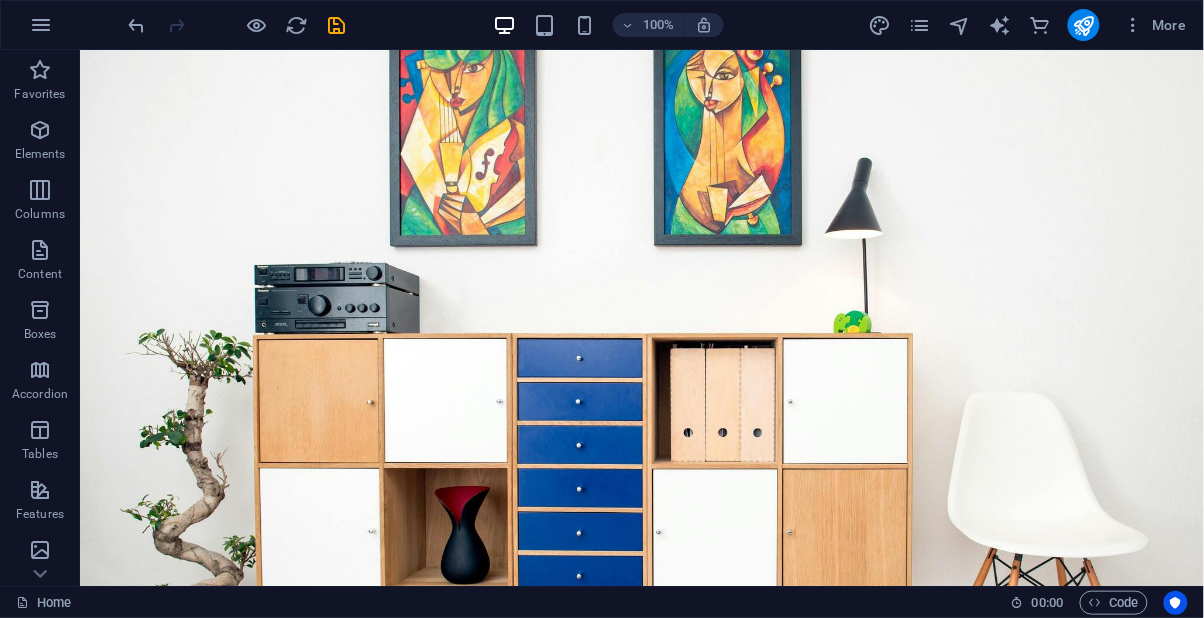 click at bounding box center [337, 25] 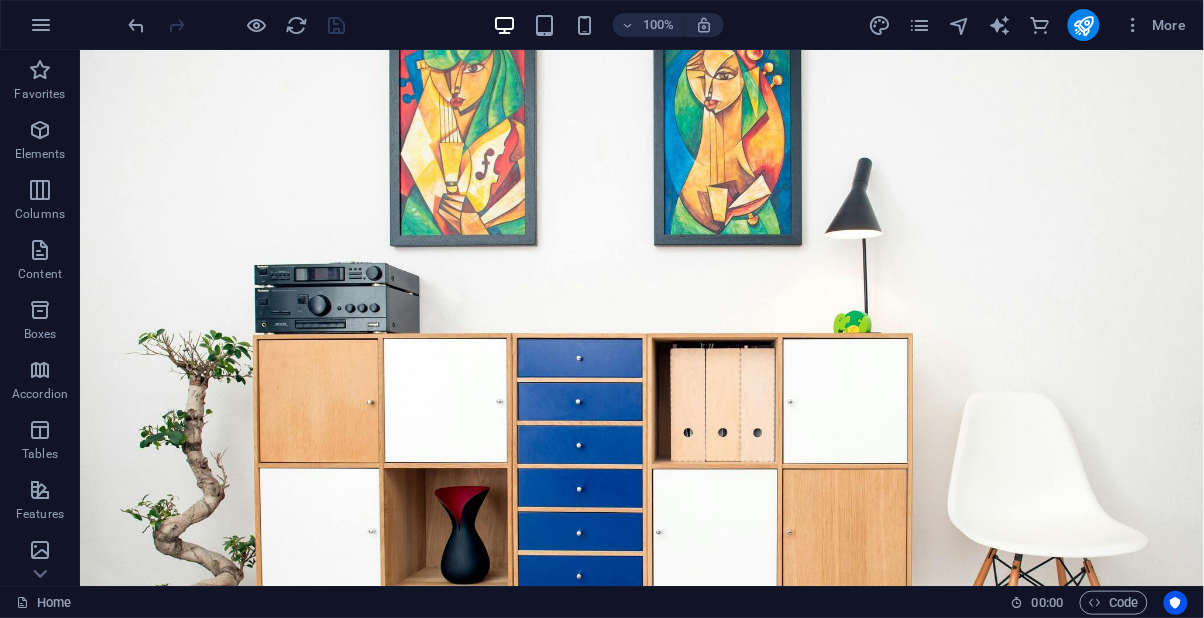 click at bounding box center (1083, 25) 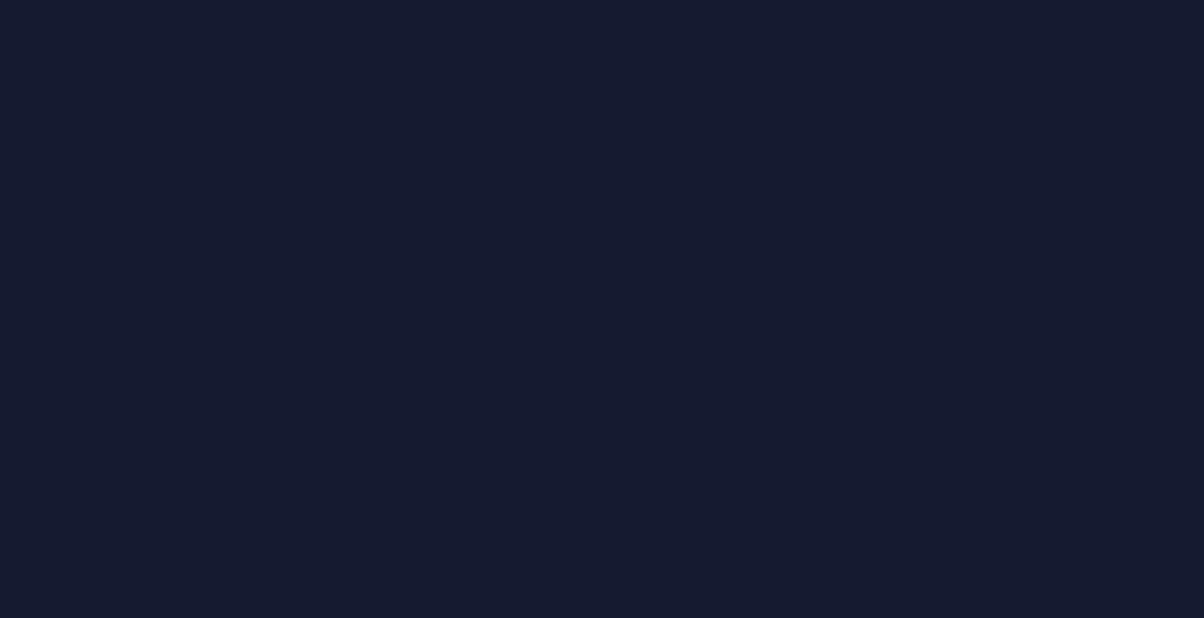 scroll, scrollTop: 0, scrollLeft: 0, axis: both 